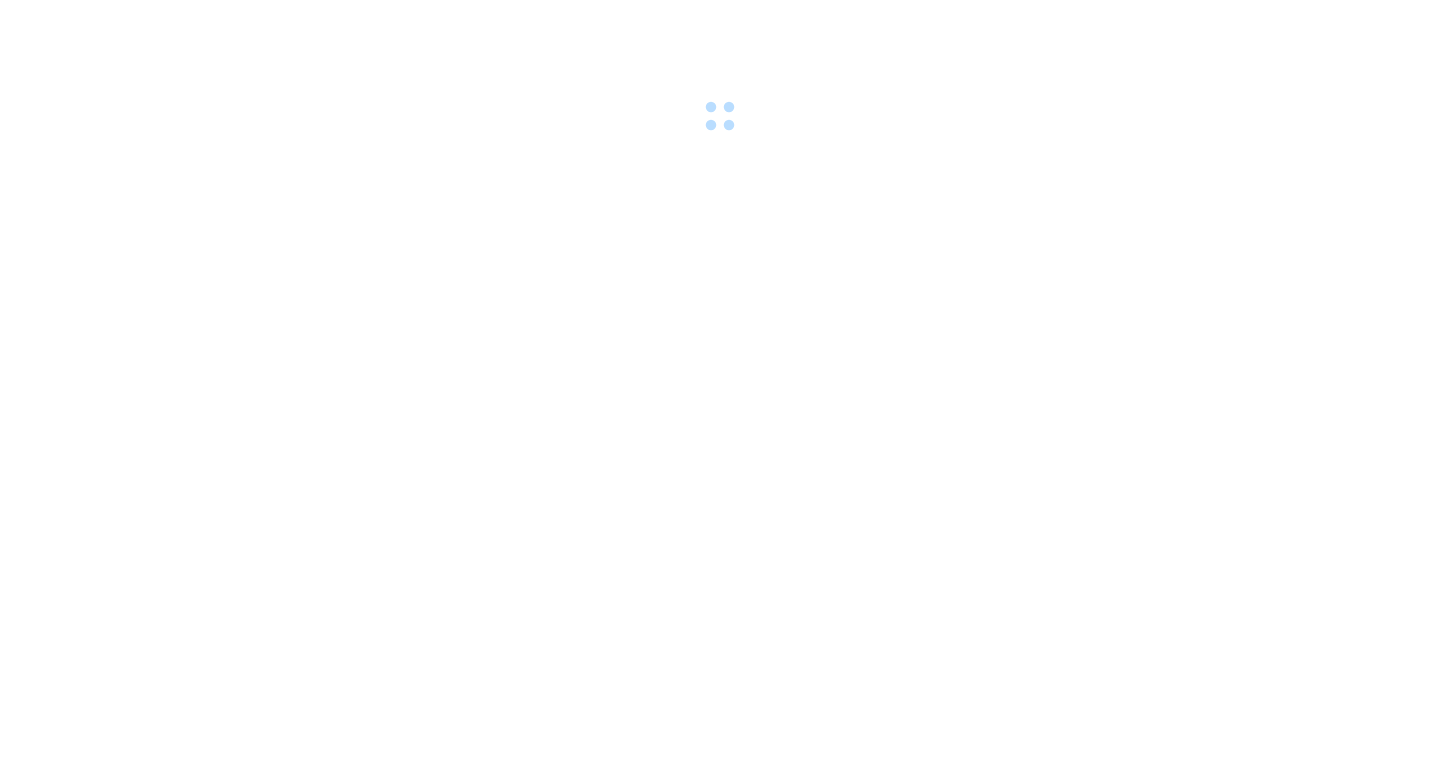 scroll, scrollTop: 0, scrollLeft: 0, axis: both 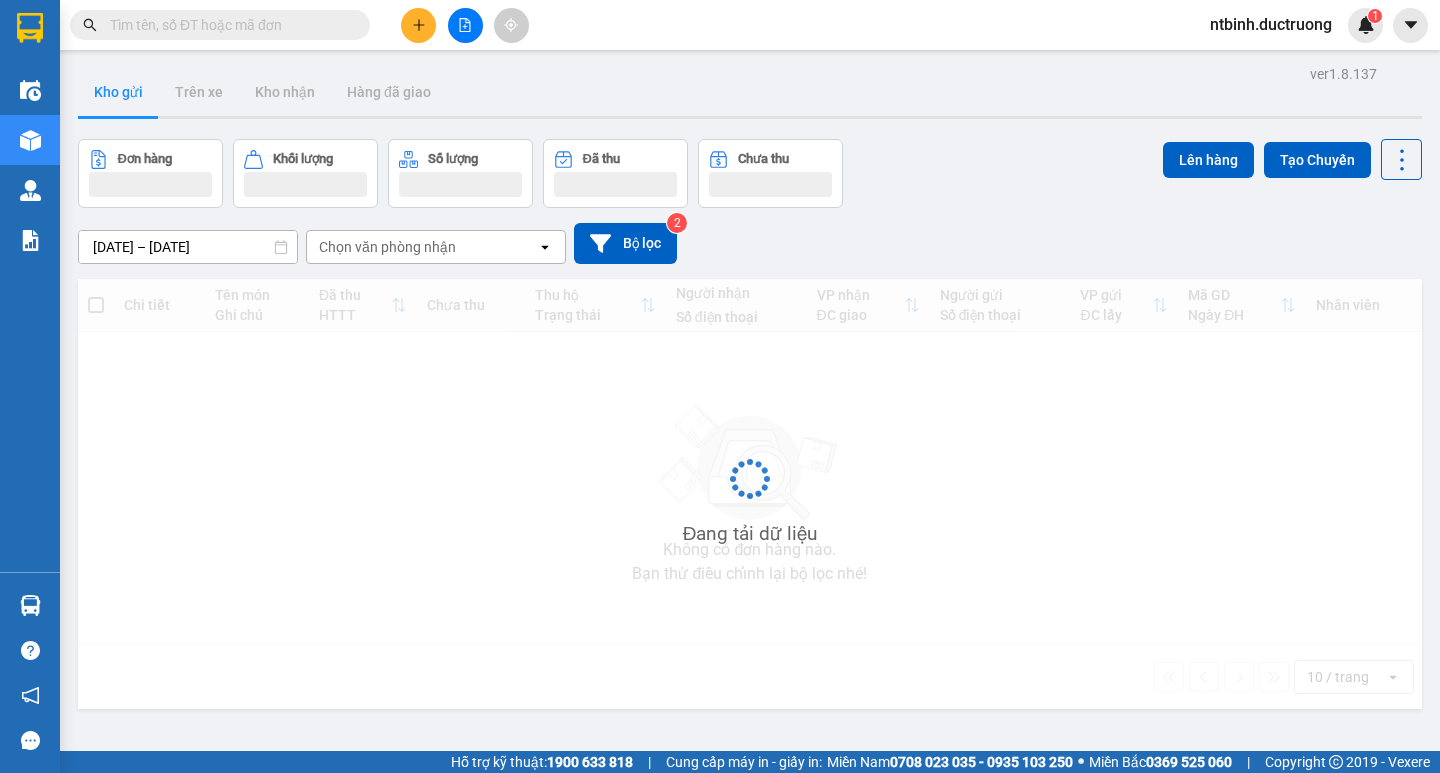 click at bounding box center [228, 25] 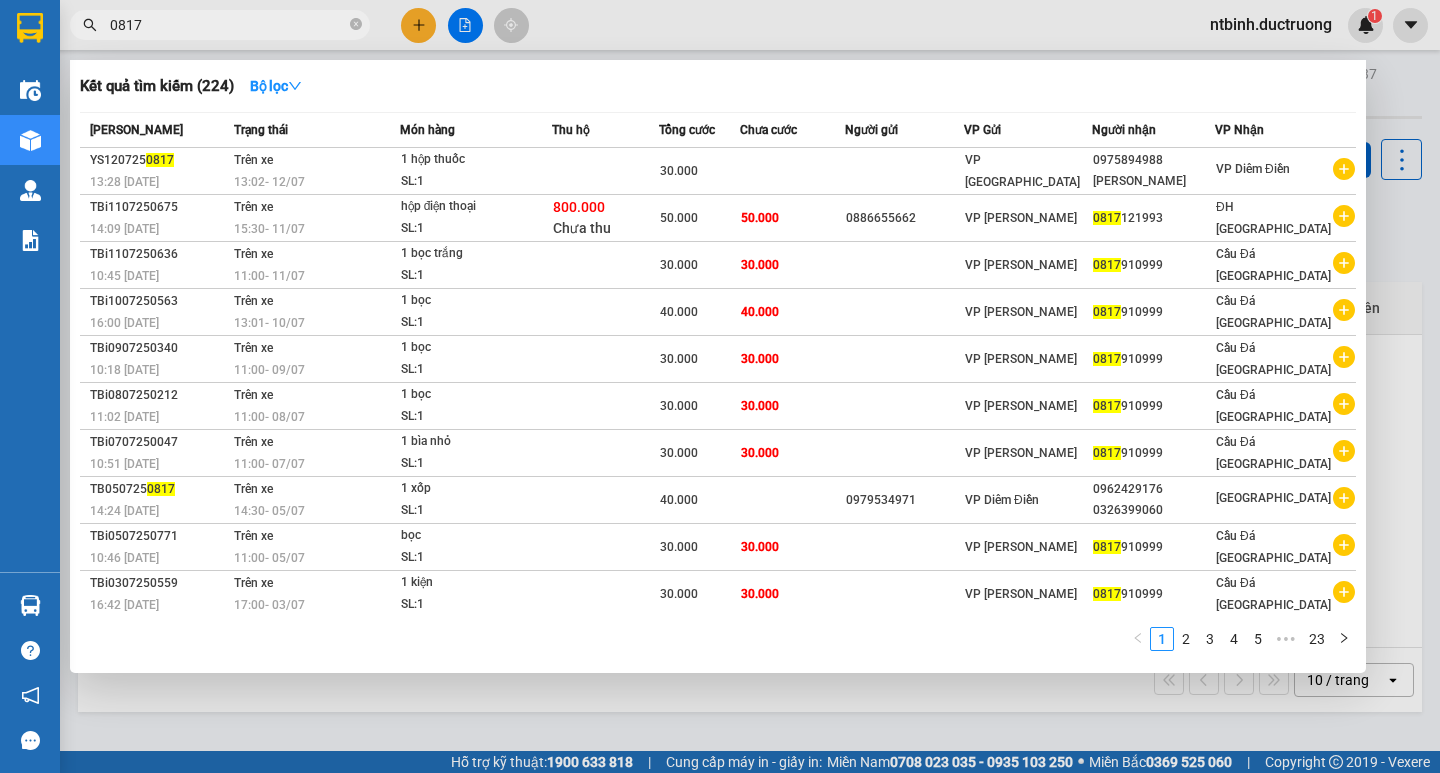 type on "0817" 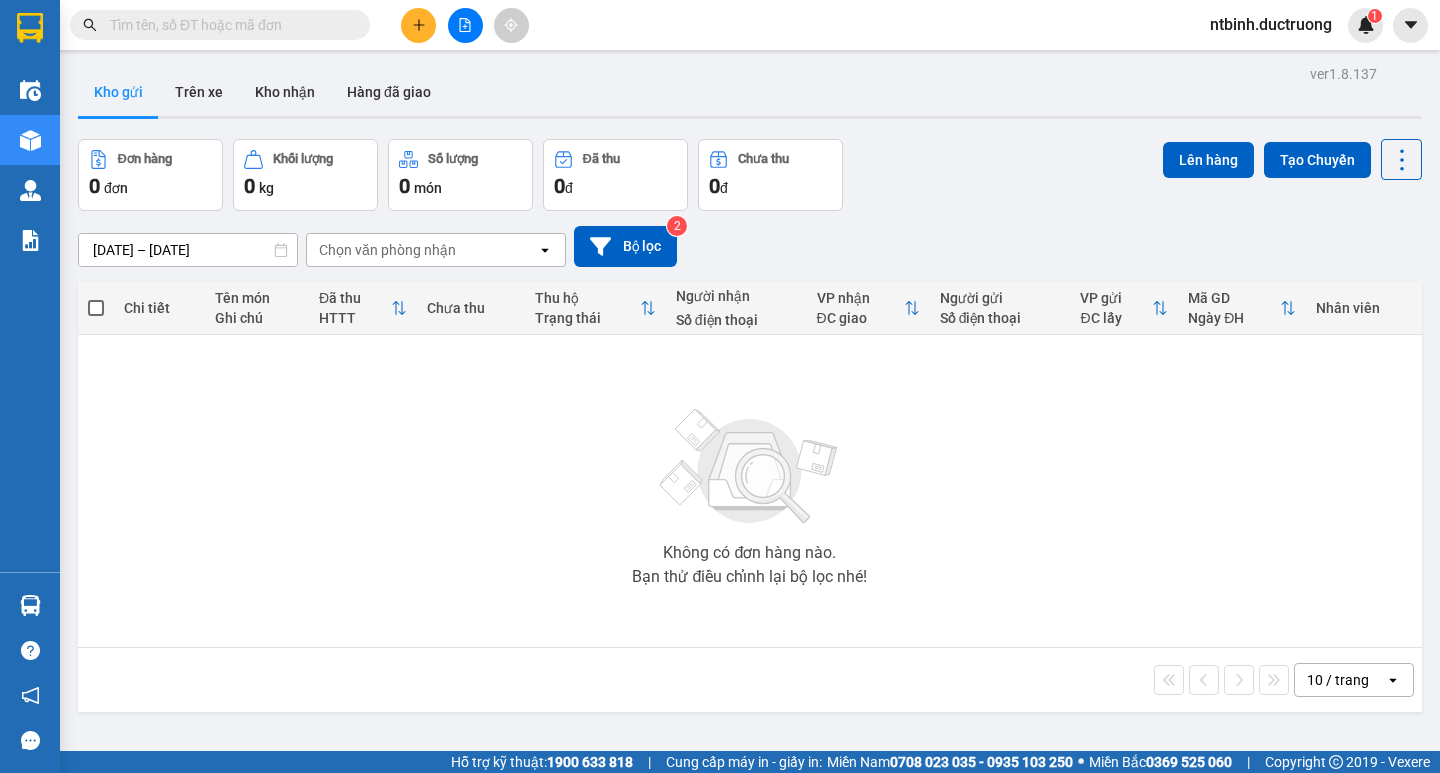 type 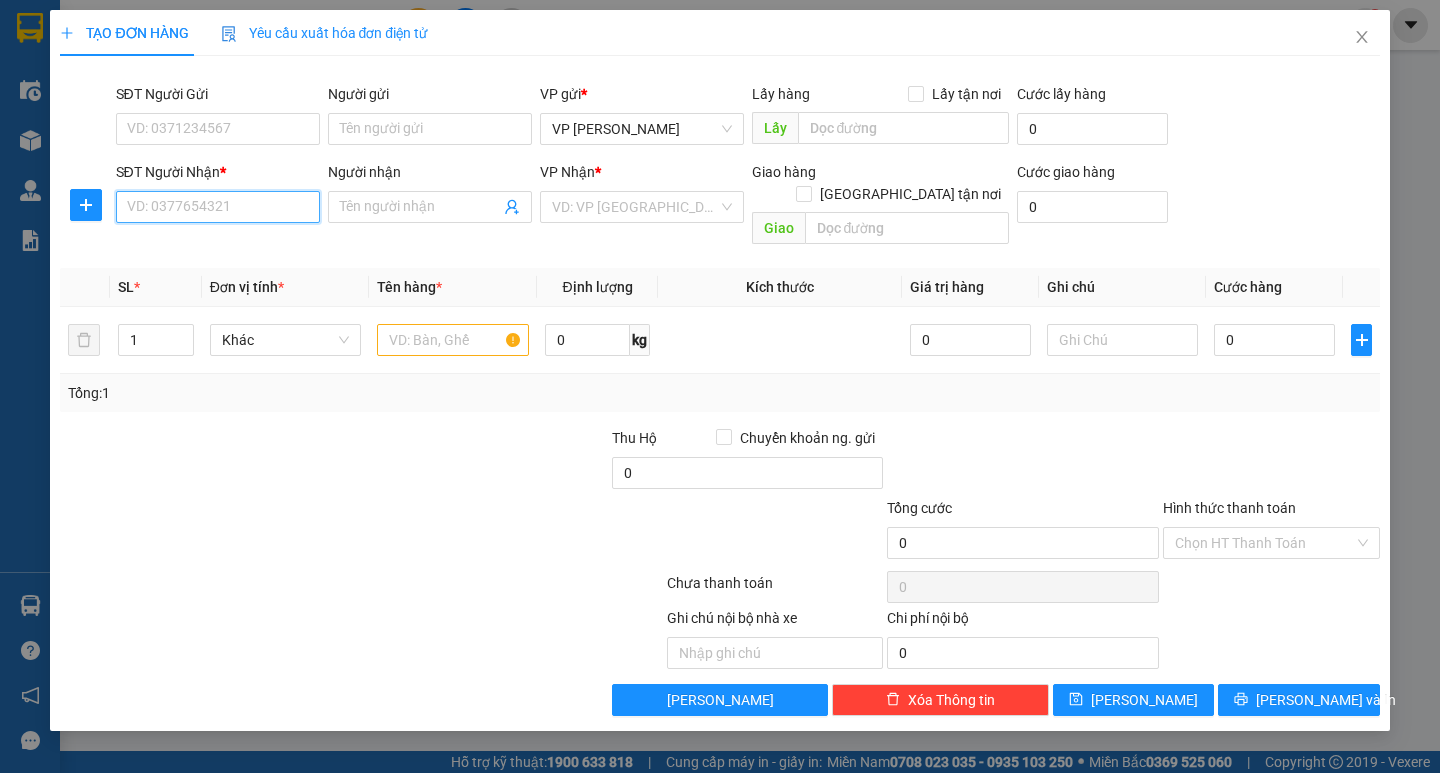 click on "SĐT Người Nhận  *" at bounding box center [218, 207] 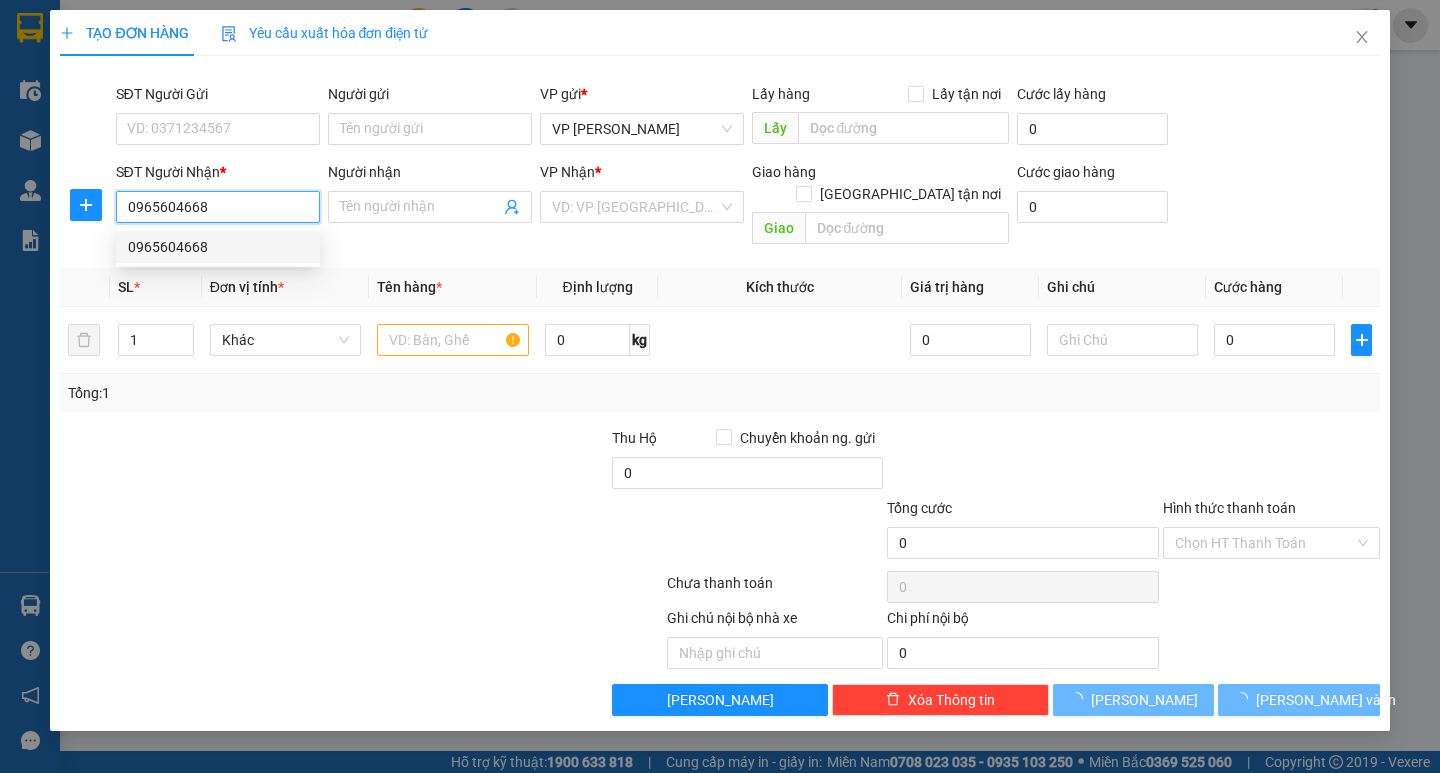 click on "0965604668" at bounding box center (218, 247) 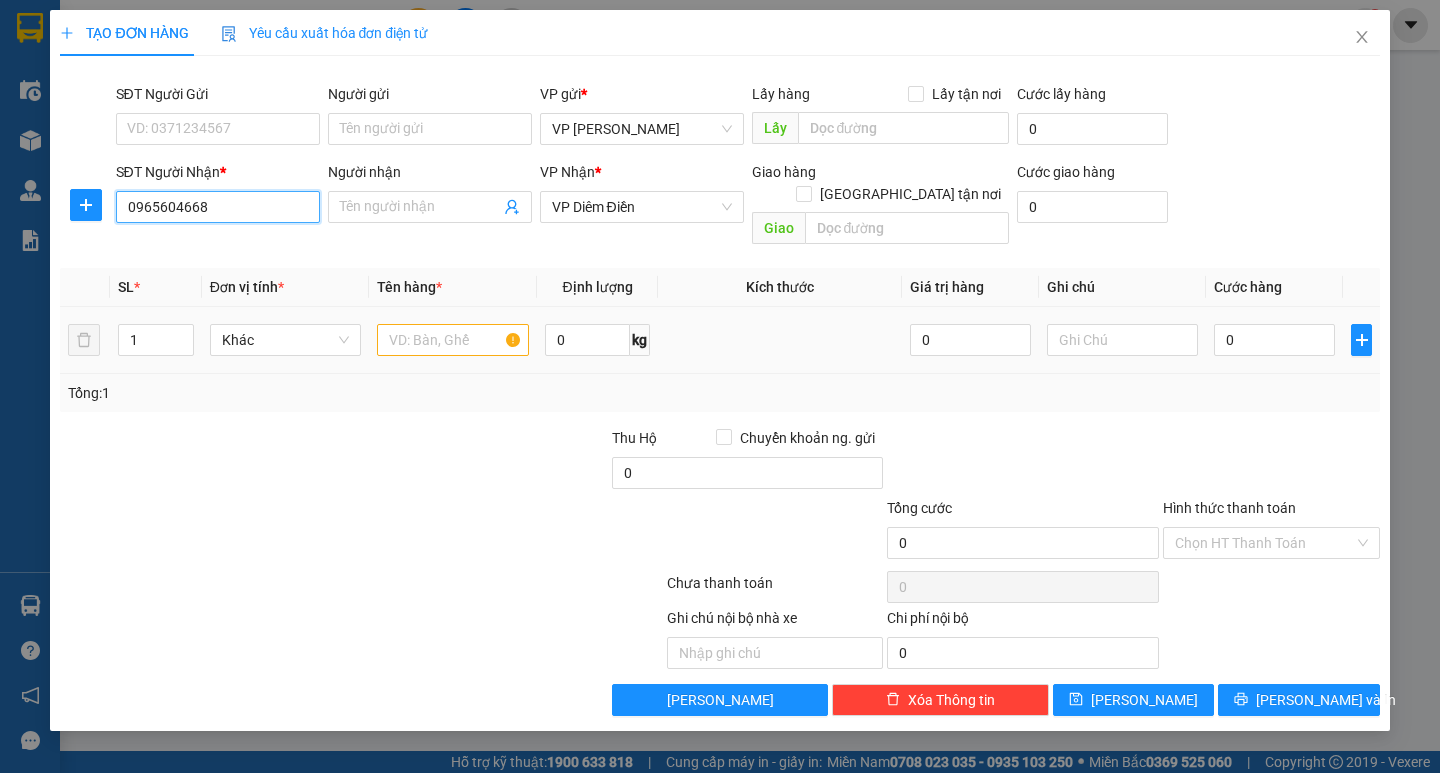 type on "0965604668" 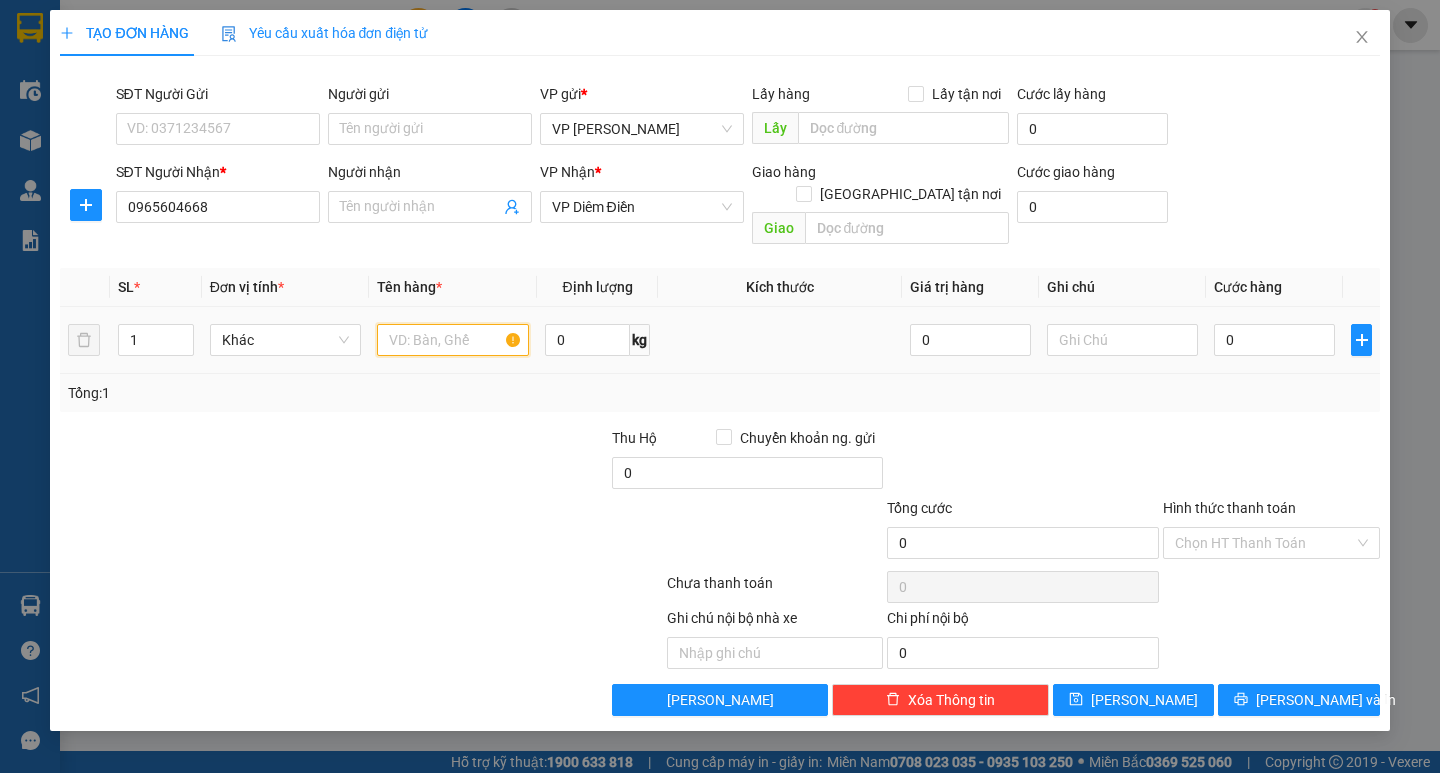 click at bounding box center [452, 340] 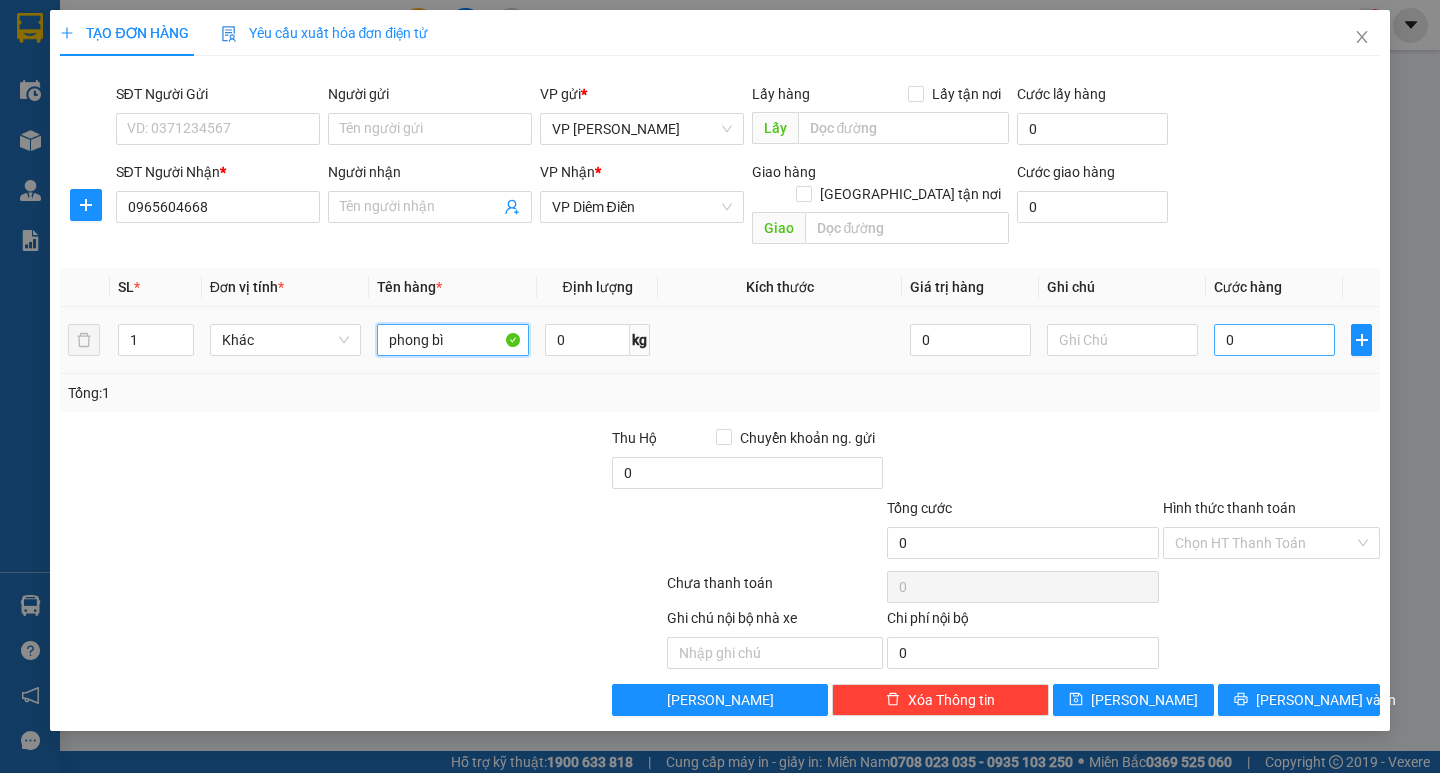 type on "phong bì" 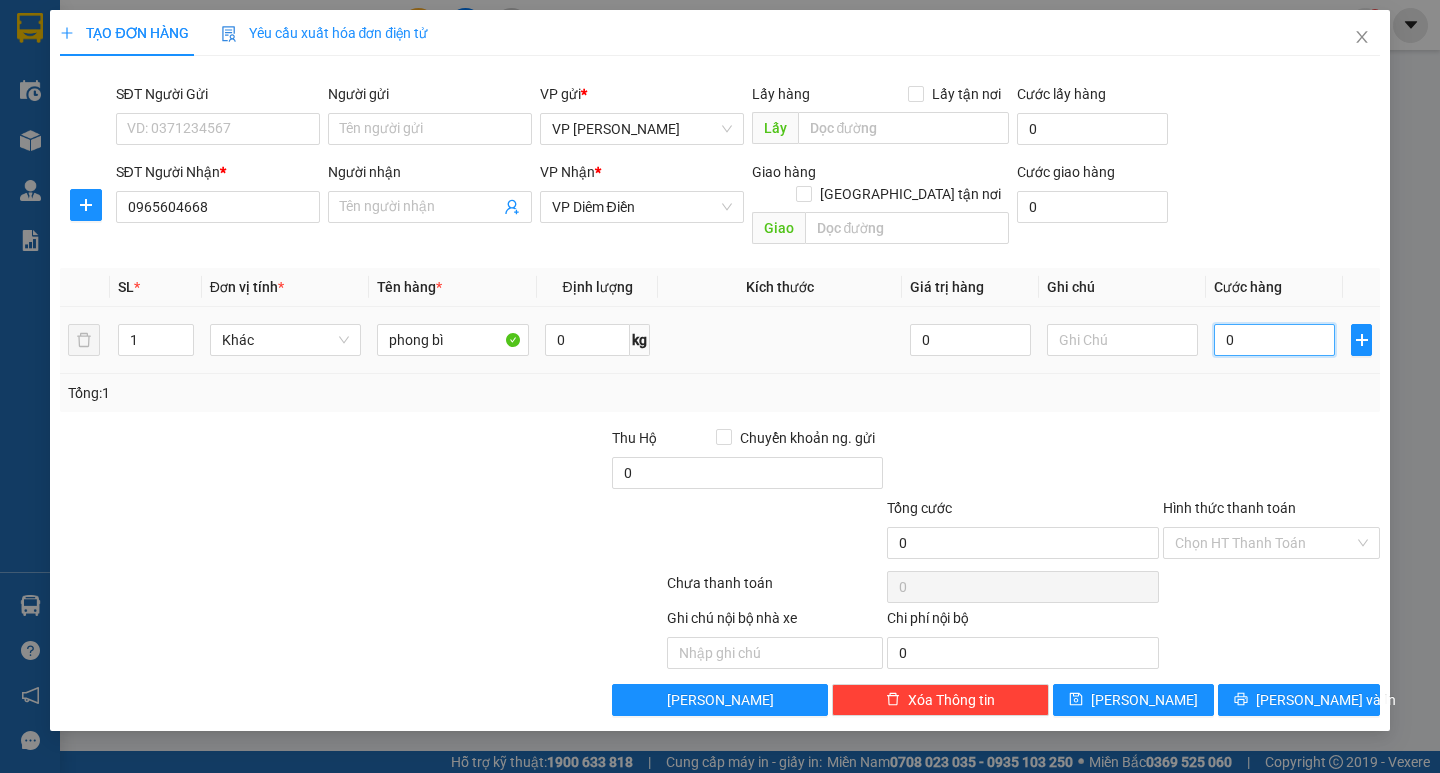 click on "0" at bounding box center [1274, 340] 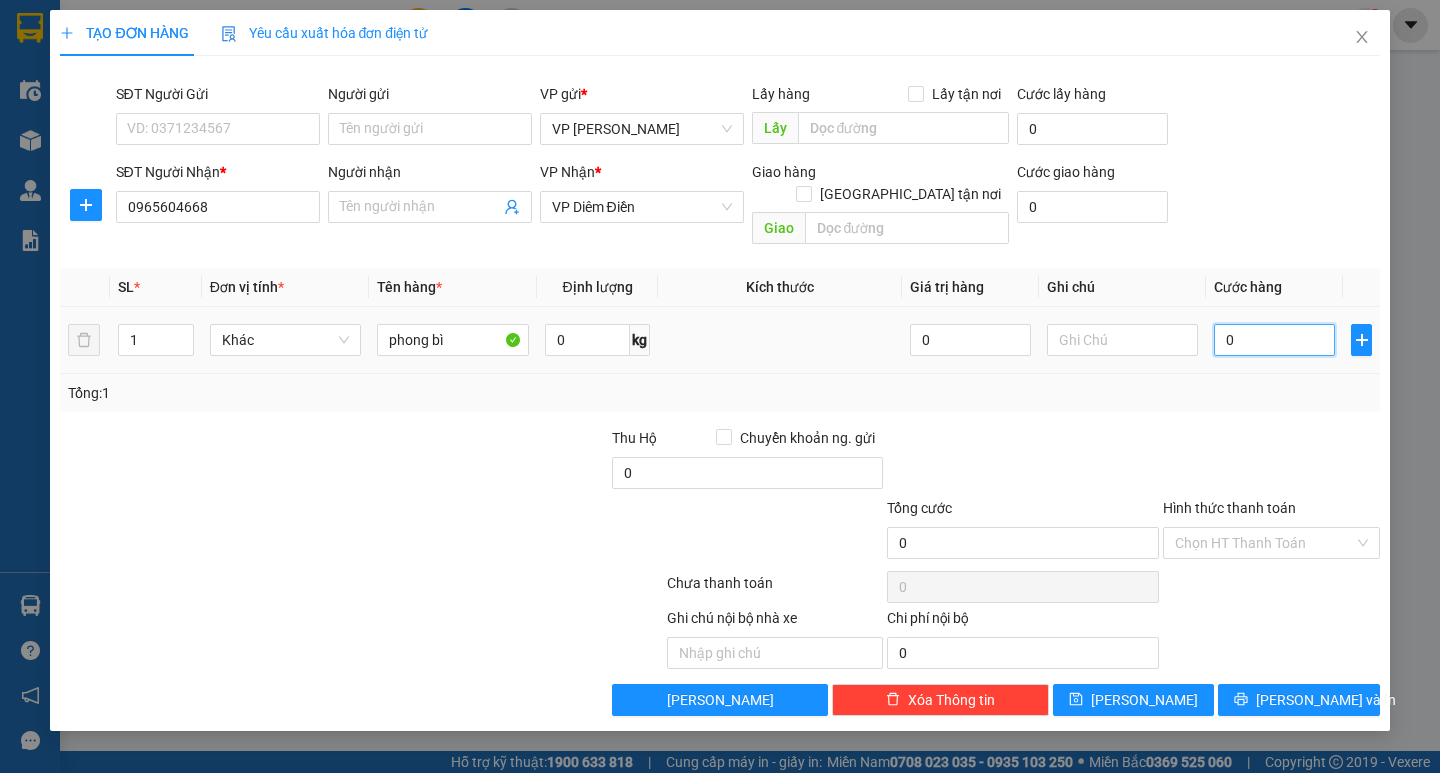 type on "003" 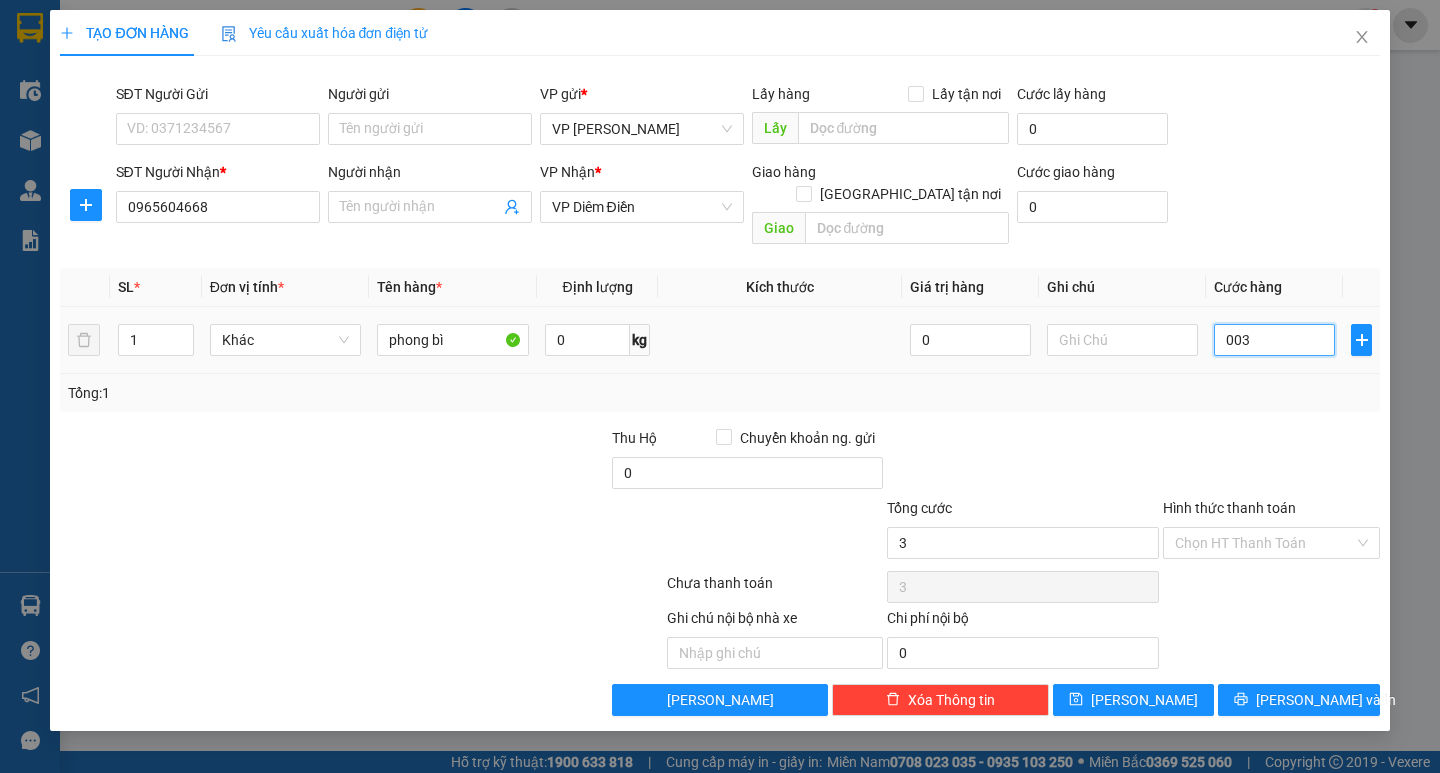 type on "0.030" 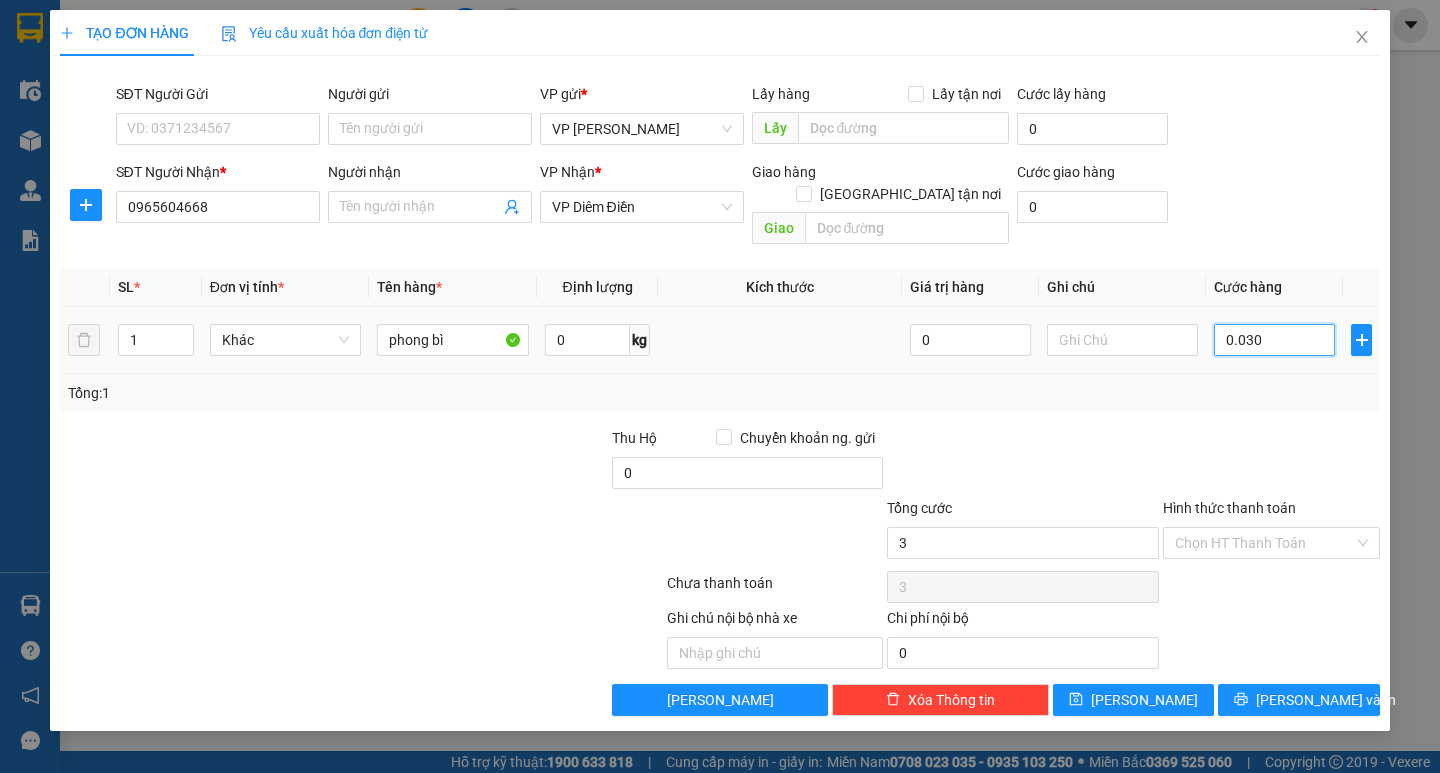 type on "30" 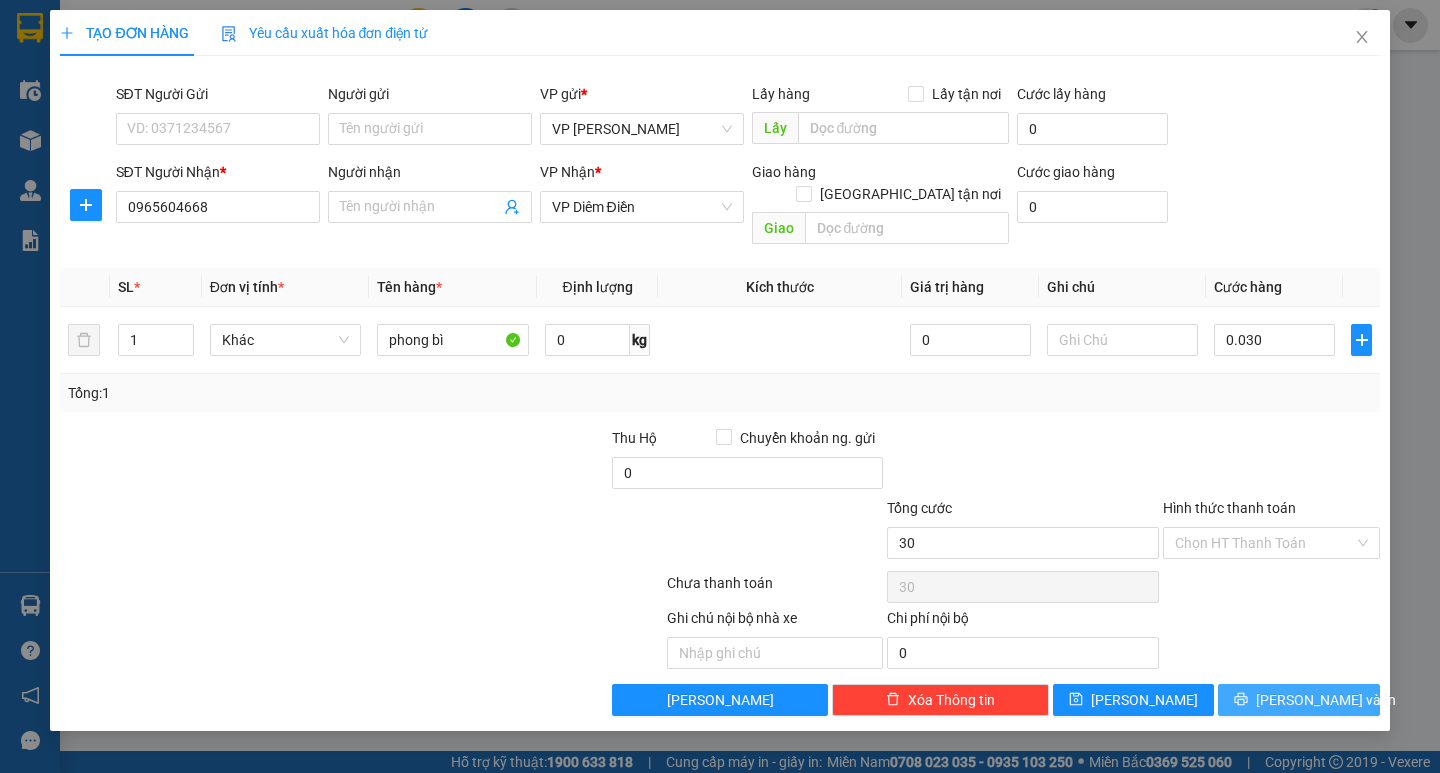 click on "[PERSON_NAME] và In" at bounding box center [1298, 700] 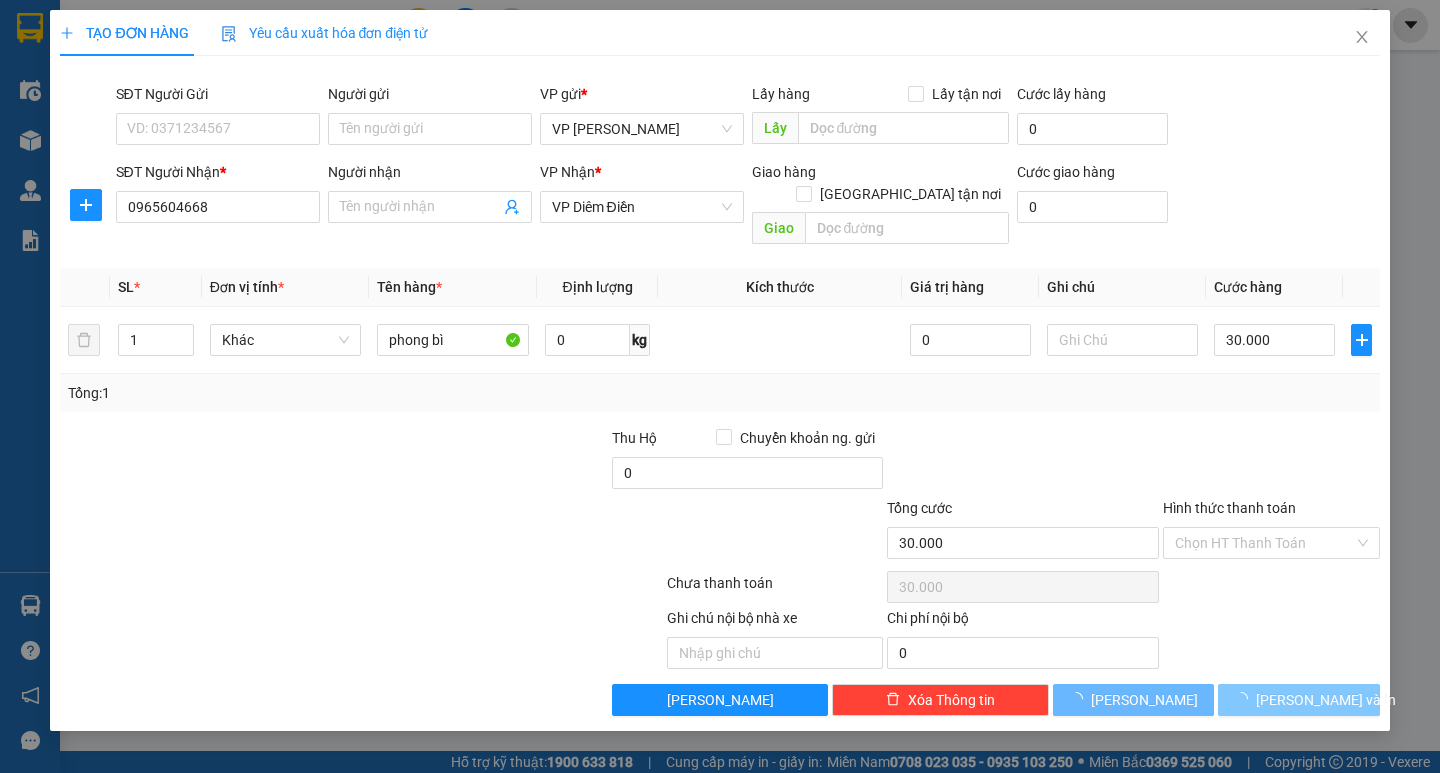 click on "[PERSON_NAME] và In" at bounding box center (1326, 700) 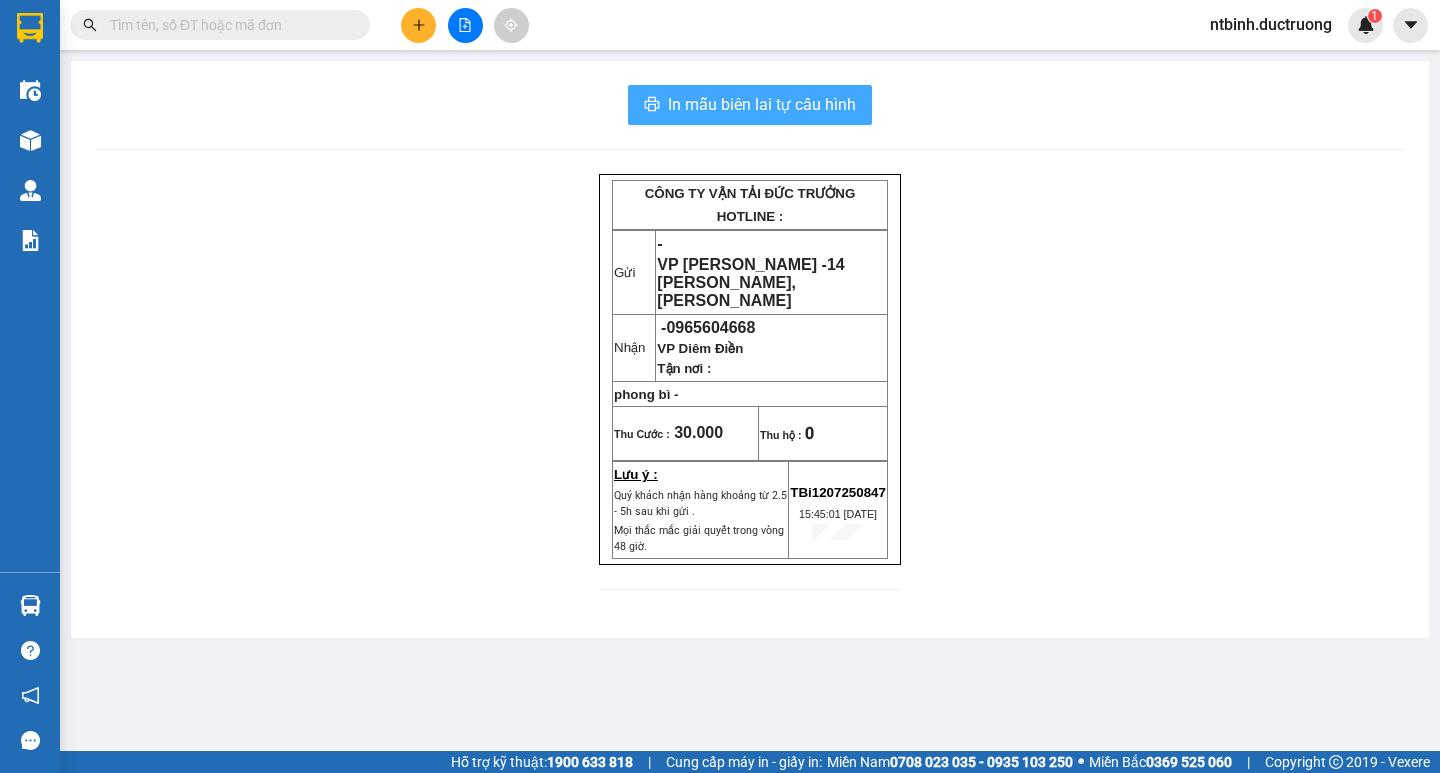 click on "In mẫu biên lai tự cấu hình" at bounding box center [762, 104] 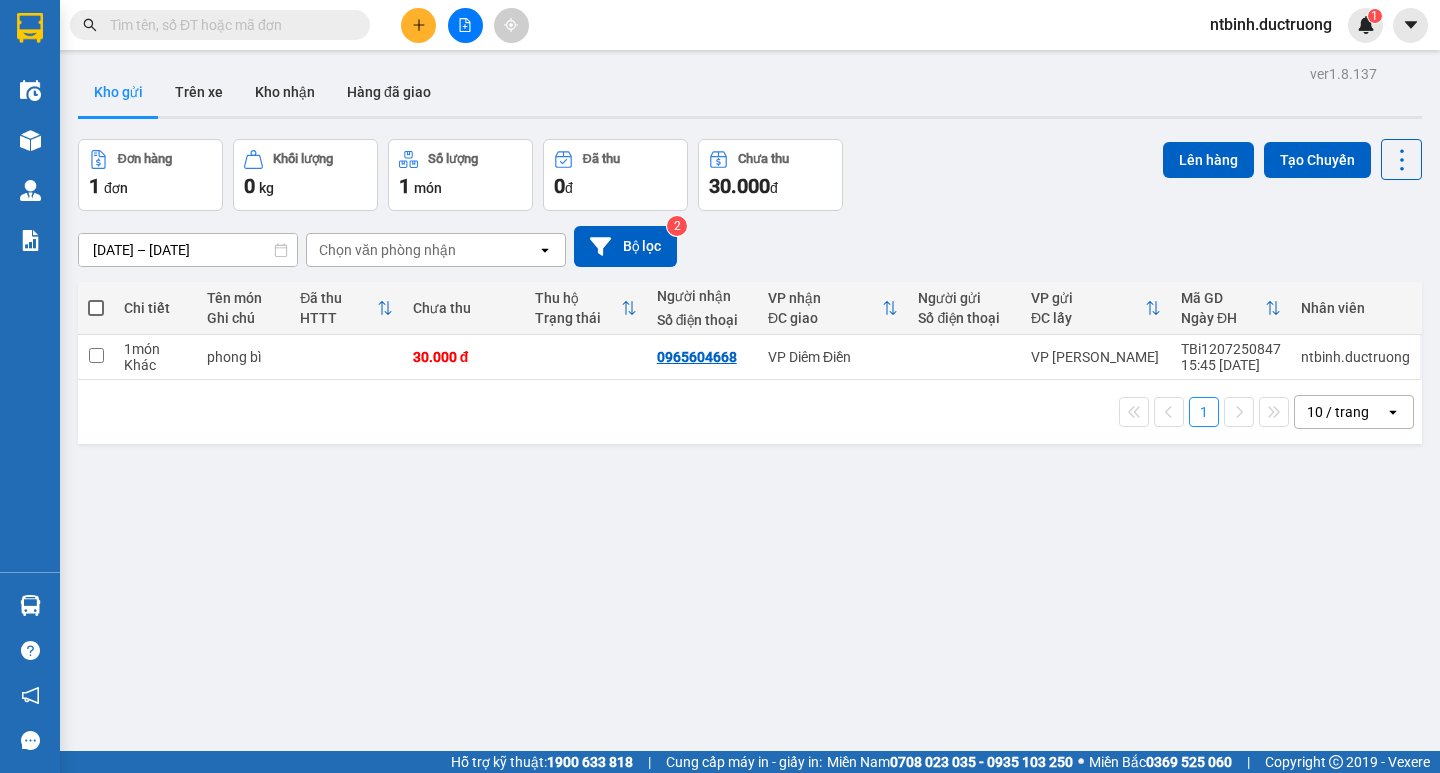 click 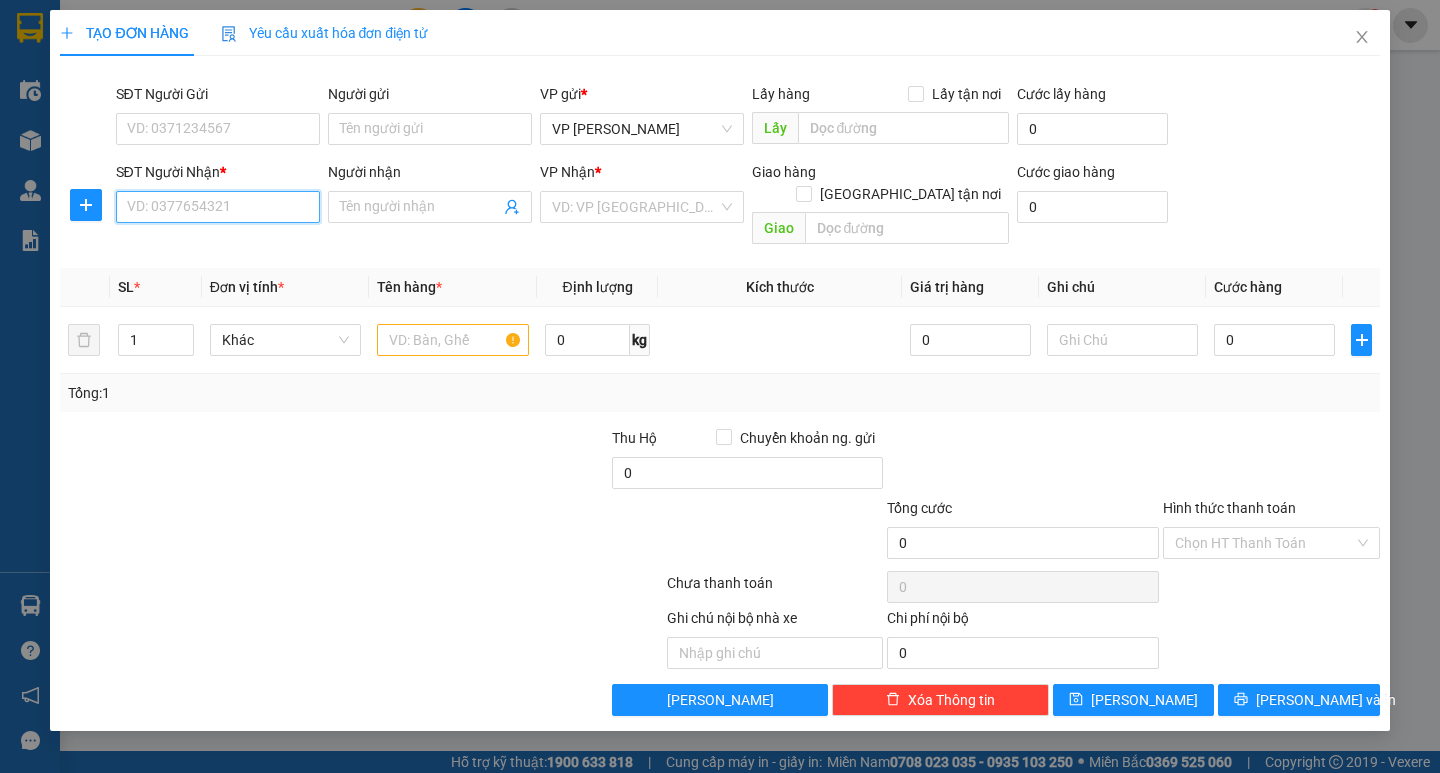 click on "SĐT Người Nhận  *" at bounding box center (218, 207) 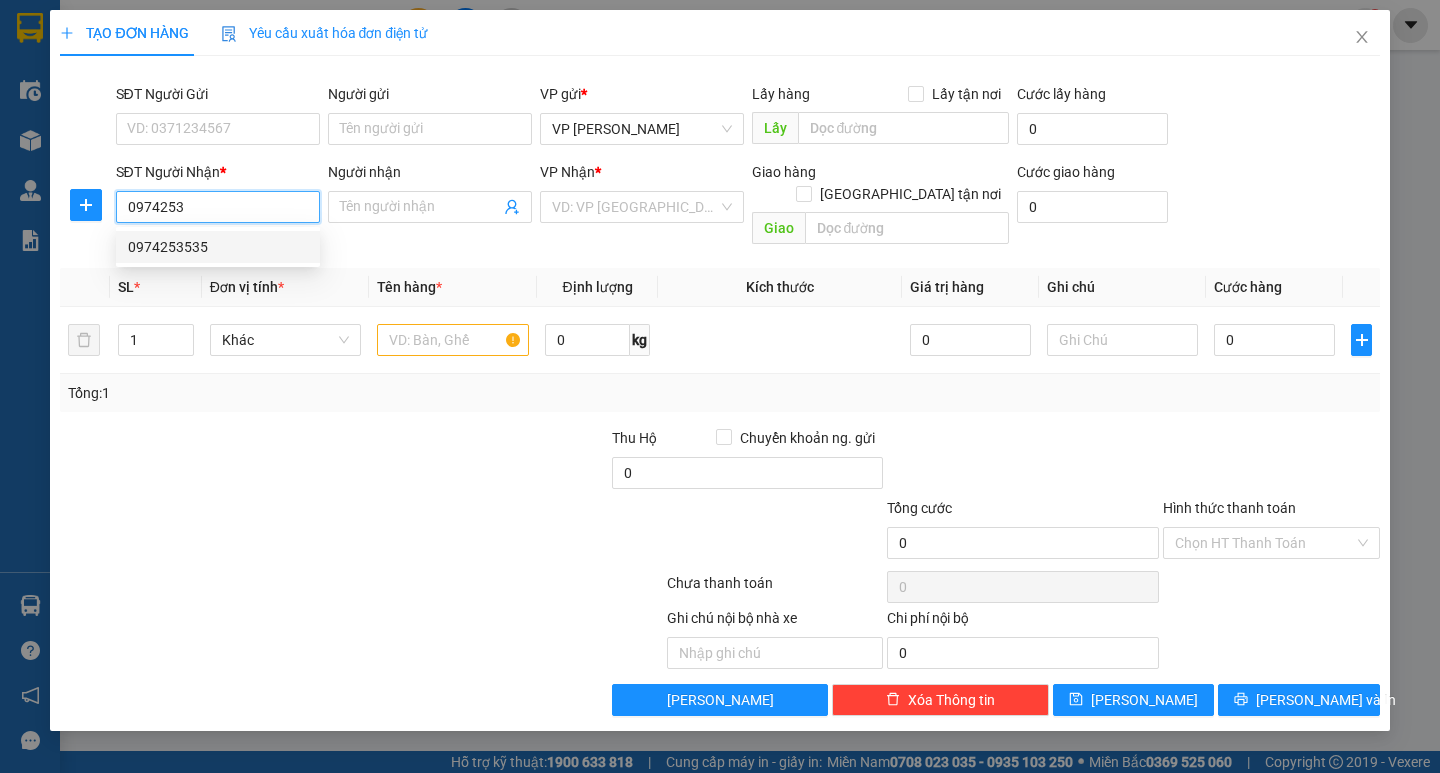 click on "0974253535" at bounding box center [218, 247] 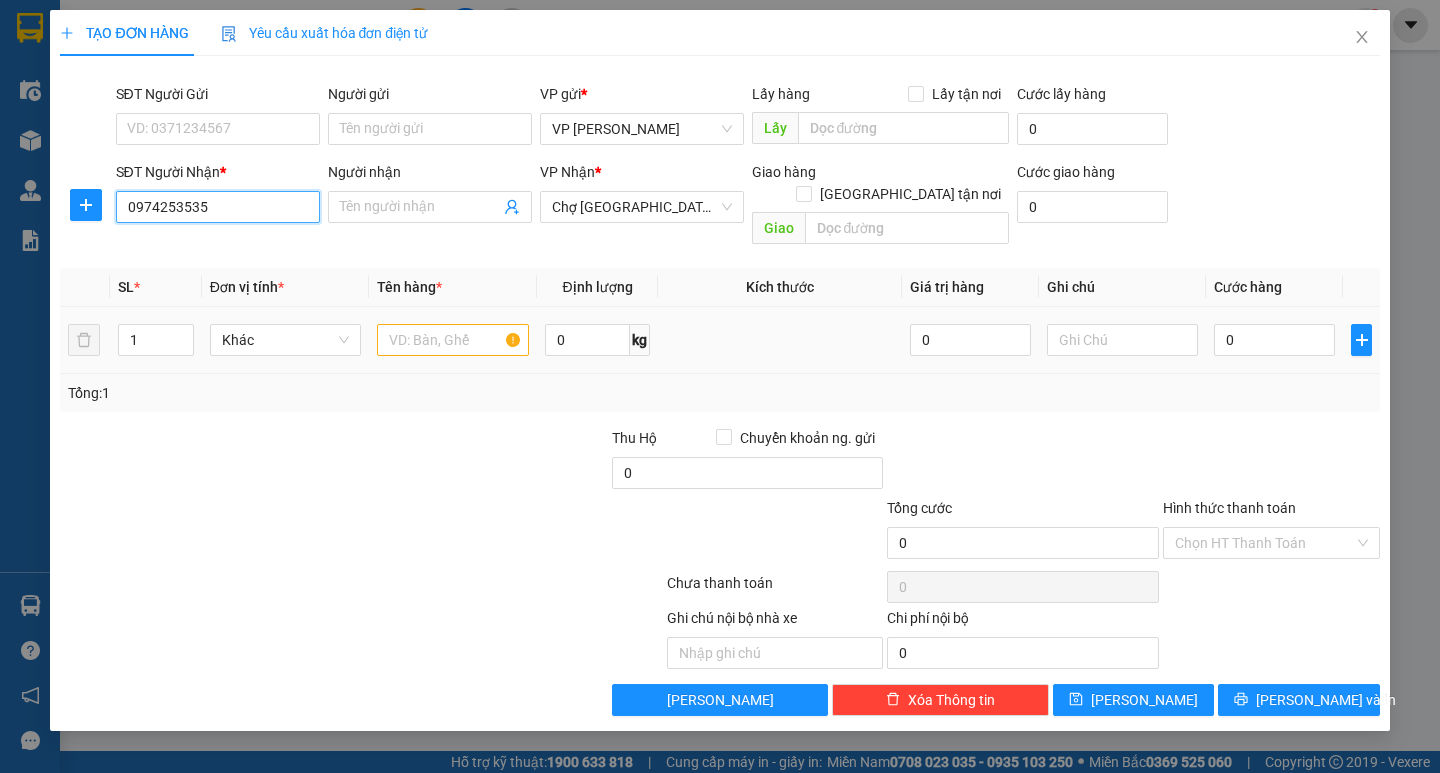 type on "0974253535" 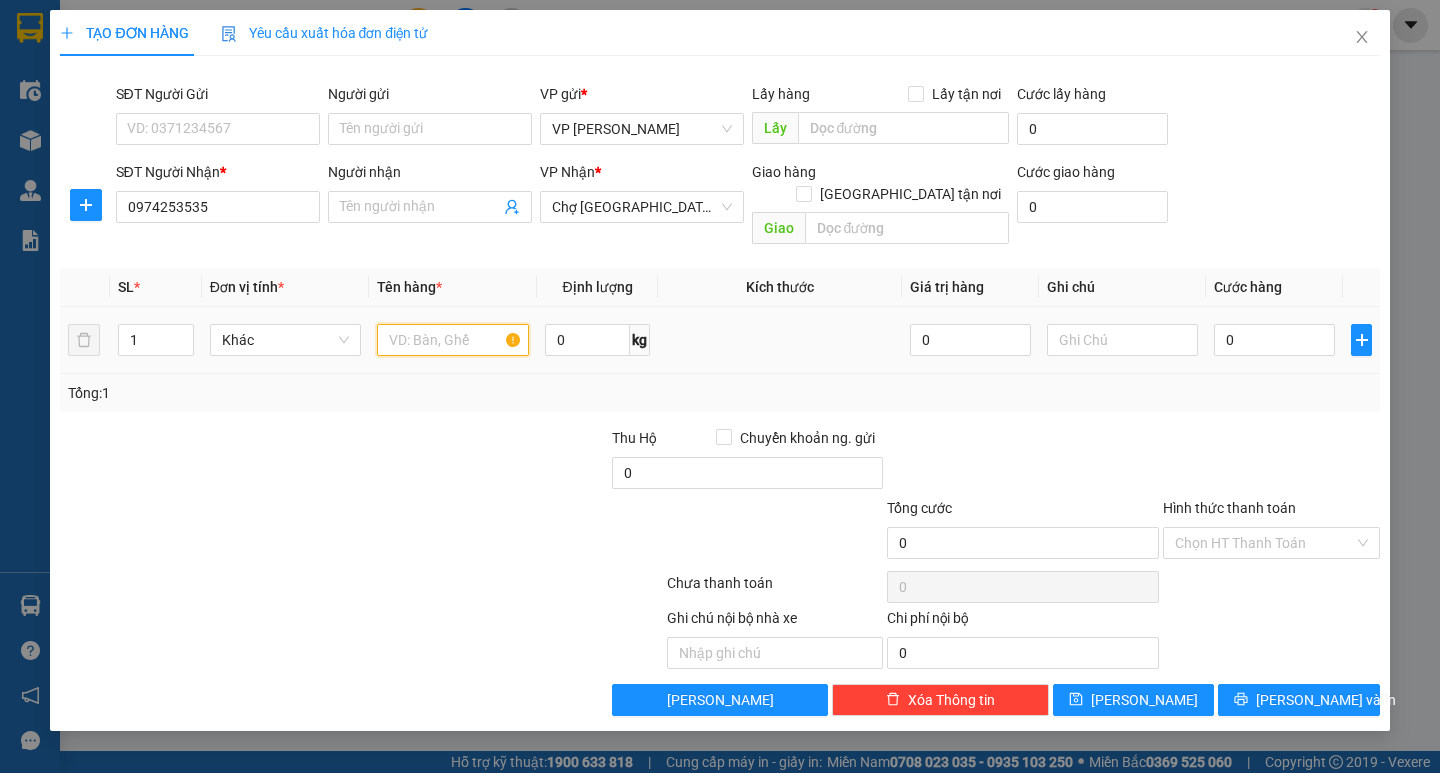 click at bounding box center (452, 340) 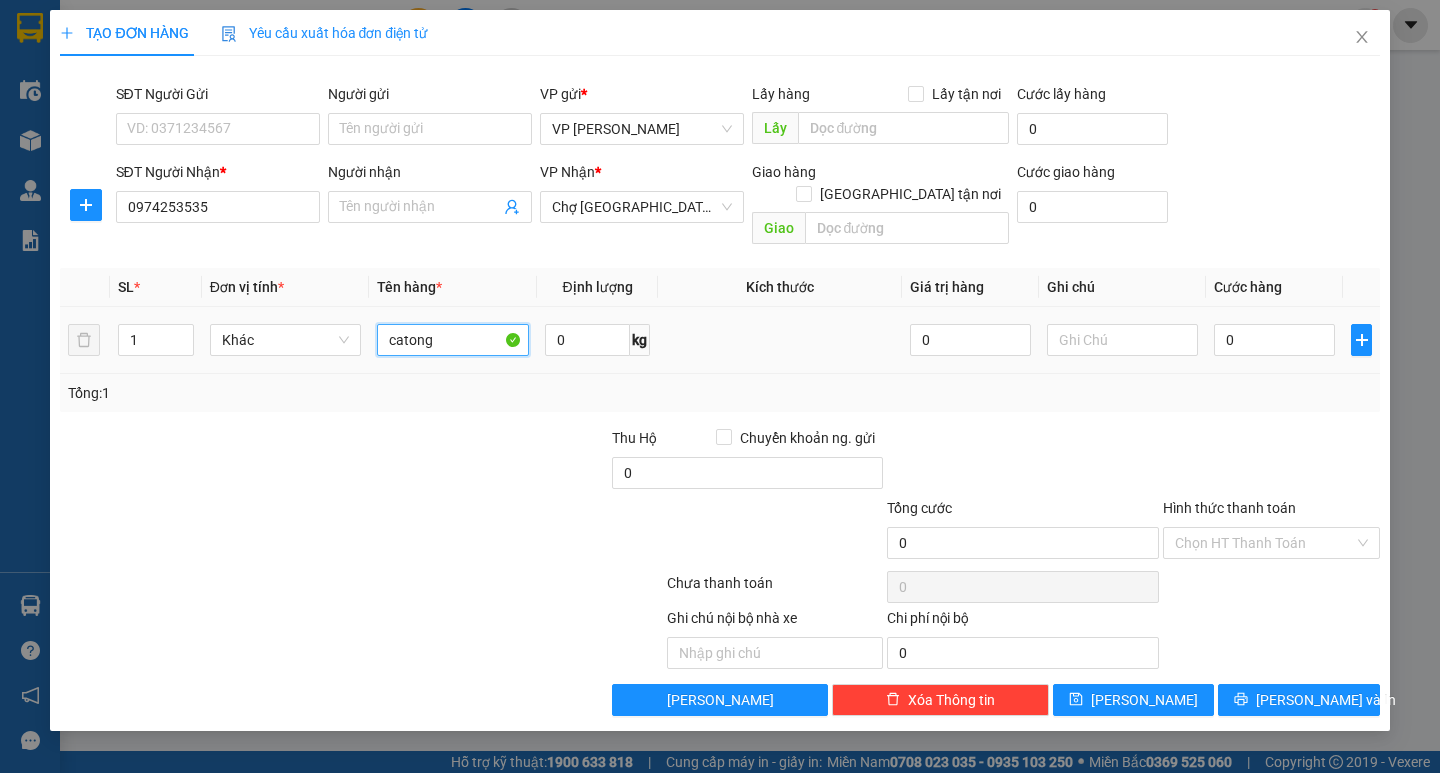type on "catong" 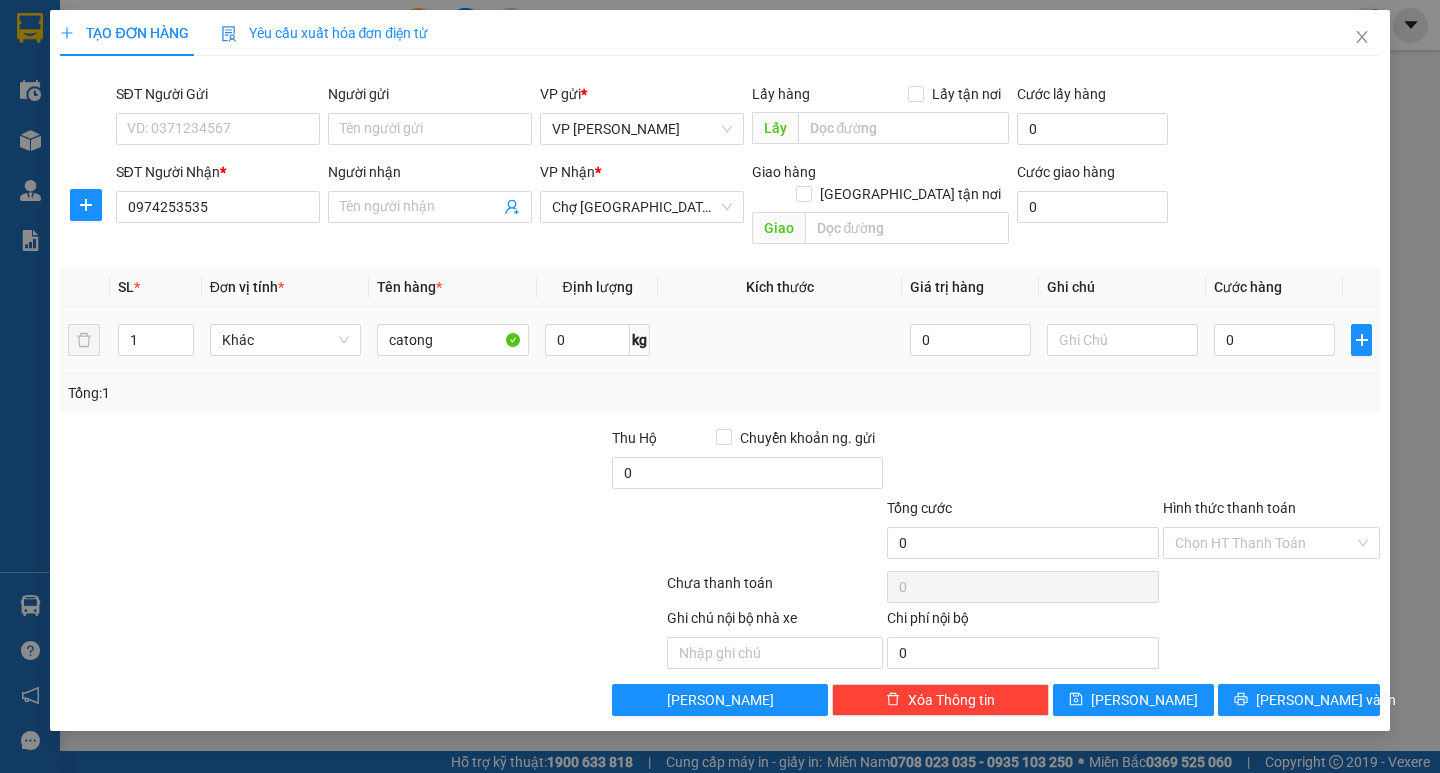click on "0" at bounding box center (1274, 340) 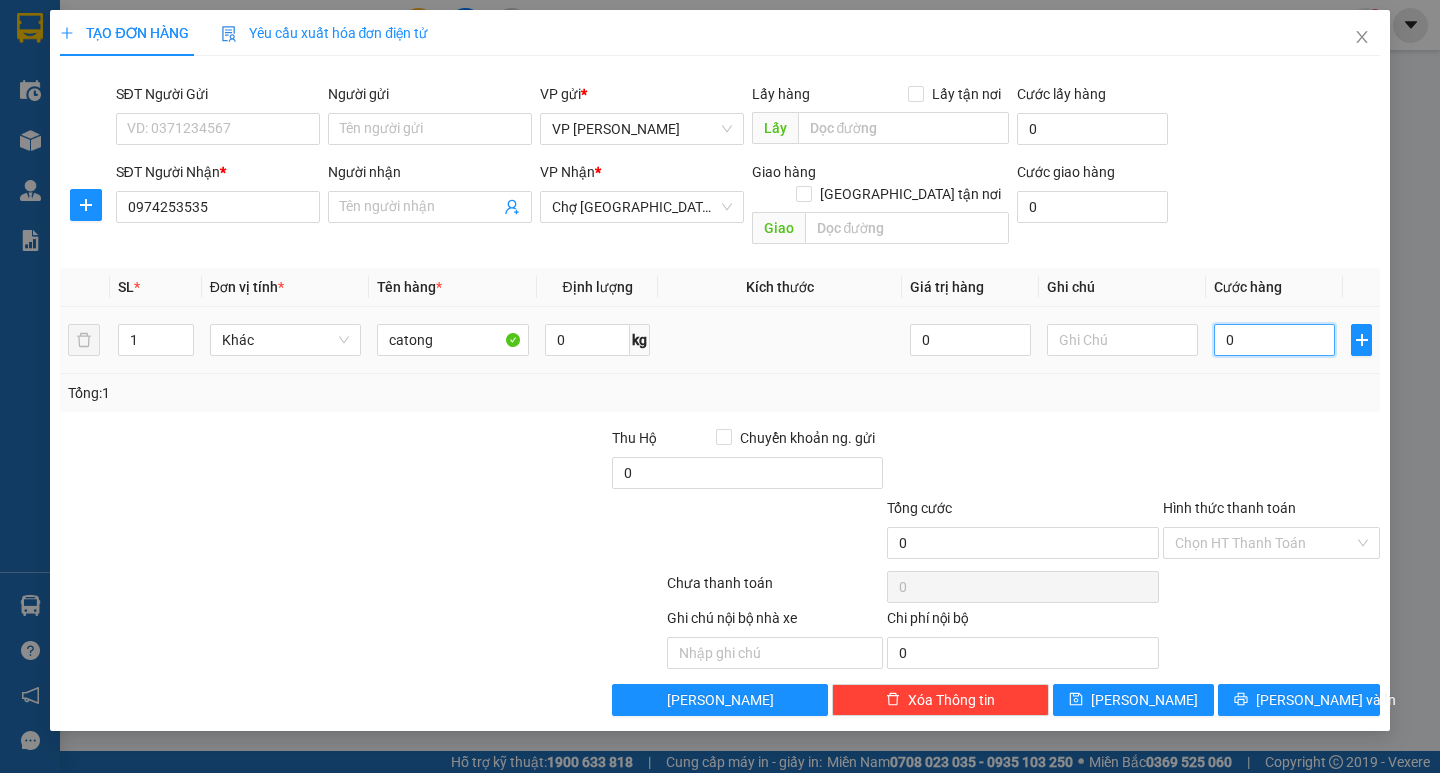 click on "0" at bounding box center (1274, 340) 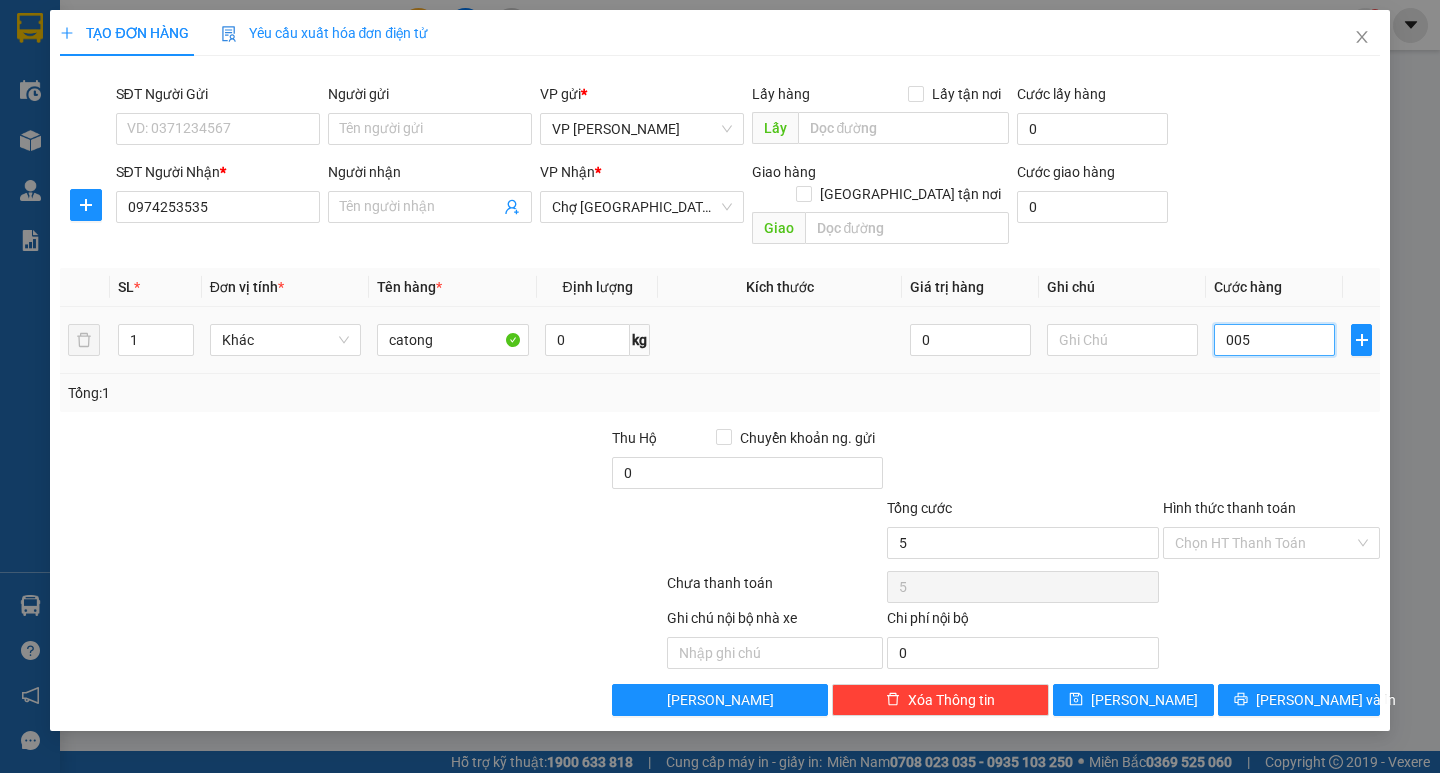 type on "0.050" 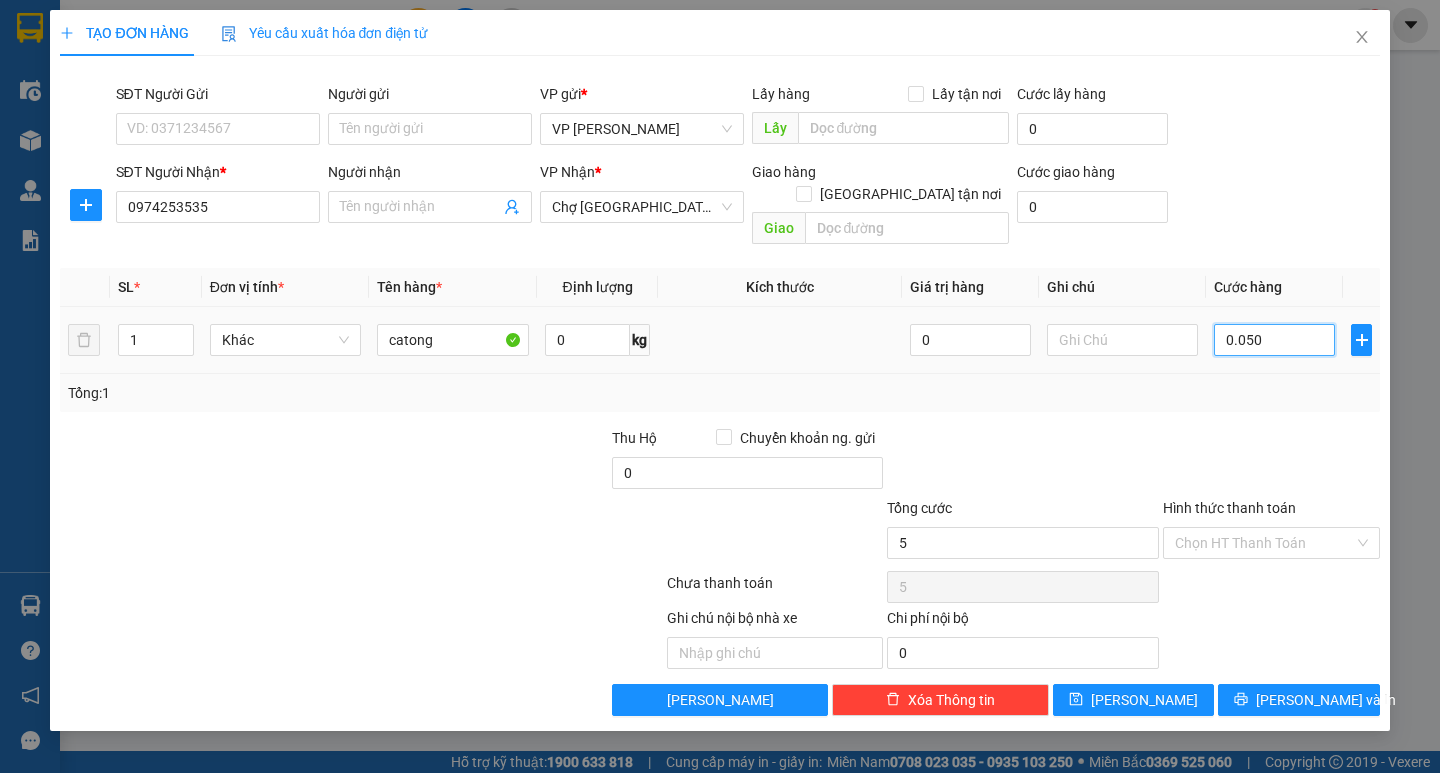 type on "50" 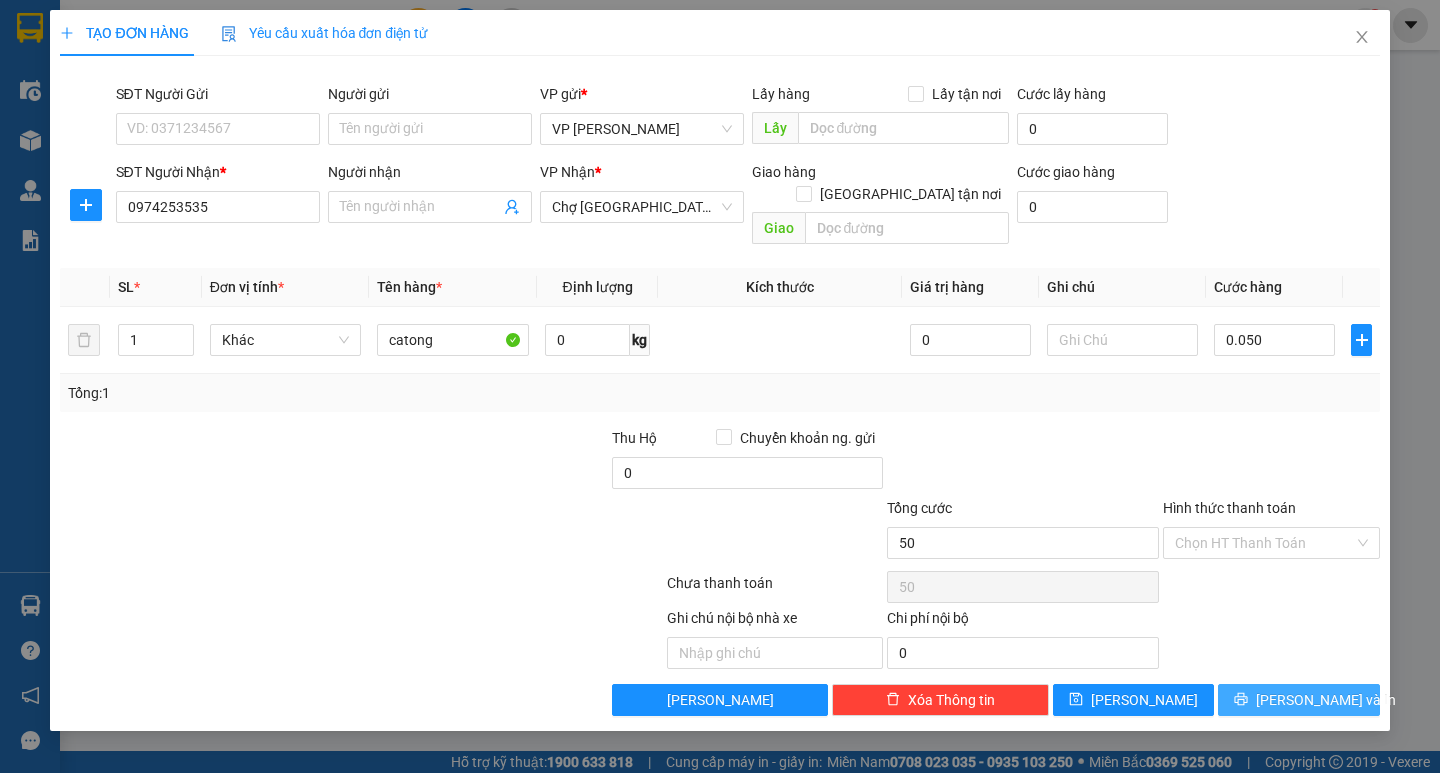 click on "[PERSON_NAME] và In" at bounding box center [1326, 700] 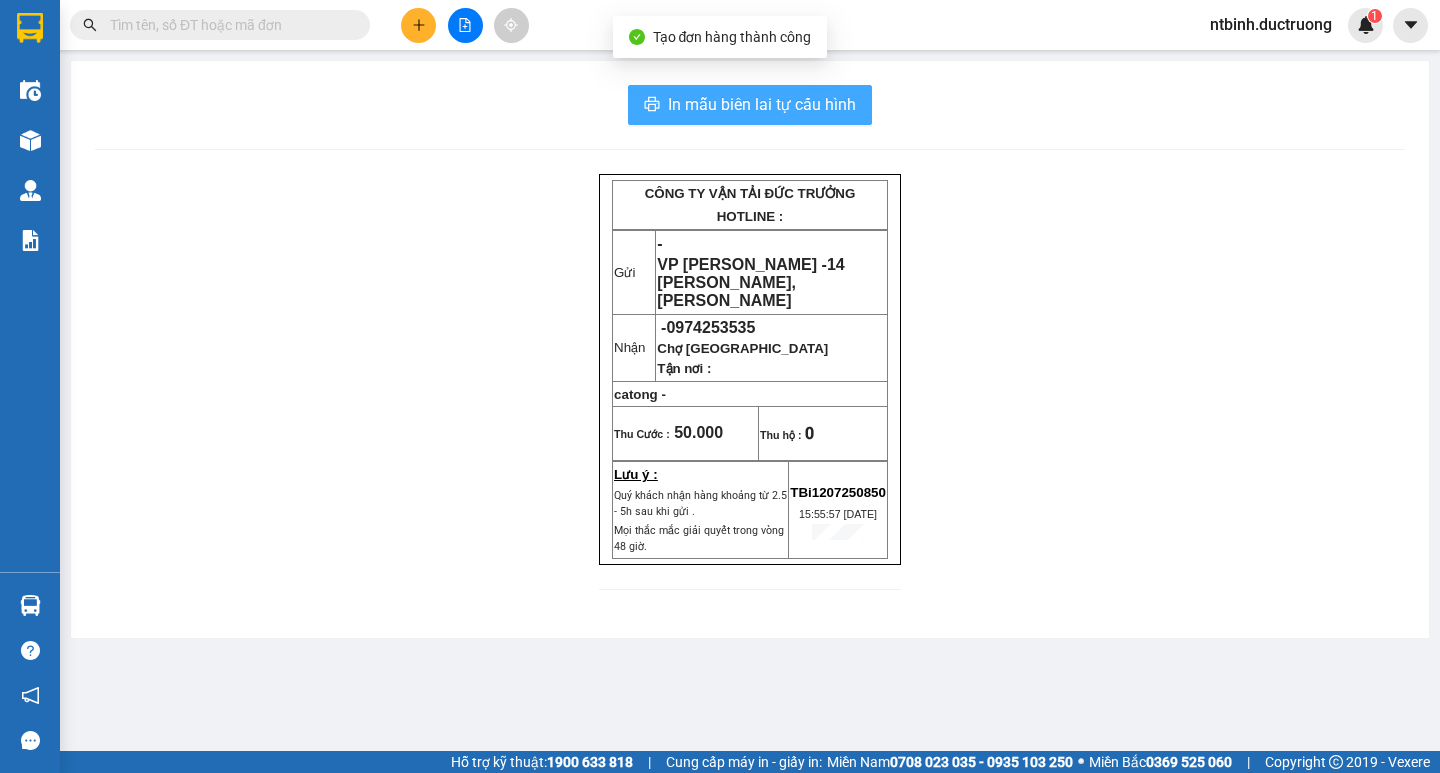 click on "In mẫu biên lai tự cấu hình" at bounding box center (762, 104) 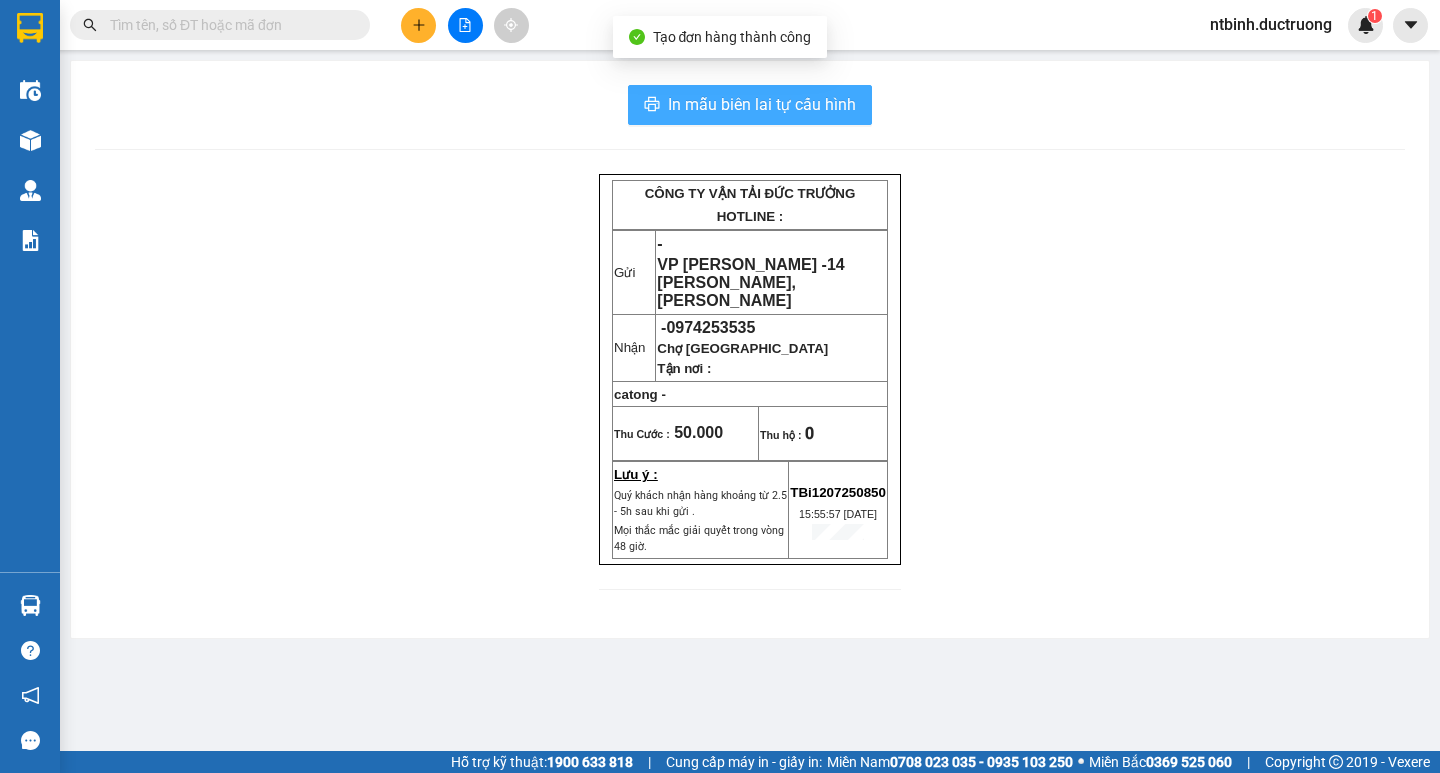 scroll, scrollTop: 0, scrollLeft: 0, axis: both 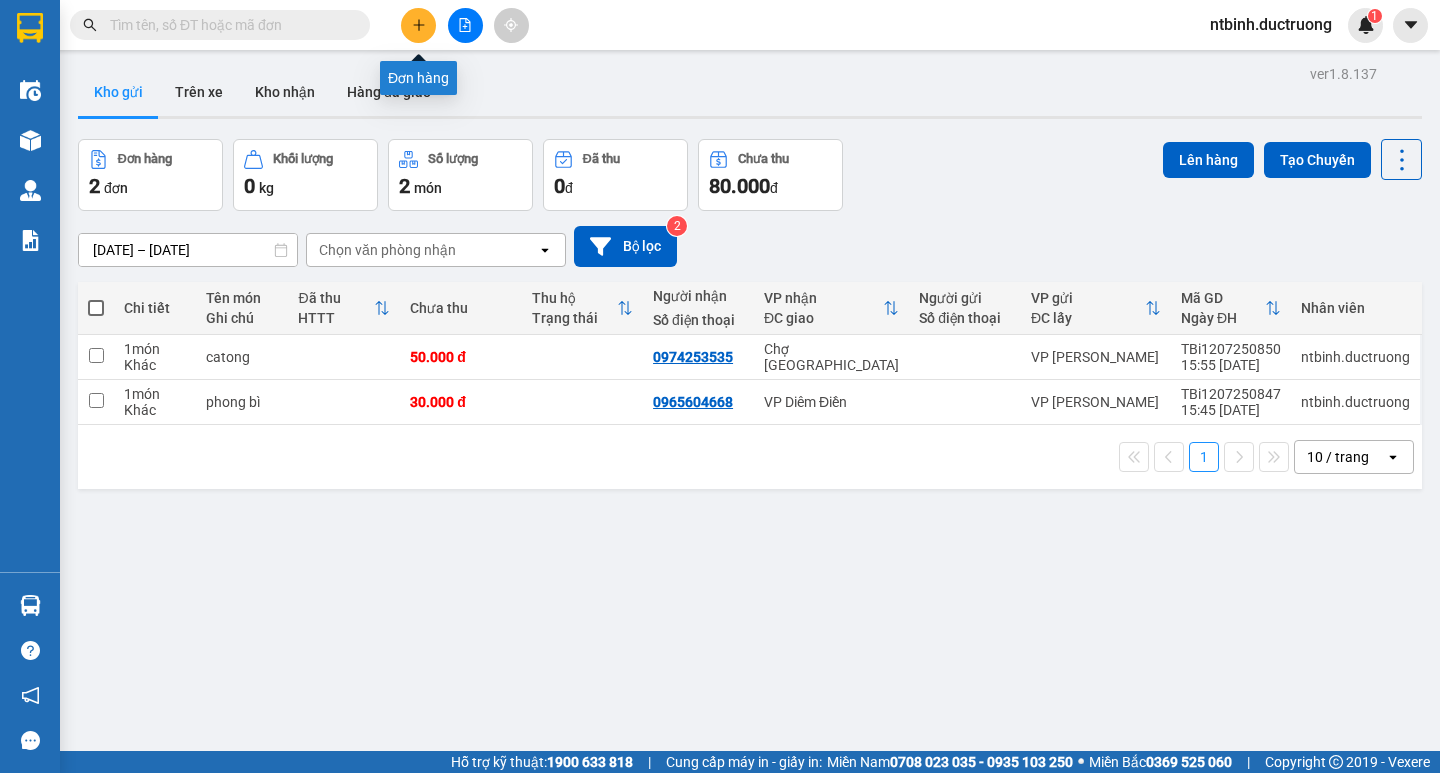 click at bounding box center (418, 25) 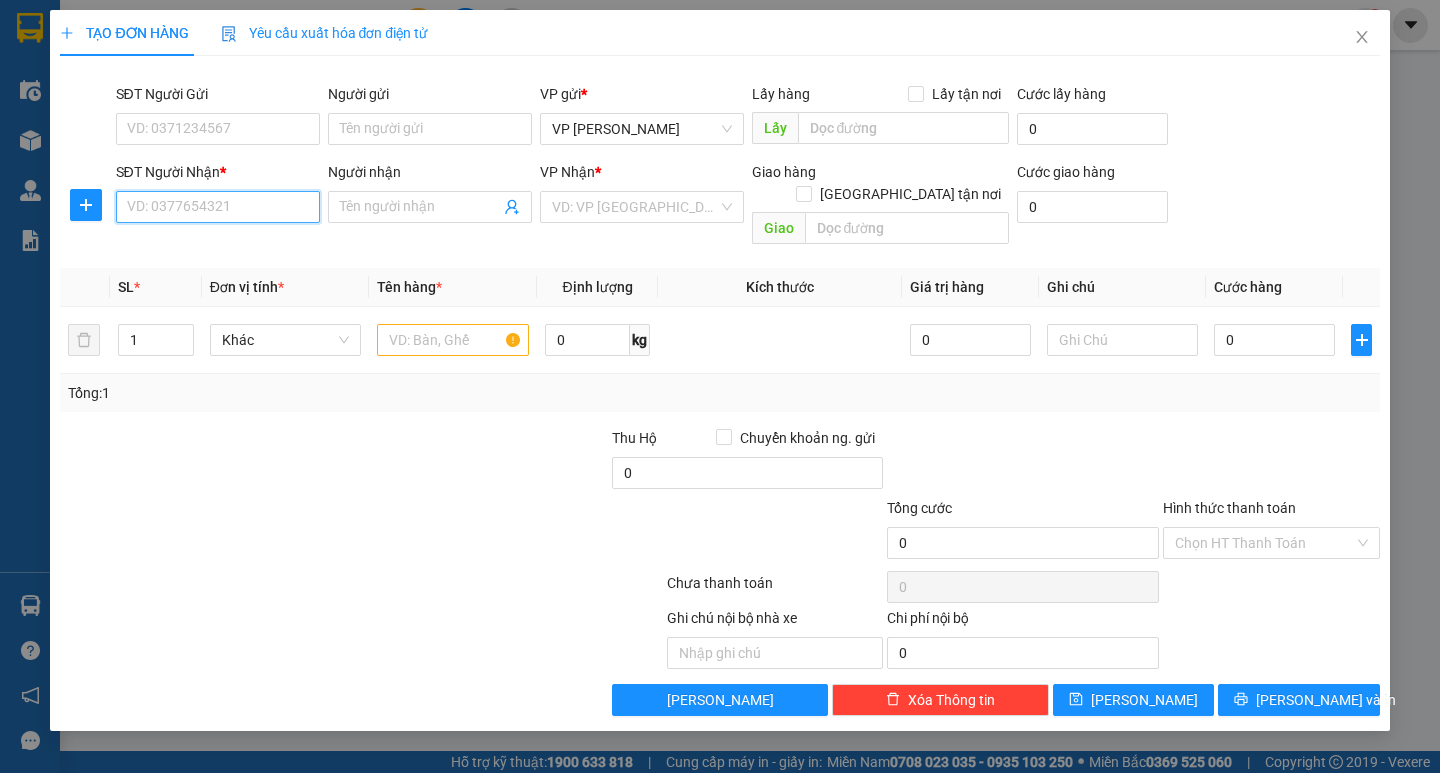 click on "SĐT Người Nhận  *" at bounding box center (218, 207) 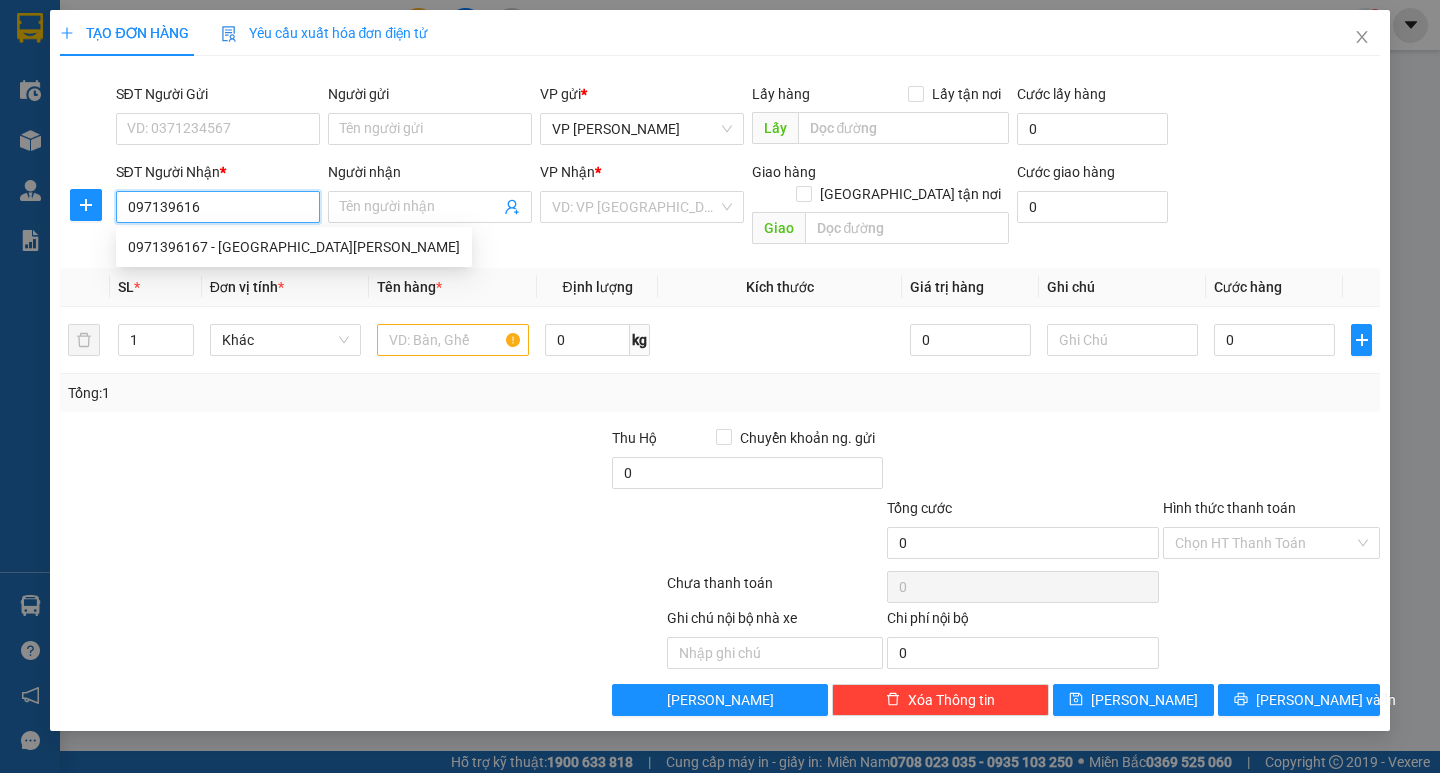 type on "0971396167" 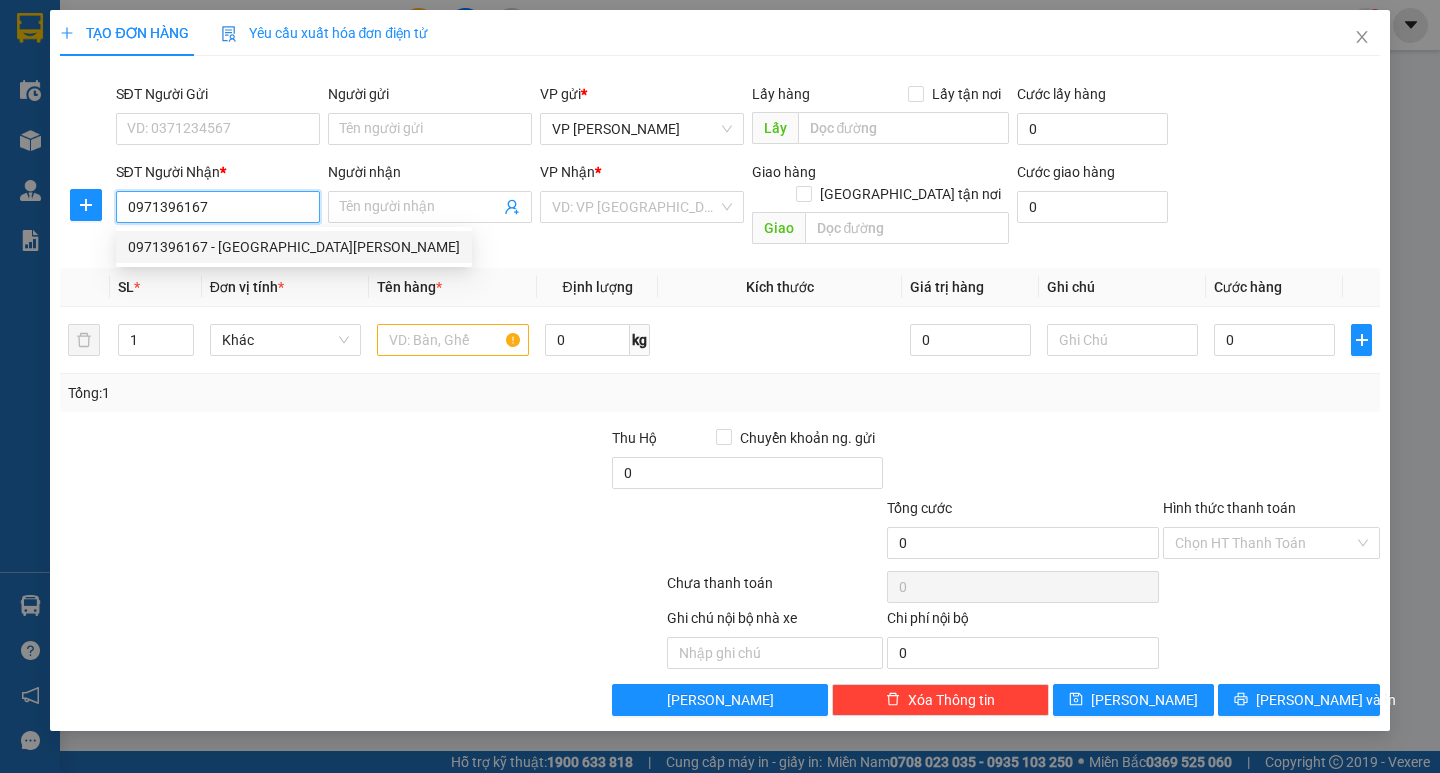 click on "0971396167 - [GEOGRAPHIC_DATA][PERSON_NAME]" at bounding box center (294, 247) 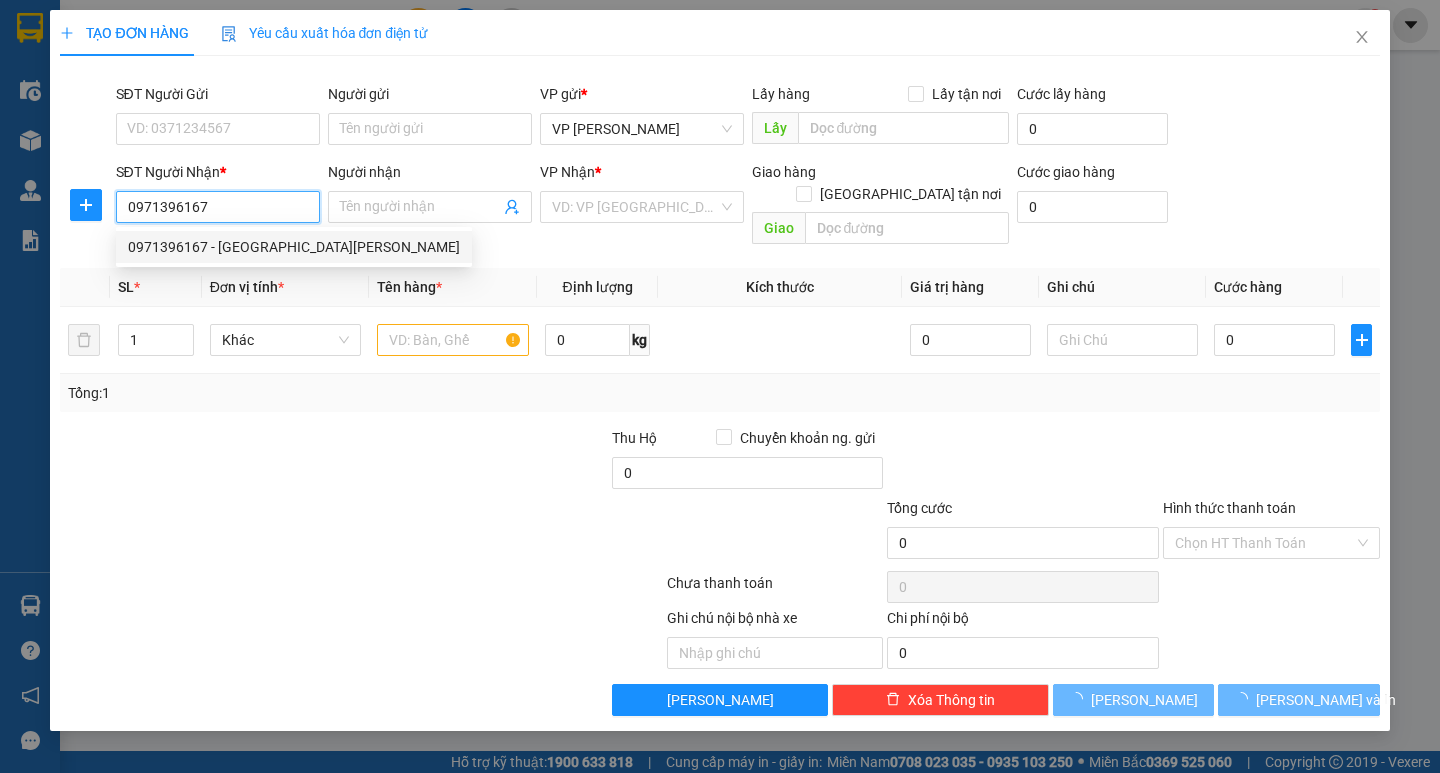type on "thụy [PERSON_NAME]" 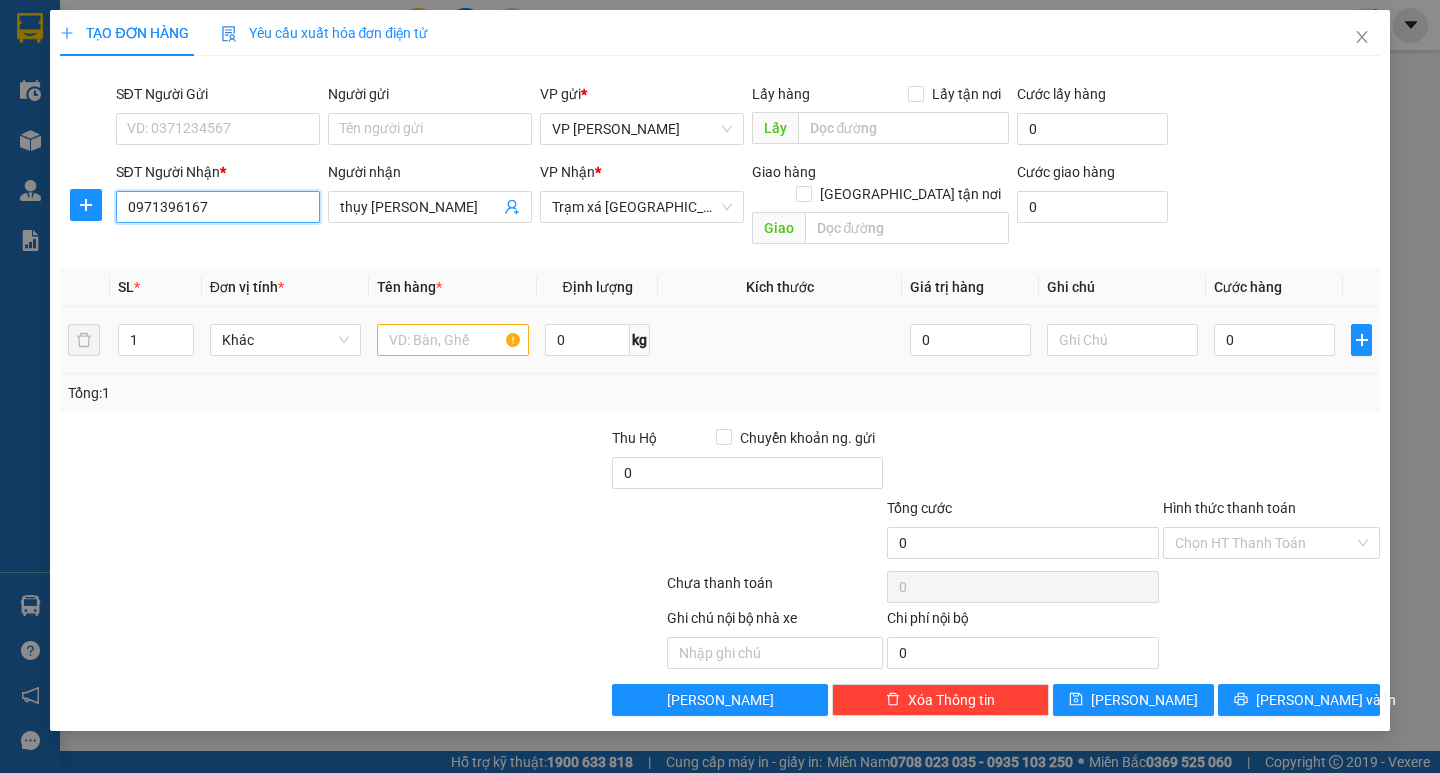 type on "0971396167" 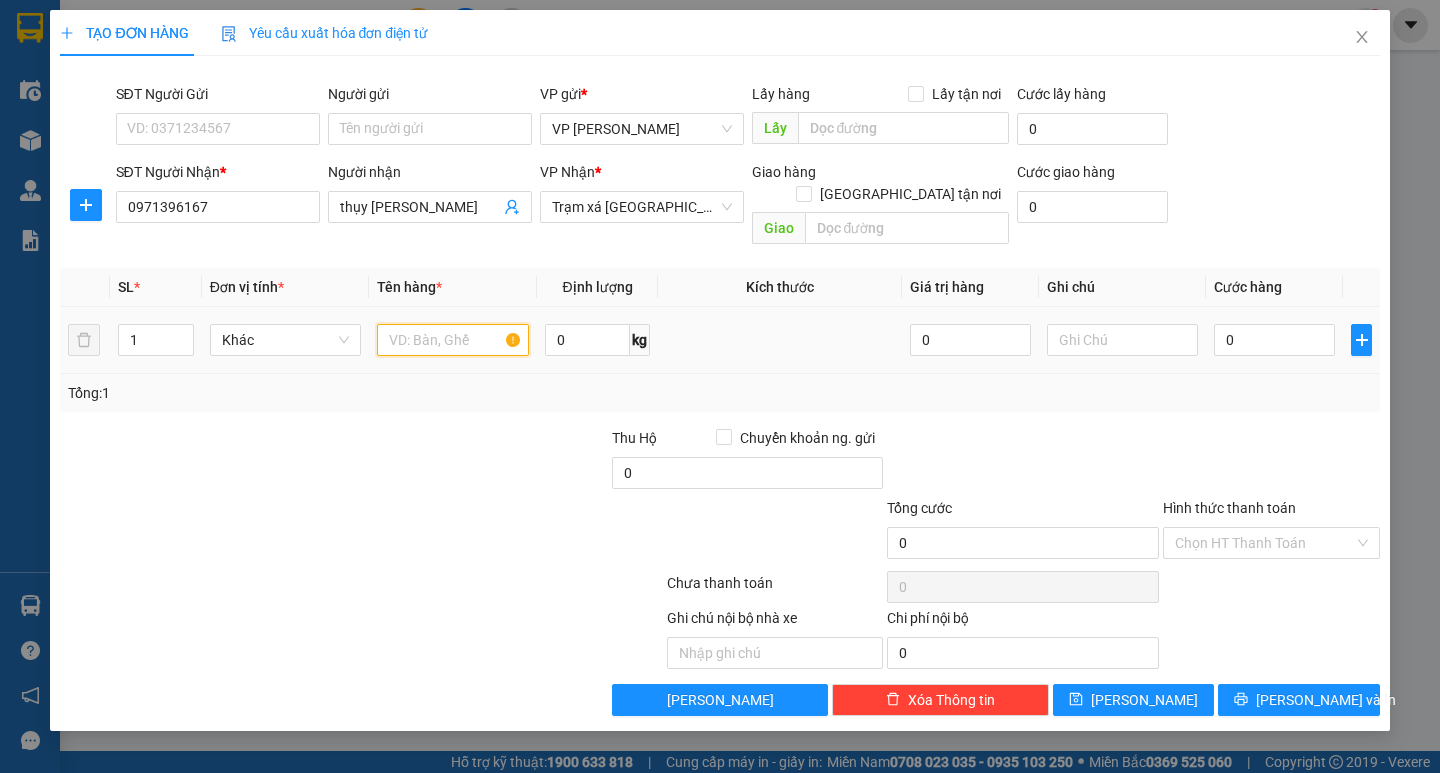 click at bounding box center (452, 340) 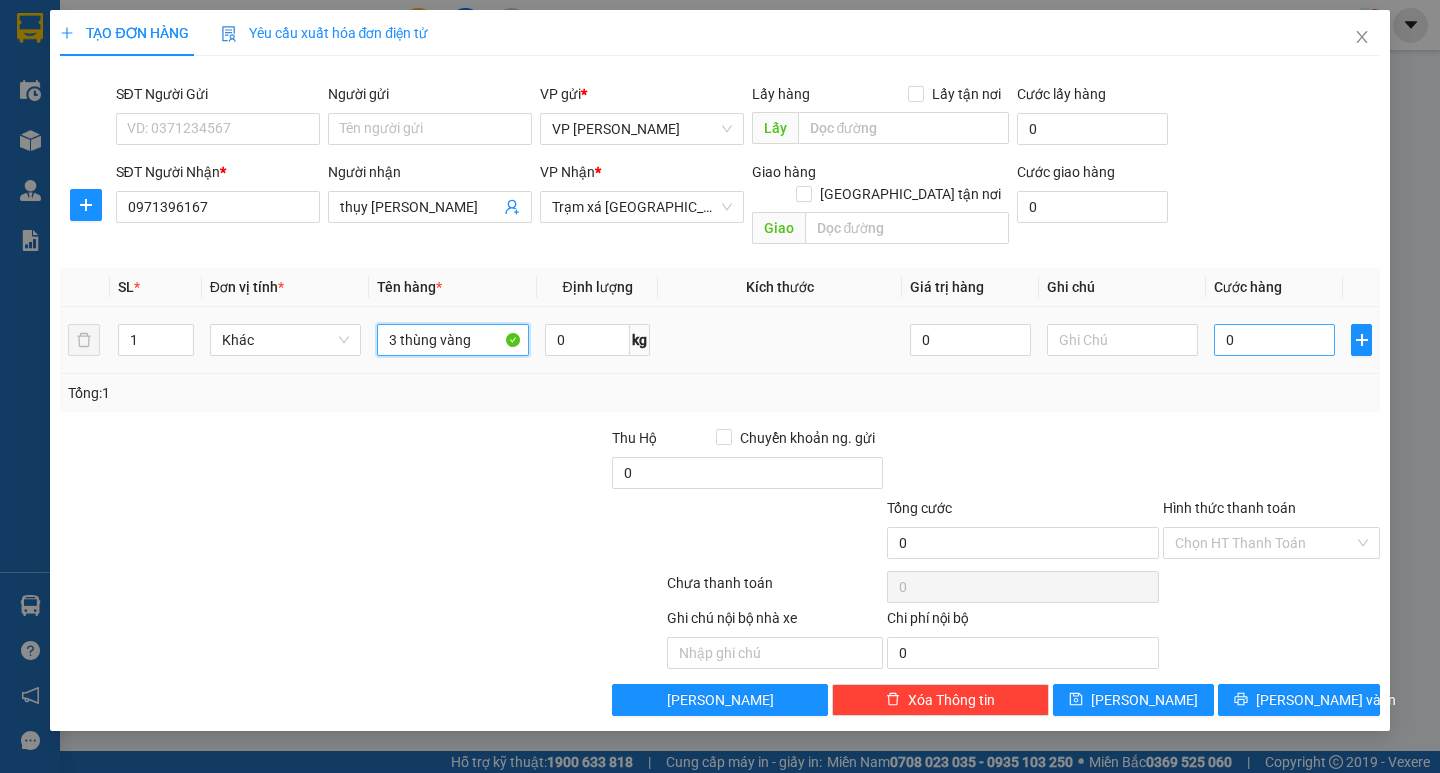 type on "3 thùng vàng" 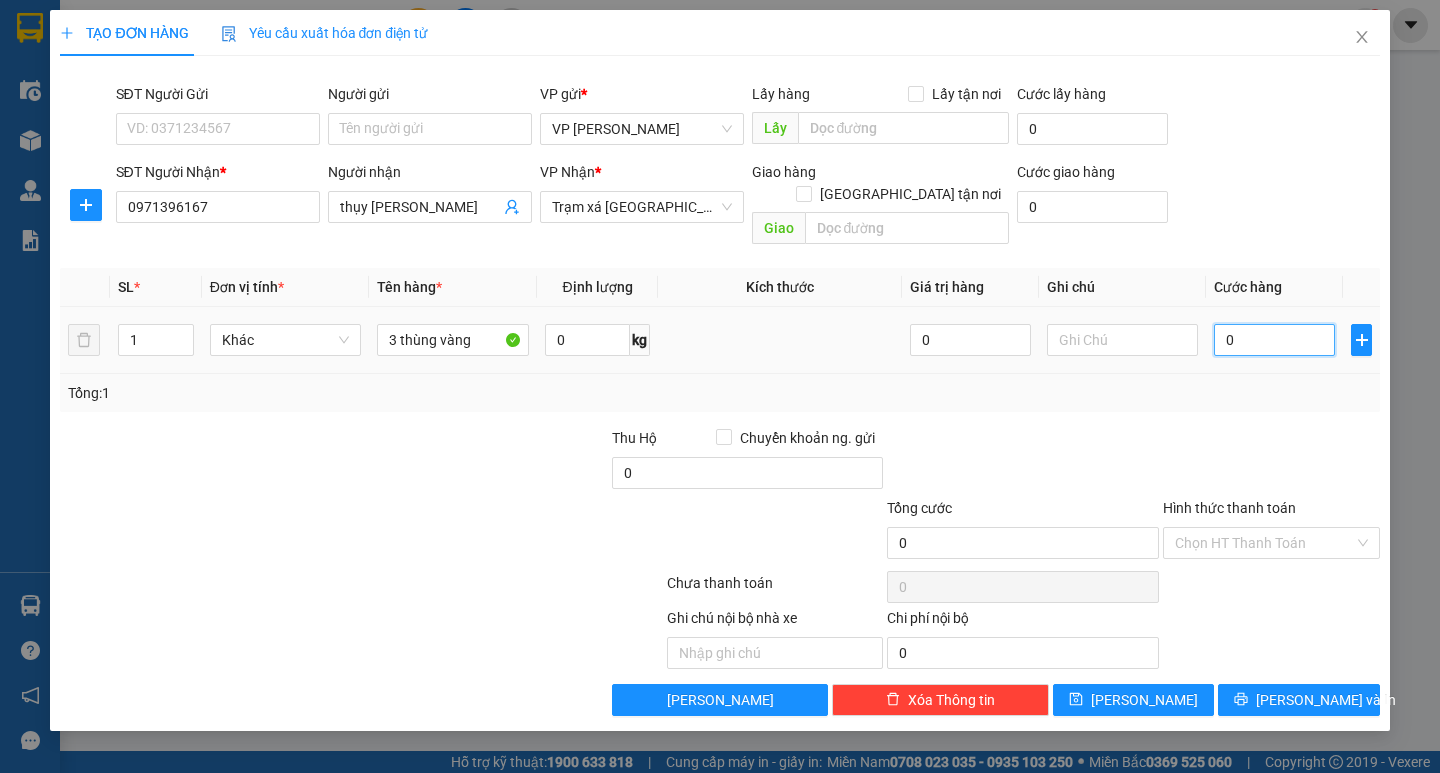 click on "0" at bounding box center (1274, 340) 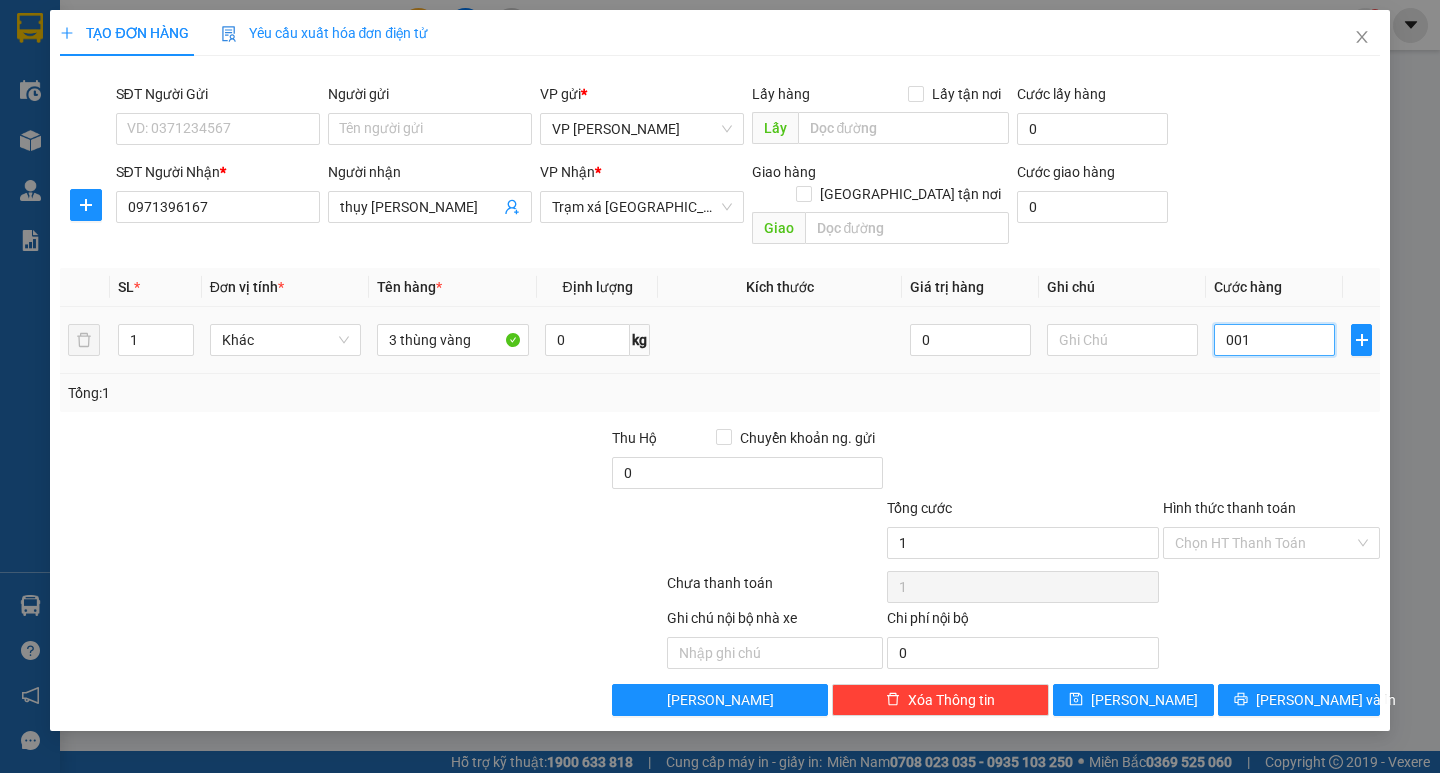 type on "0.015" 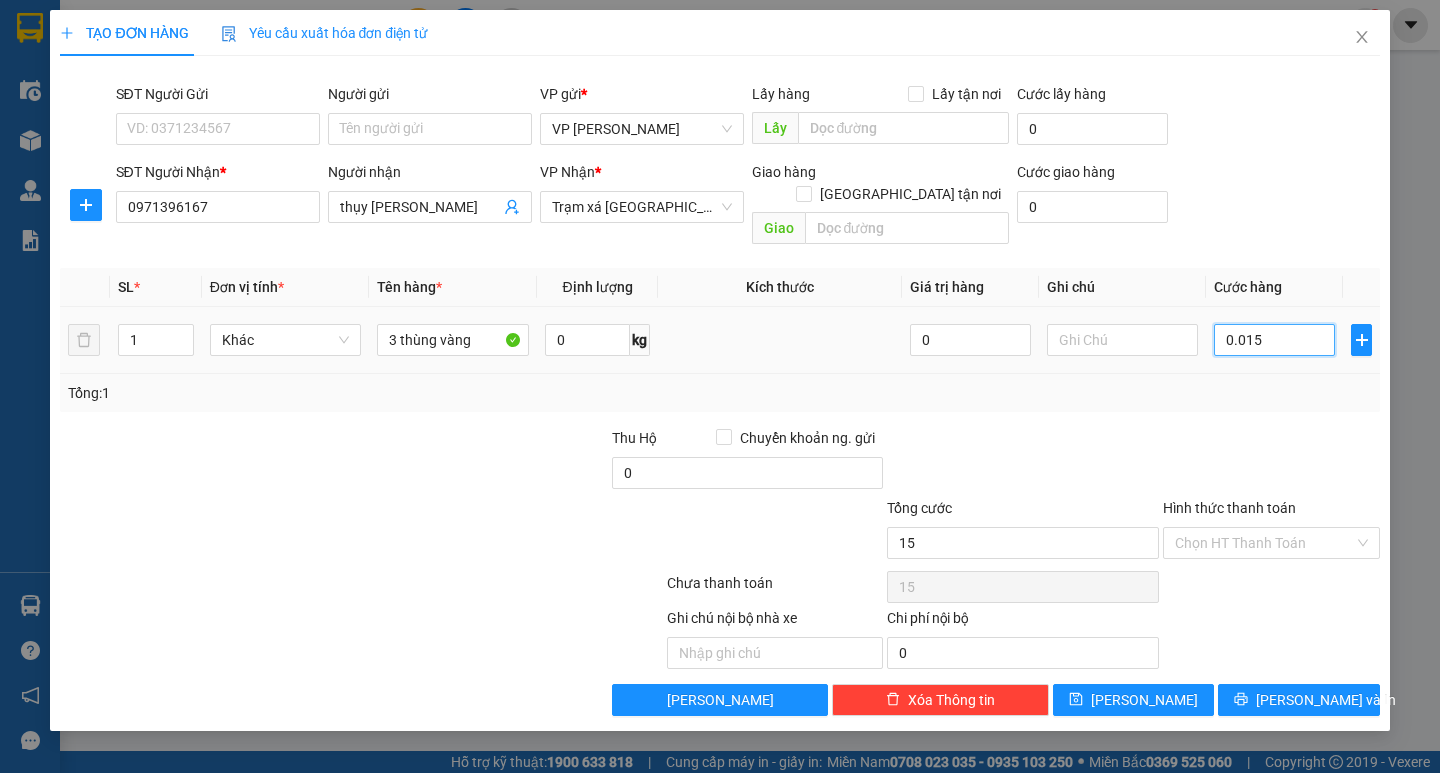 type on "00.150" 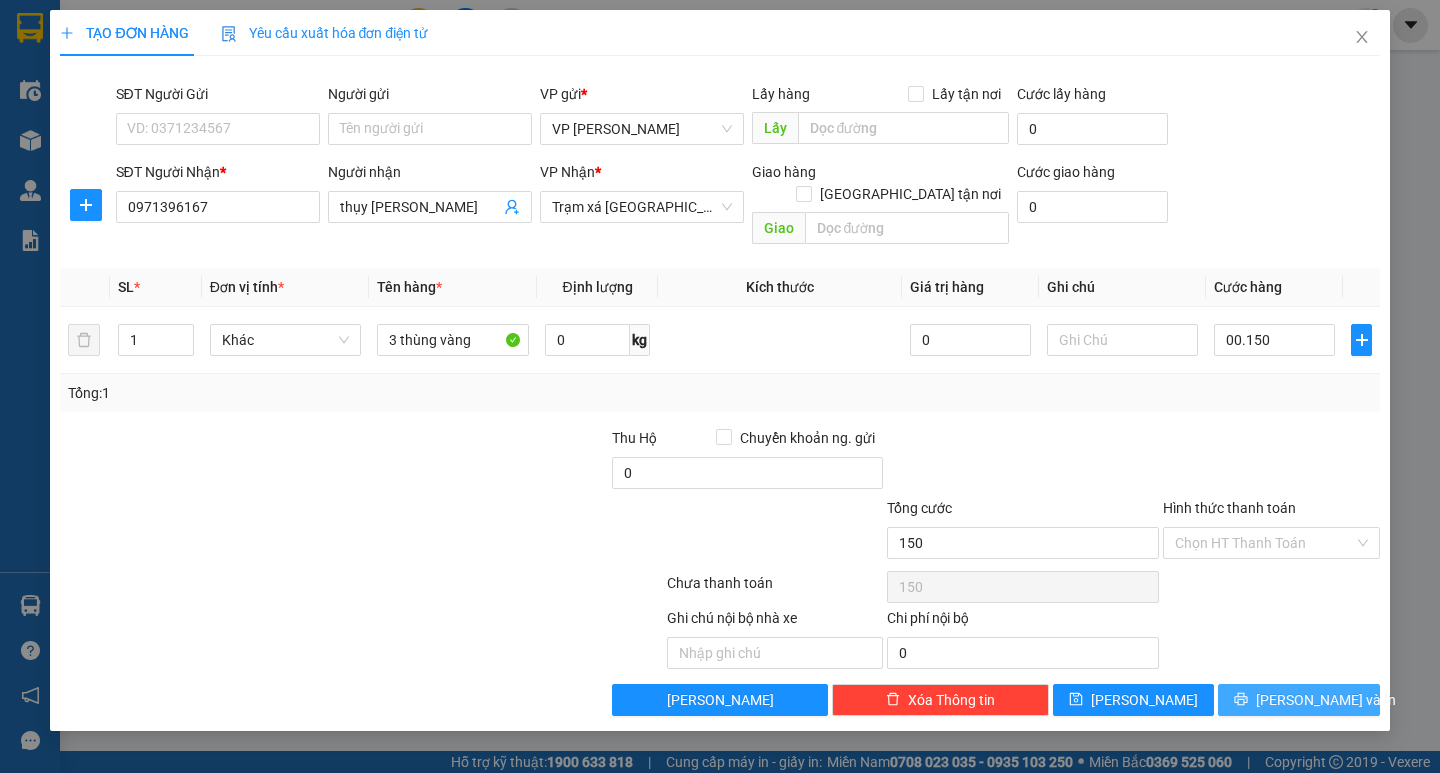 click on "[PERSON_NAME] và In" at bounding box center [1326, 700] 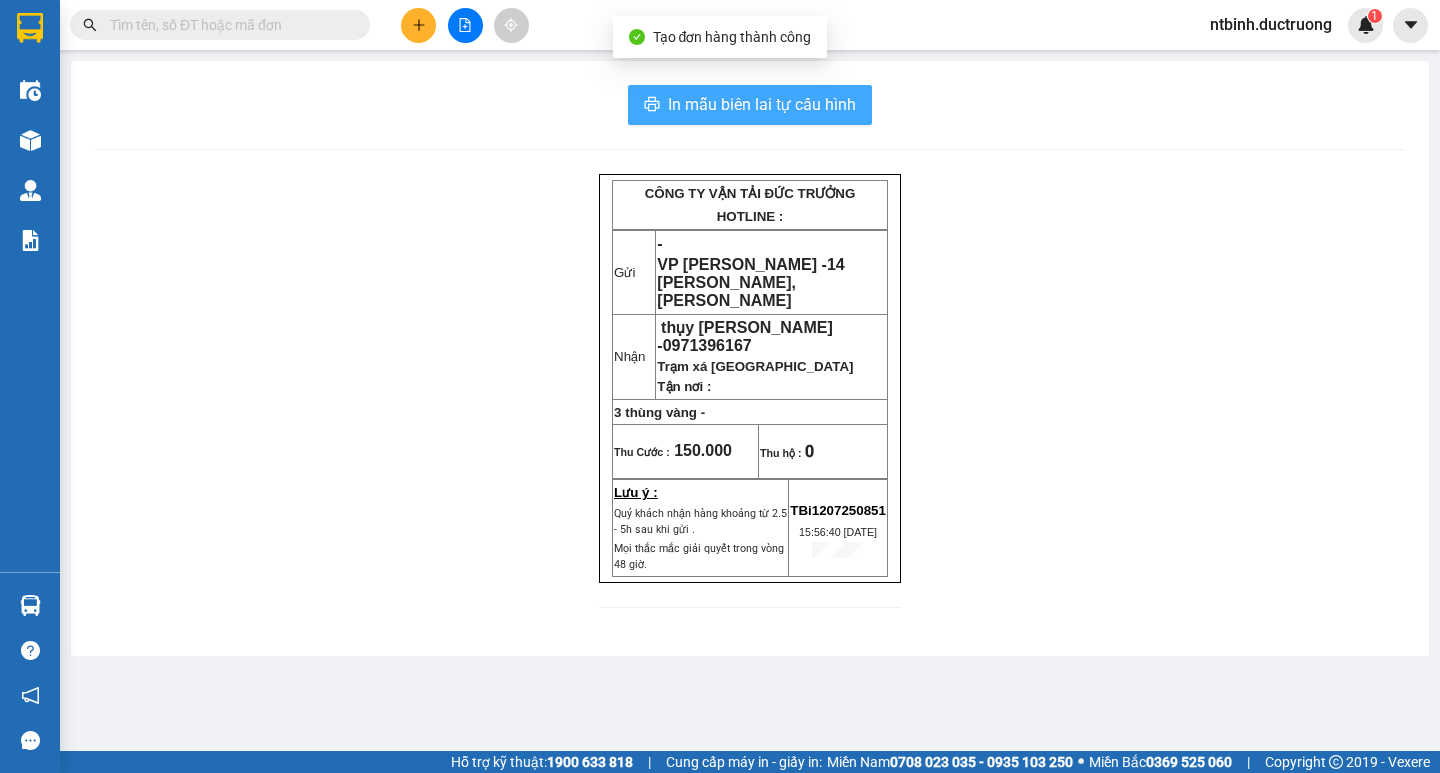 click on "In mẫu biên lai tự cấu hình" at bounding box center [762, 104] 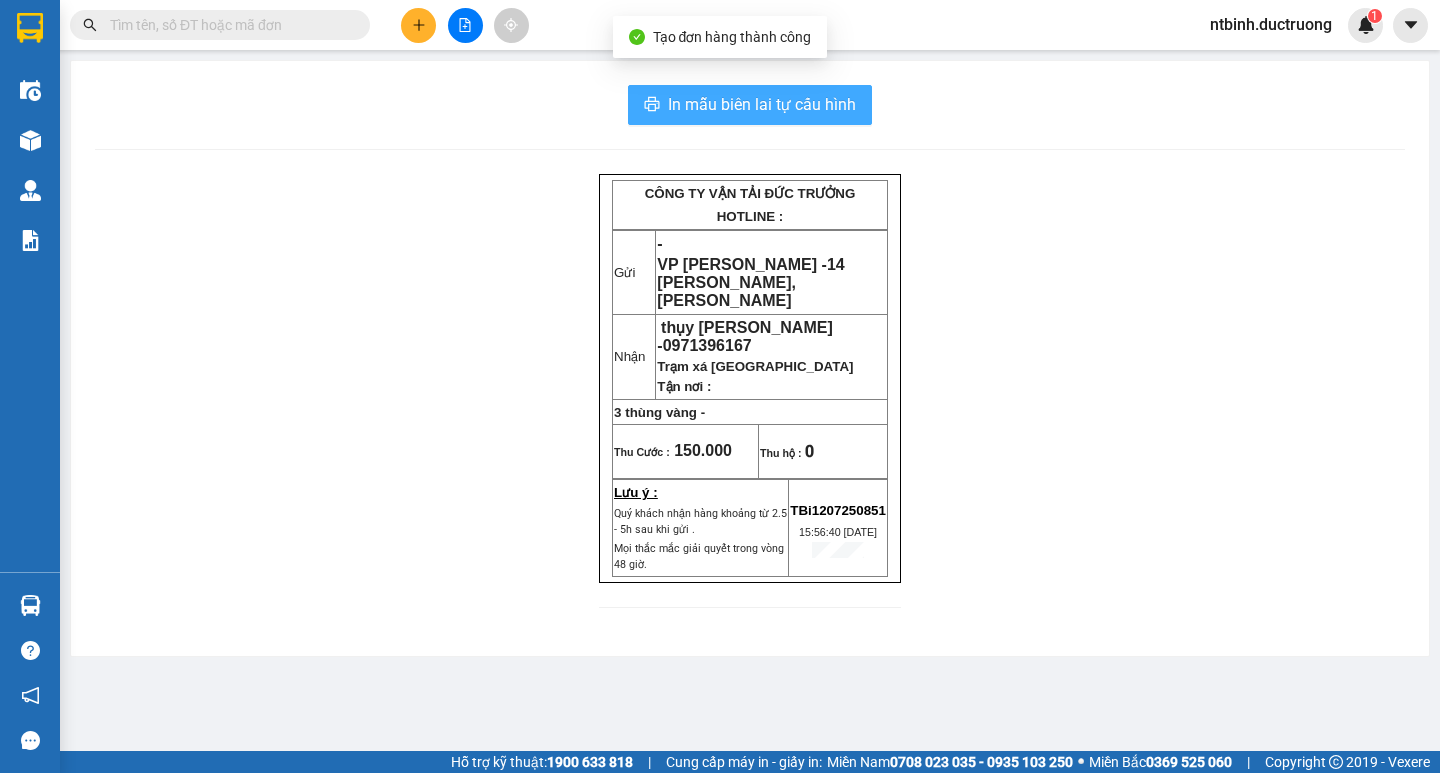 scroll, scrollTop: 0, scrollLeft: 0, axis: both 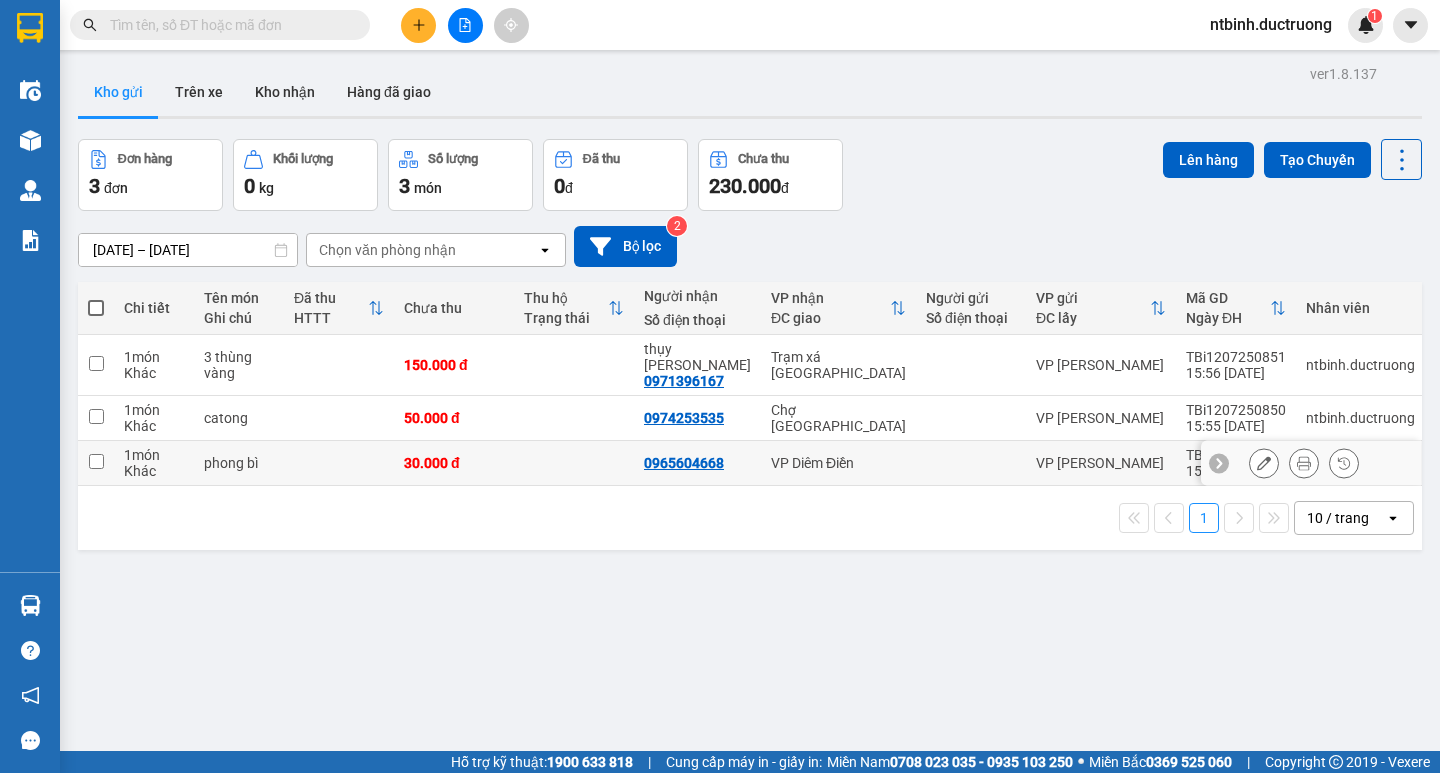 click at bounding box center [1264, 463] 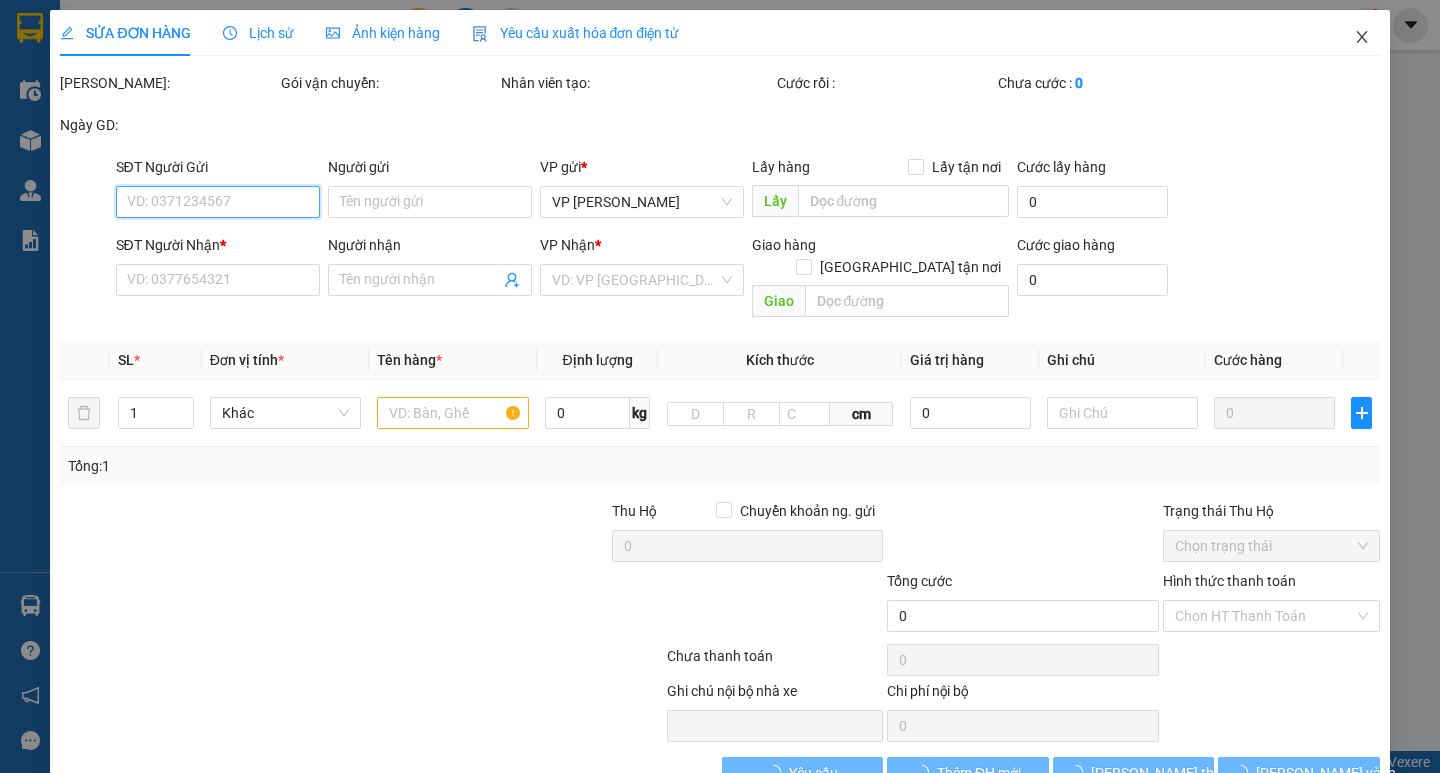 type on "0965604668" 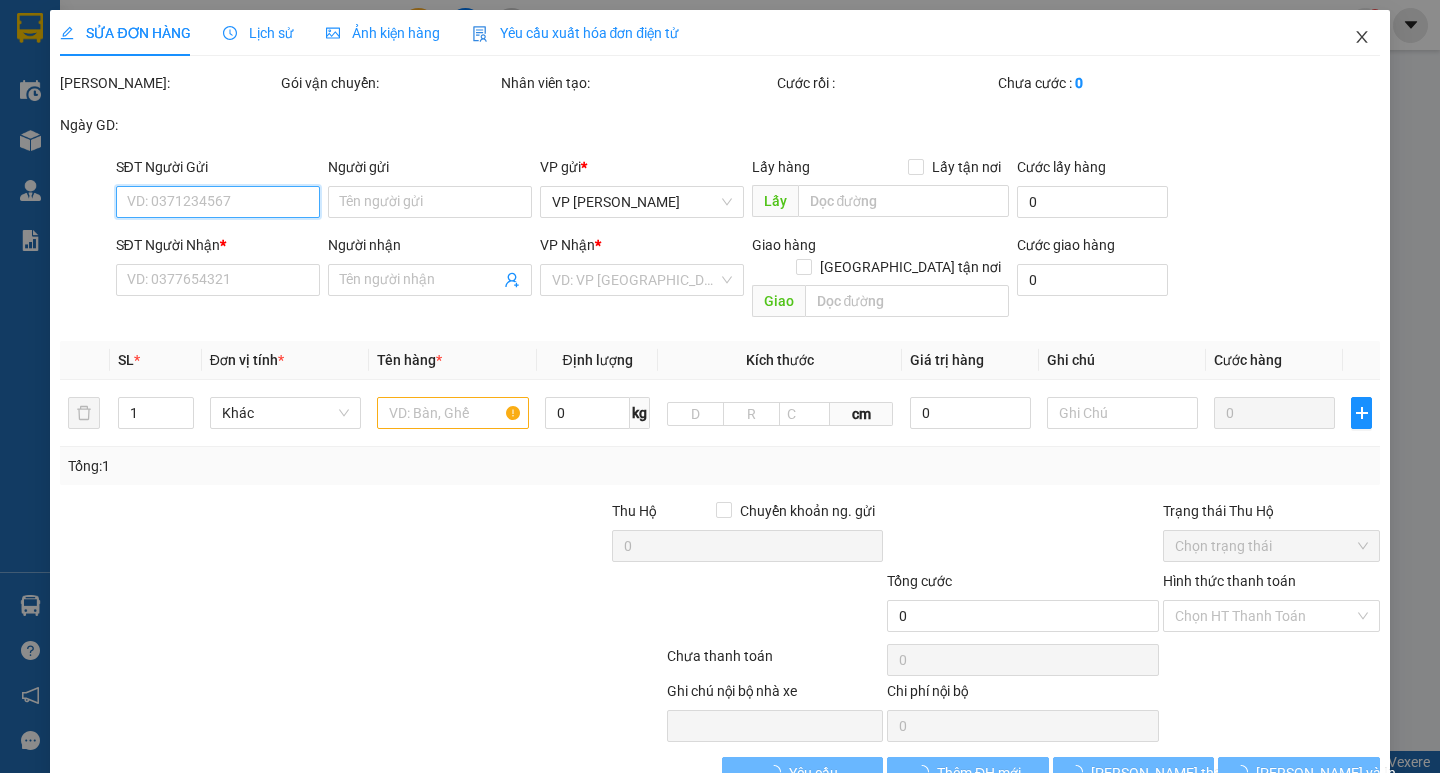 type on "30.000" 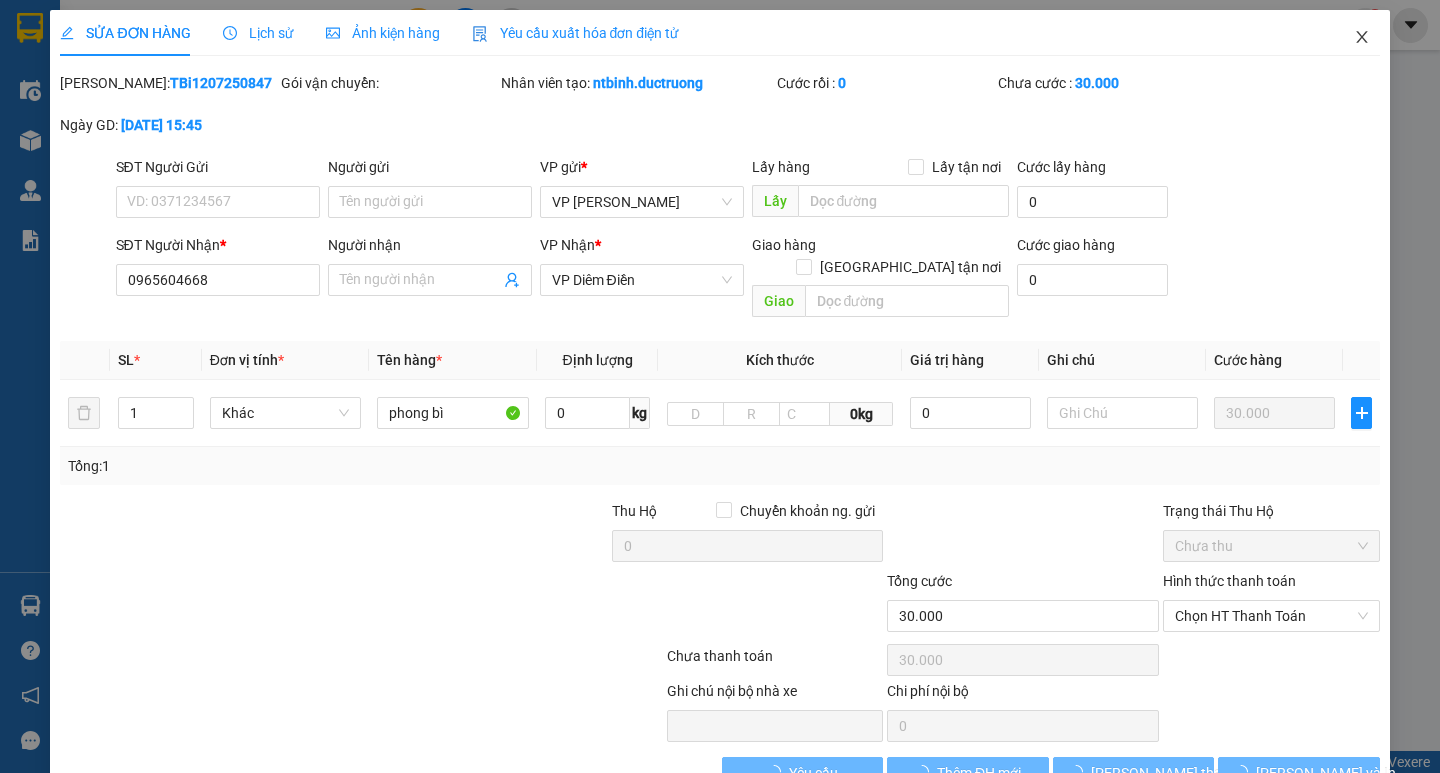 click 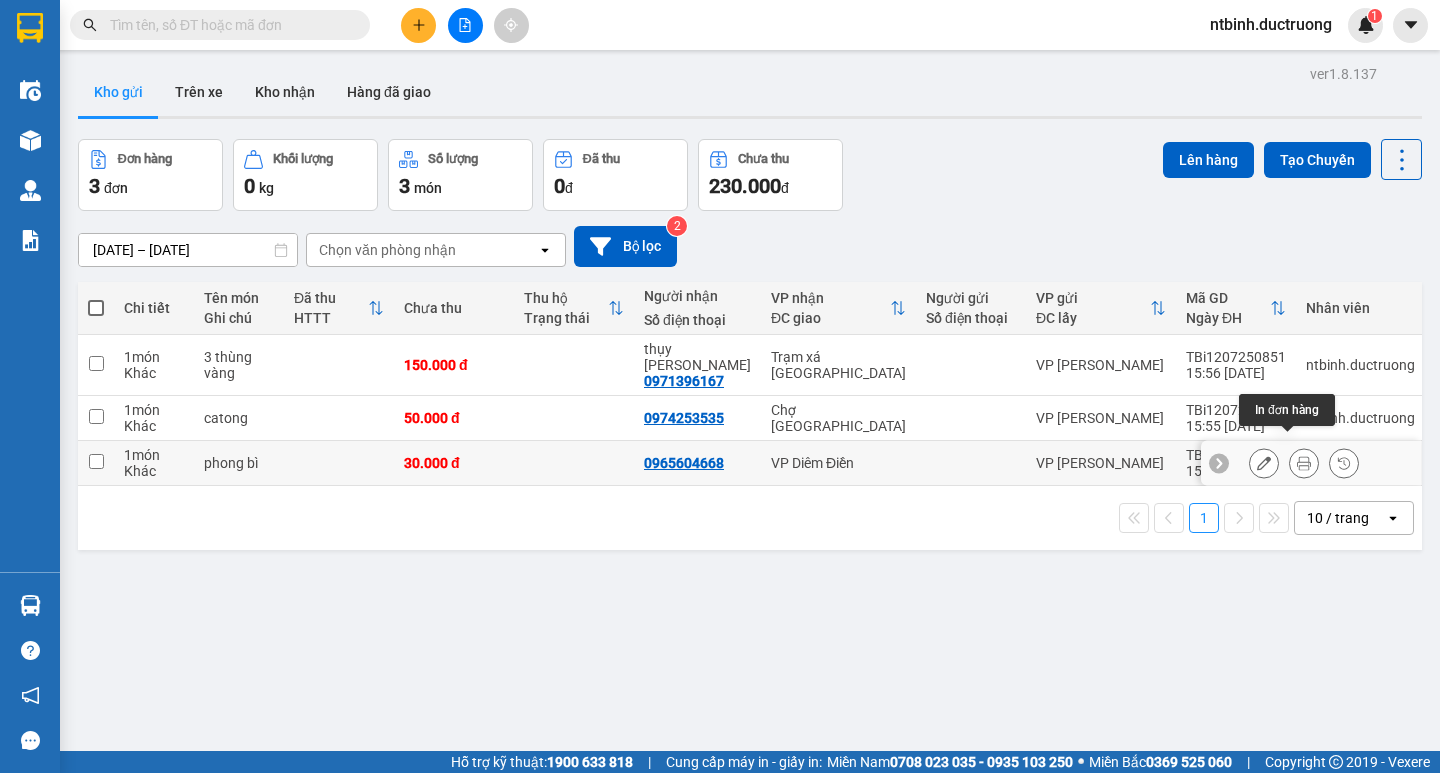click at bounding box center [1304, 463] 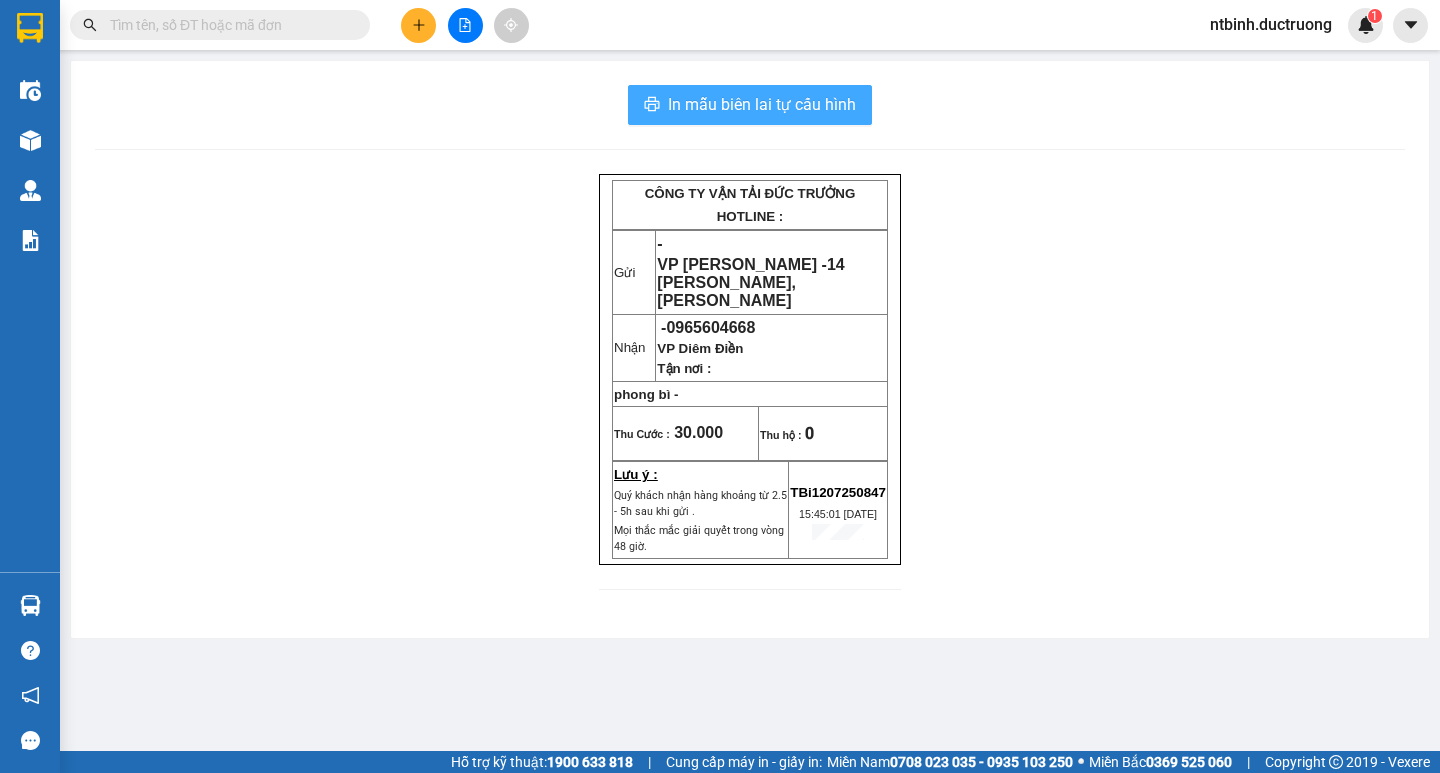 click on "In mẫu biên lai tự cấu hình" at bounding box center [762, 104] 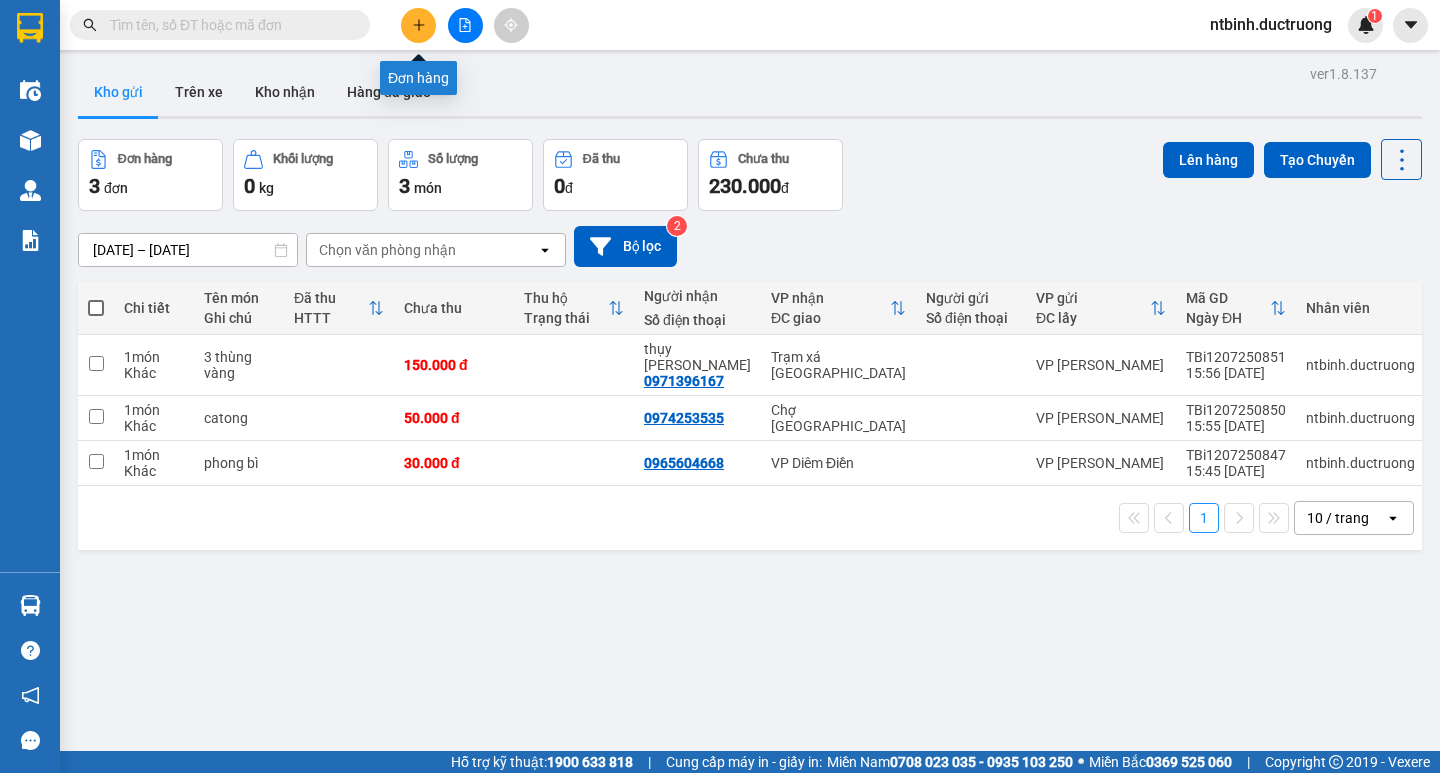 click 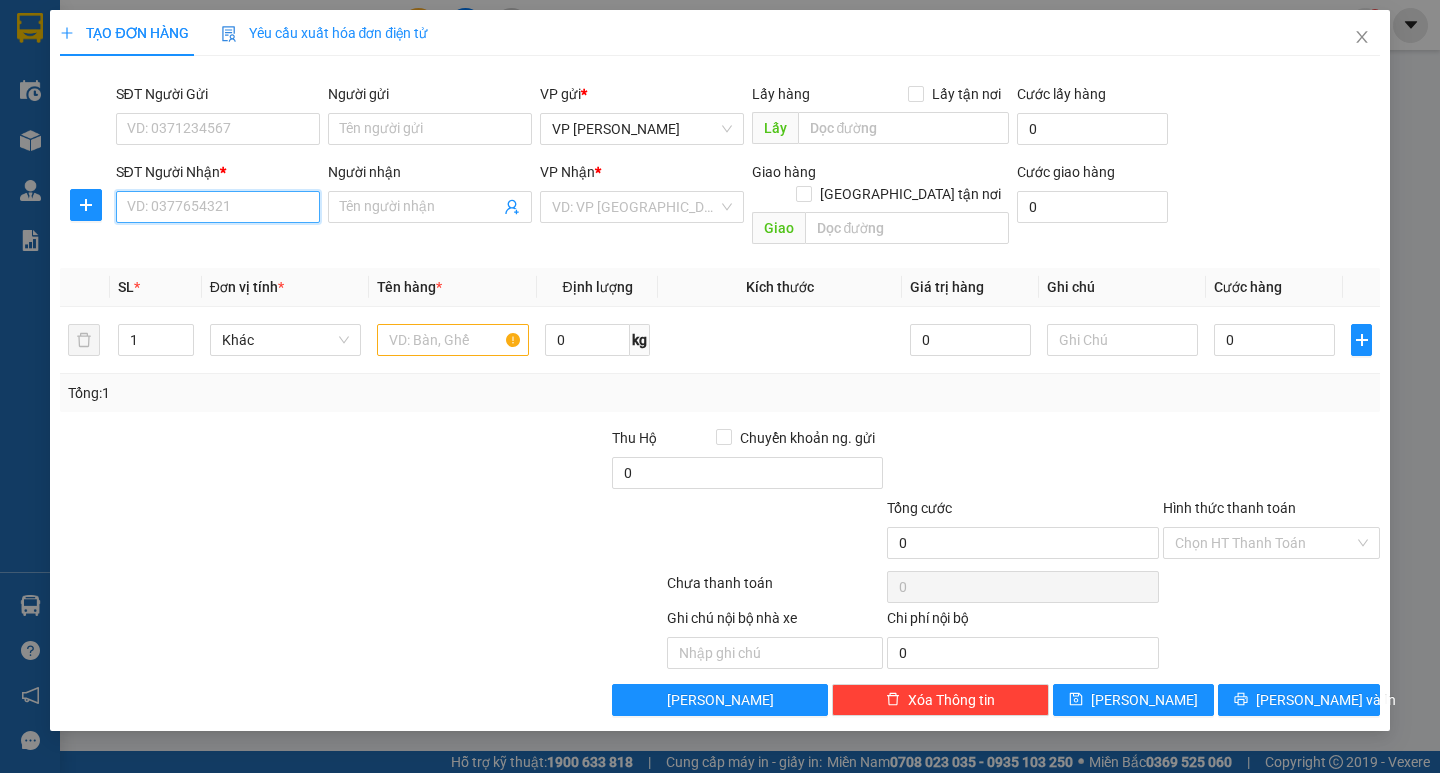 click on "SĐT Người Nhận  *" at bounding box center (218, 207) 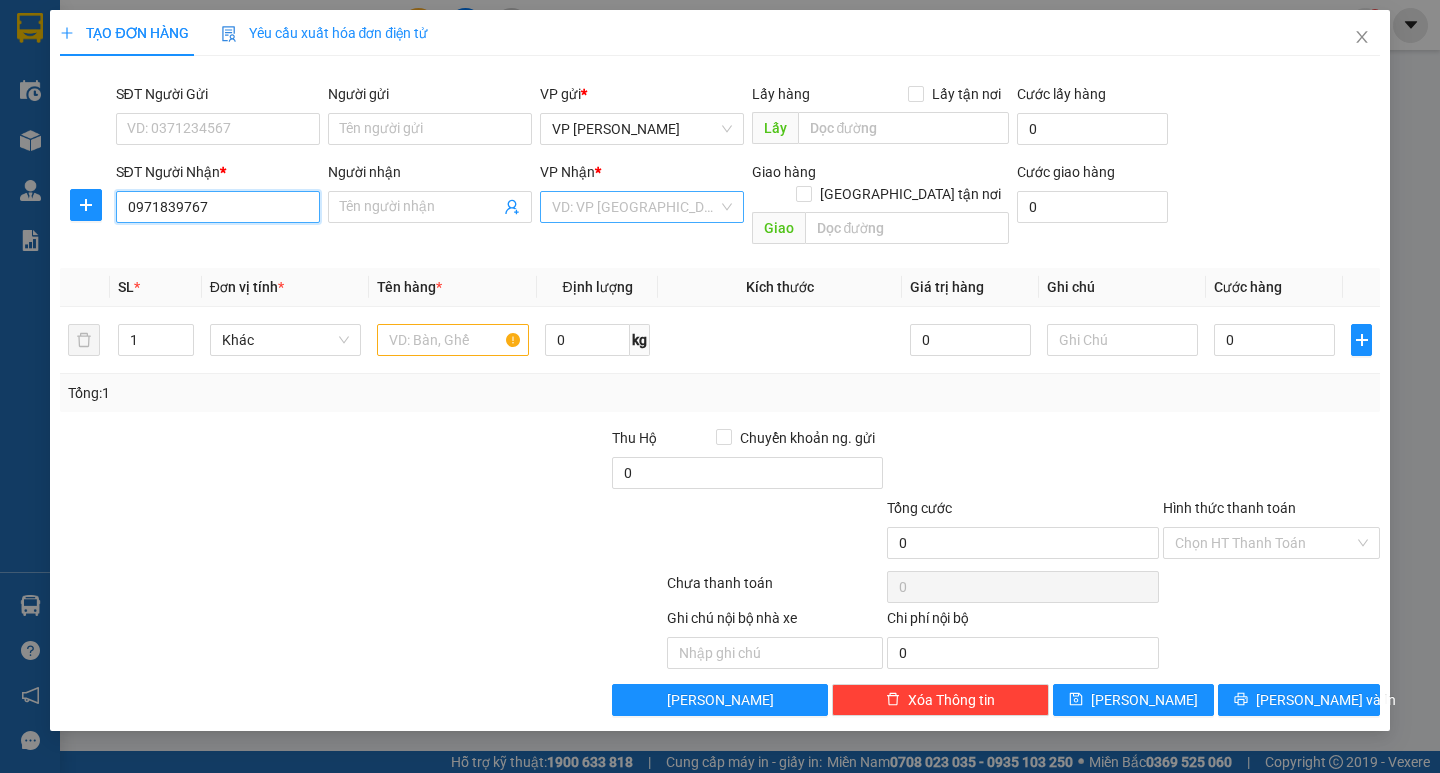 type on "0971839767" 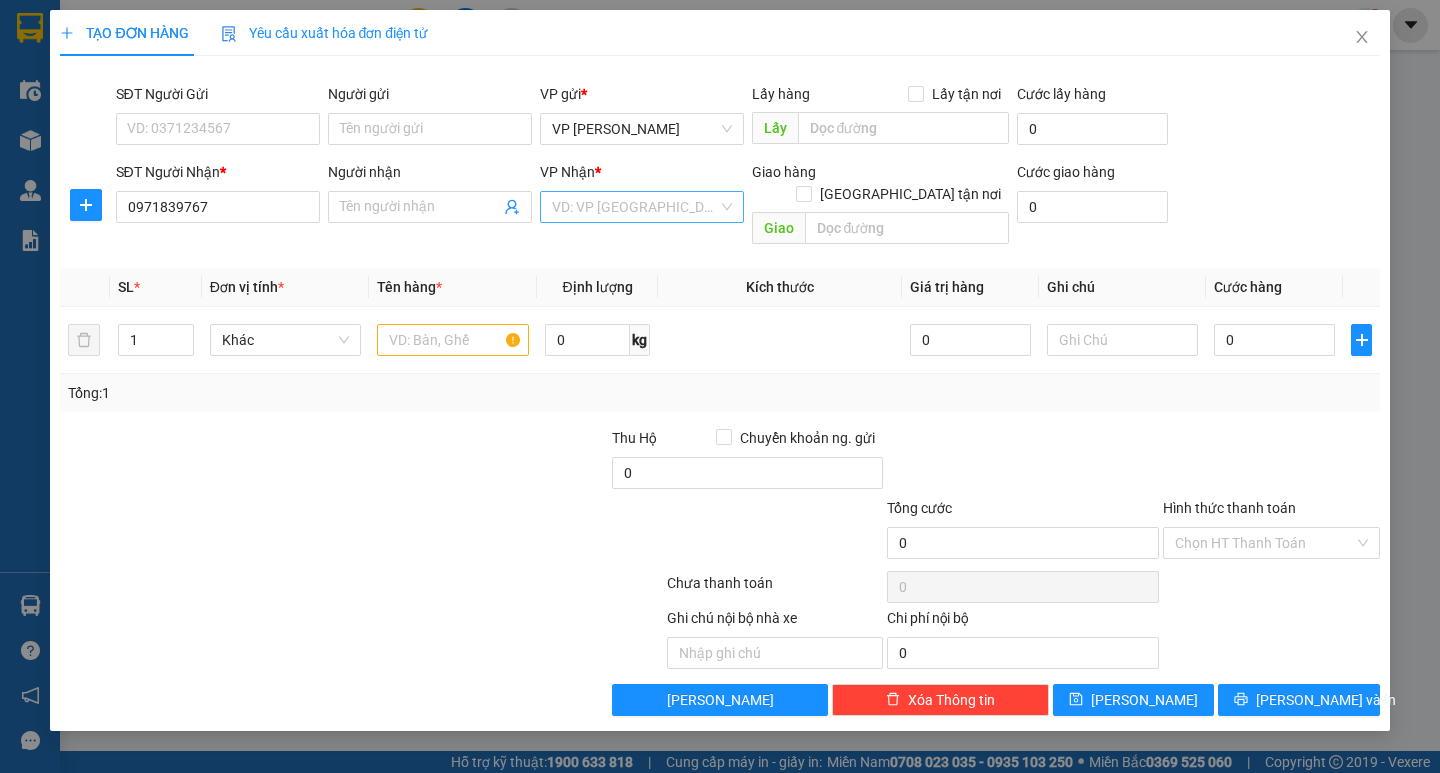 click at bounding box center [635, 207] 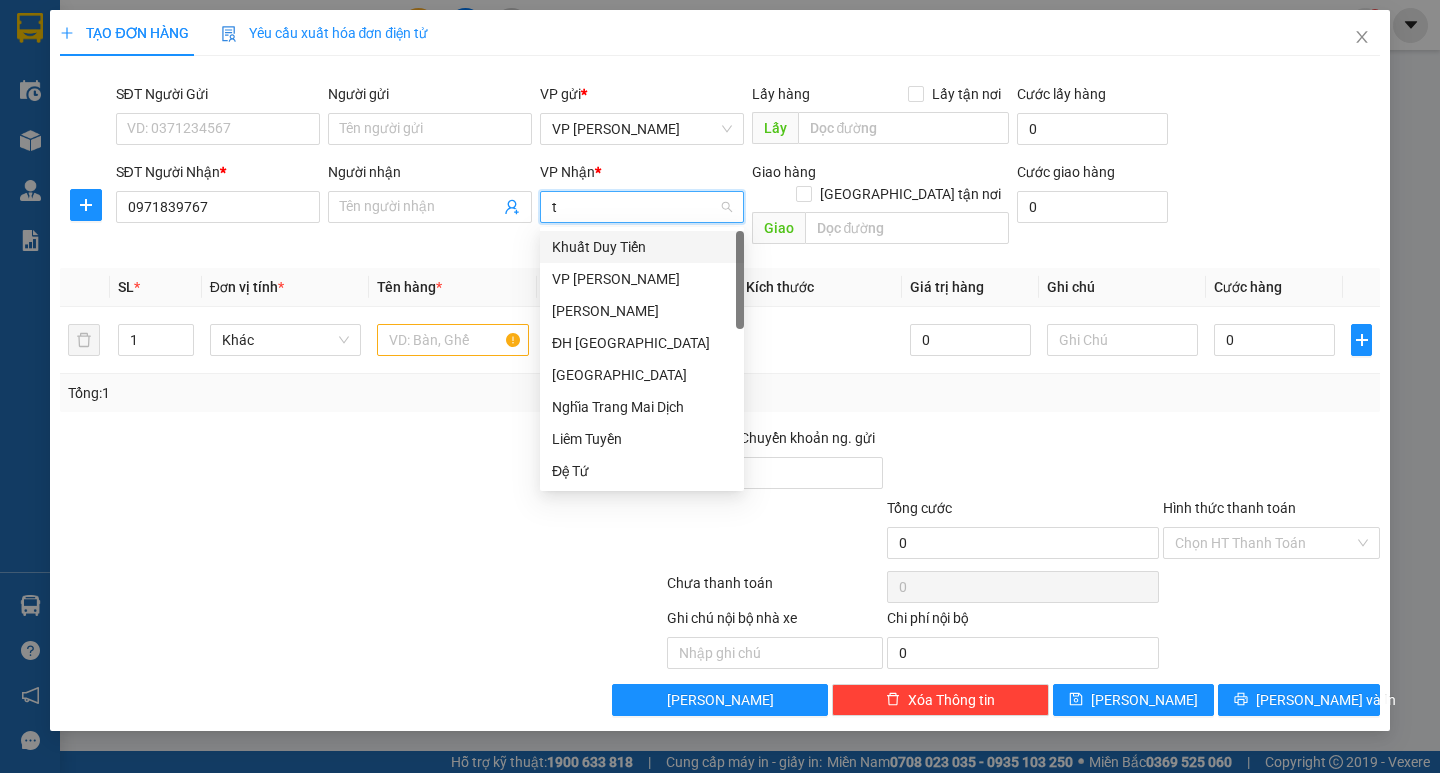 type on "tr" 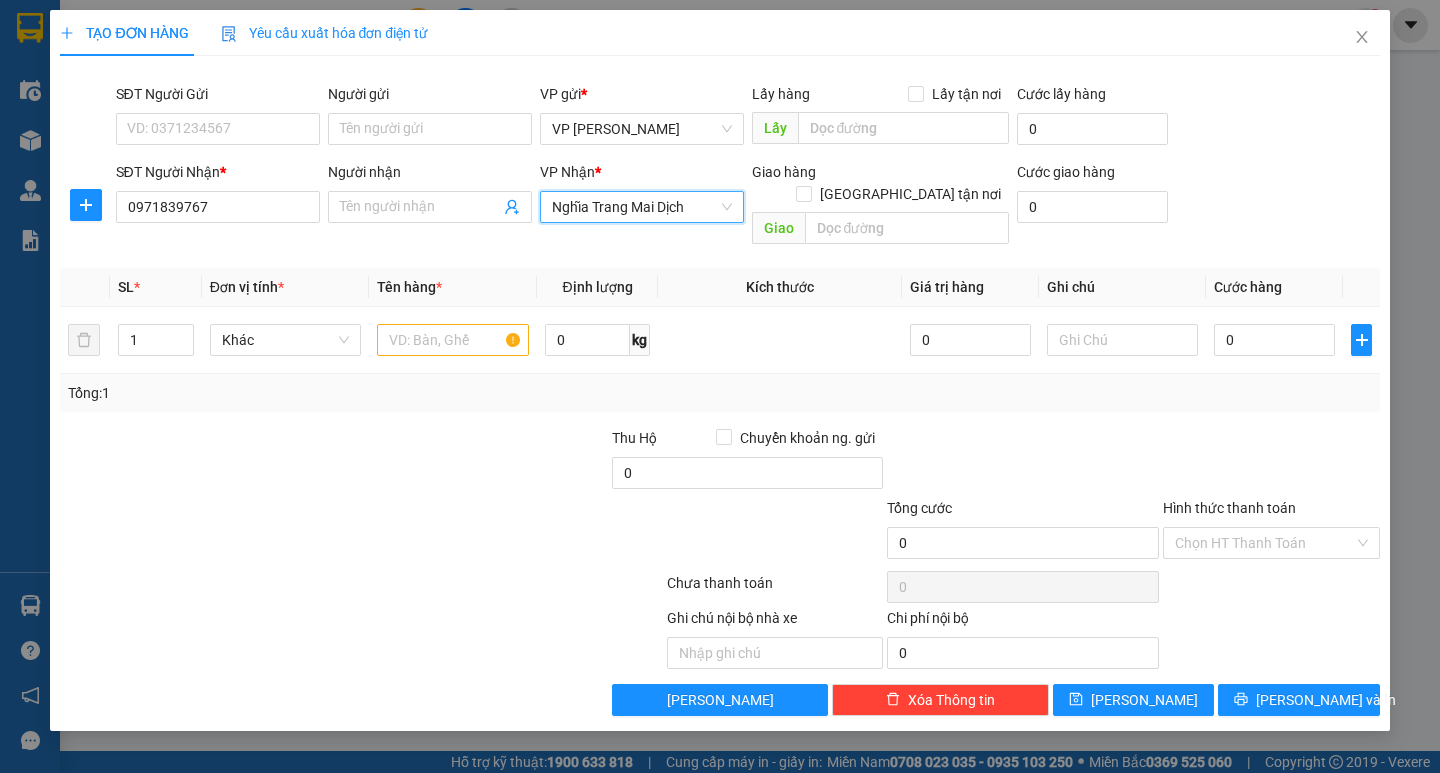 click on "Nghĩa Trang Mai Dịch" at bounding box center [642, 207] 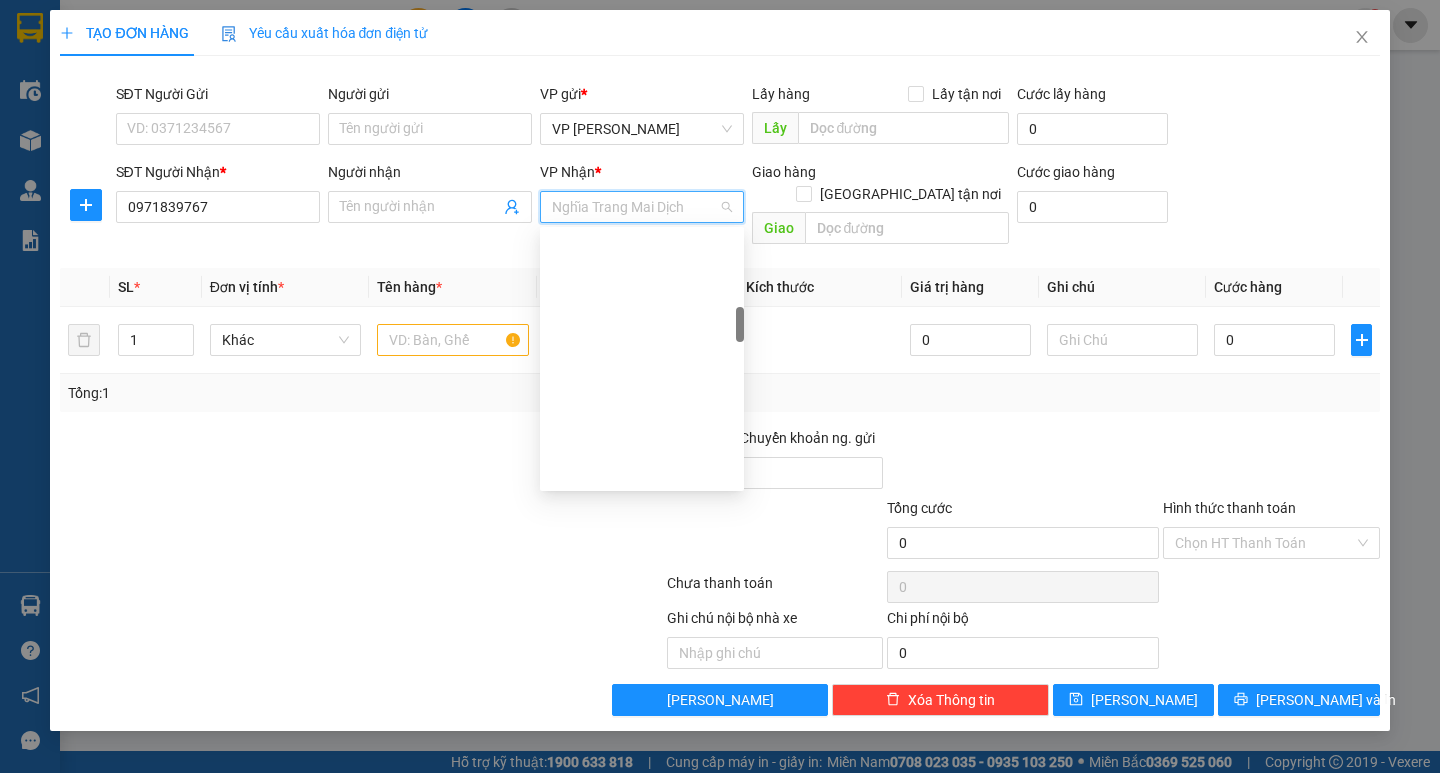scroll, scrollTop: 600, scrollLeft: 0, axis: vertical 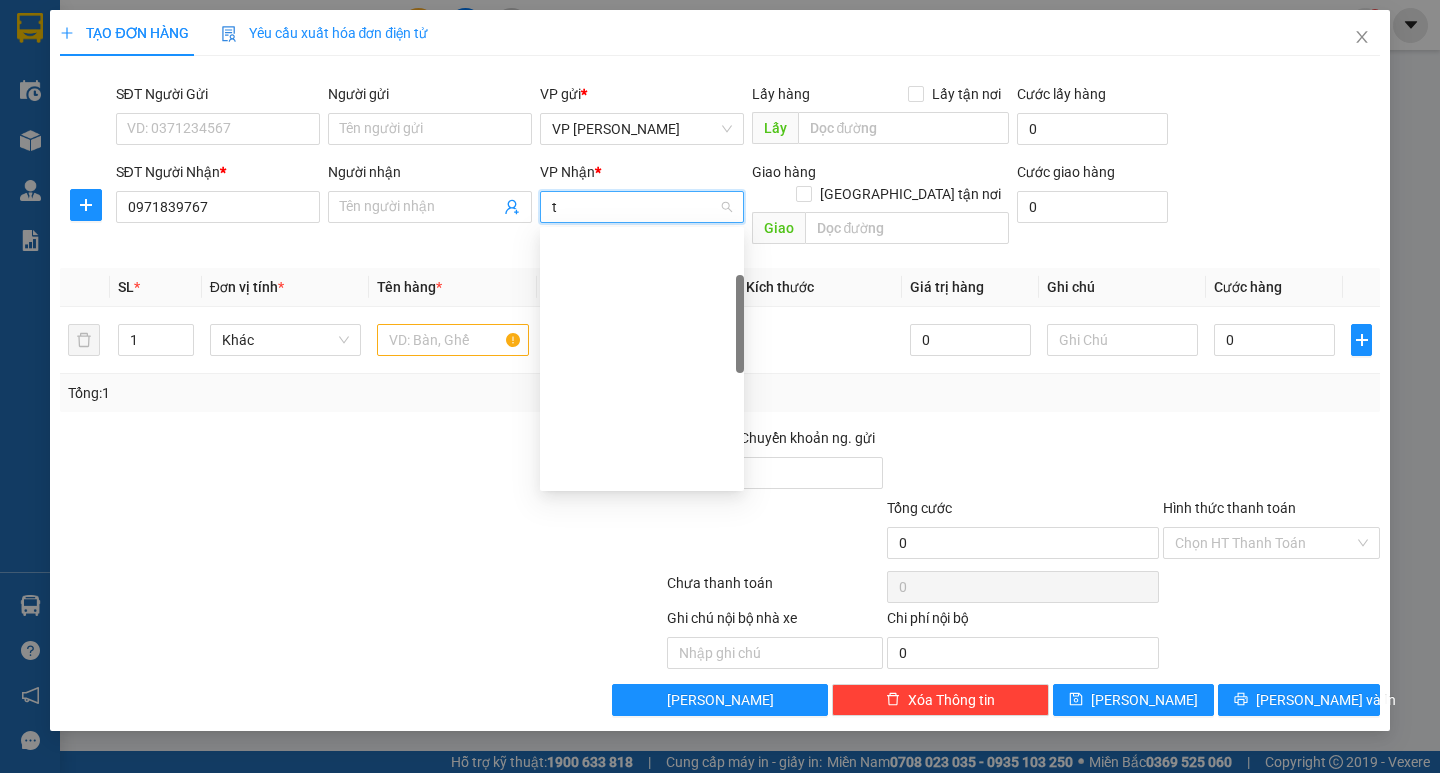 type on "tr" 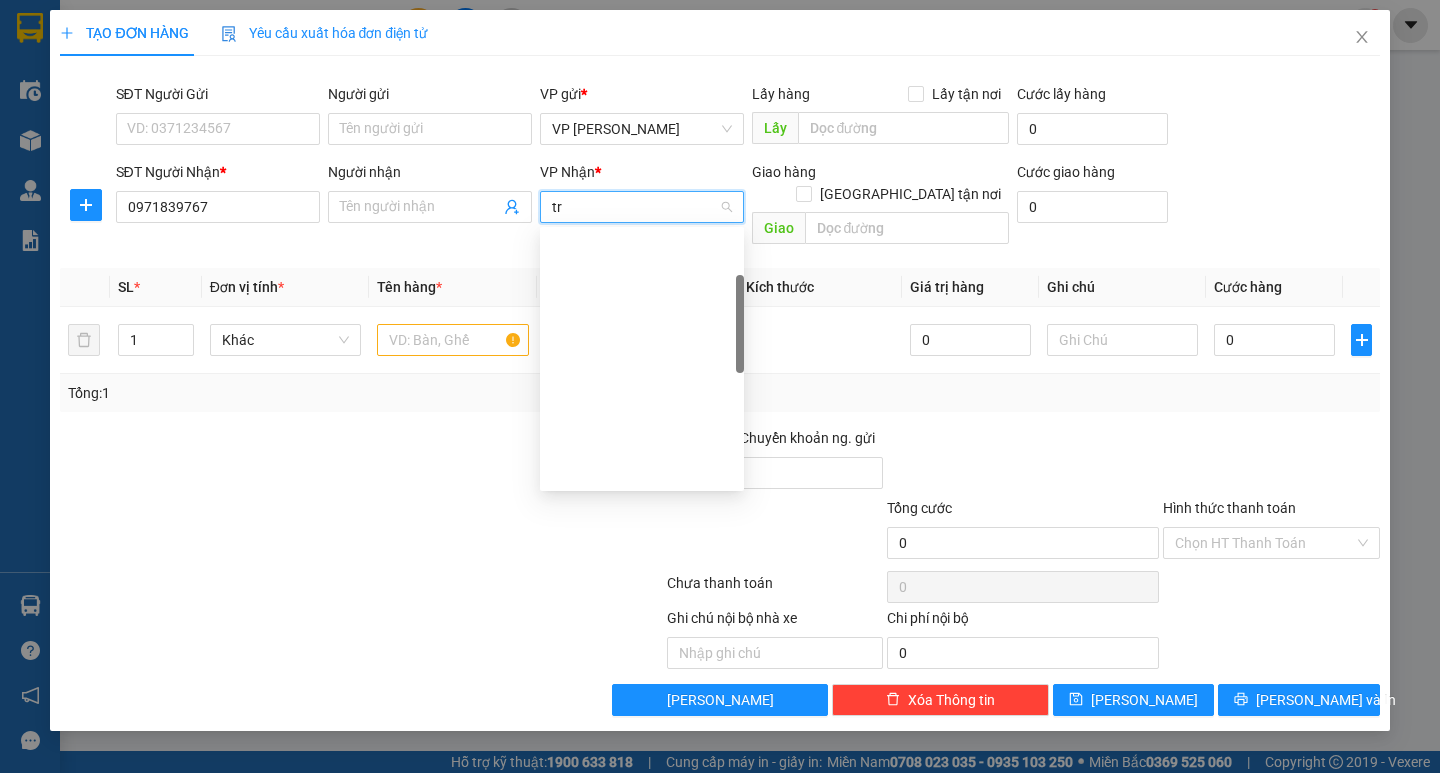 scroll, scrollTop: 0, scrollLeft: 0, axis: both 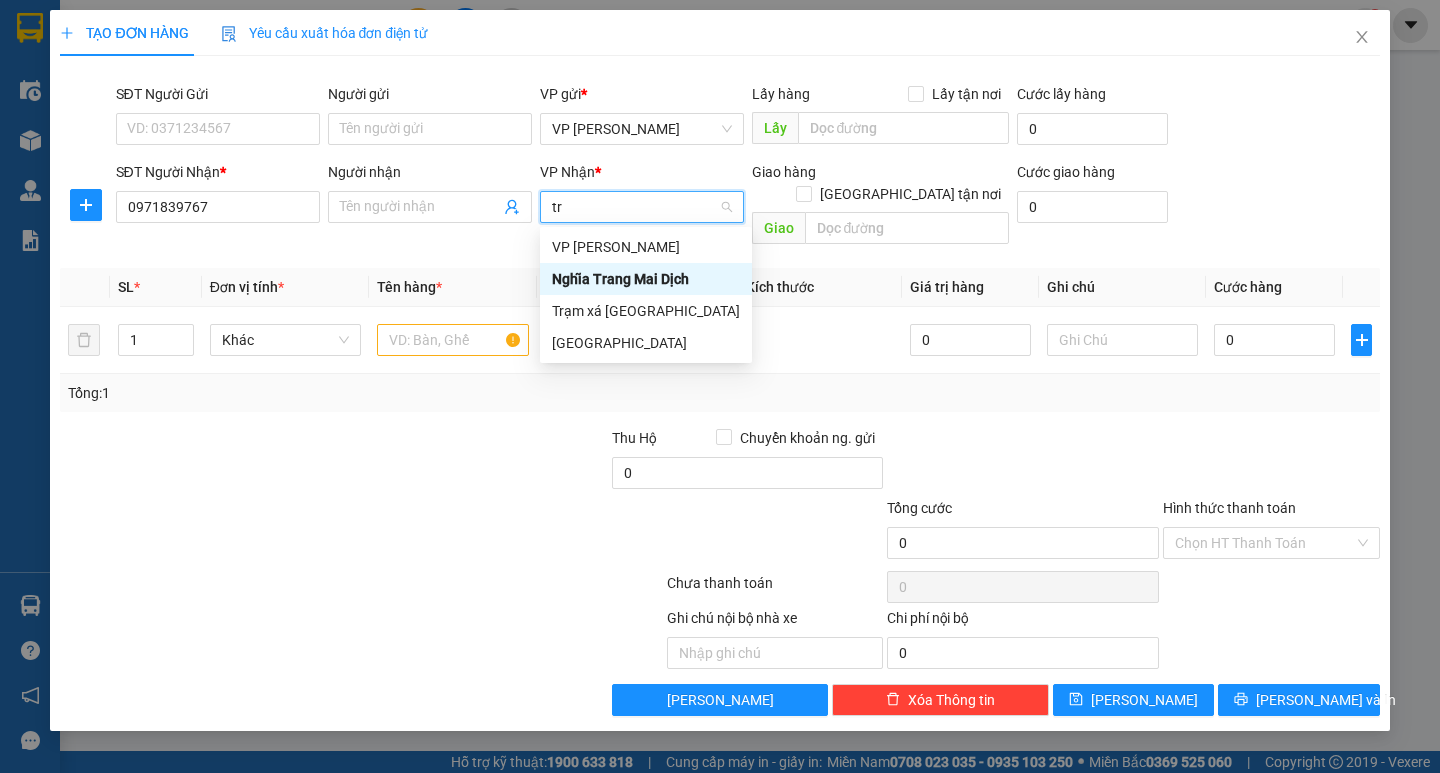 click on "Trạm xá [GEOGRAPHIC_DATA]" at bounding box center (646, 311) 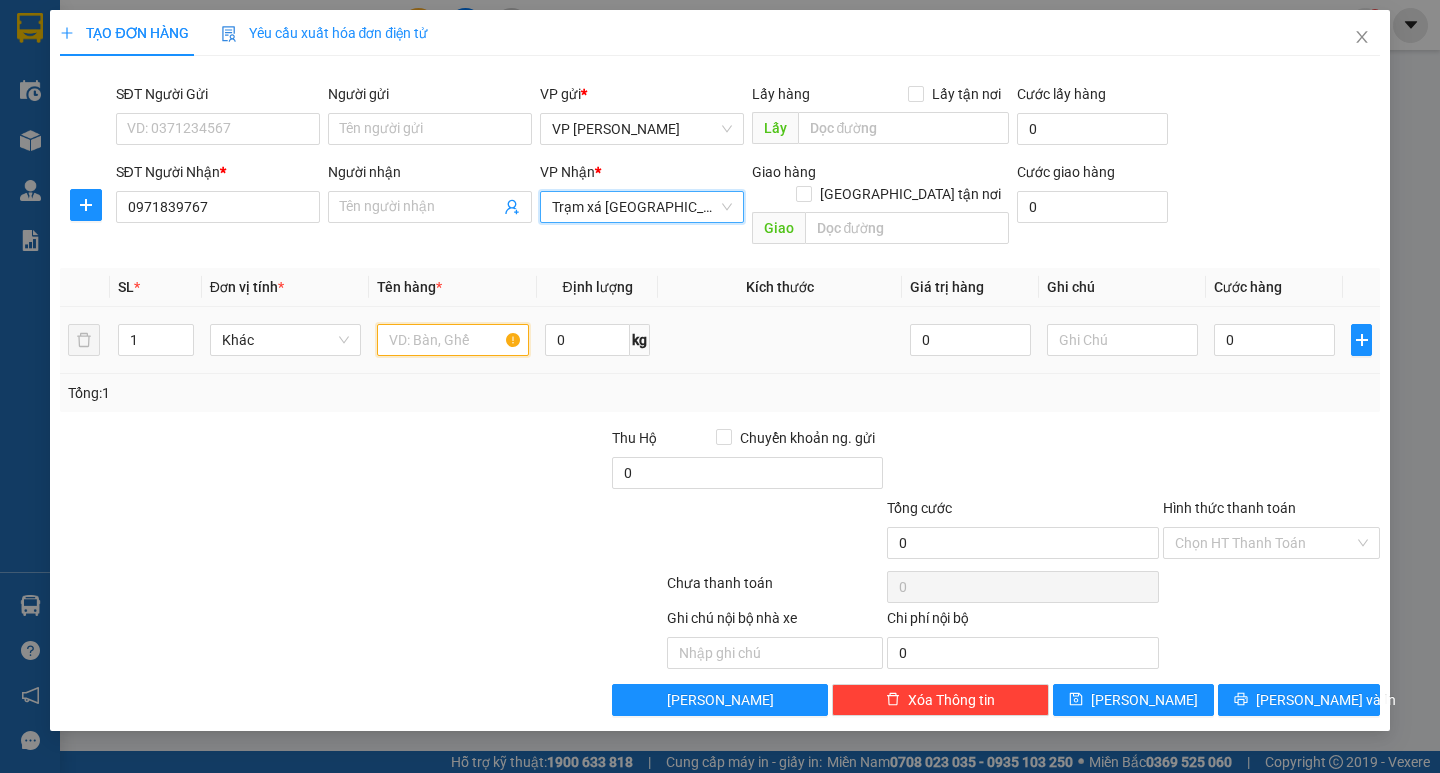 click at bounding box center (452, 340) 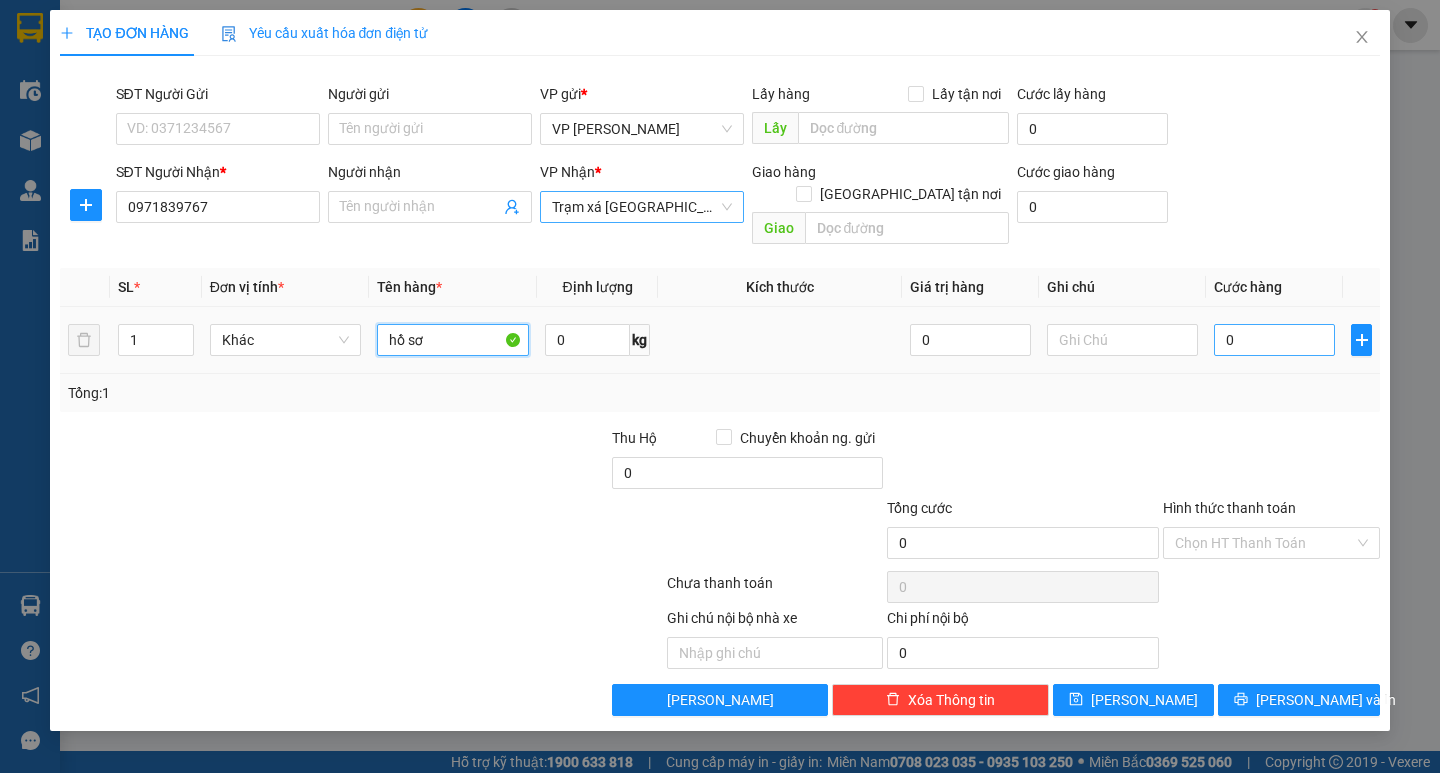 type on "hồ sơ" 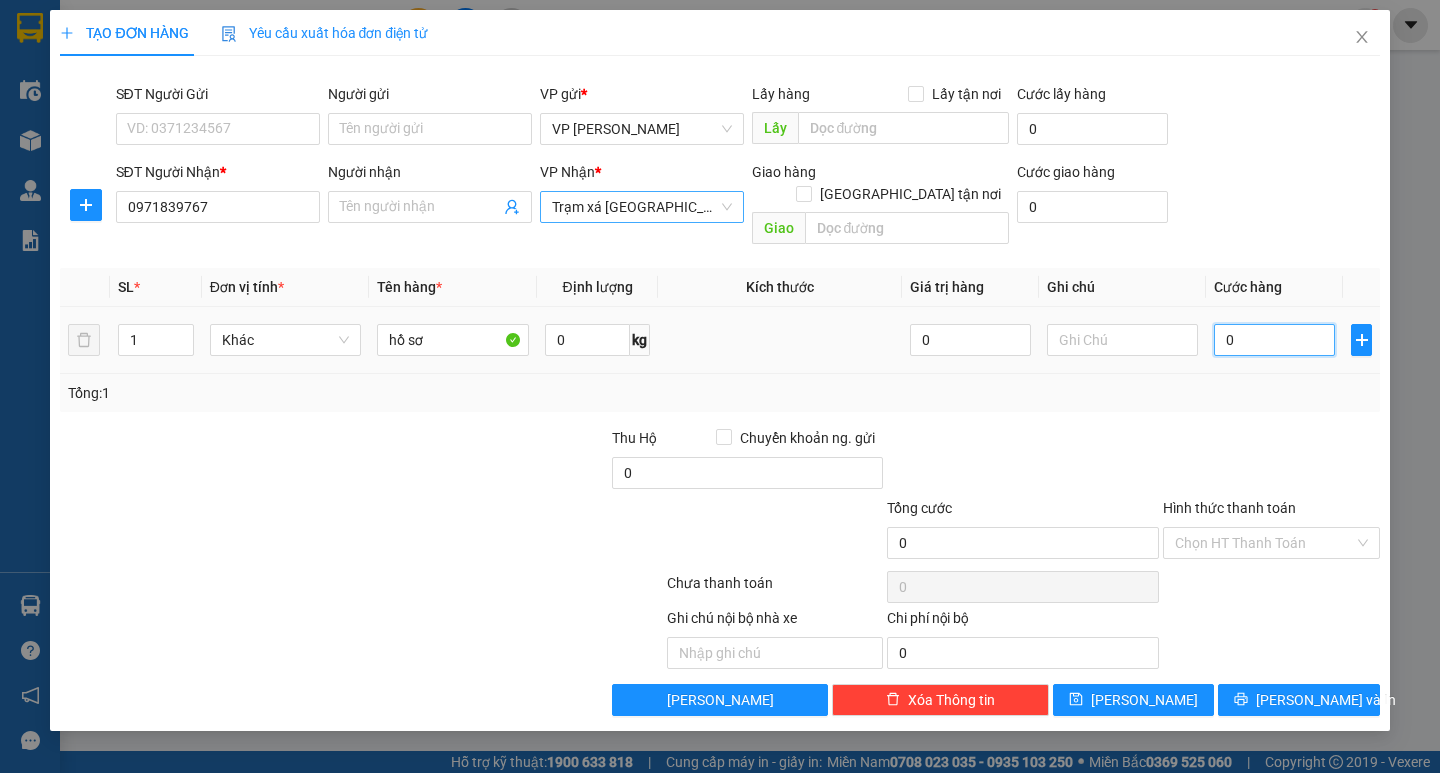 click on "0" at bounding box center (1274, 340) 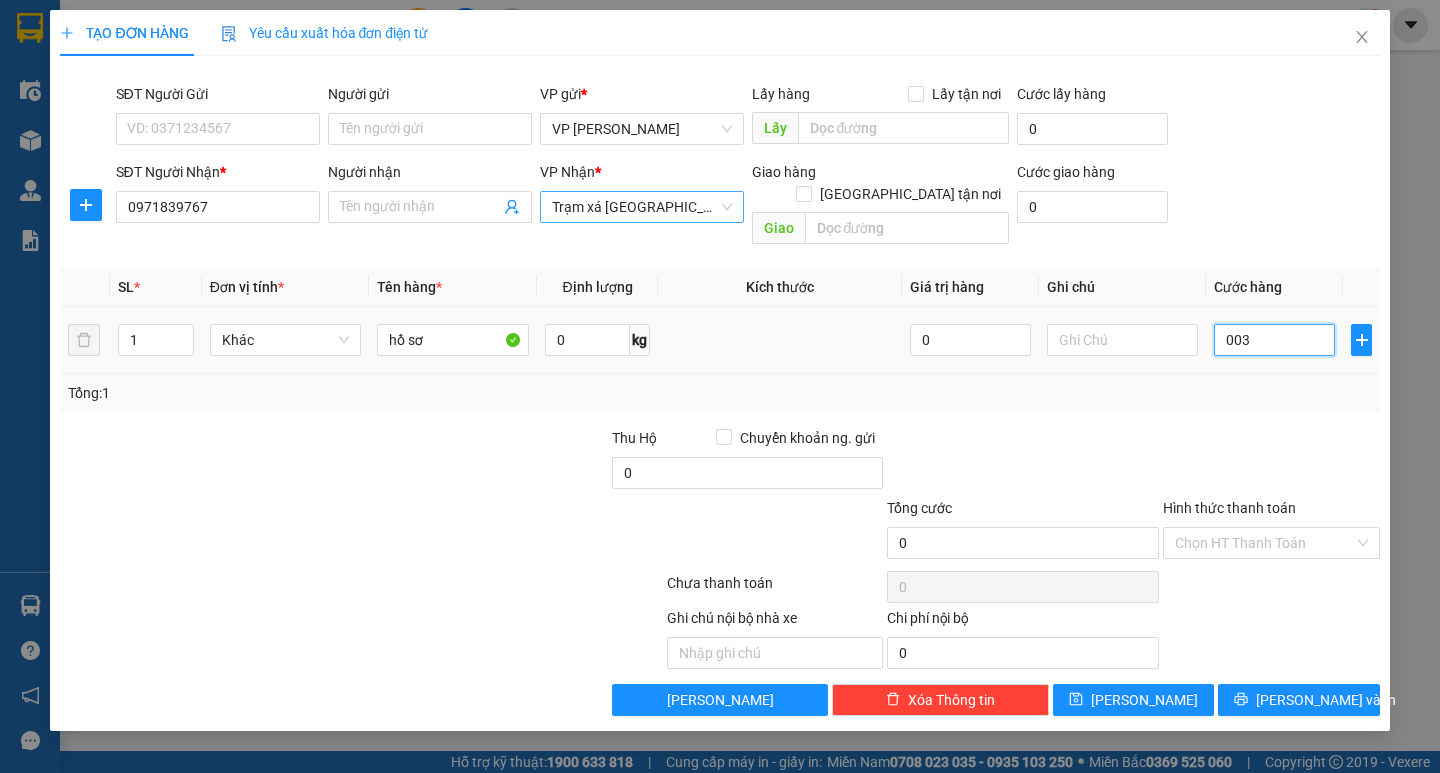 type on "3" 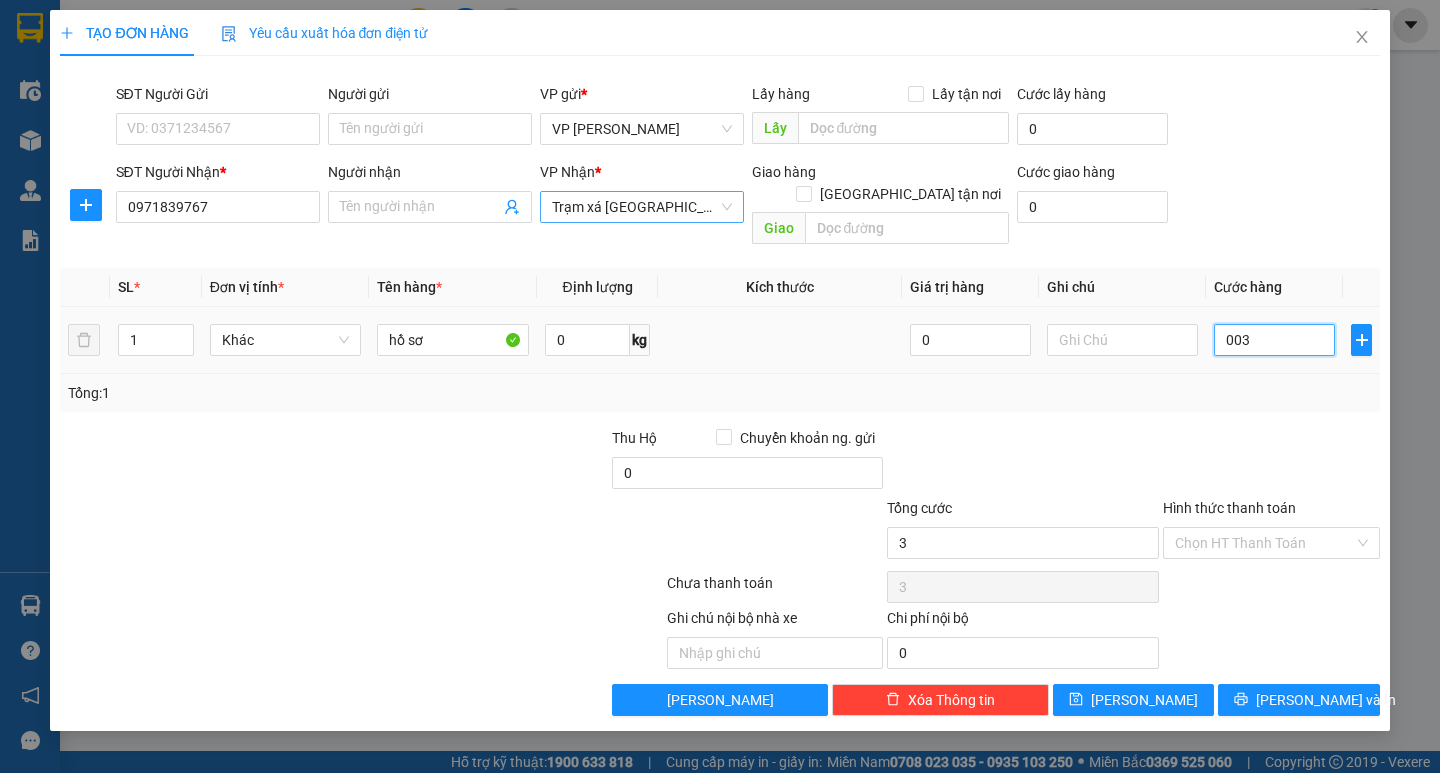 type on "0.030" 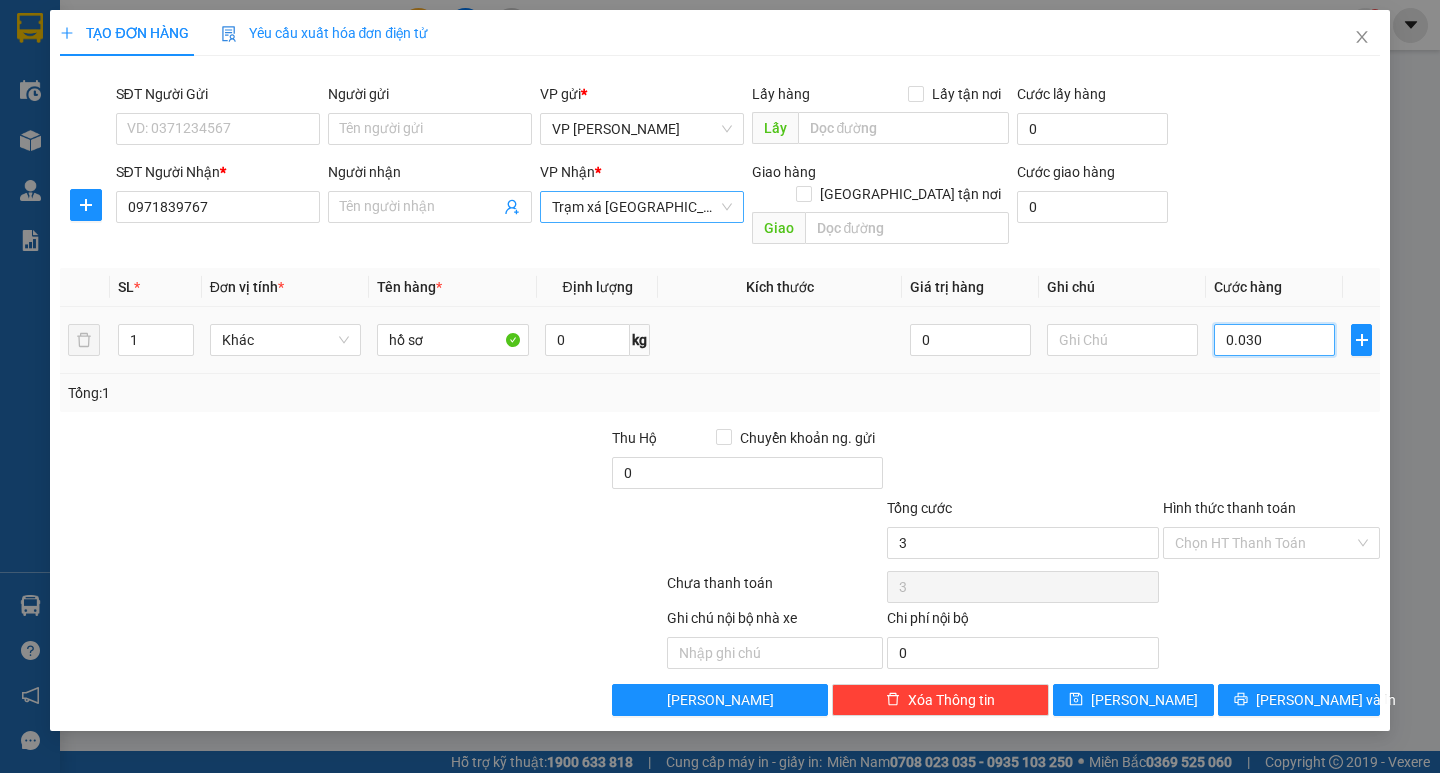 type on "30" 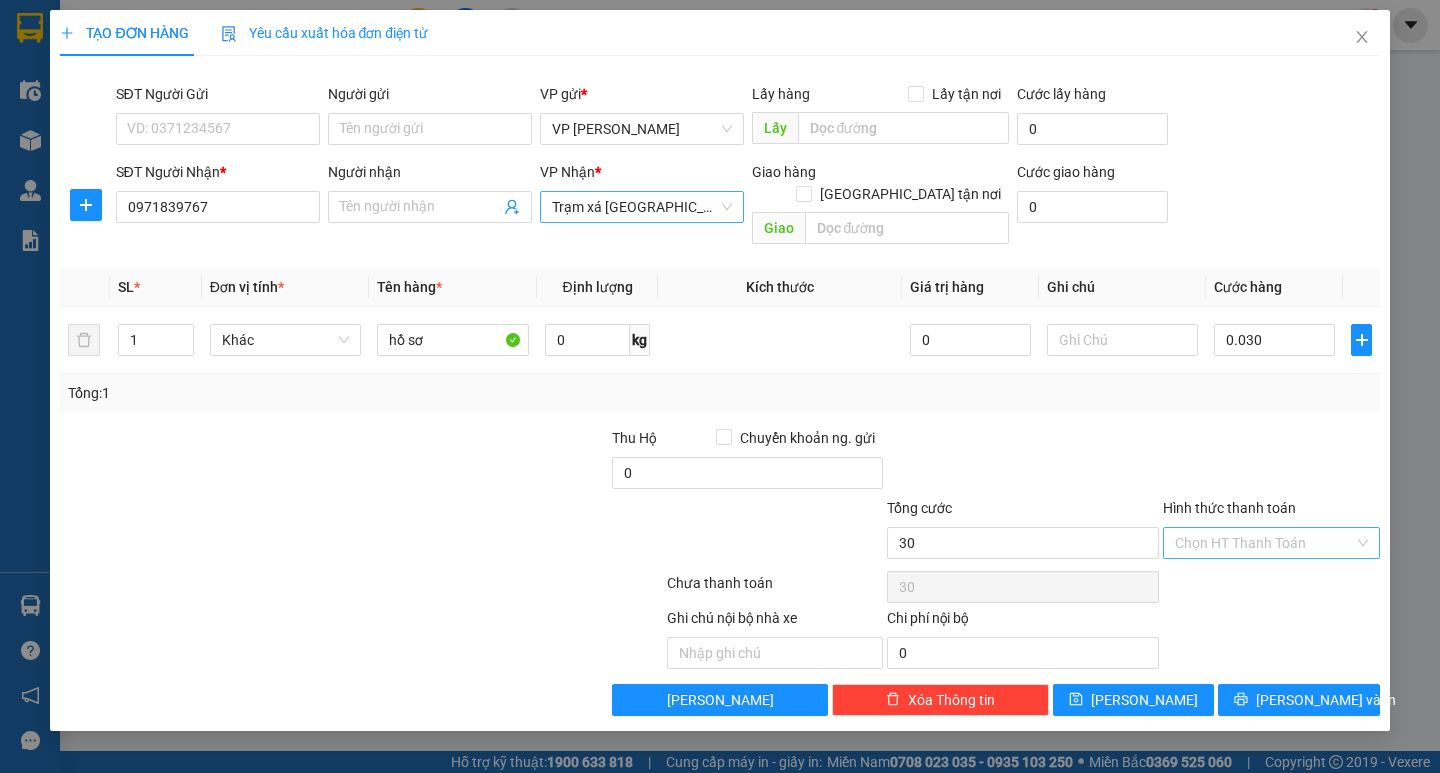 click on "Hình thức thanh toán" at bounding box center [1264, 543] 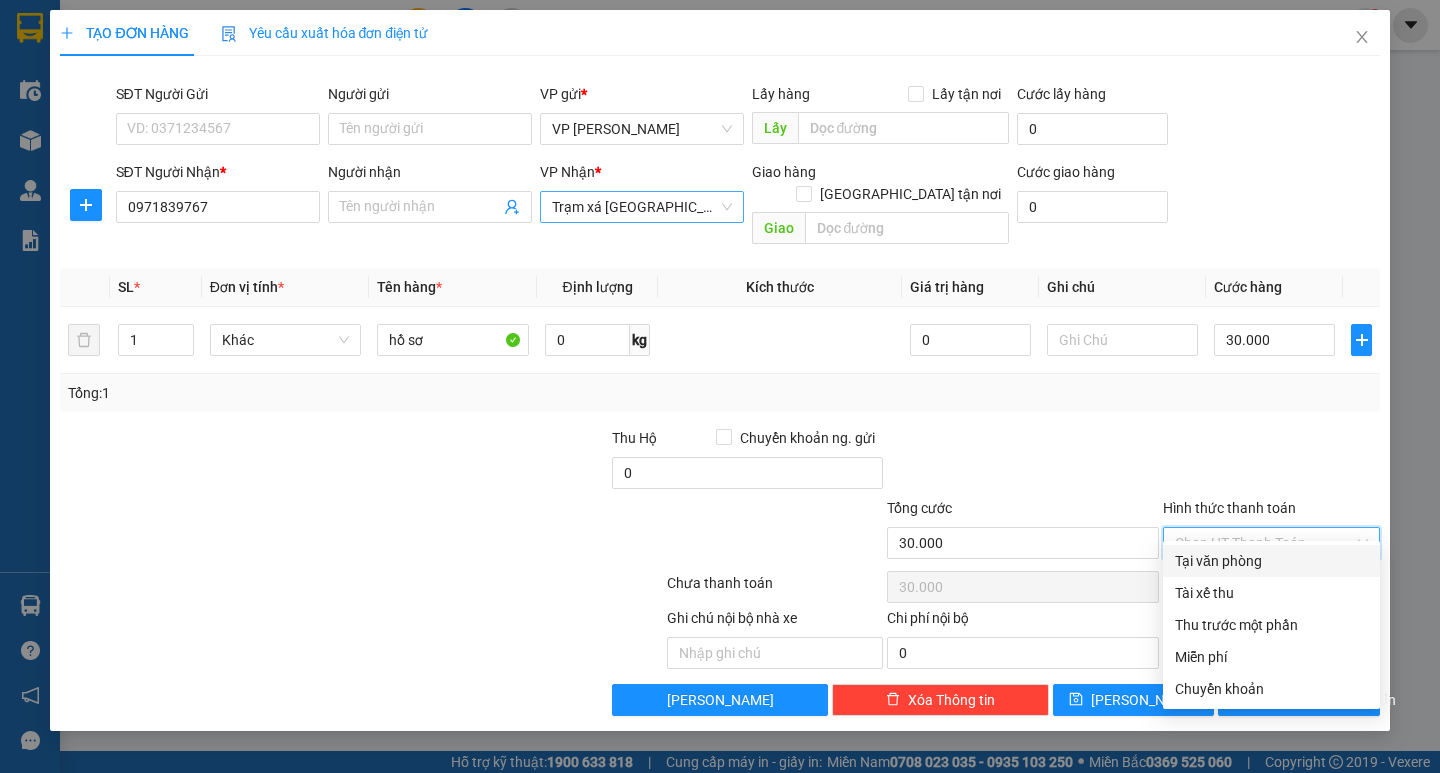 click on "Tại văn phòng" at bounding box center (1271, 561) 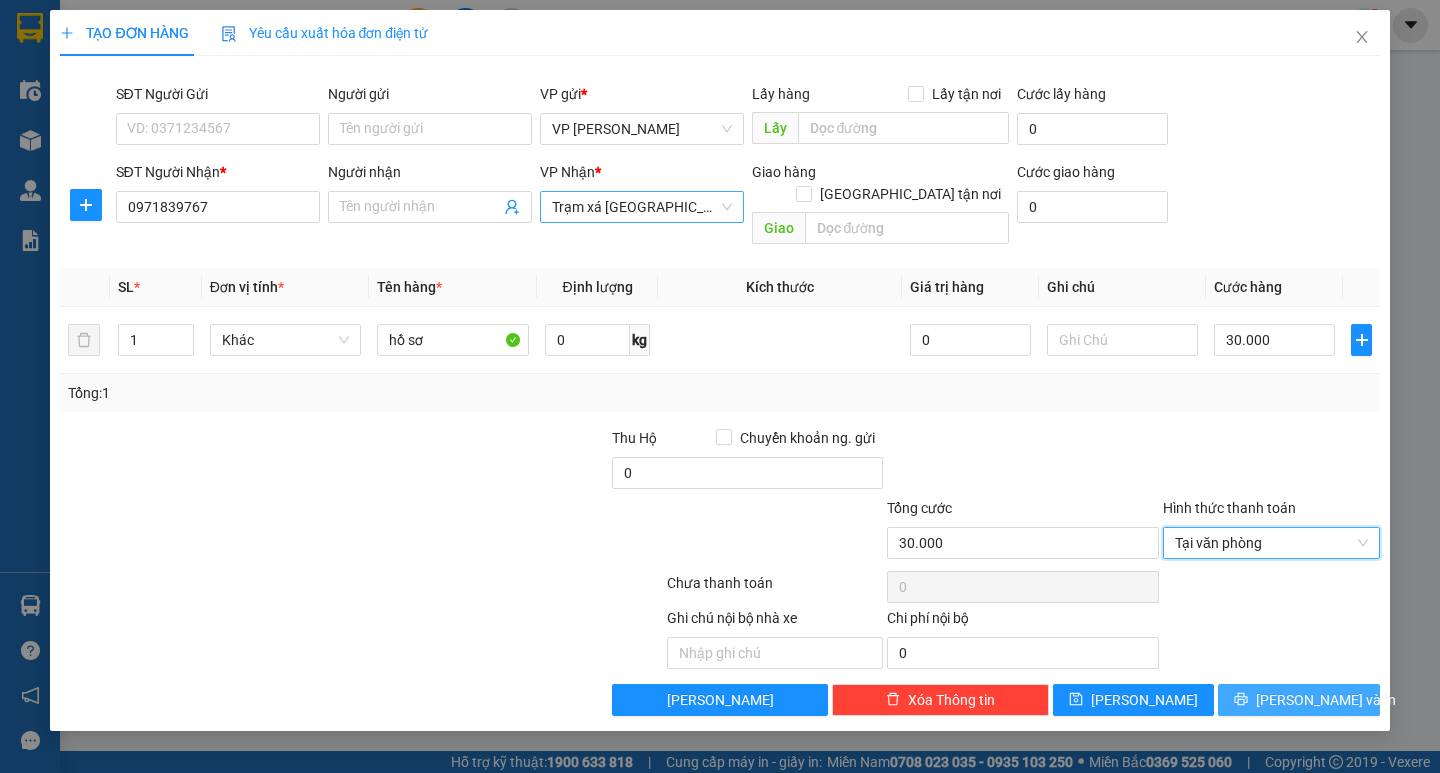 click on "[PERSON_NAME] và In" at bounding box center (1326, 700) 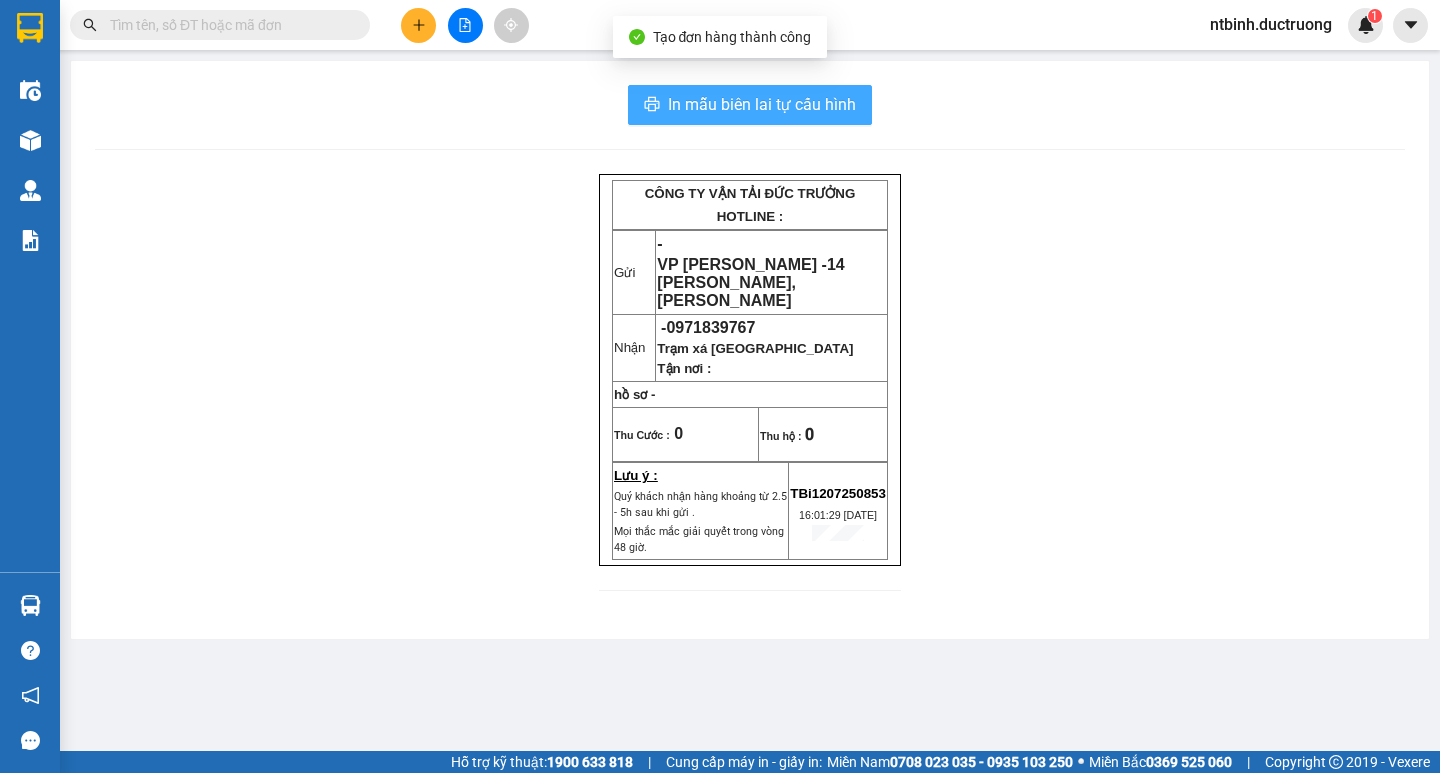 click on "In mẫu biên lai tự cấu hình" at bounding box center [762, 104] 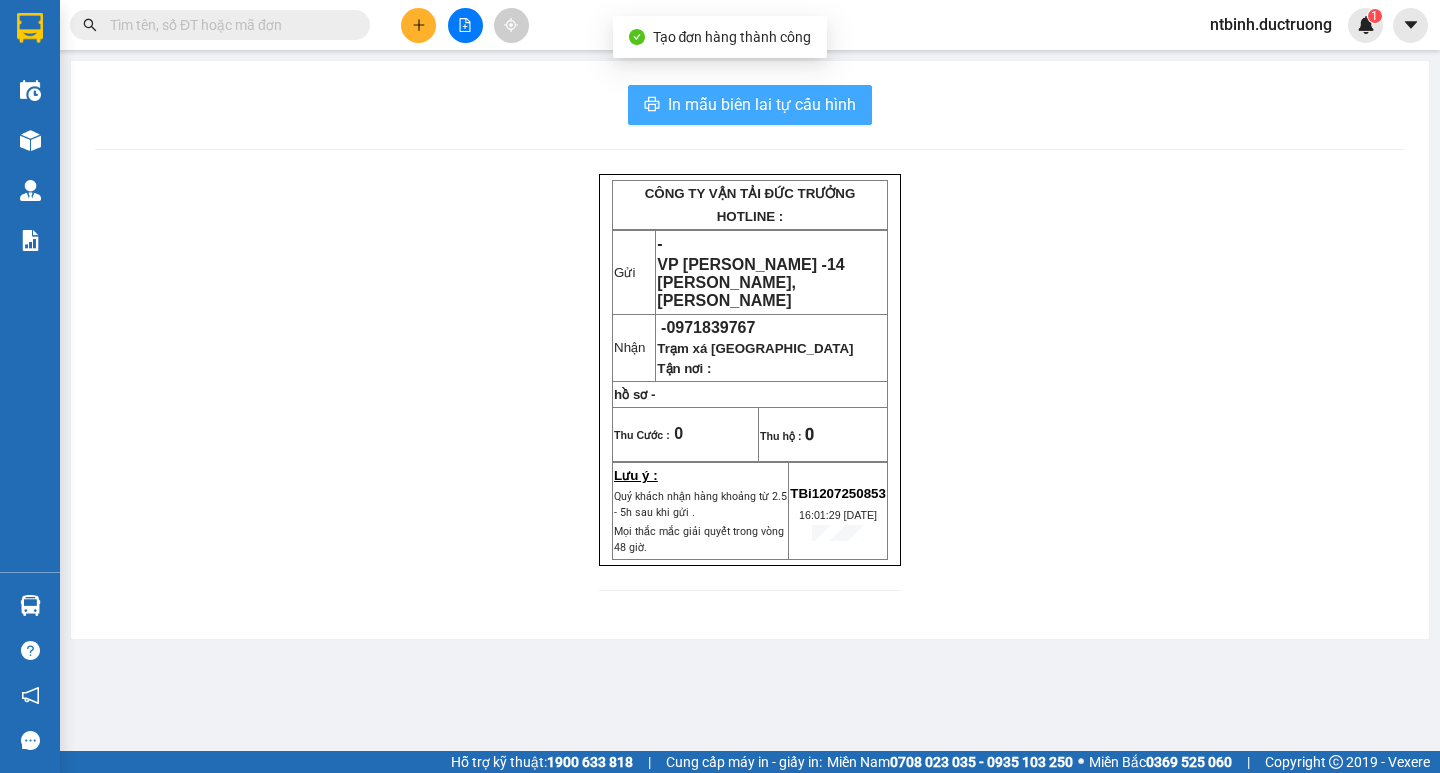 scroll, scrollTop: 0, scrollLeft: 0, axis: both 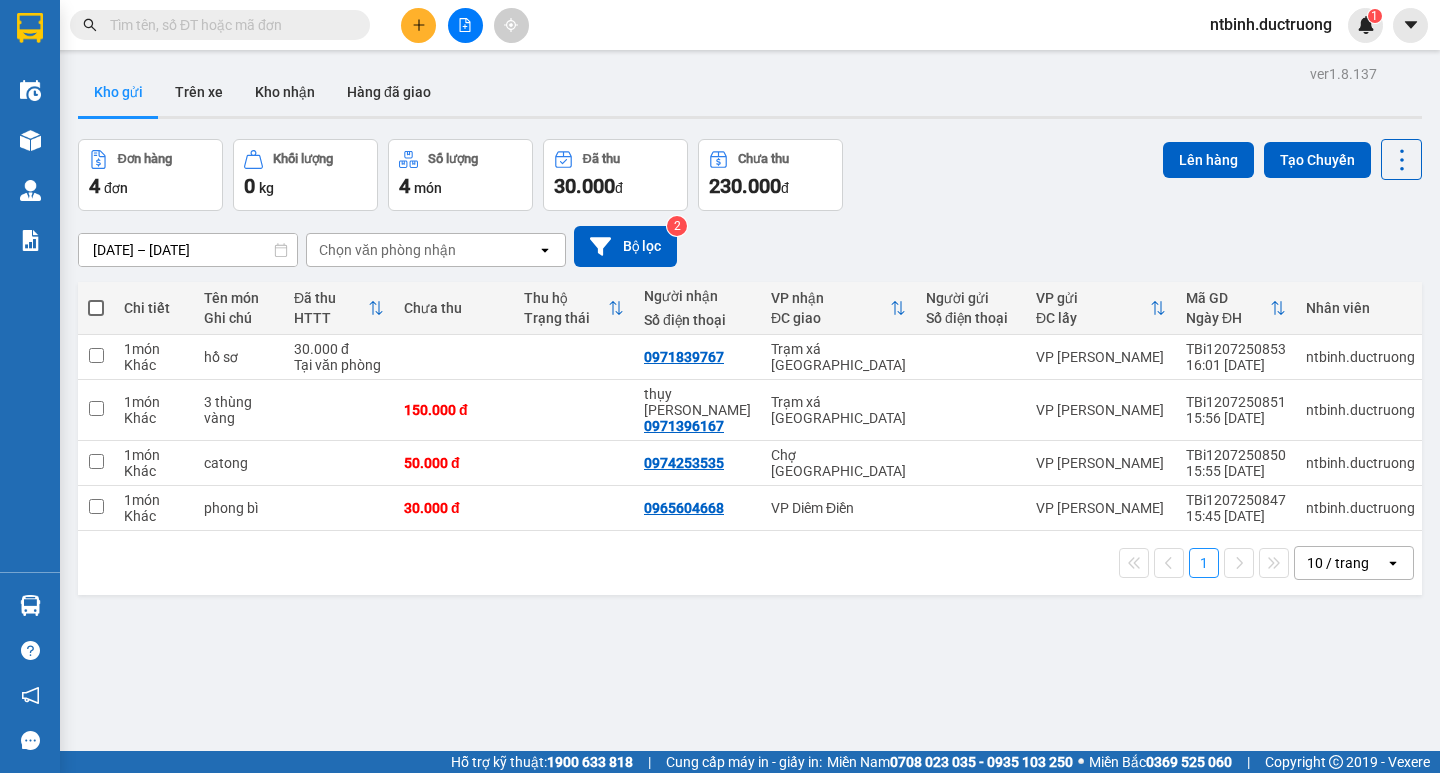 click on "Chi tiết" at bounding box center [154, 308] 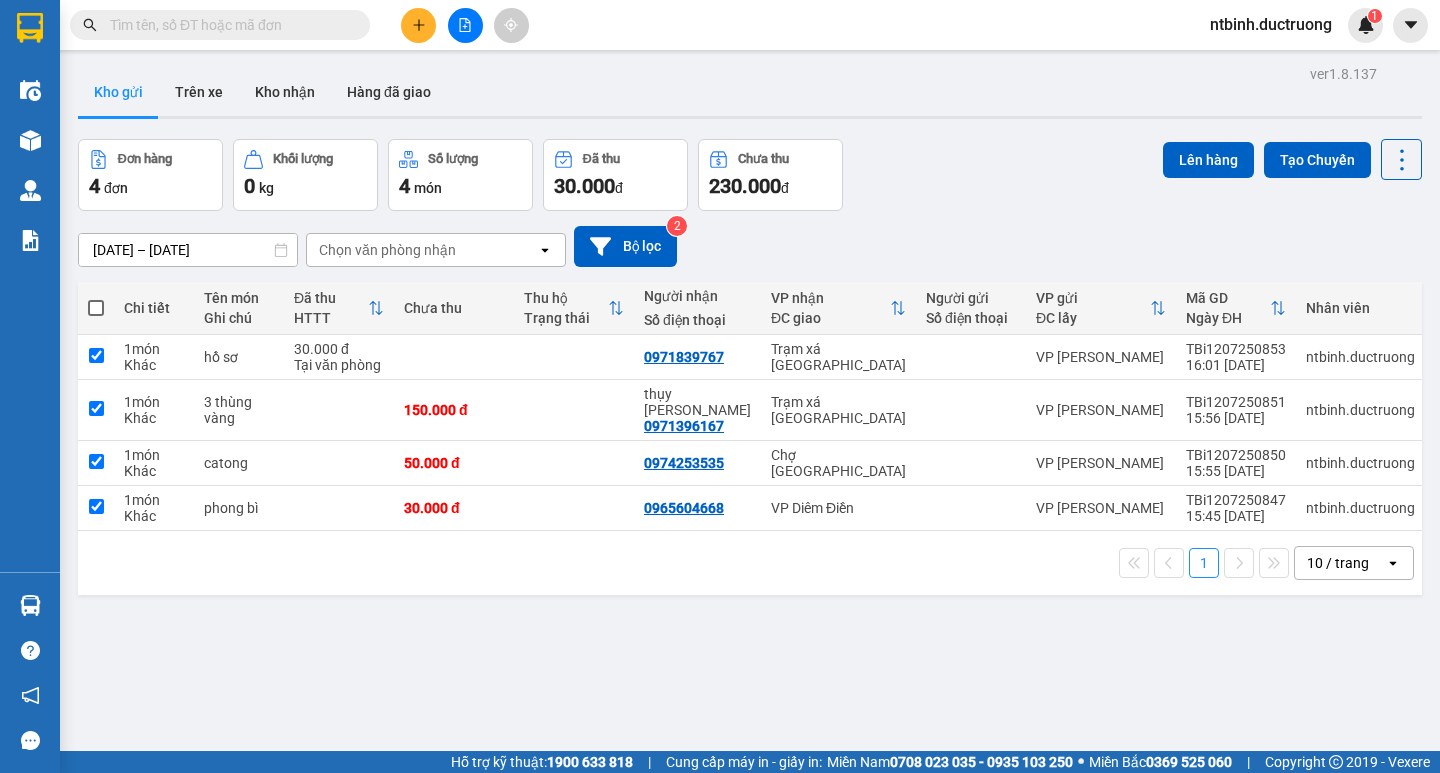 checkbox on "true" 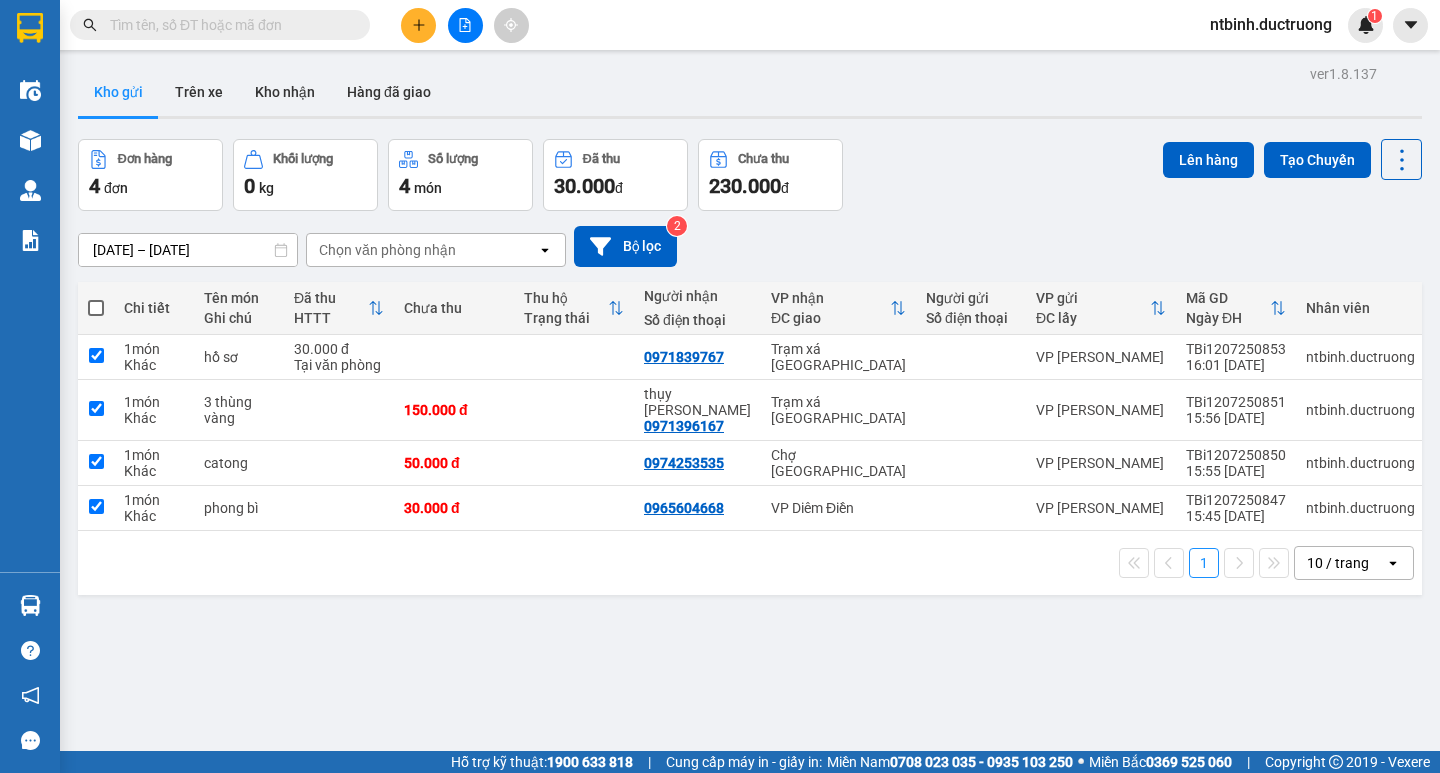 checkbox on "true" 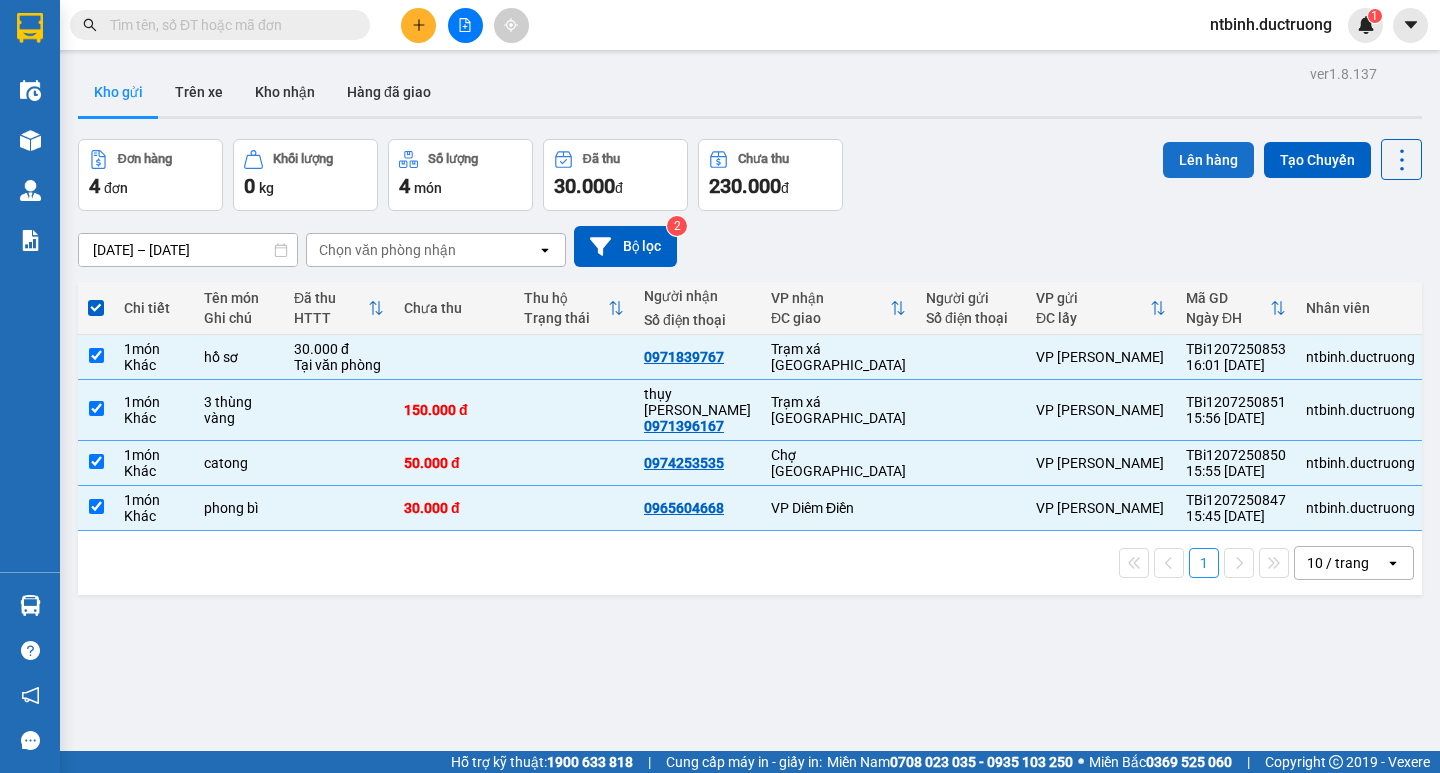 click on "Lên hàng" at bounding box center [1208, 160] 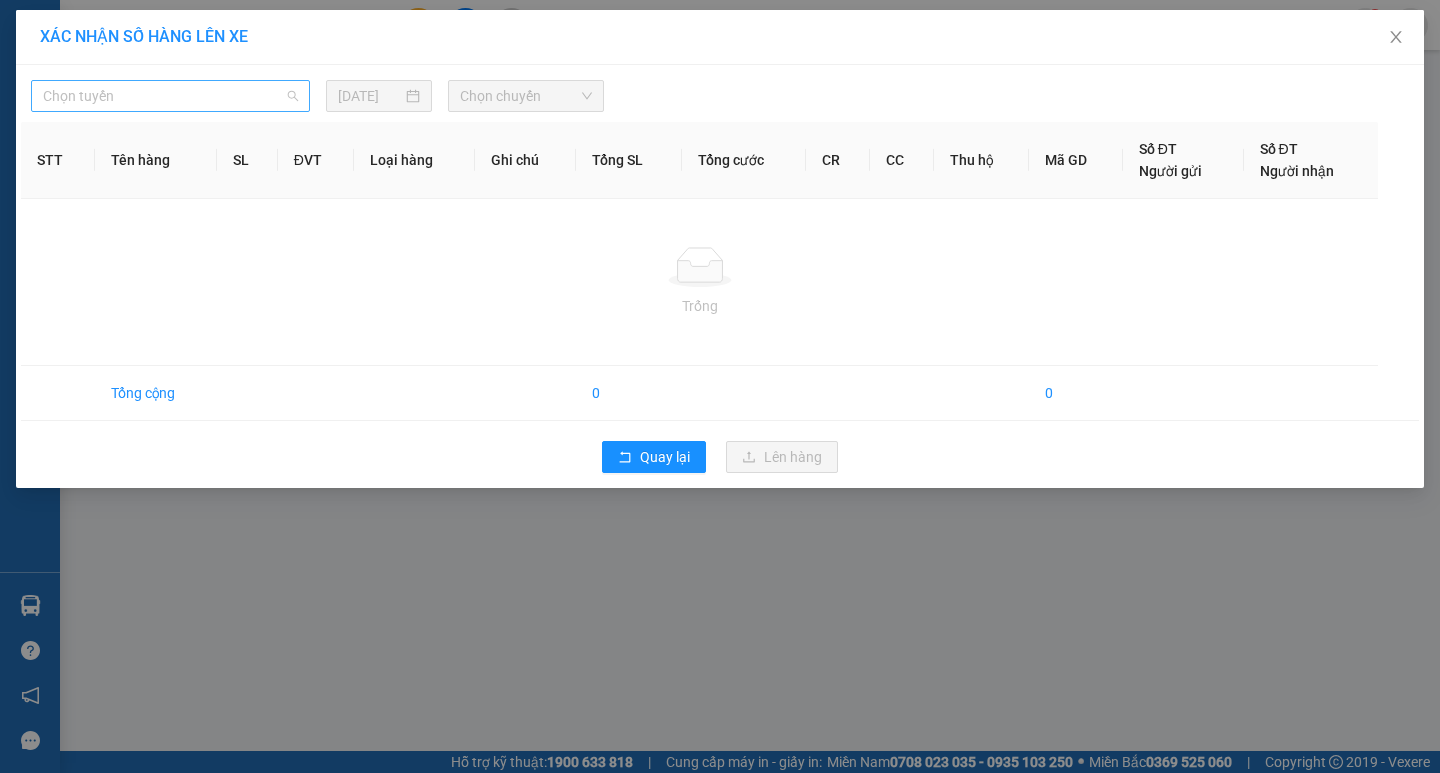 click on "Chọn tuyến" at bounding box center [170, 96] 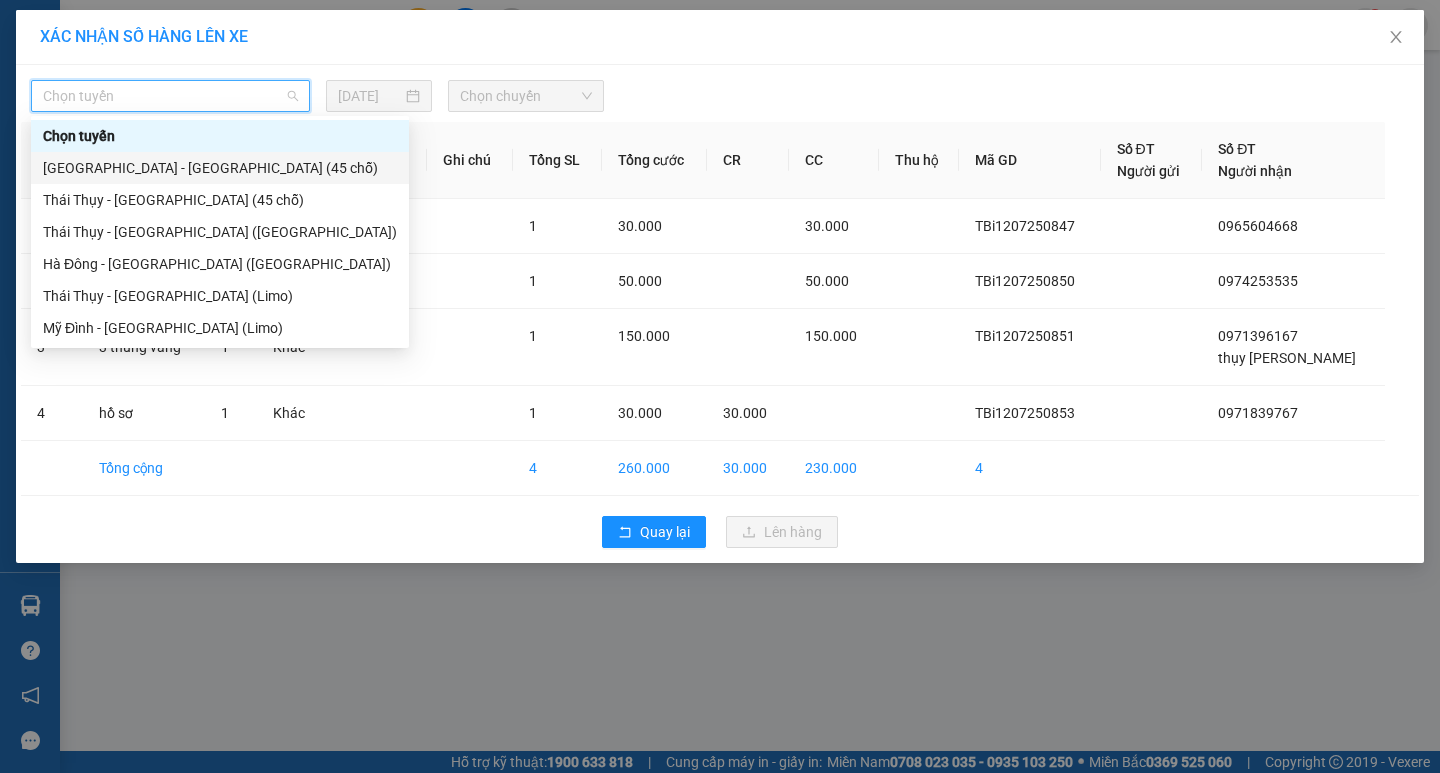 click on "[GEOGRAPHIC_DATA] - [GEOGRAPHIC_DATA] (45 chỗ)" at bounding box center [220, 168] 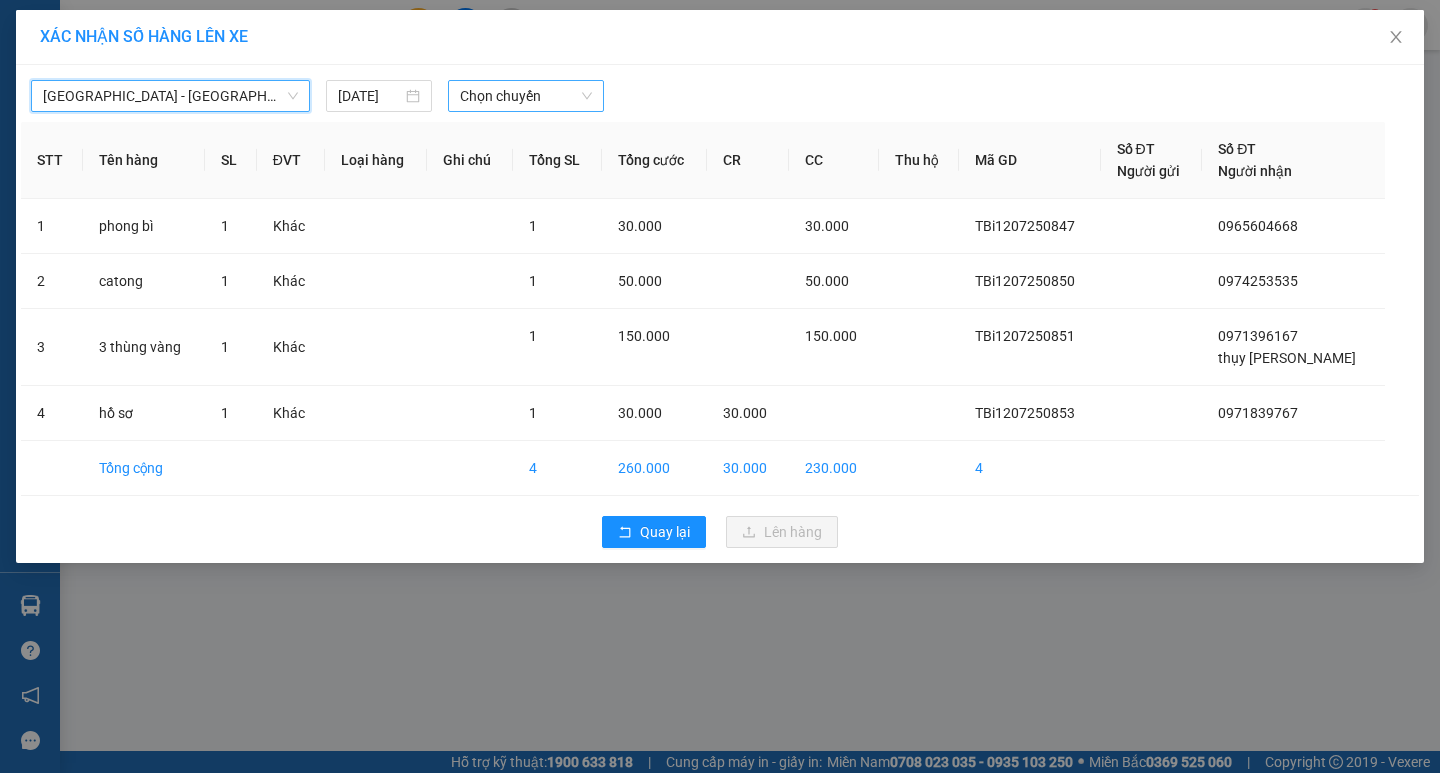click on "Chọn chuyến" at bounding box center [526, 96] 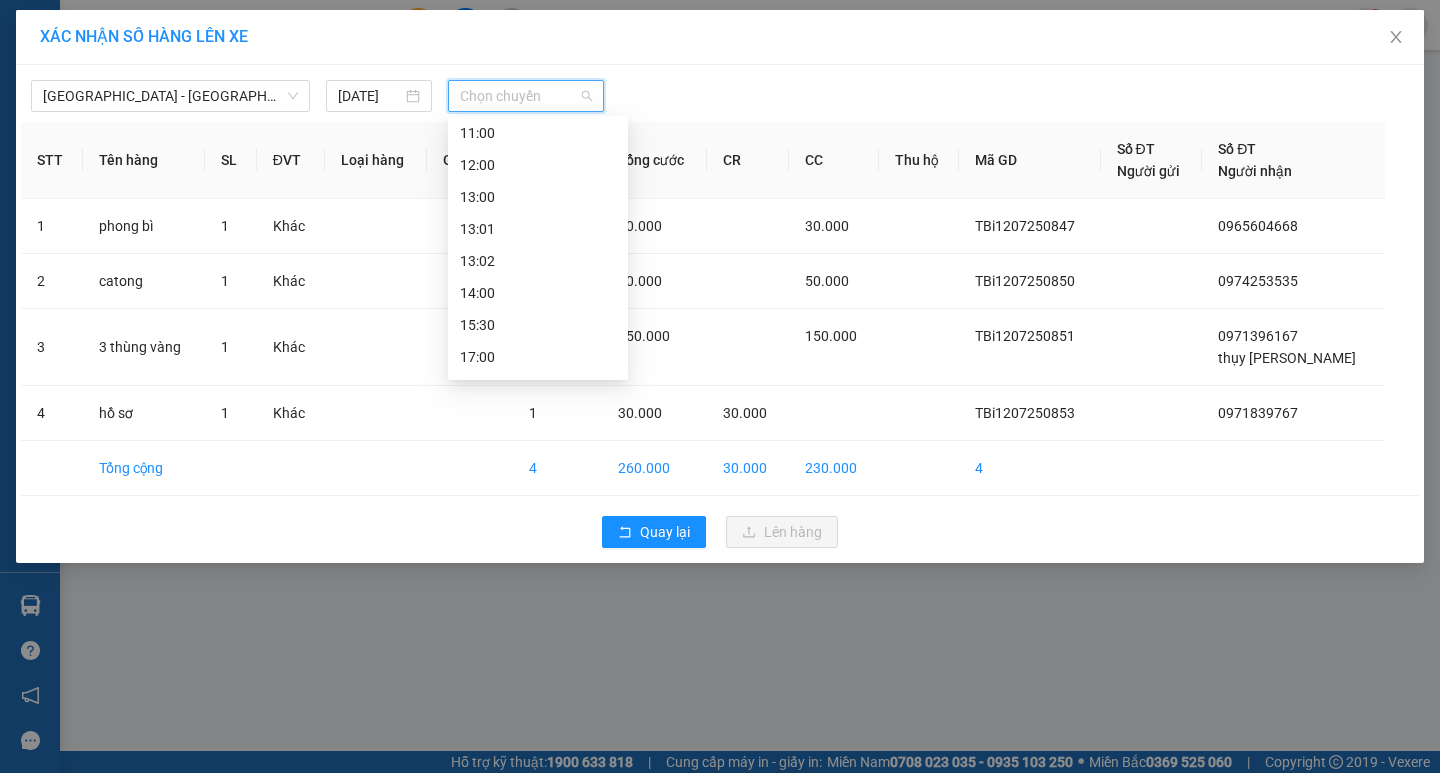 scroll, scrollTop: 178, scrollLeft: 0, axis: vertical 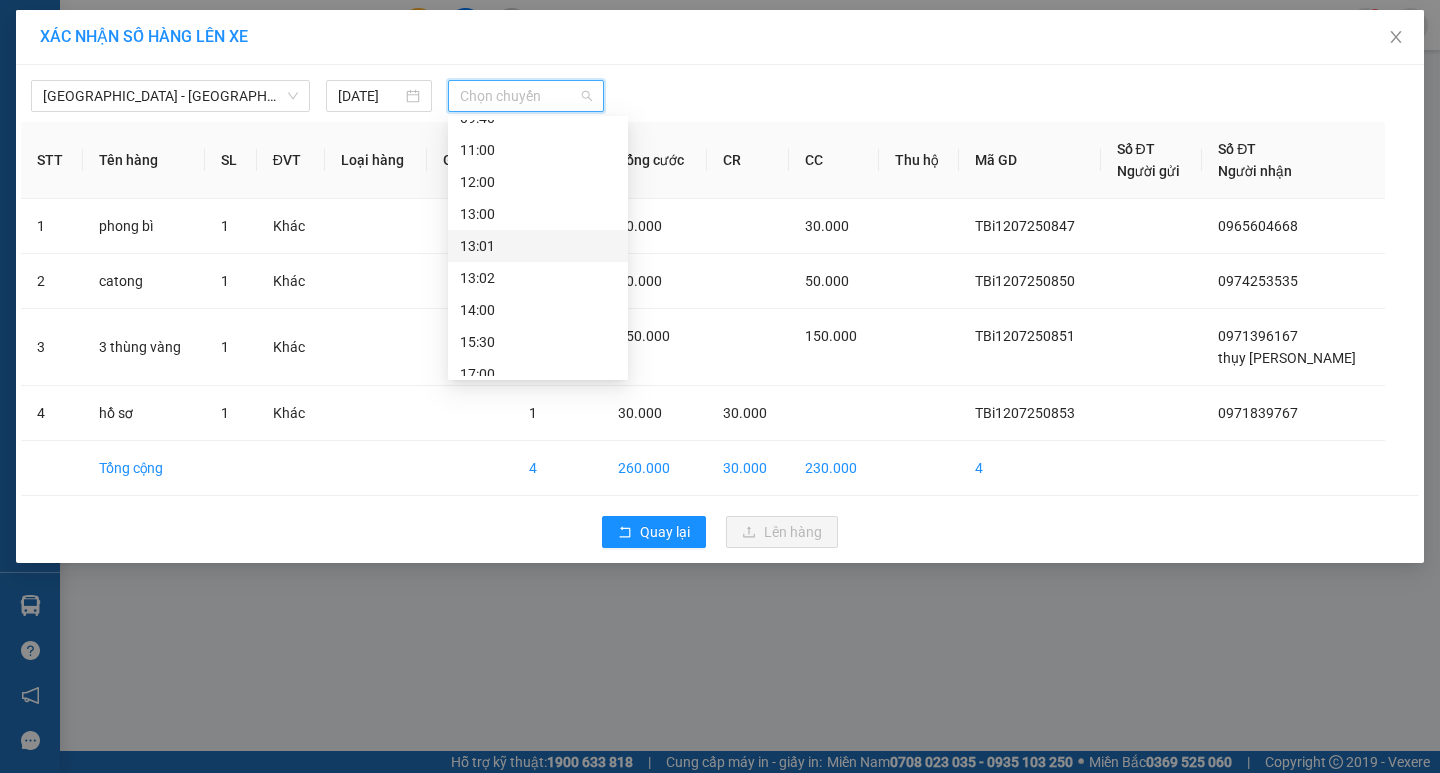click on "13:01" at bounding box center (538, 246) 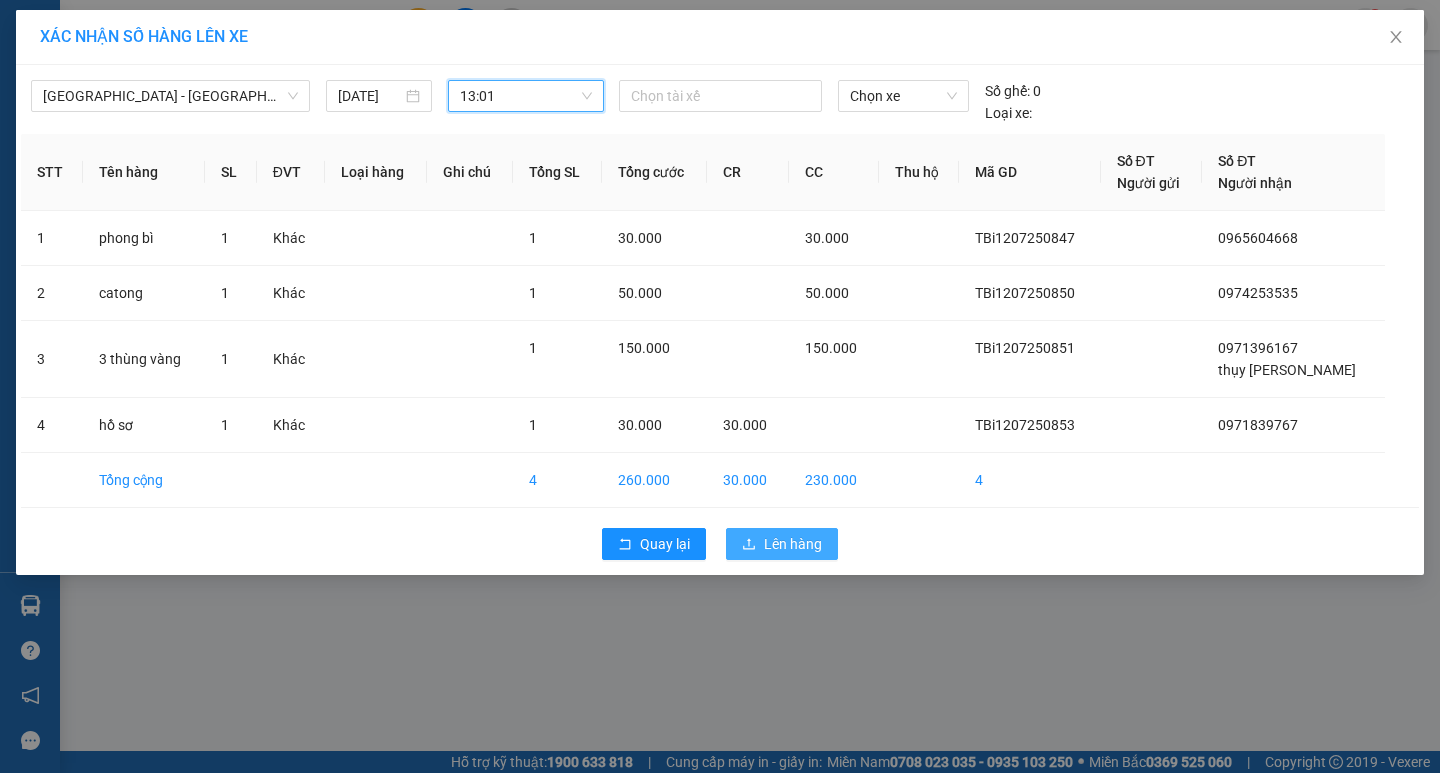 click on "Lên hàng" at bounding box center [793, 544] 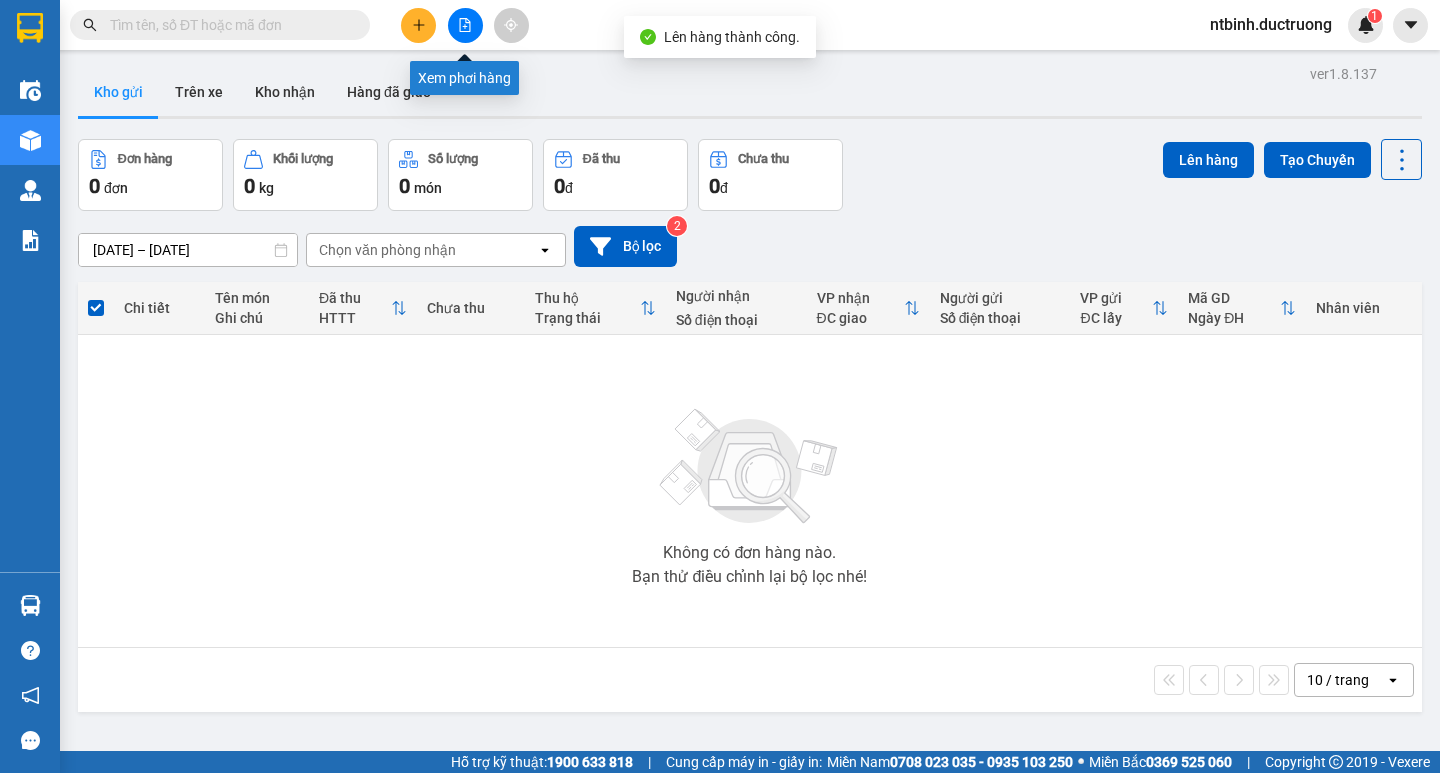 click at bounding box center [465, 25] 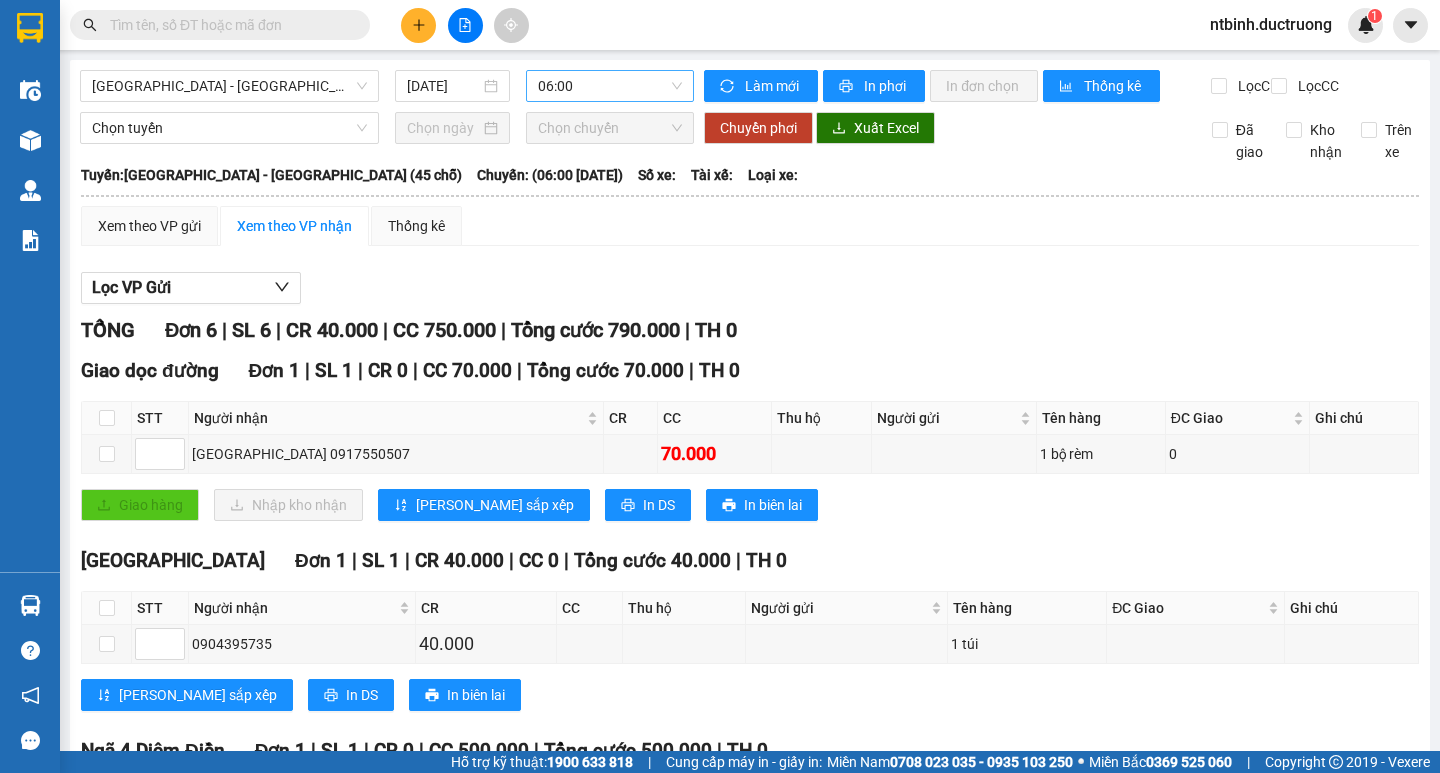 click on "06:00" at bounding box center (610, 86) 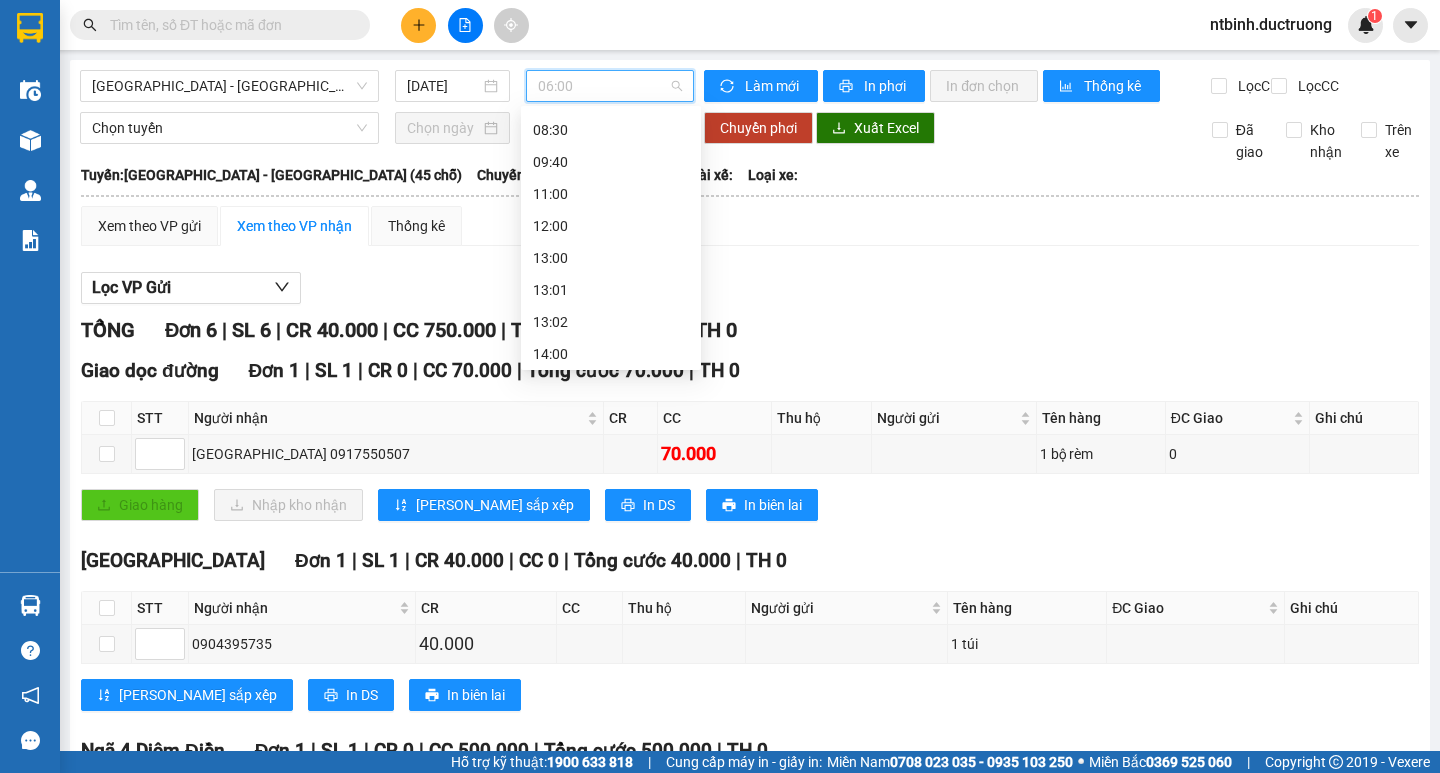 scroll, scrollTop: 137, scrollLeft: 0, axis: vertical 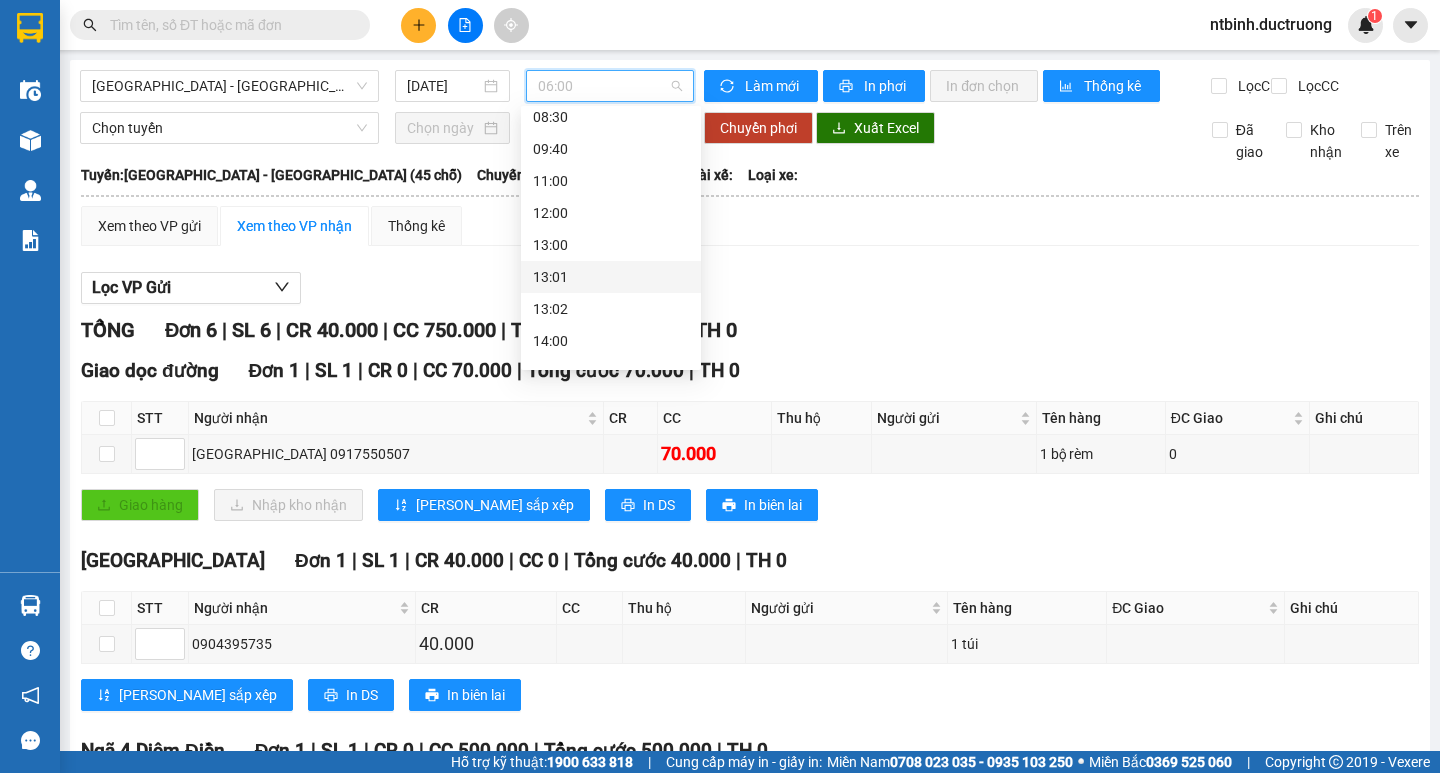click on "13:01" at bounding box center [611, 277] 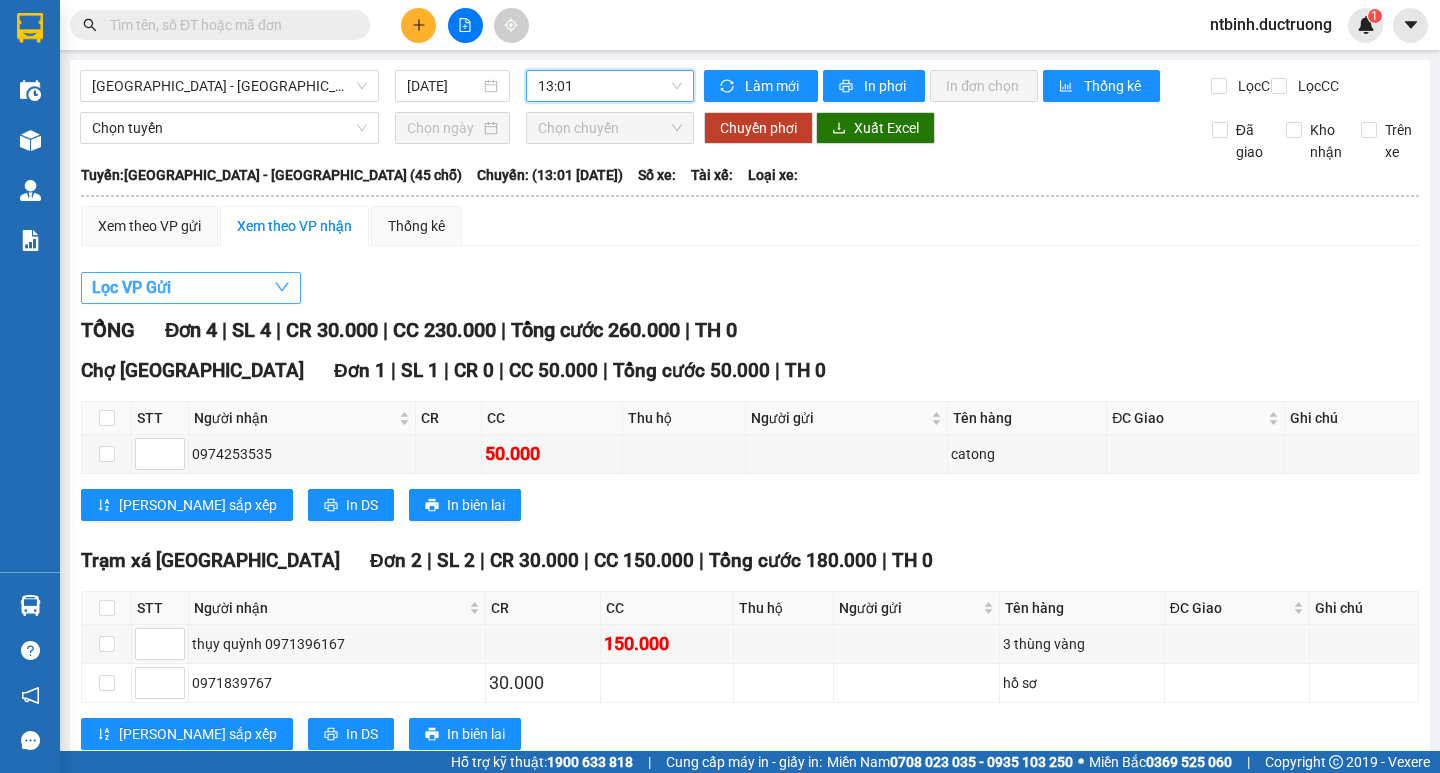 click on "Lọc VP Gửi" at bounding box center (191, 288) 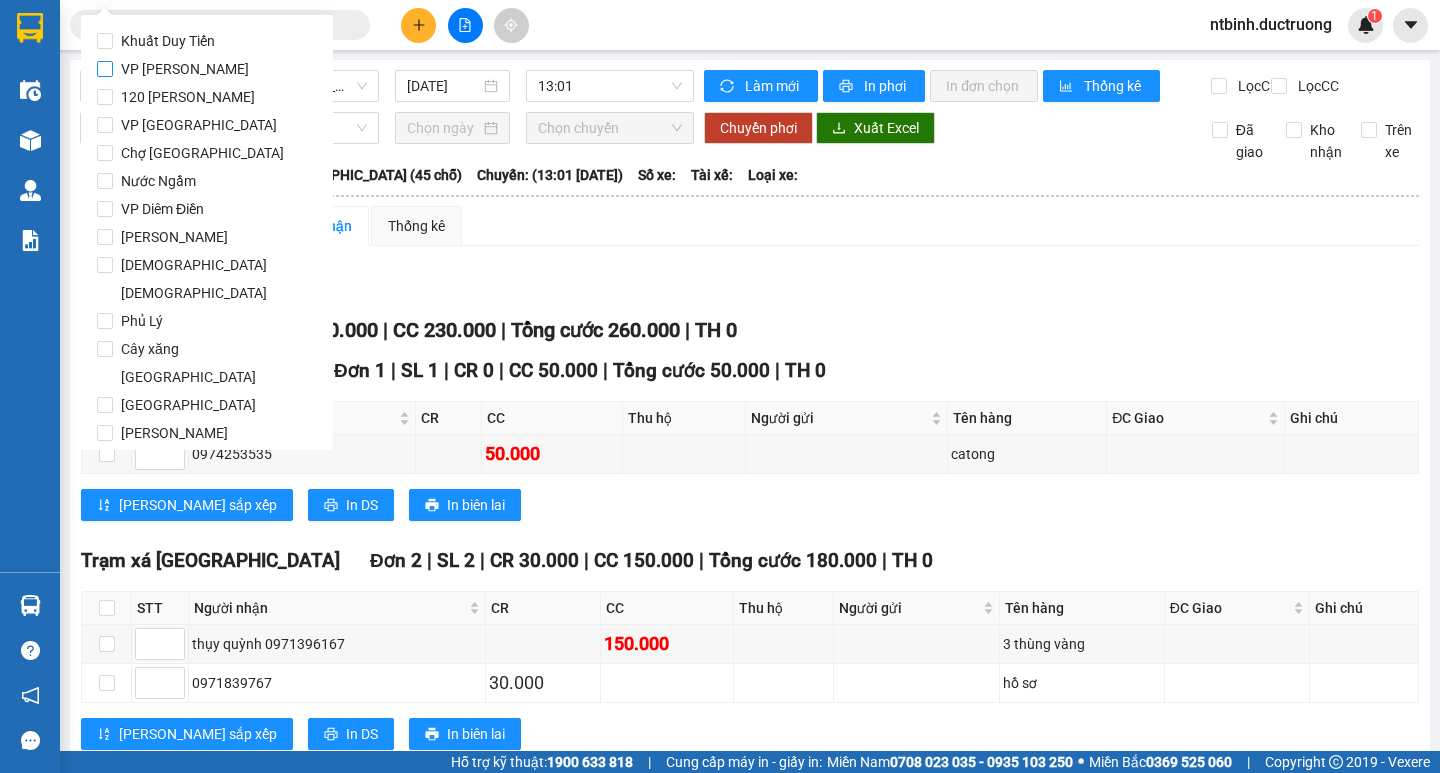 click on "VP [PERSON_NAME]" at bounding box center [185, 69] 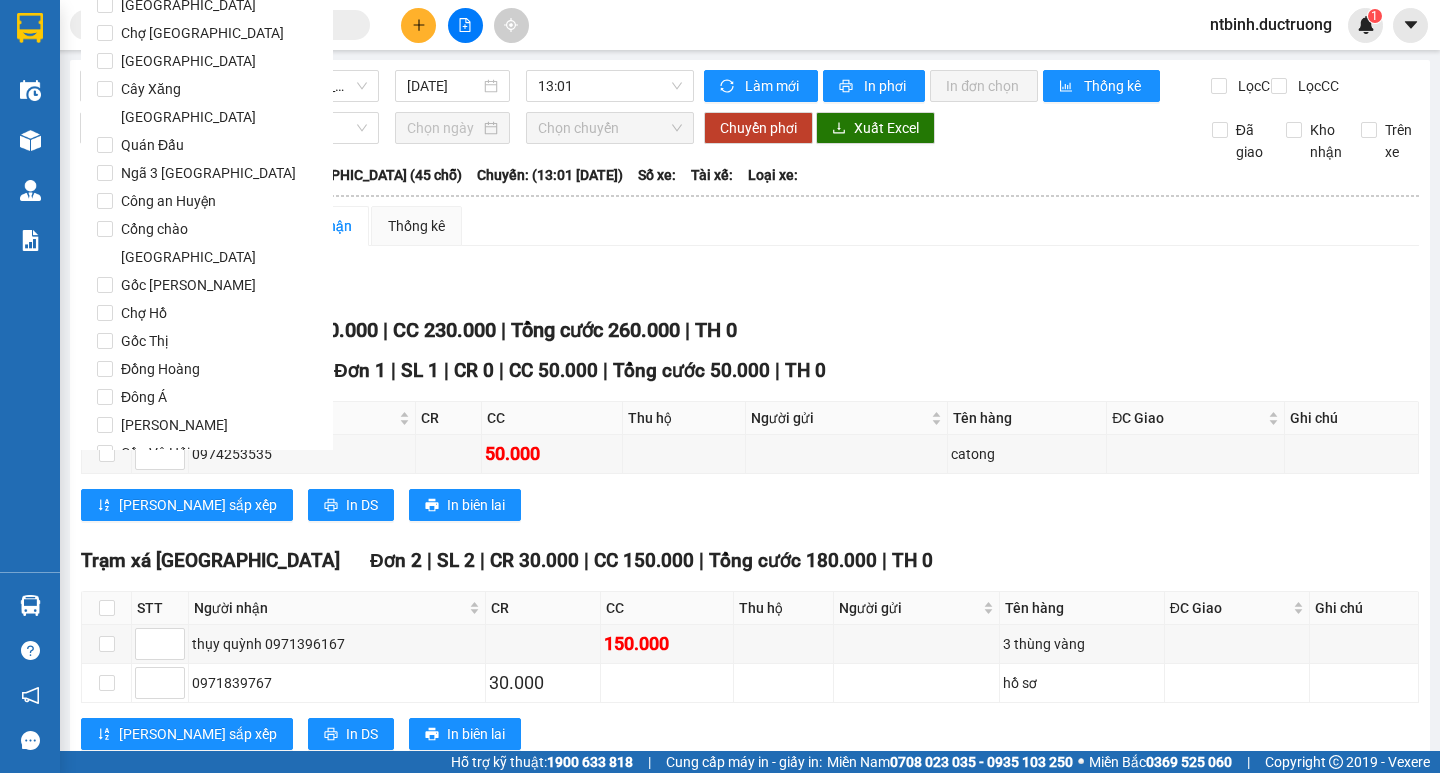 scroll, scrollTop: 1665, scrollLeft: 0, axis: vertical 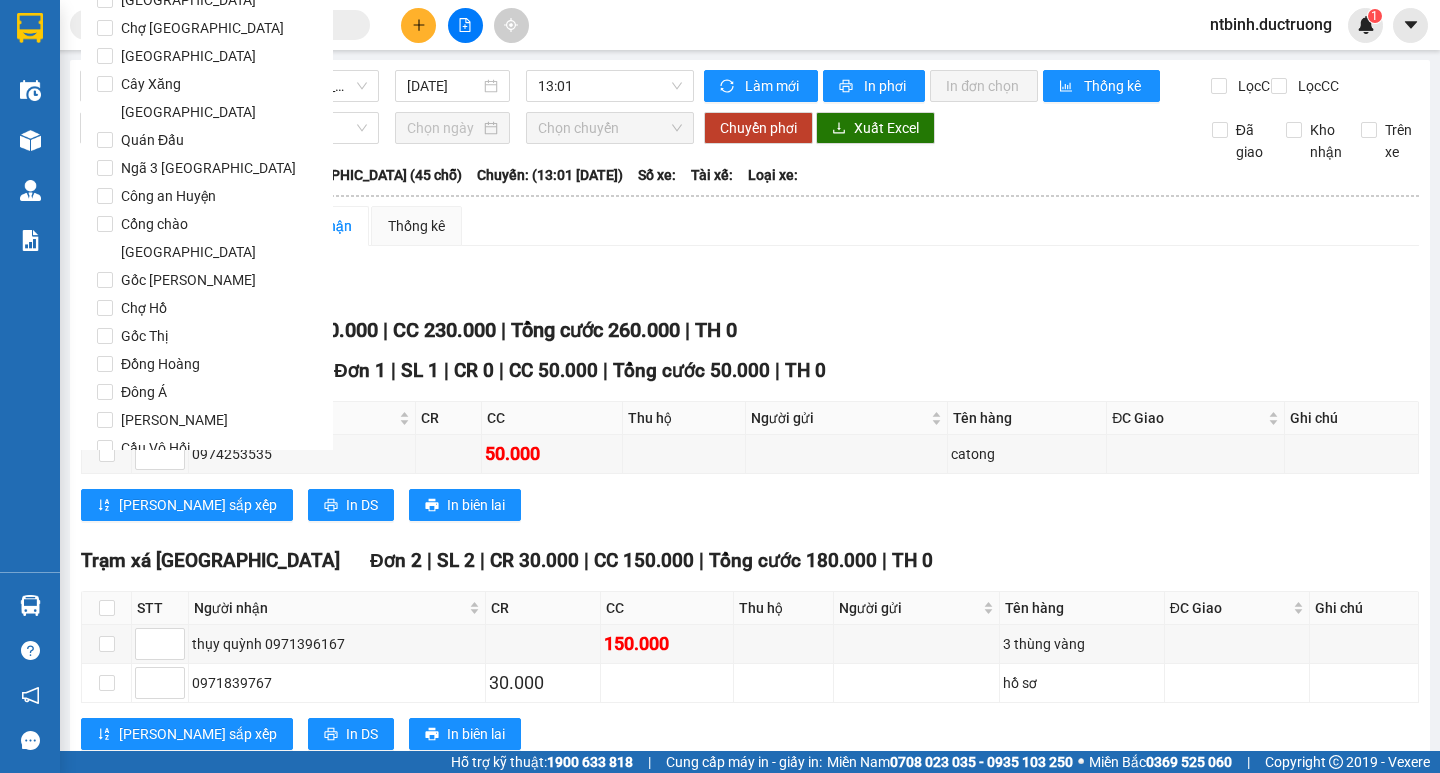 click on "Lọc" at bounding box center (124, 562) 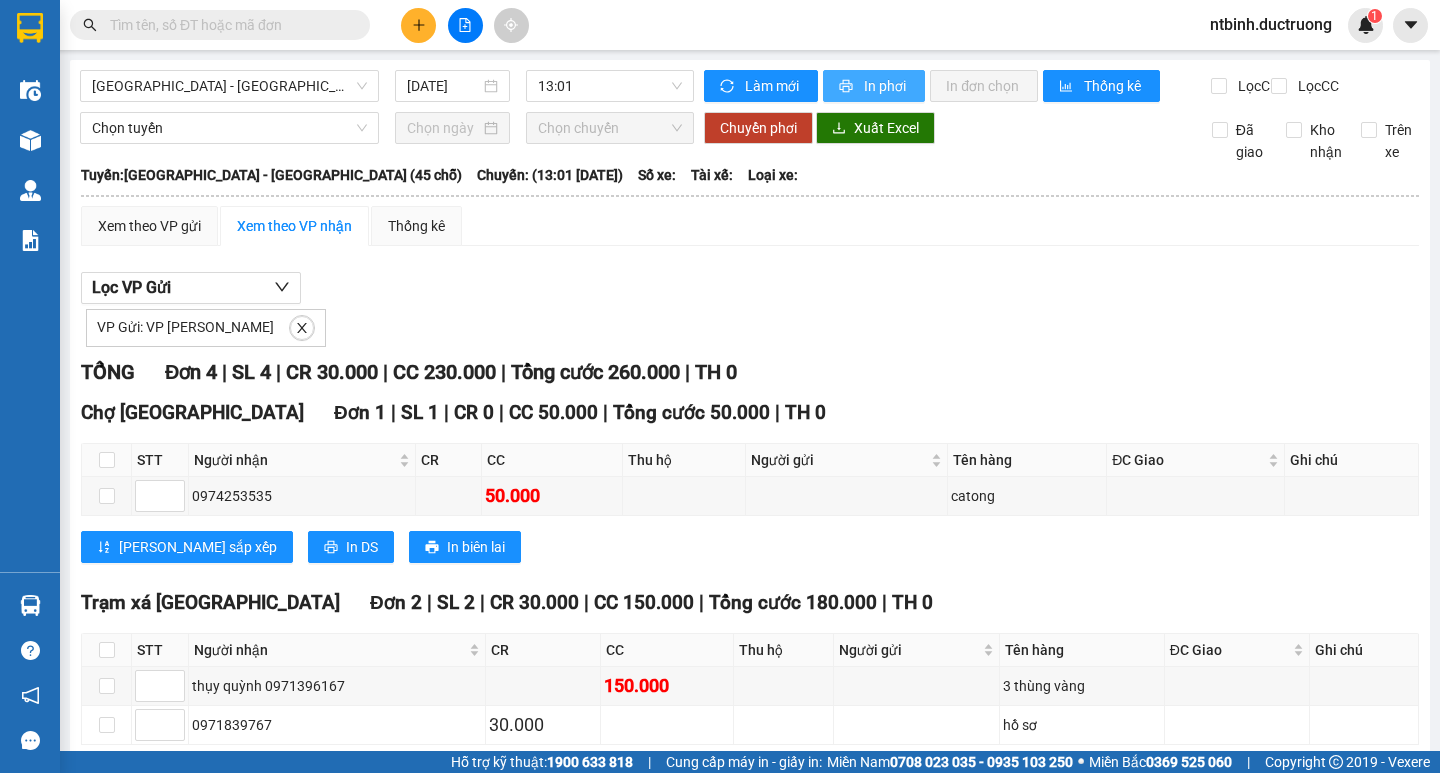 click on "In phơi" at bounding box center (886, 86) 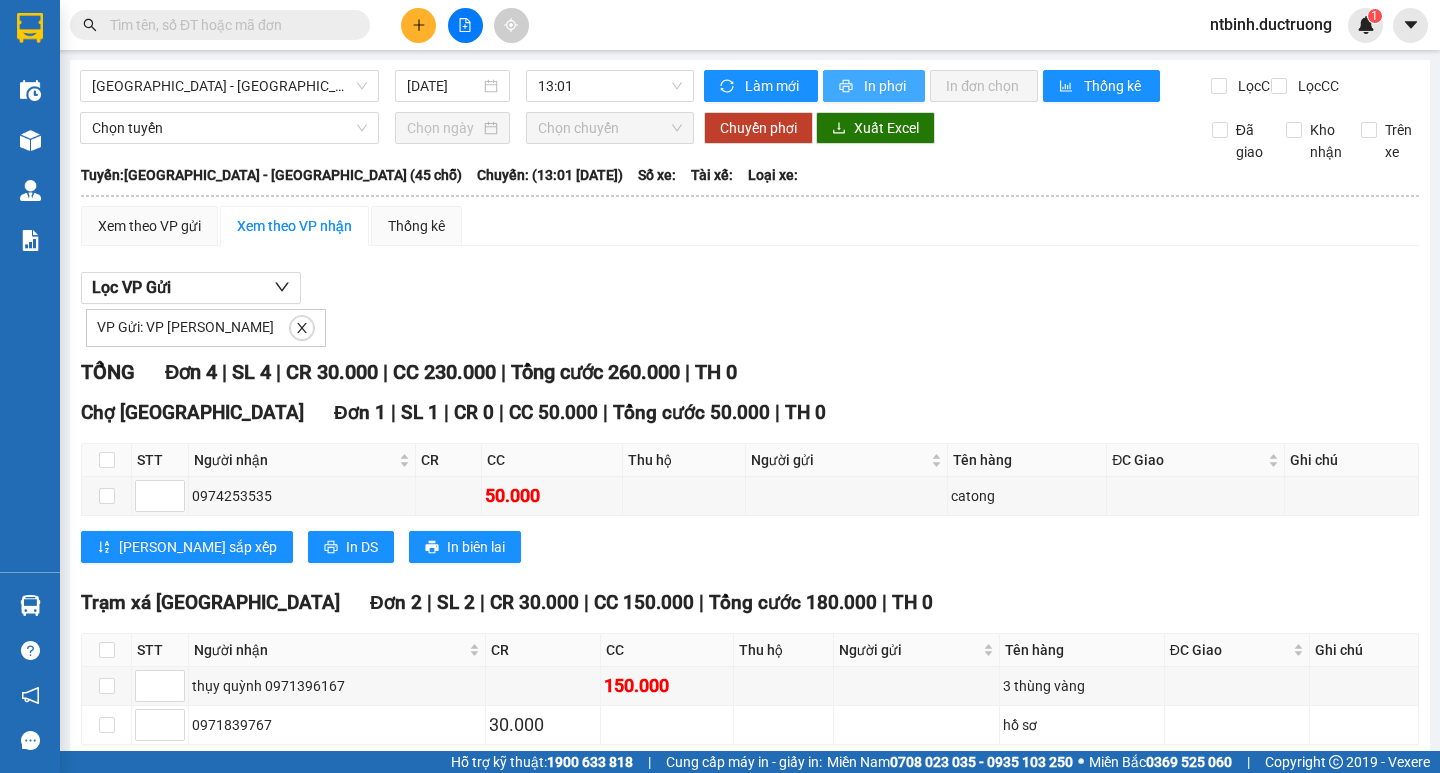 scroll, scrollTop: 0, scrollLeft: 0, axis: both 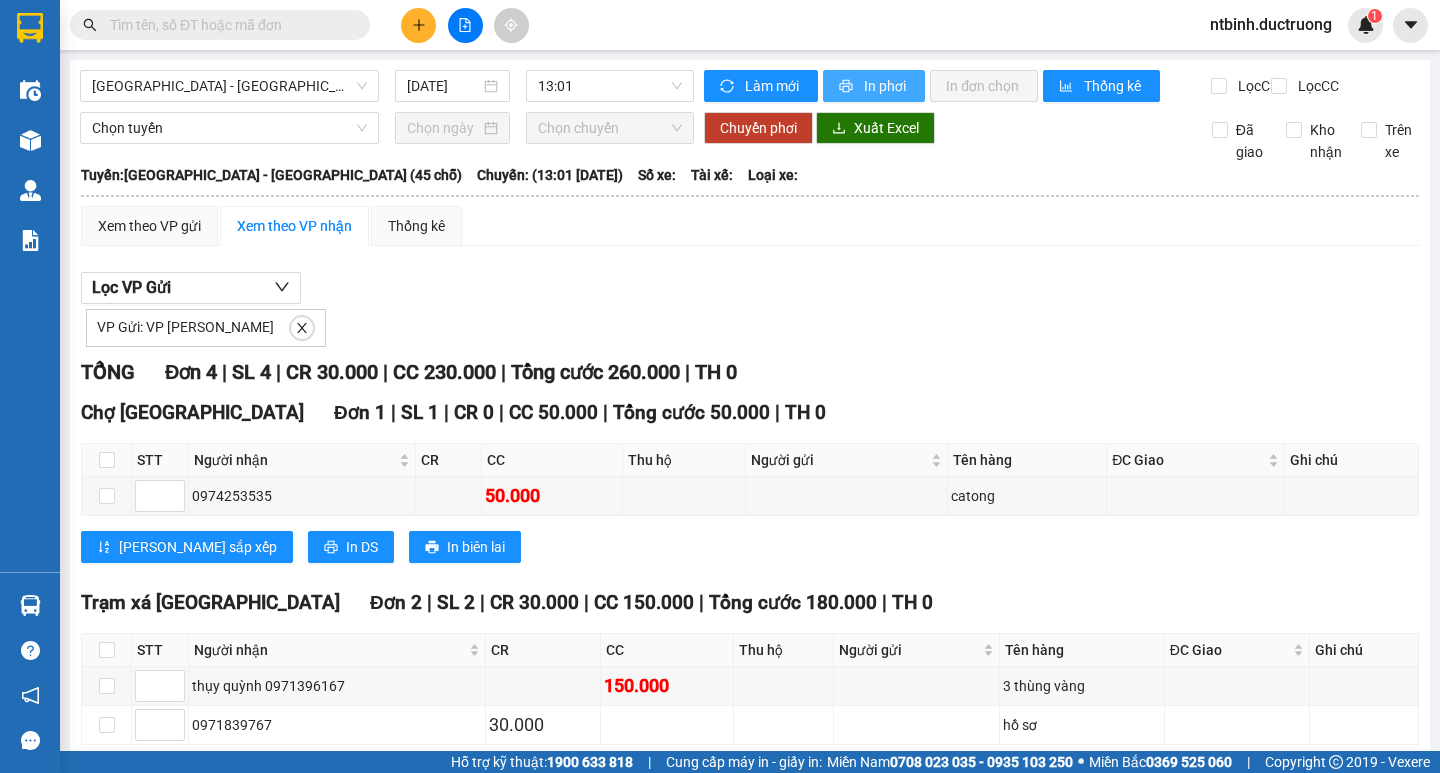 click on "In phơi" at bounding box center [886, 86] 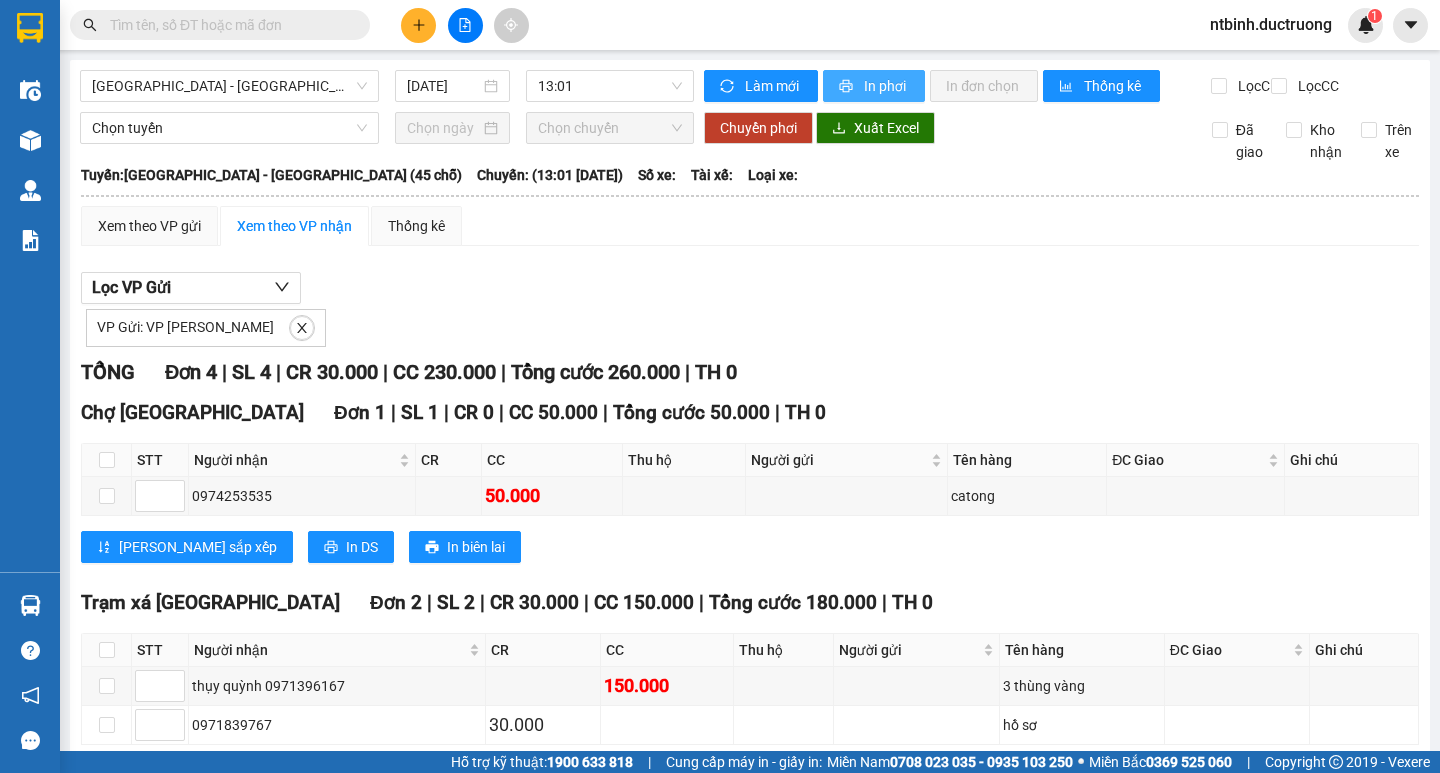 scroll, scrollTop: 0, scrollLeft: 0, axis: both 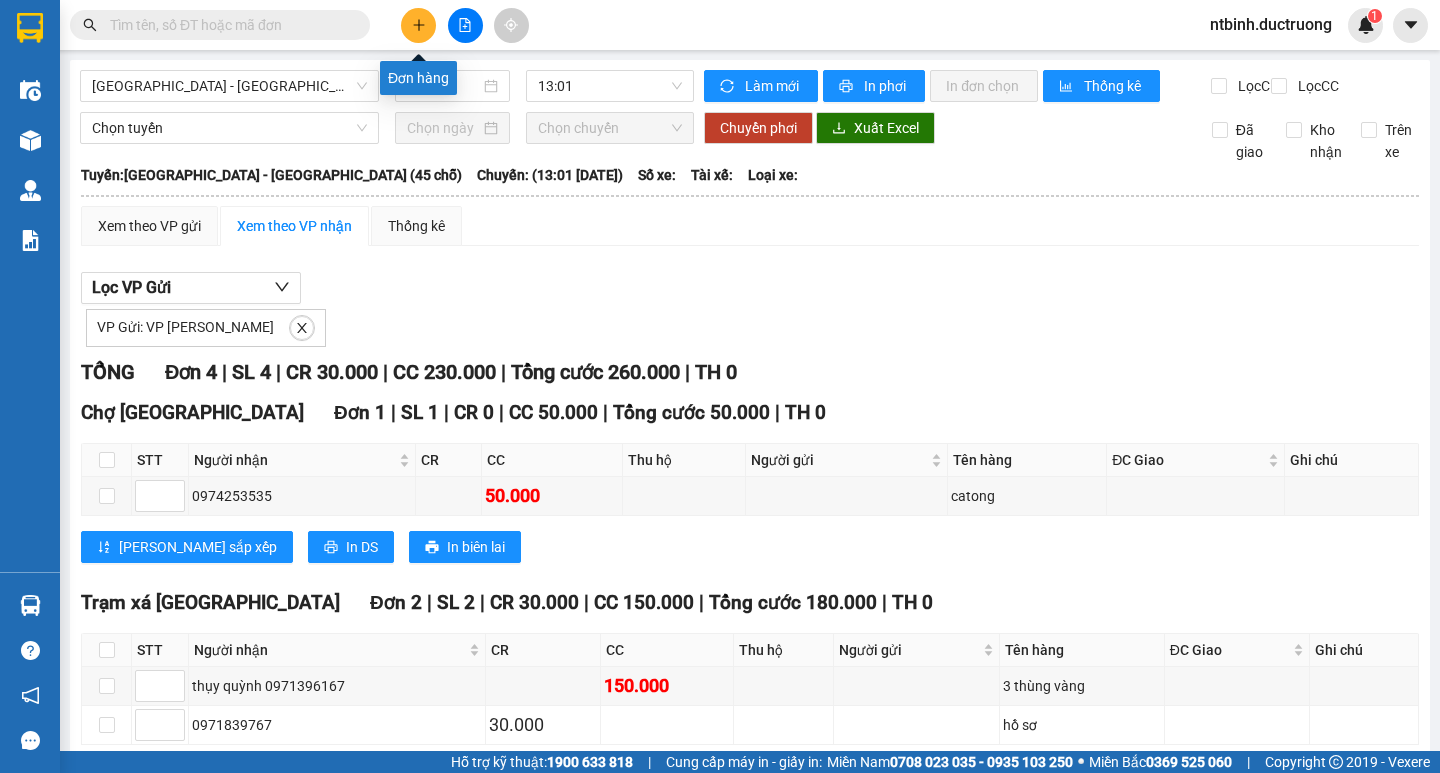 click 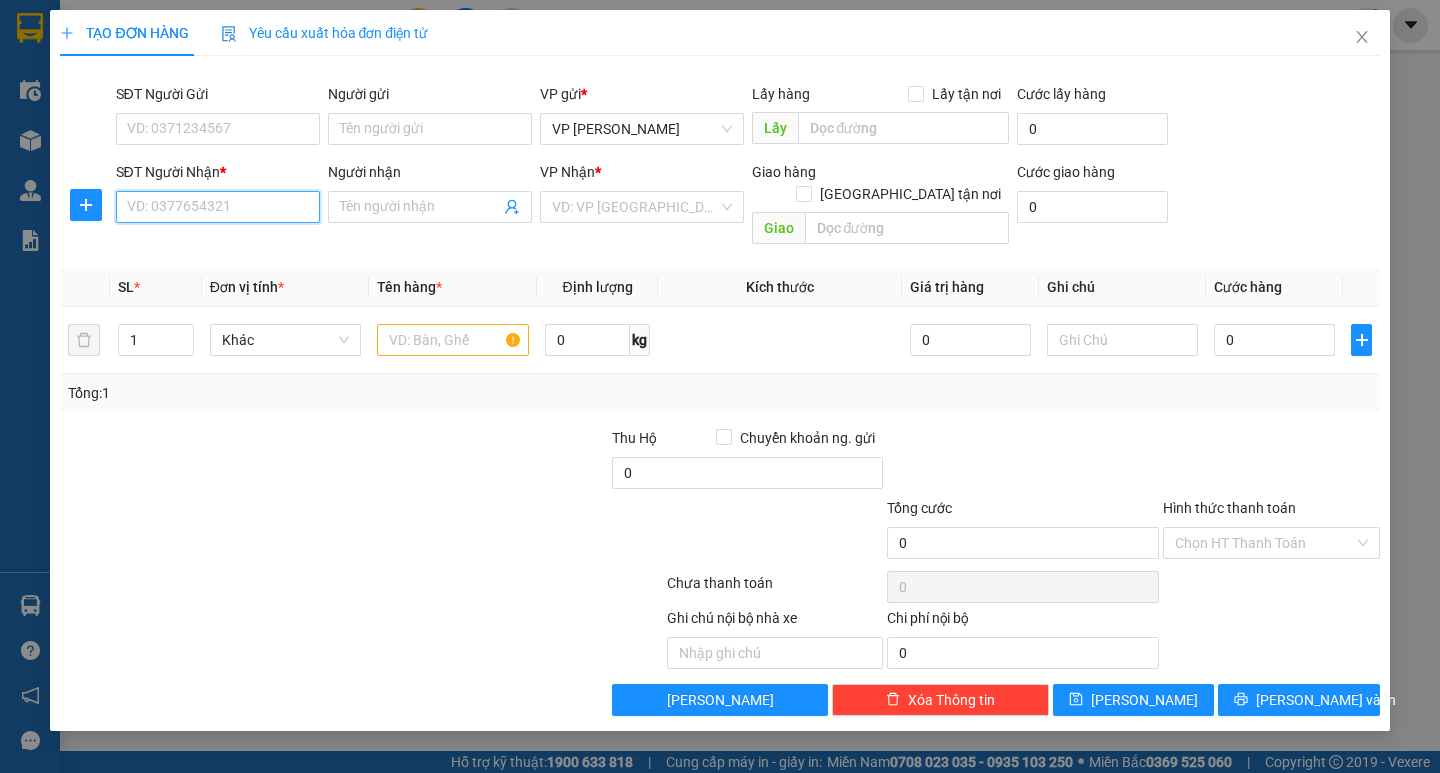 click on "SĐT Người Nhận  *" at bounding box center (218, 207) 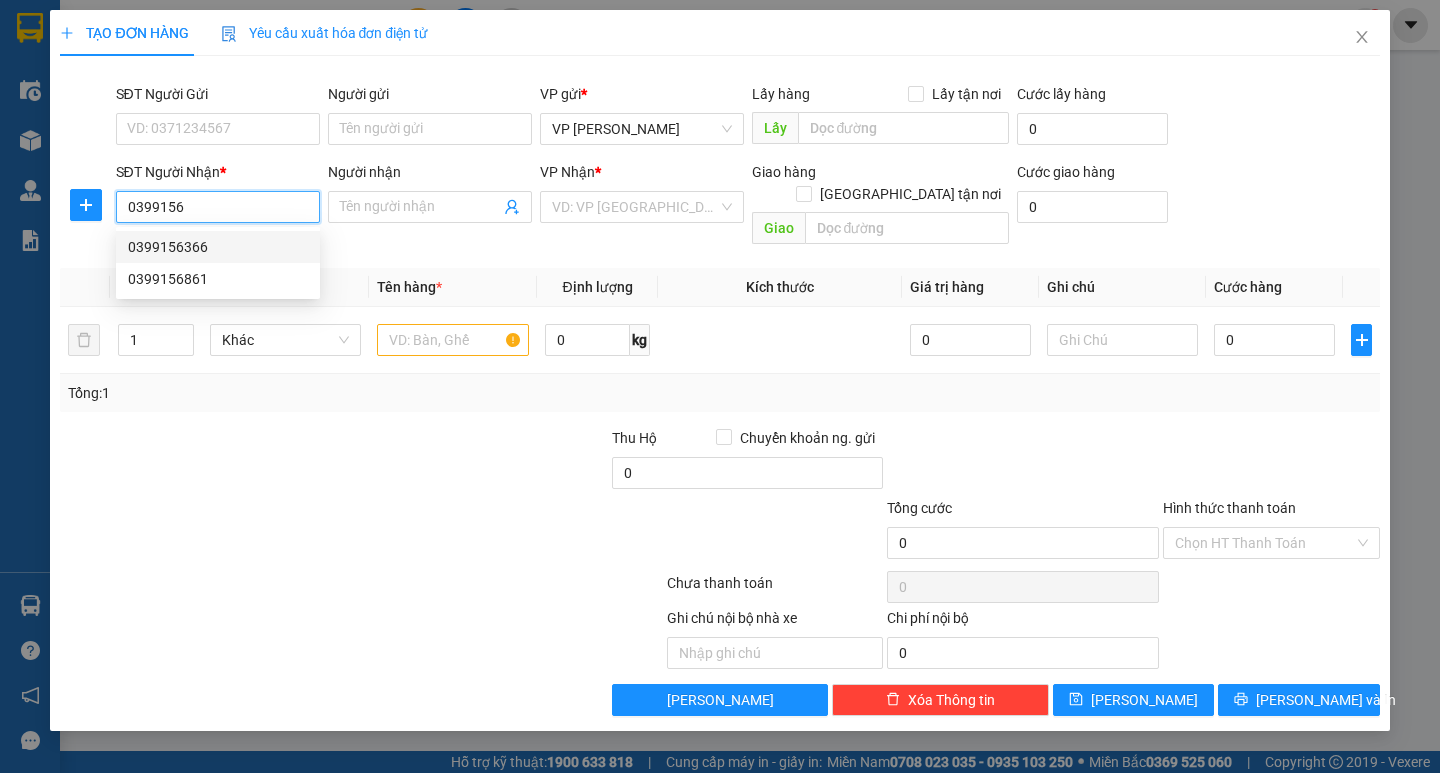 click on "0399156366" at bounding box center (218, 247) 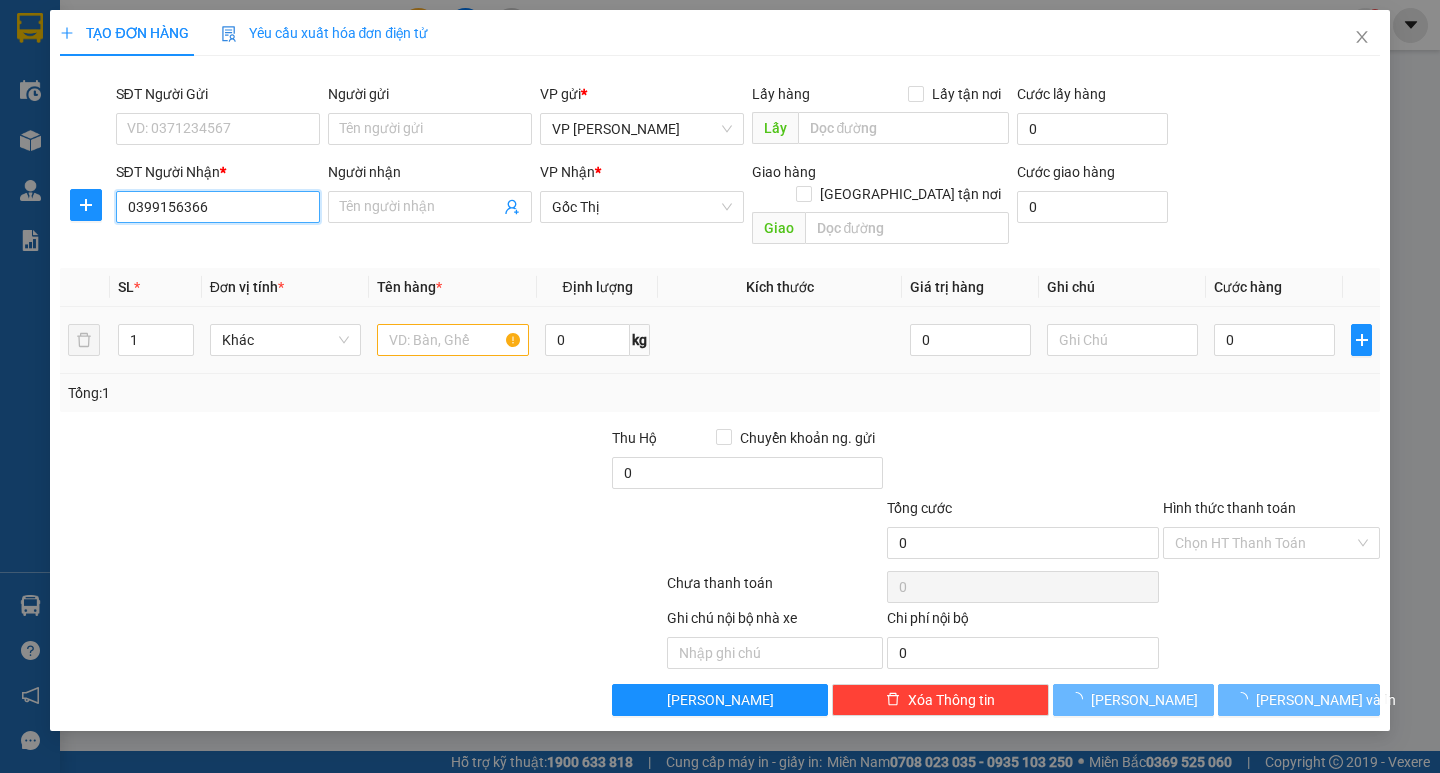 type on "0399156366" 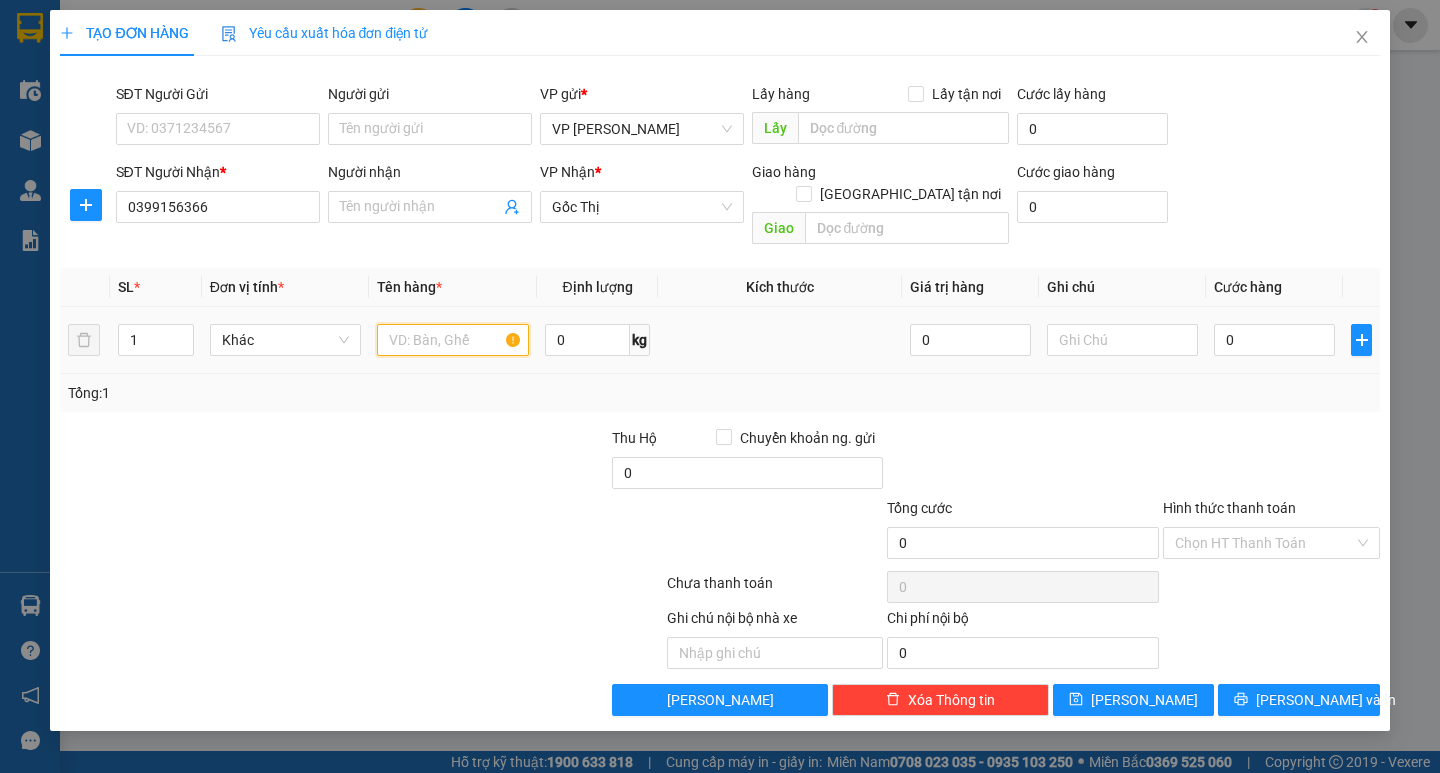 click at bounding box center [452, 340] 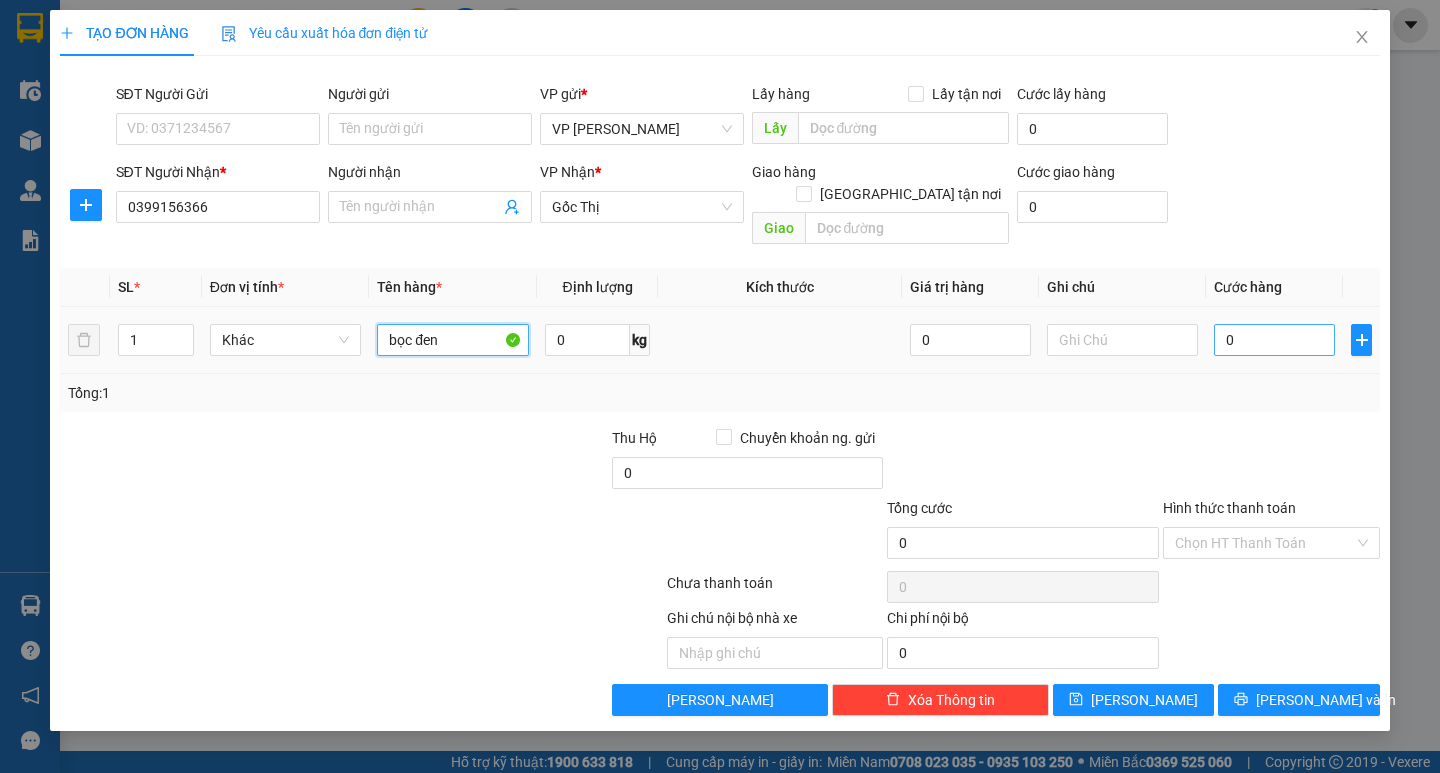type on "bọc đen" 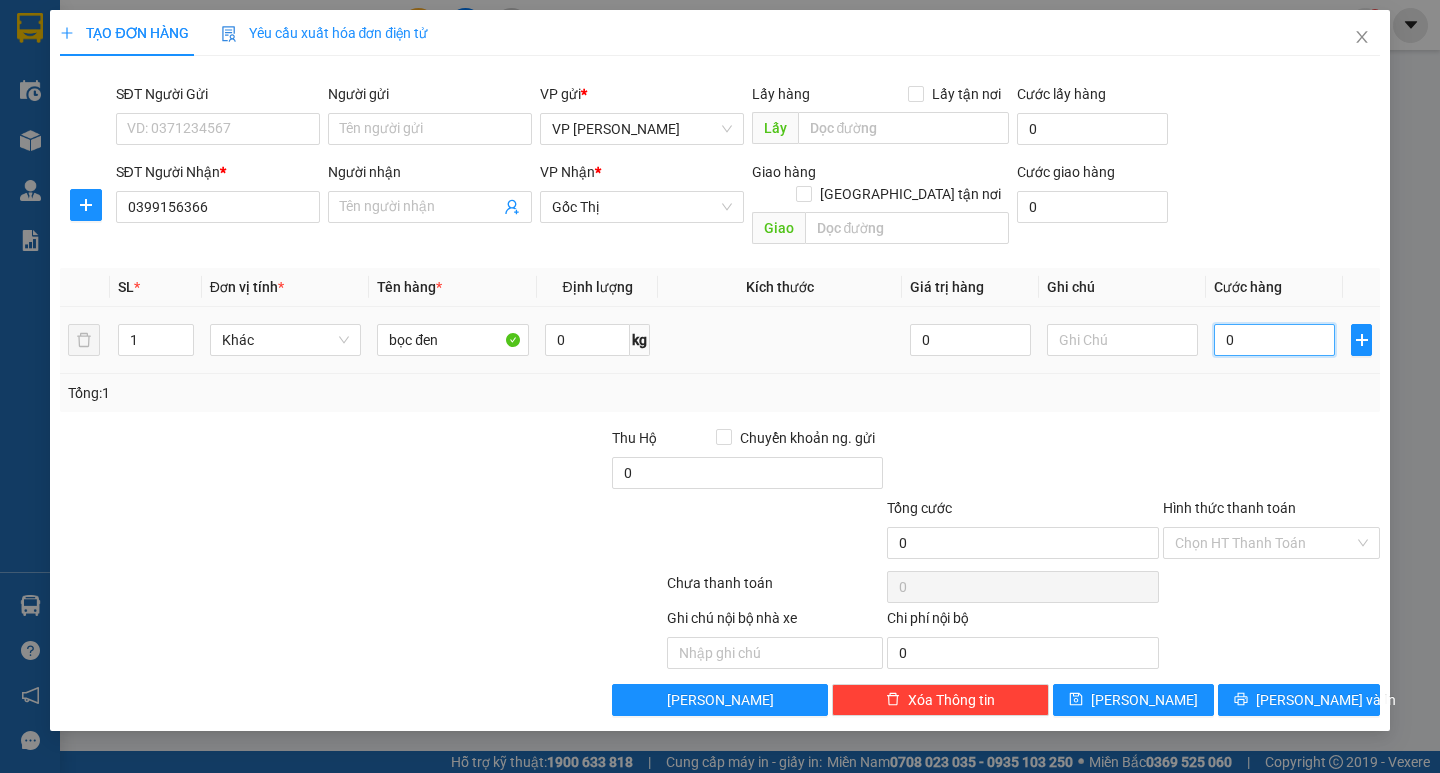 click on "0" at bounding box center [1274, 340] 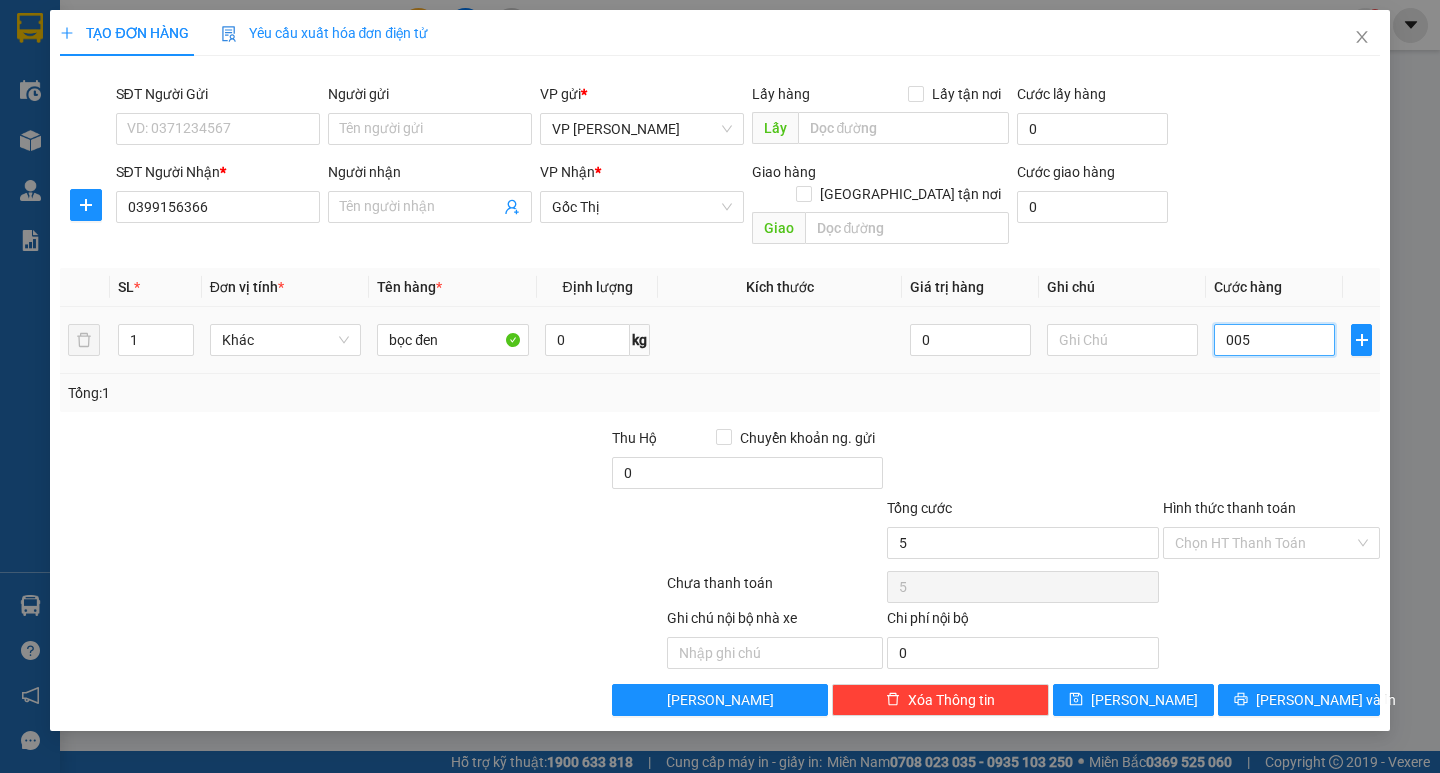 type on "0.050" 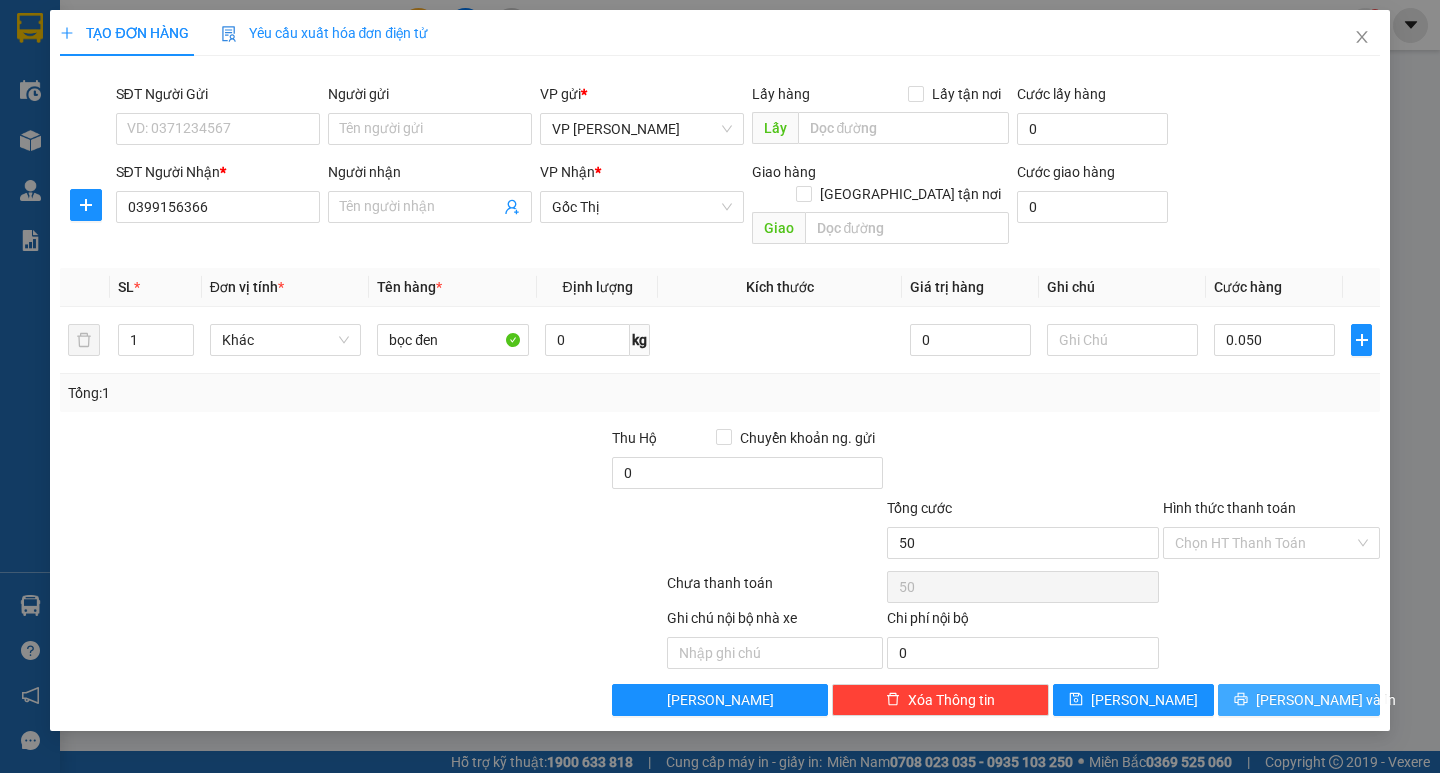 click on "Transit Pickup Surcharge Ids Transit Deliver Surcharge Ids Transit Deliver Surcharge Transit Deliver Surcharge SĐT Người Gửi VD: 0371234567 Người gửi Tên người gửi VP gửi  * VP [PERSON_NAME] Lấy hàng Lấy tận nơi Lấy Cước lấy hàng 0 SĐT Người Nhận  * 0399156366 Người nhận Tên người nhận VP Nhận  * Gốc Thị Giao hàng Giao tận nơi Giao Cước giao hàng 0 SL  * Đơn vị tính  * Tên hàng  * Định lượng Kích thước Giá trị hàng Ghi chú Cước hàng                     1 Khác bọc đen 0 kg 0 0.050 Tổng:  1 Thu Hộ Chuyển khoản ng. gửi 0 Tổng cước 50 Hình thức thanh toán Chọn HT Thanh Toán Số tiền thu trước 0 Chưa thanh toán 50 Chọn HT Thanh Toán Ghi chú nội bộ nhà xe Chi phí nội bộ 0 Lưu nháp Xóa Thông tin [PERSON_NAME] và In" at bounding box center [719, 394] 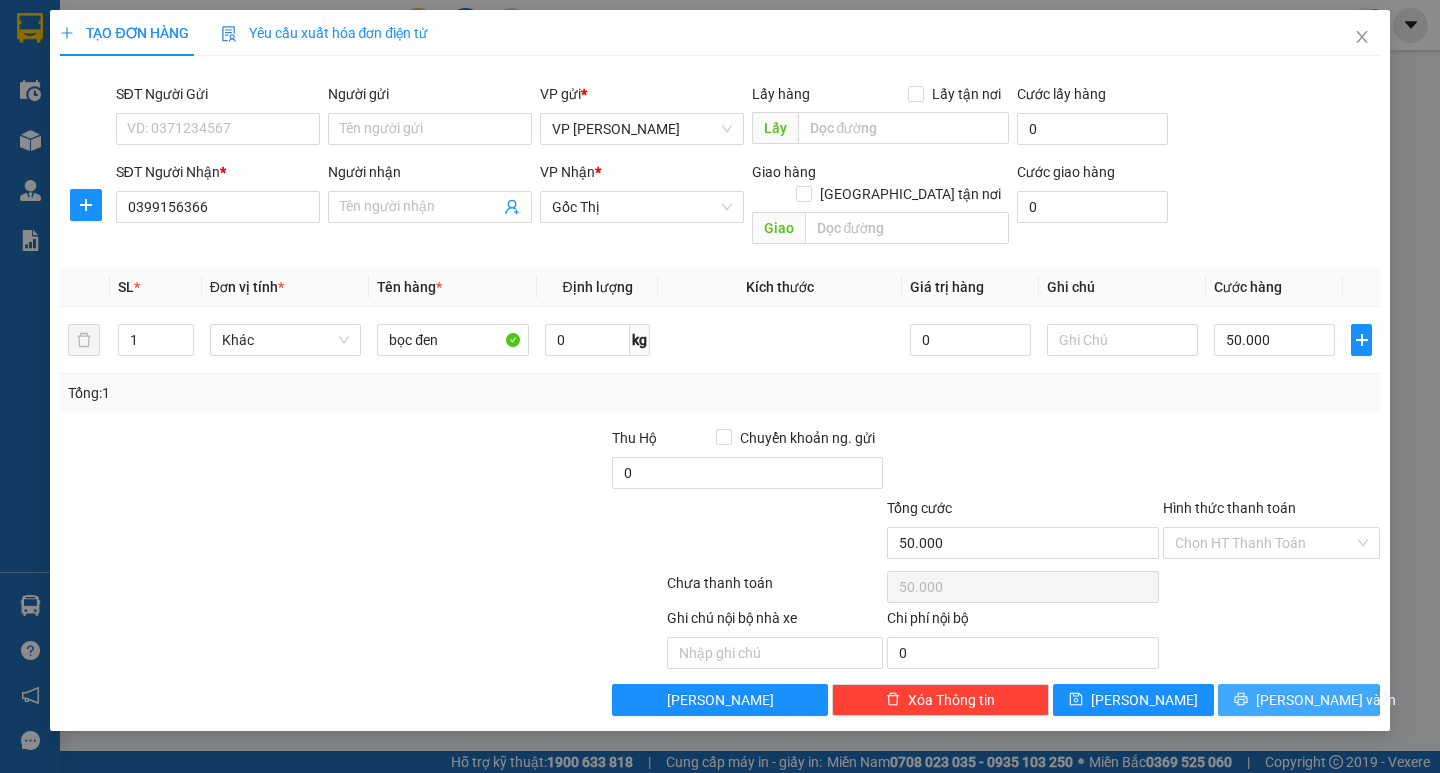 click on "[PERSON_NAME] và In" at bounding box center [1326, 700] 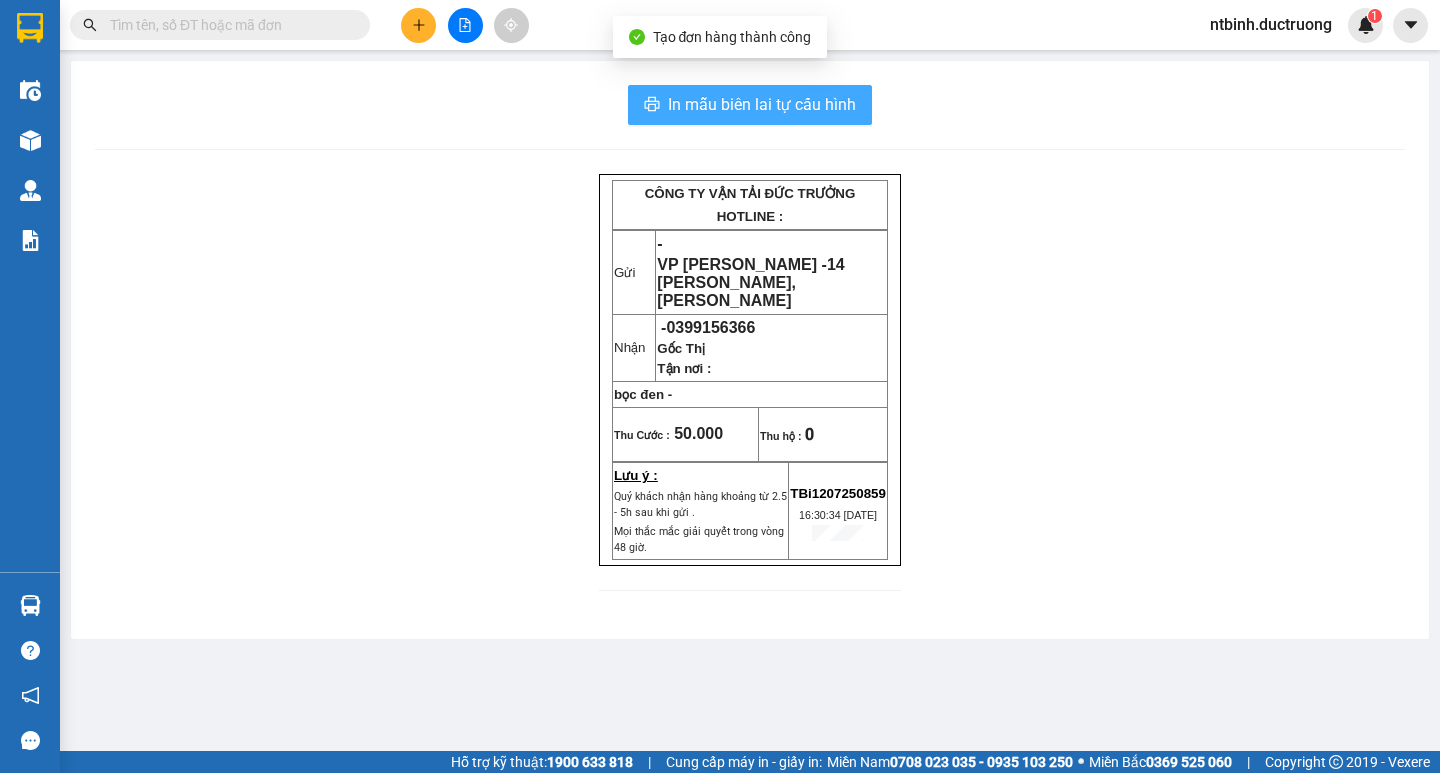 click on "In mẫu biên lai tự cấu hình" at bounding box center [762, 104] 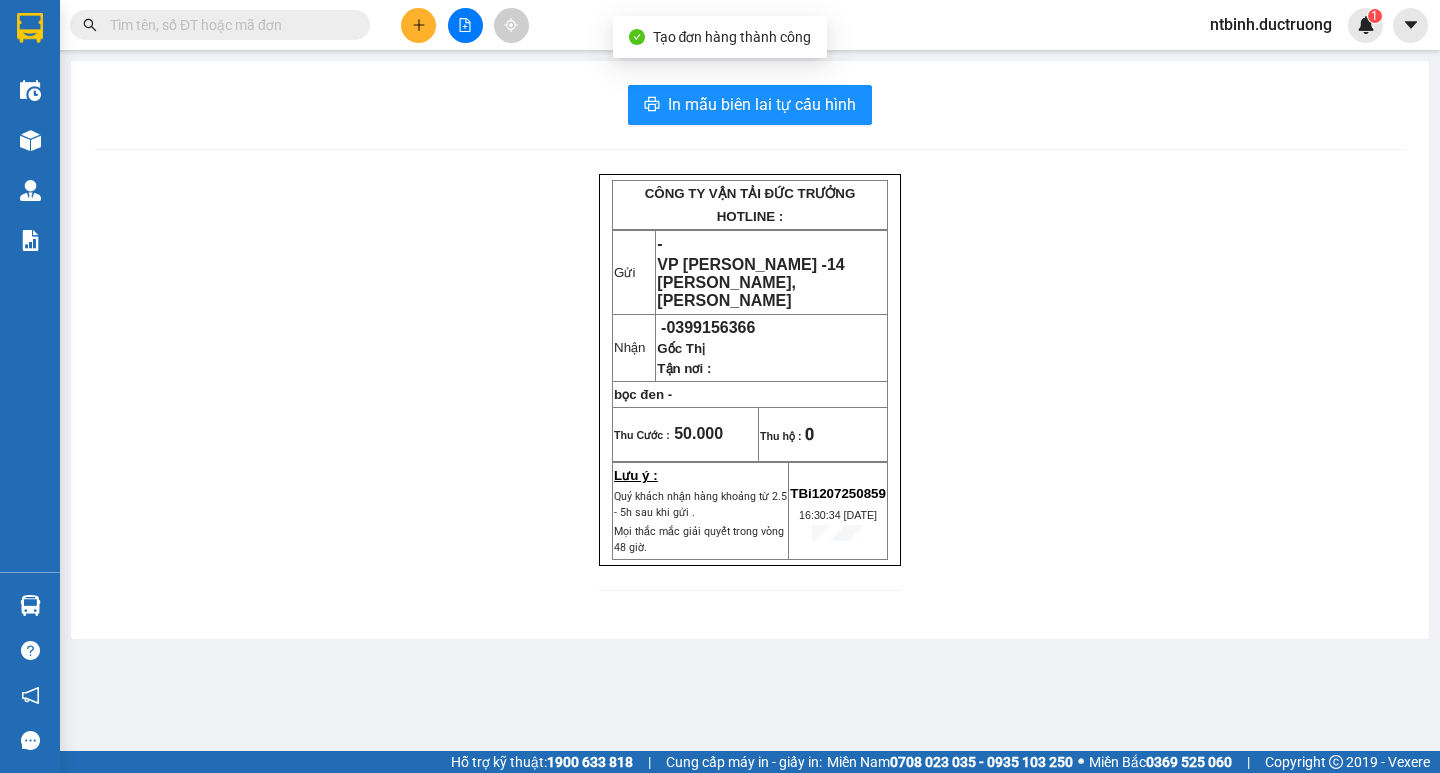 scroll, scrollTop: 0, scrollLeft: 0, axis: both 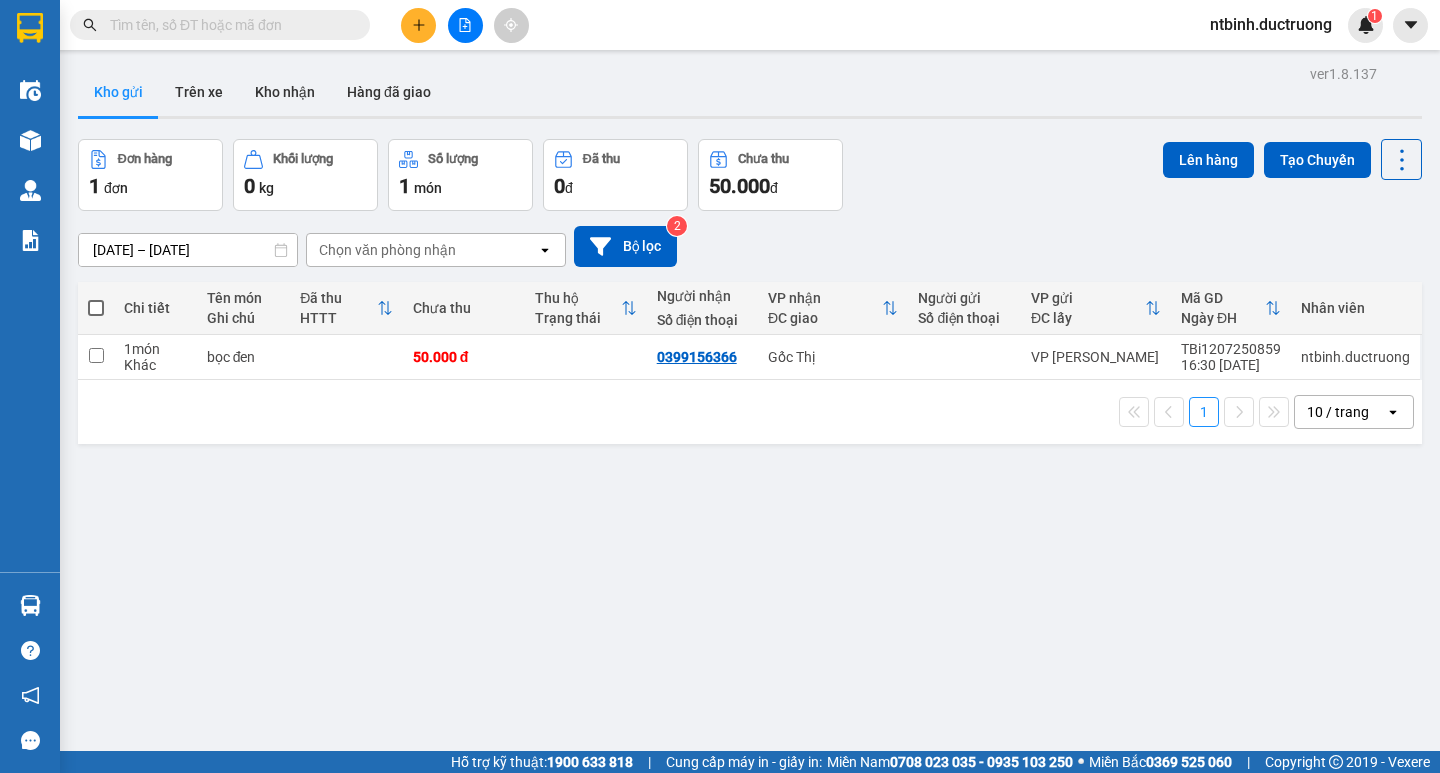 click 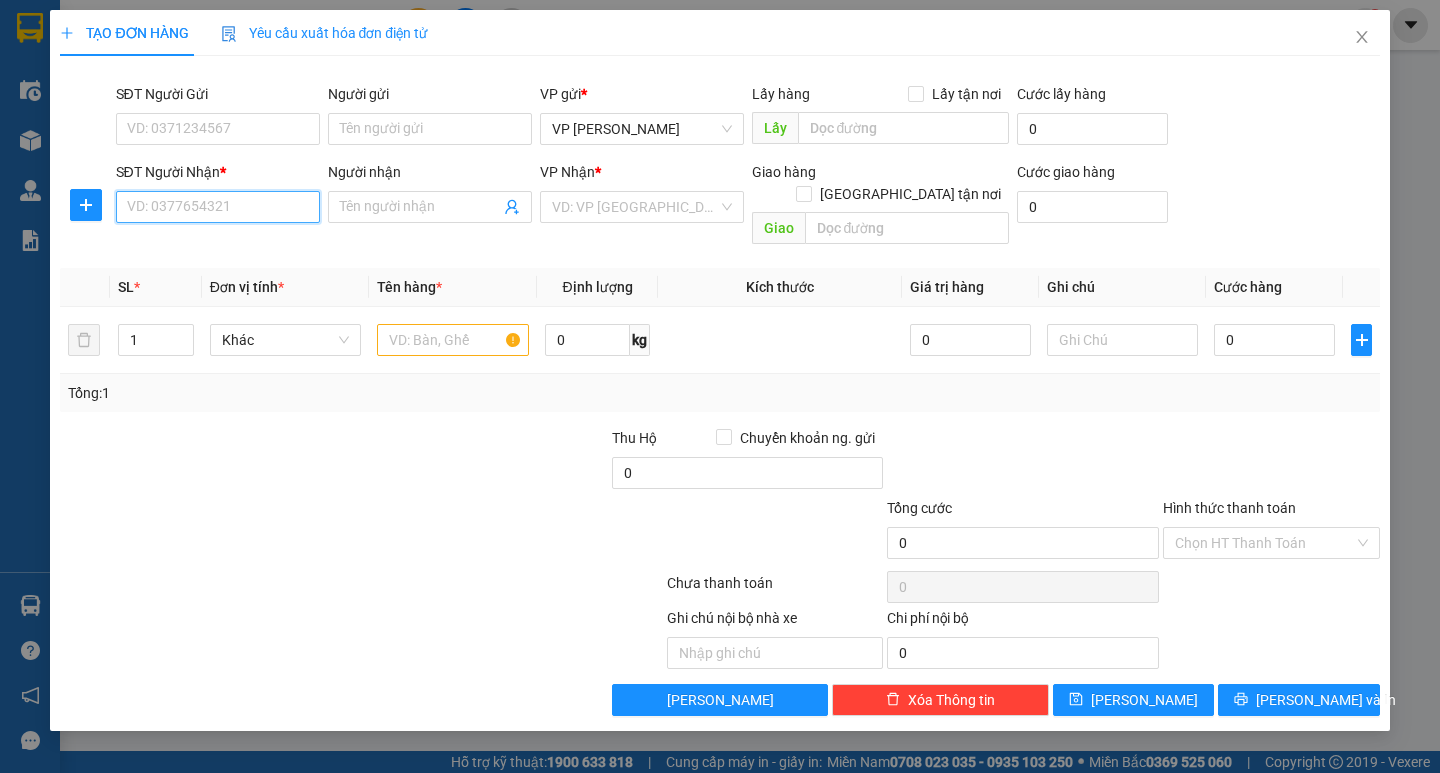 click on "SĐT Người Nhận  *" at bounding box center (218, 207) 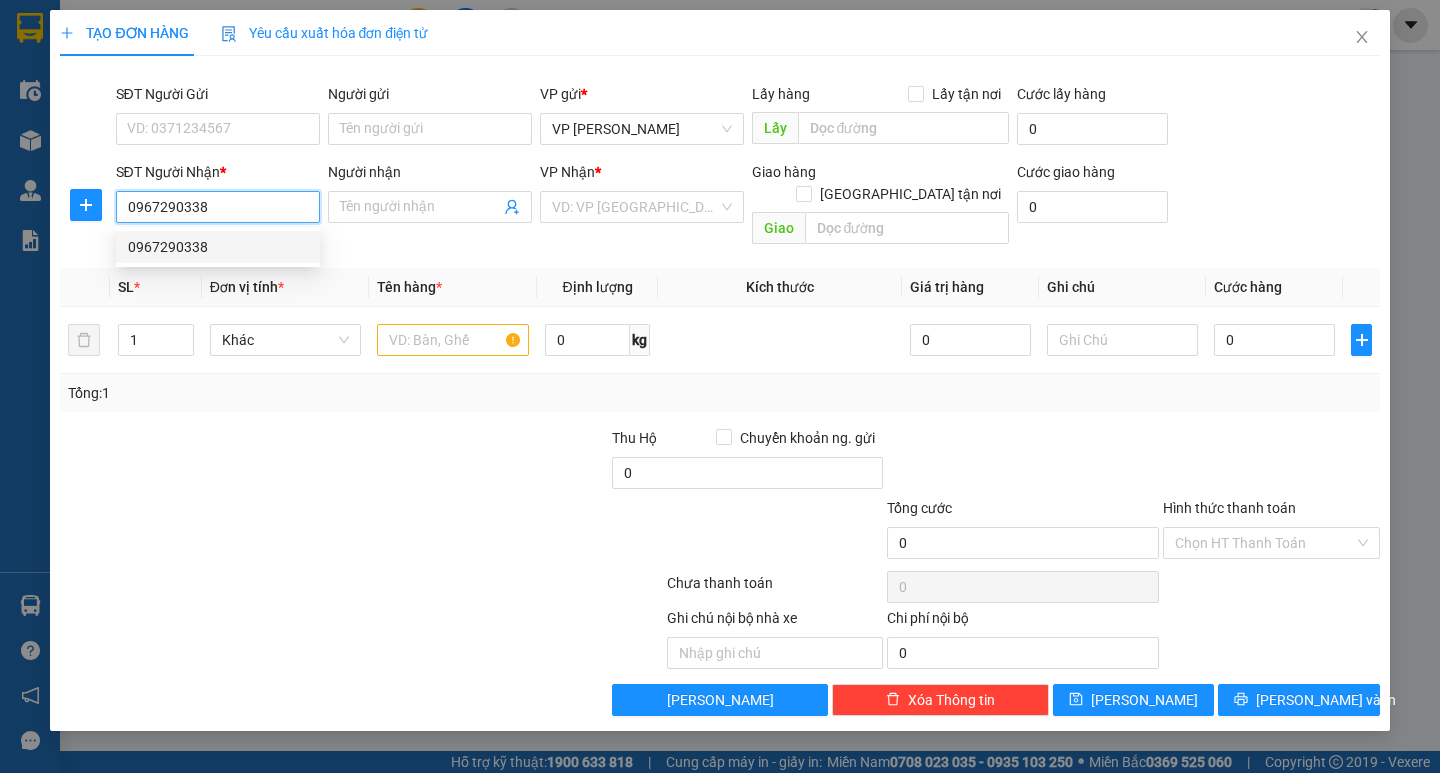 click on "0967290338" at bounding box center (218, 247) 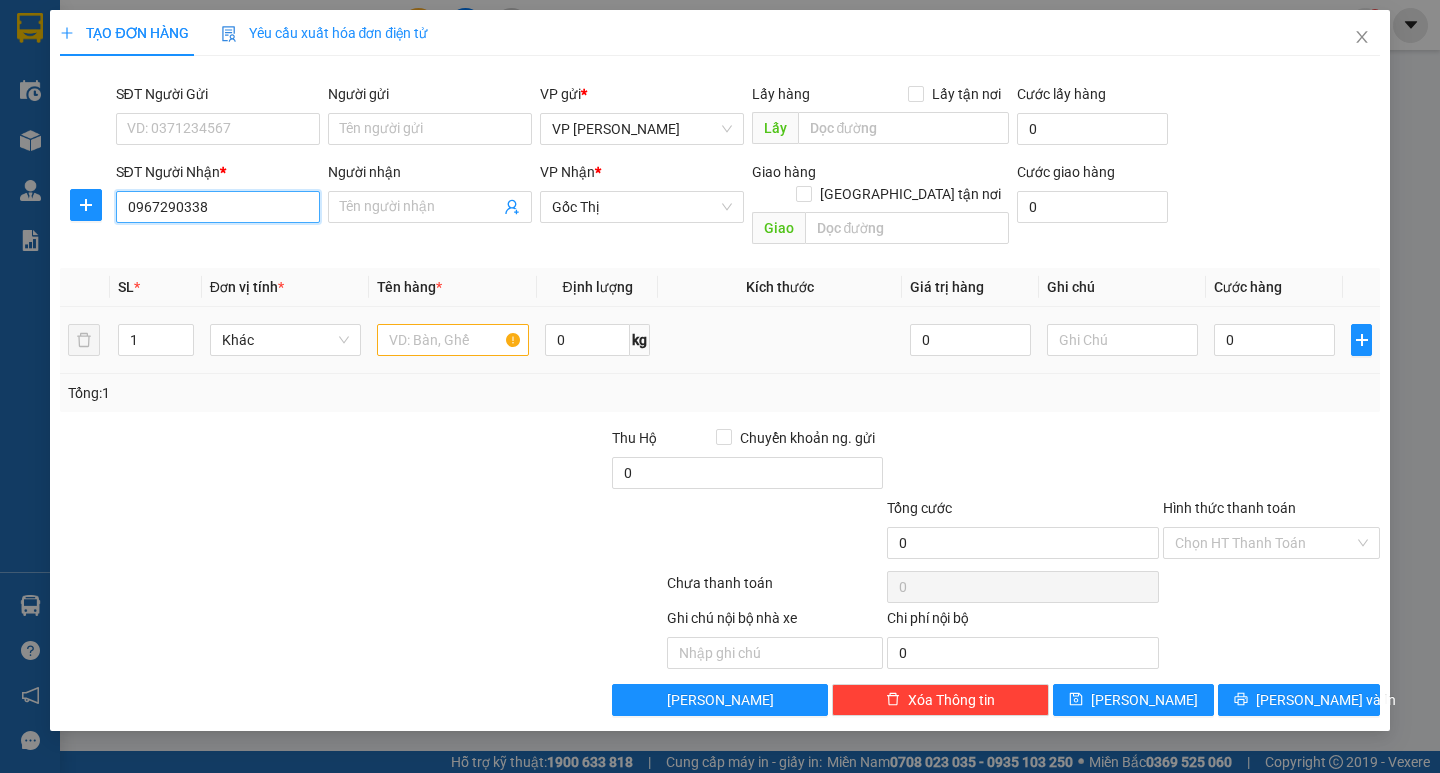type on "0967290338" 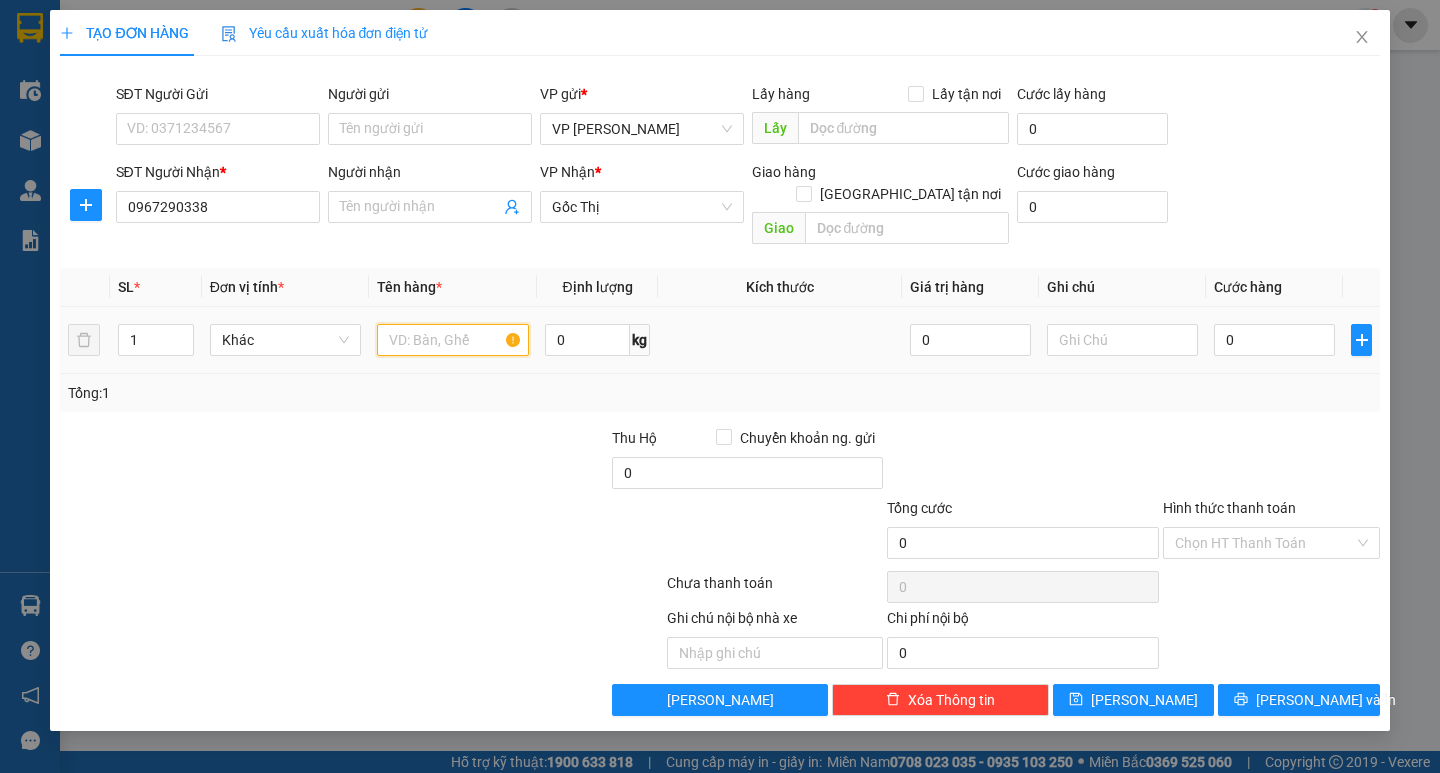 click at bounding box center (452, 340) 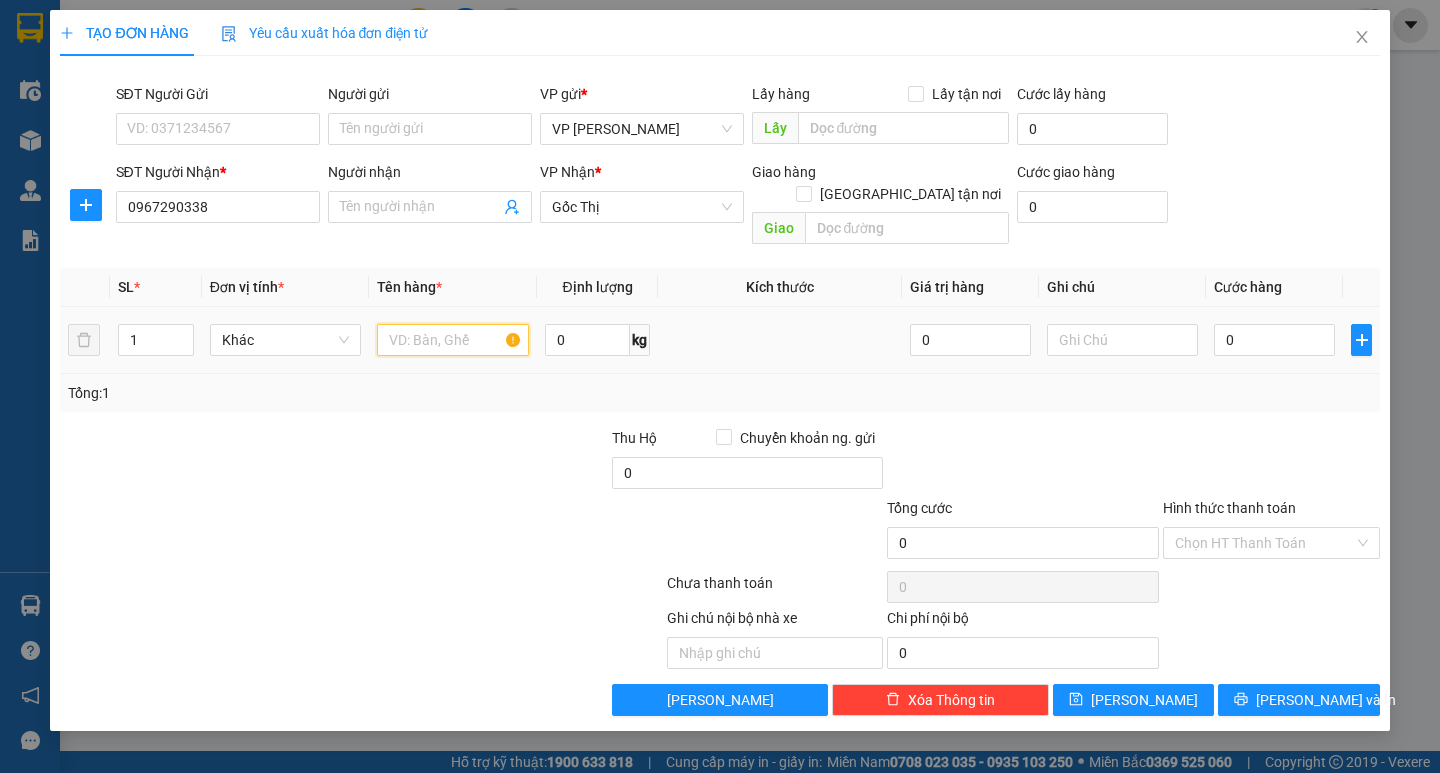 type on "q" 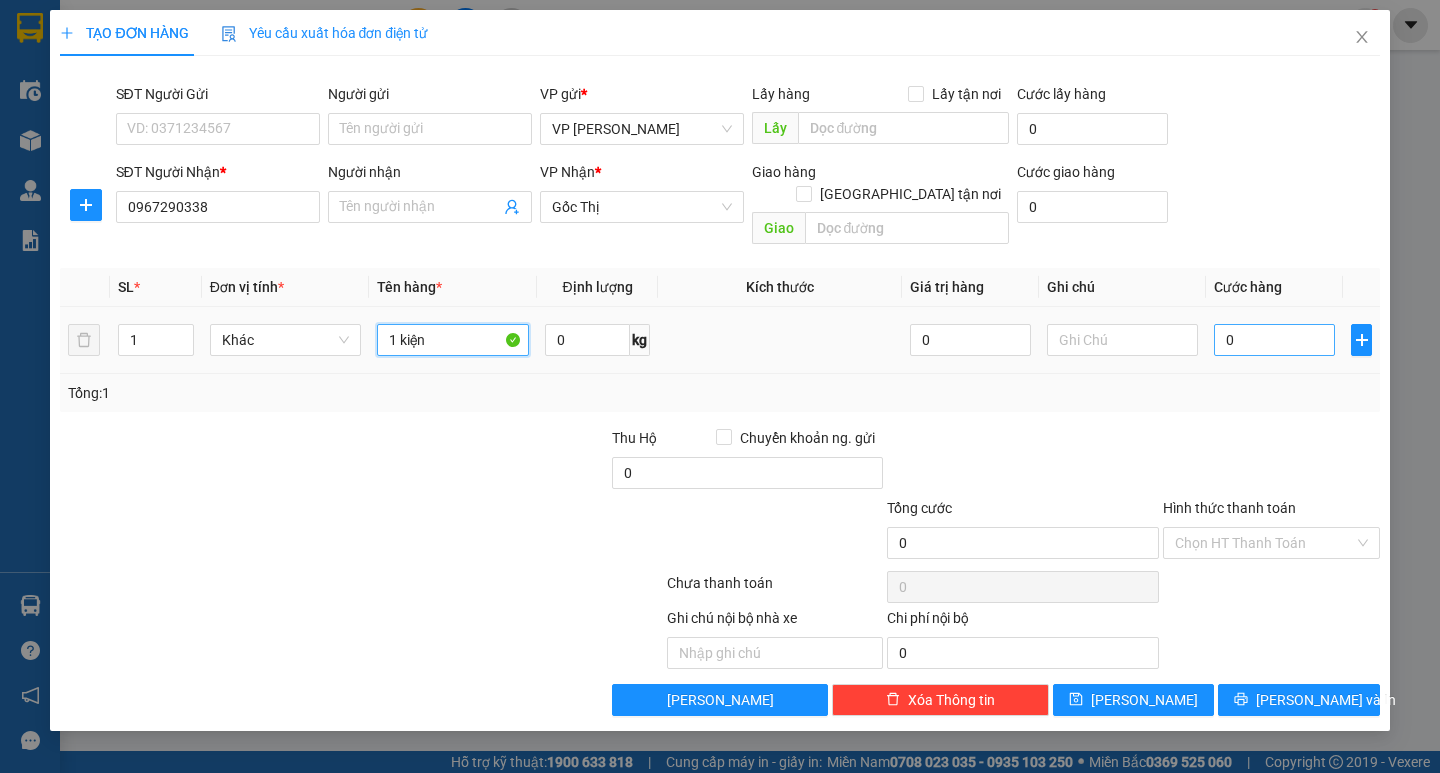 type on "1 kiện" 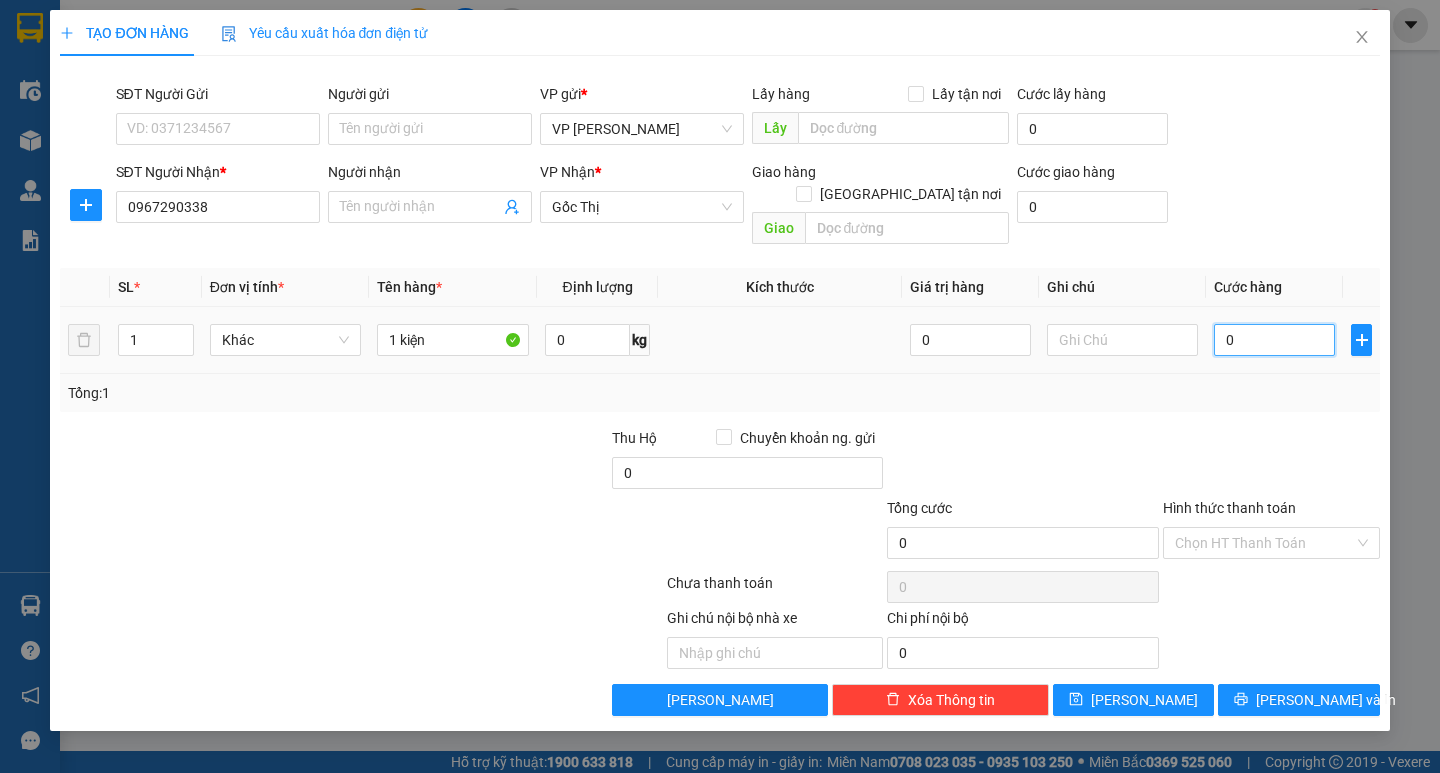 click on "0" at bounding box center [1274, 340] 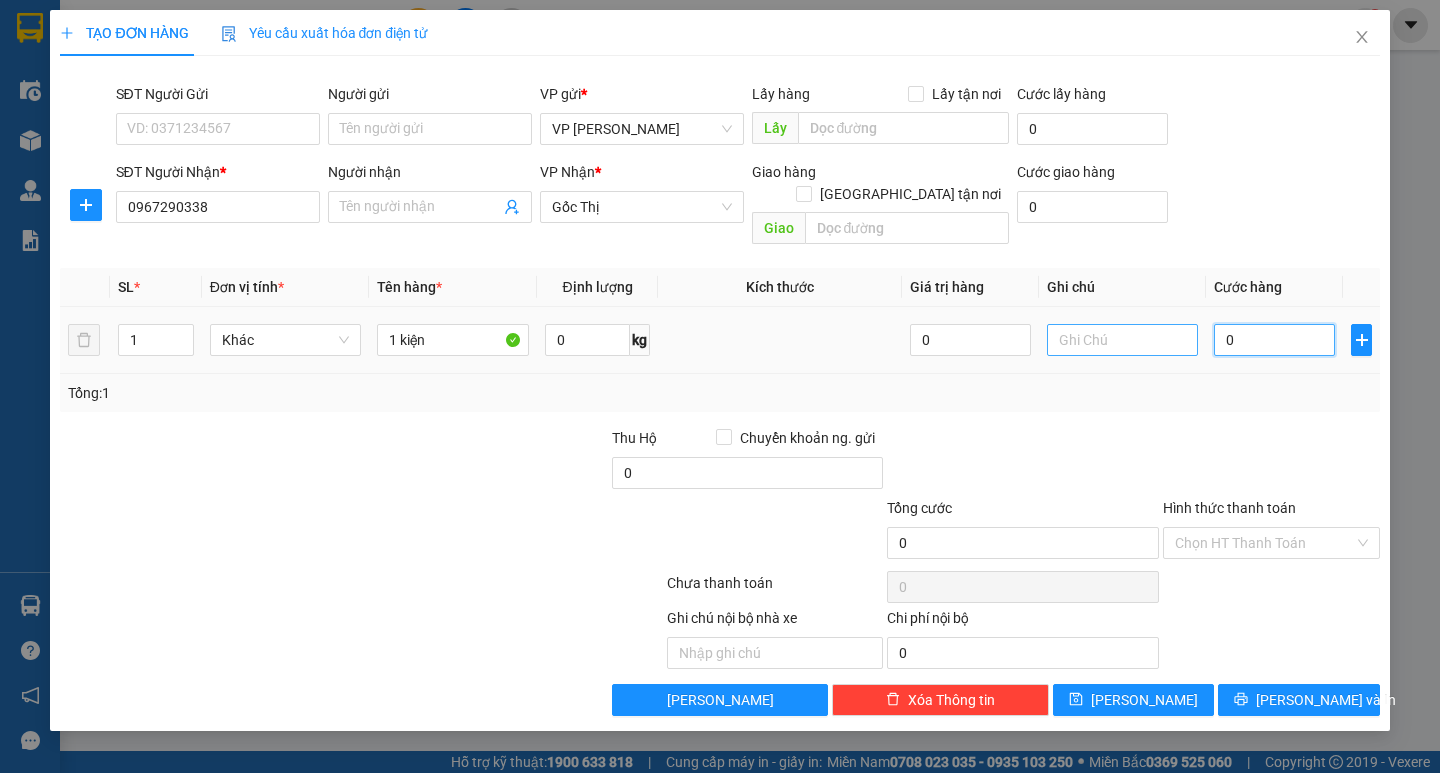 type on "005" 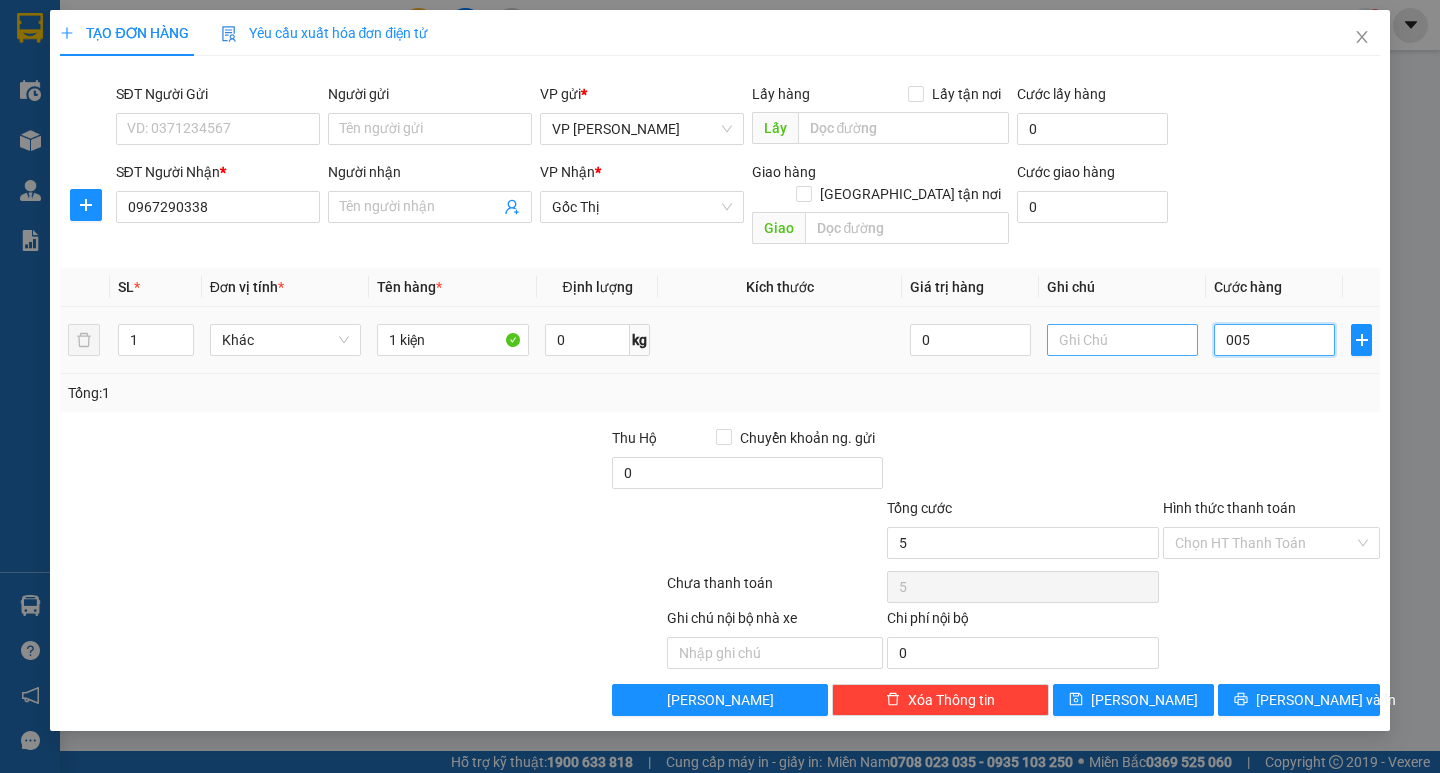 type on "0.050" 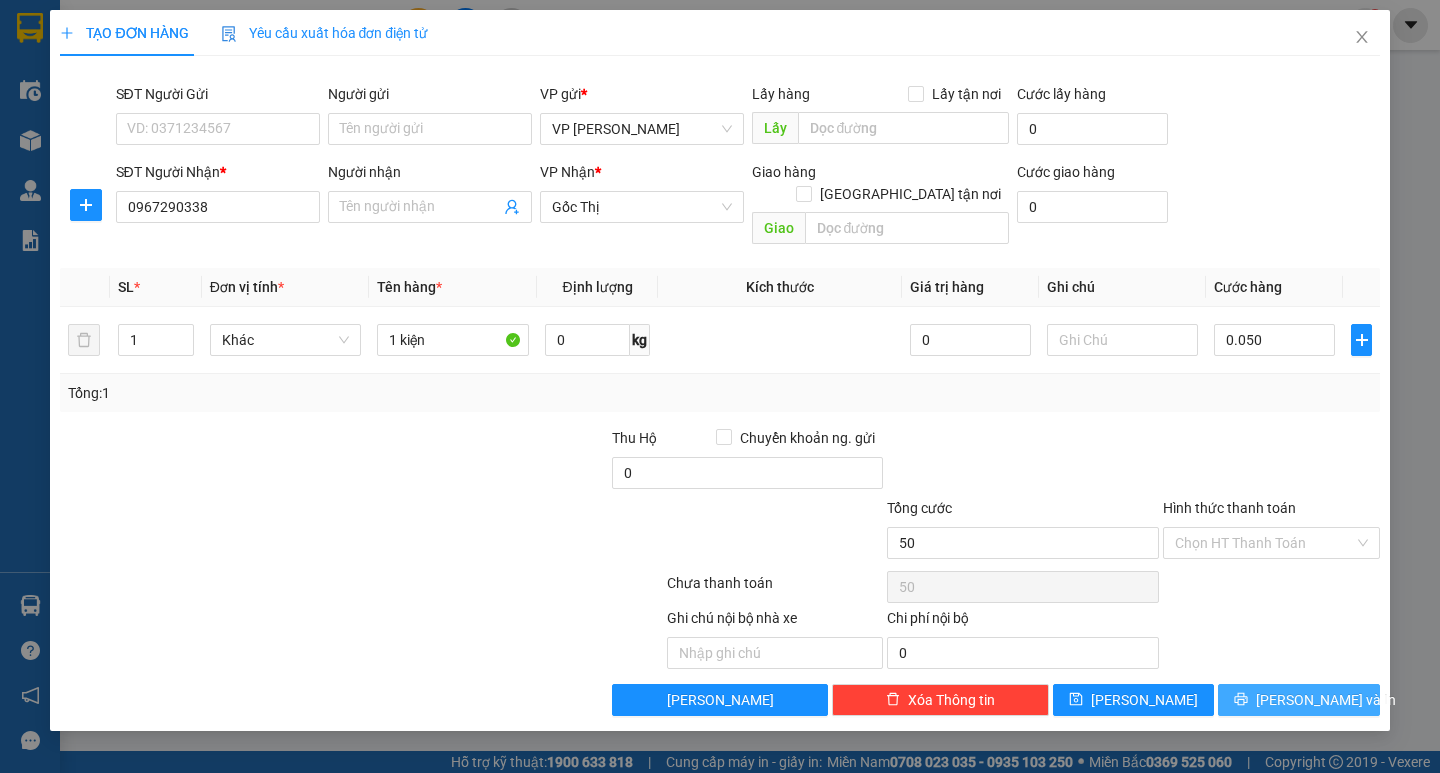 click on "[PERSON_NAME] và In" at bounding box center (1326, 700) 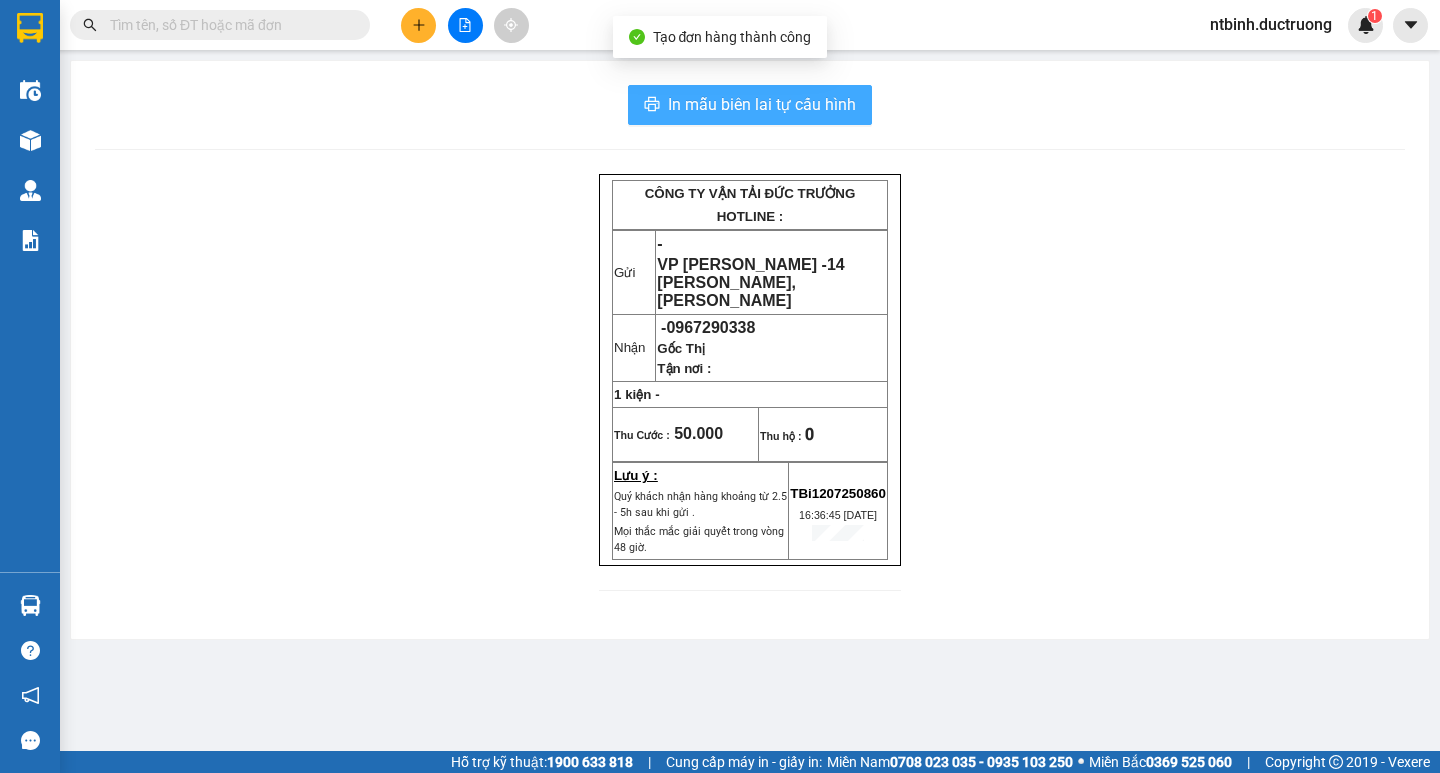 click on "In mẫu biên lai tự cấu hình" at bounding box center [762, 104] 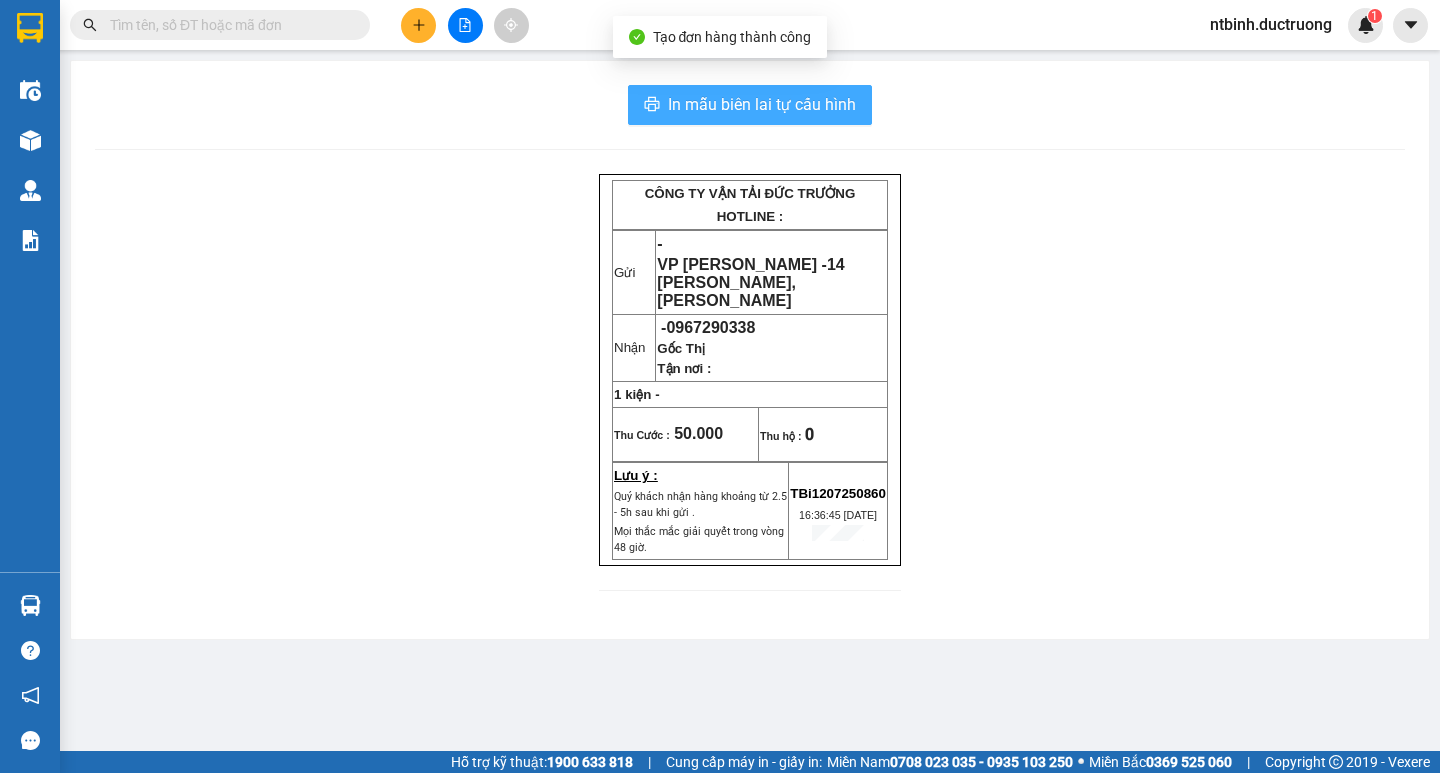 scroll, scrollTop: 0, scrollLeft: 0, axis: both 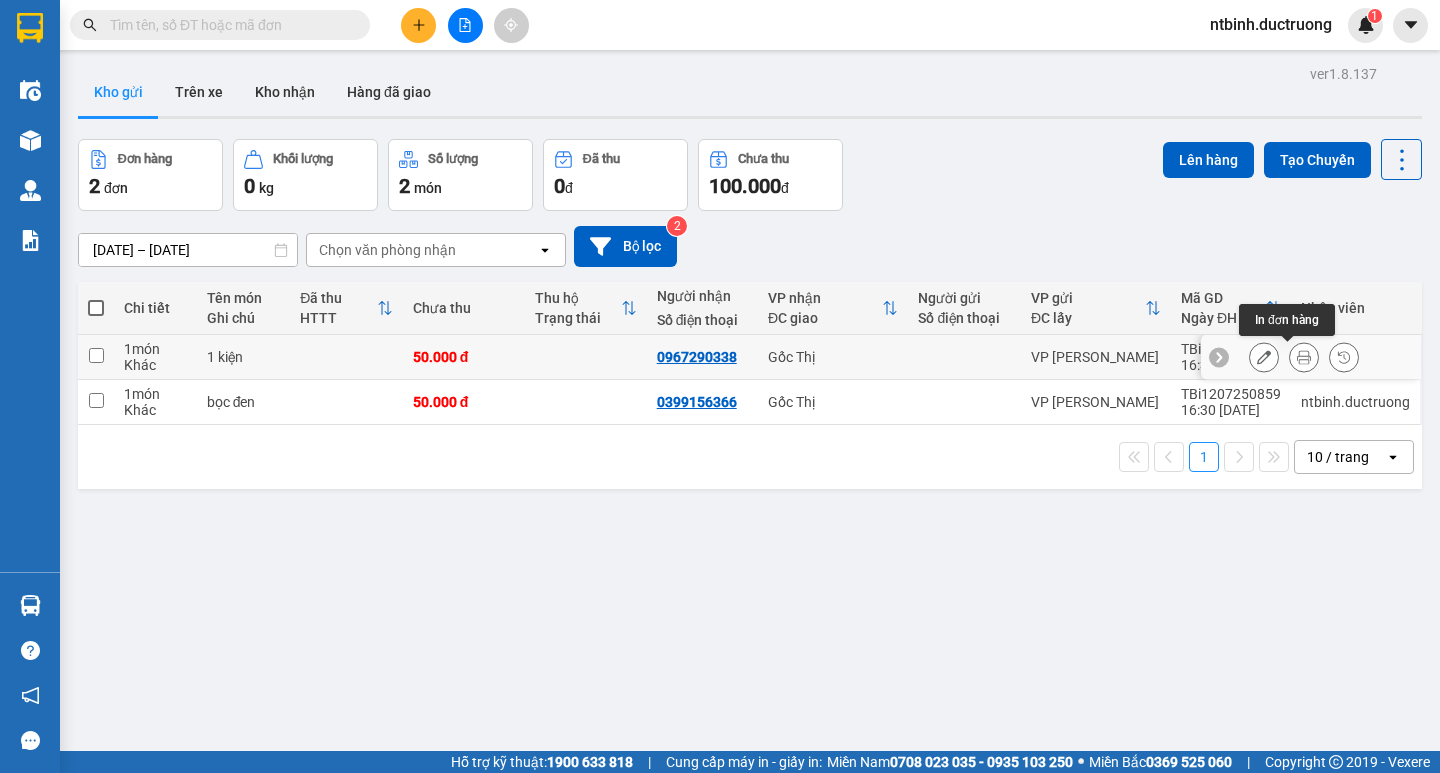 click 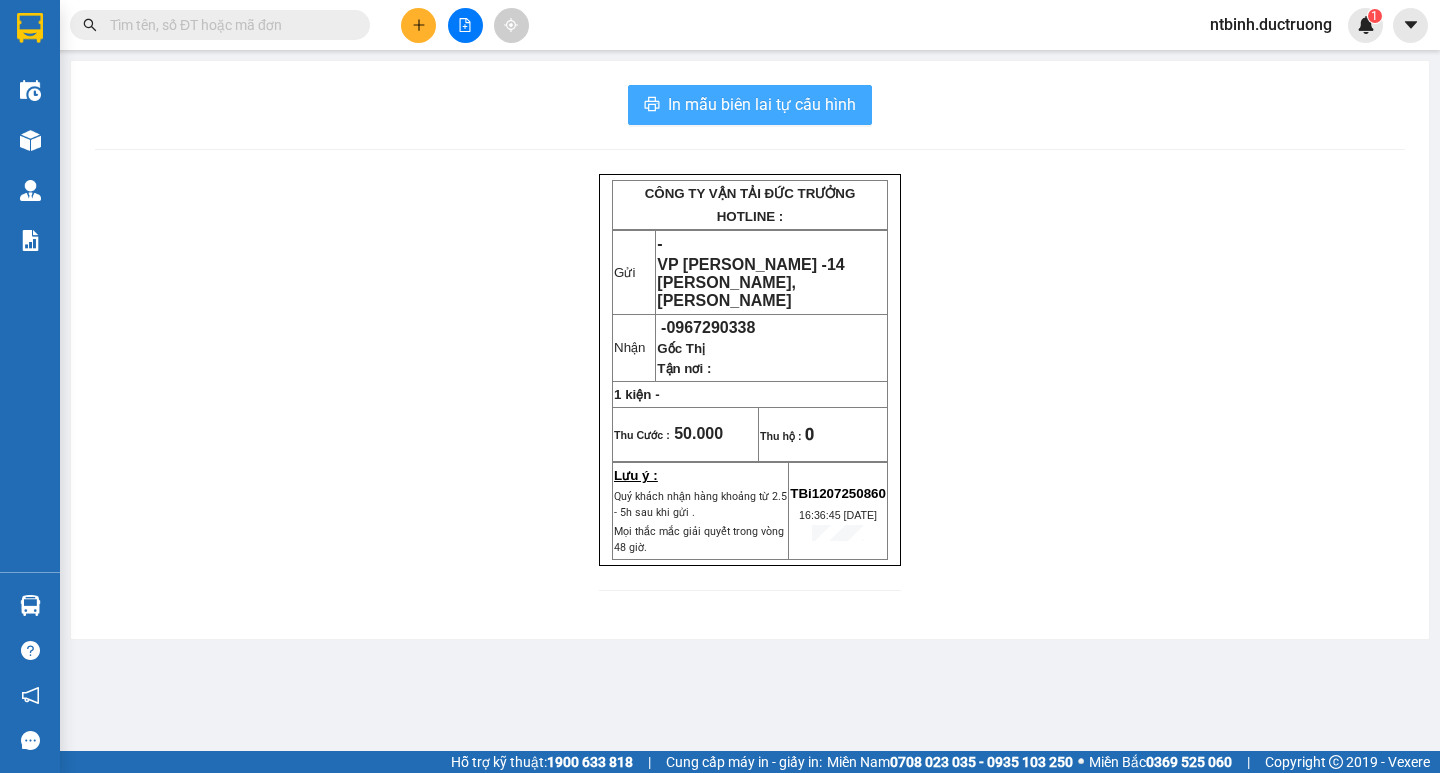 click on "In mẫu biên lai tự cấu hình" at bounding box center [762, 104] 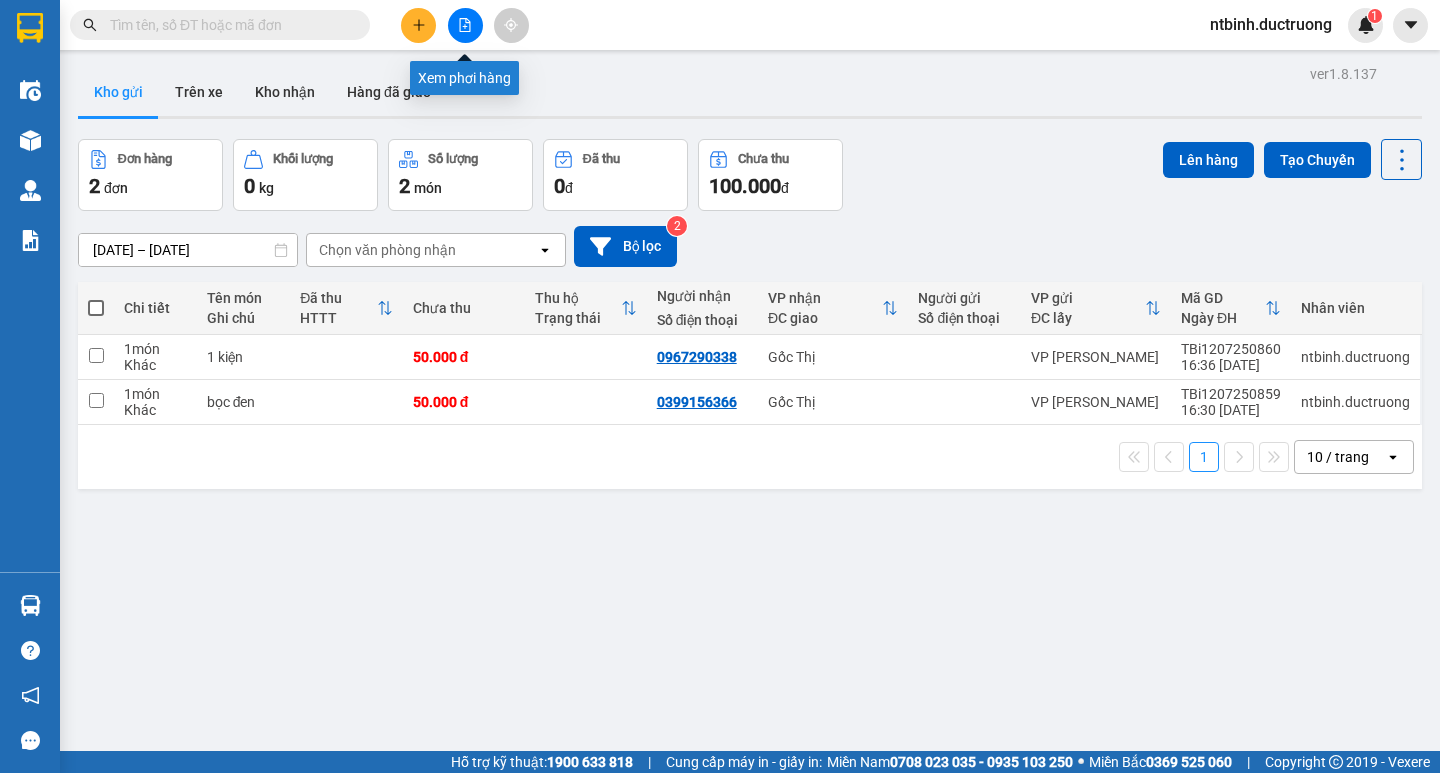 click 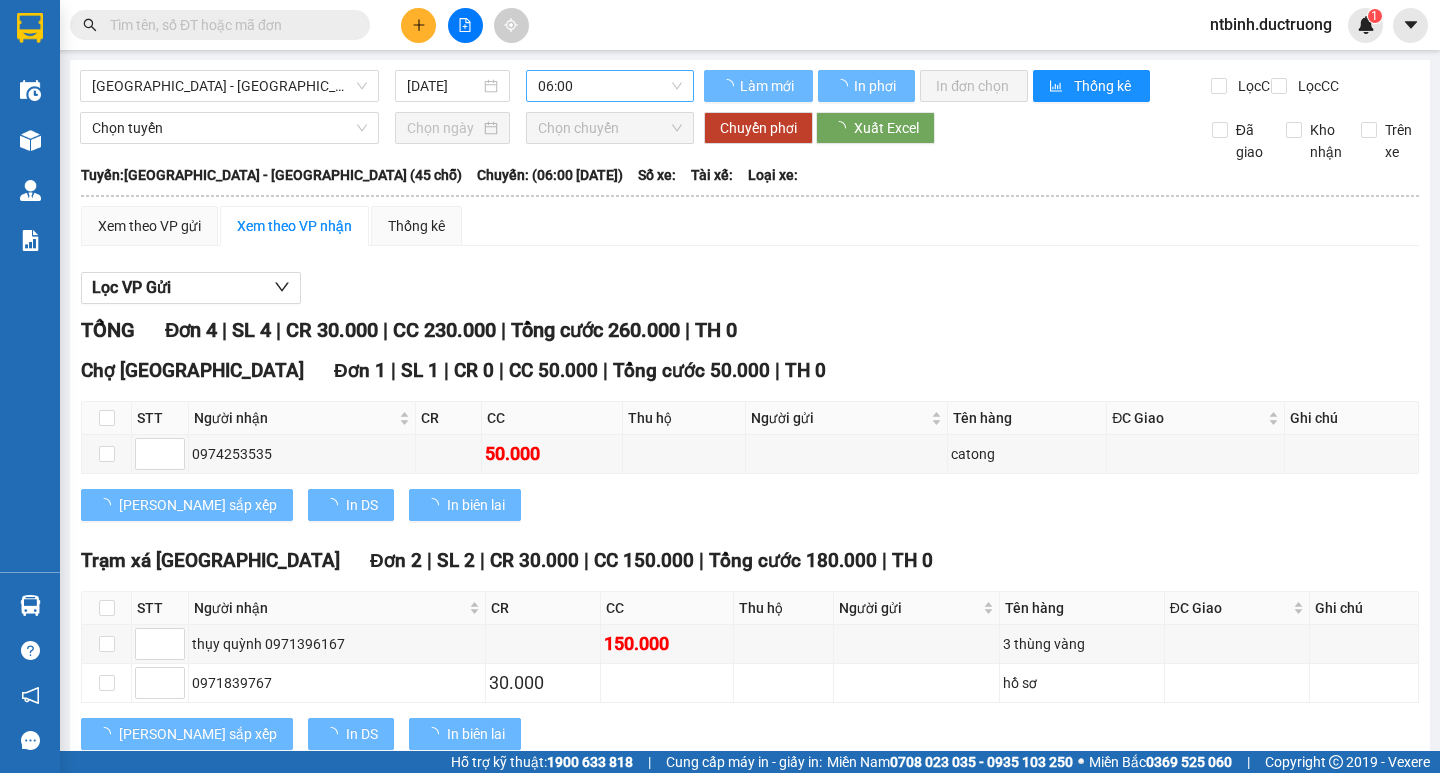 click on "06:00" at bounding box center [610, 86] 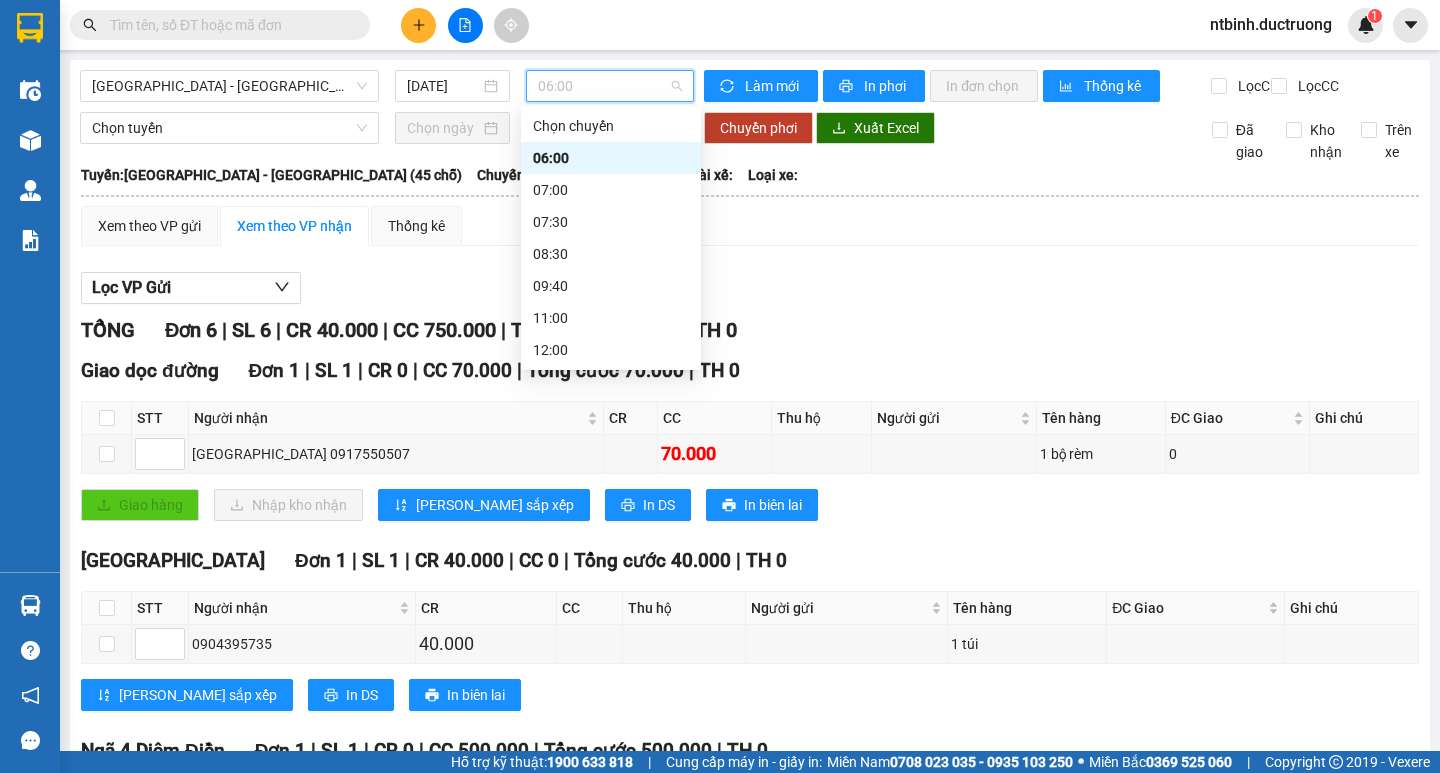 scroll, scrollTop: 288, scrollLeft: 0, axis: vertical 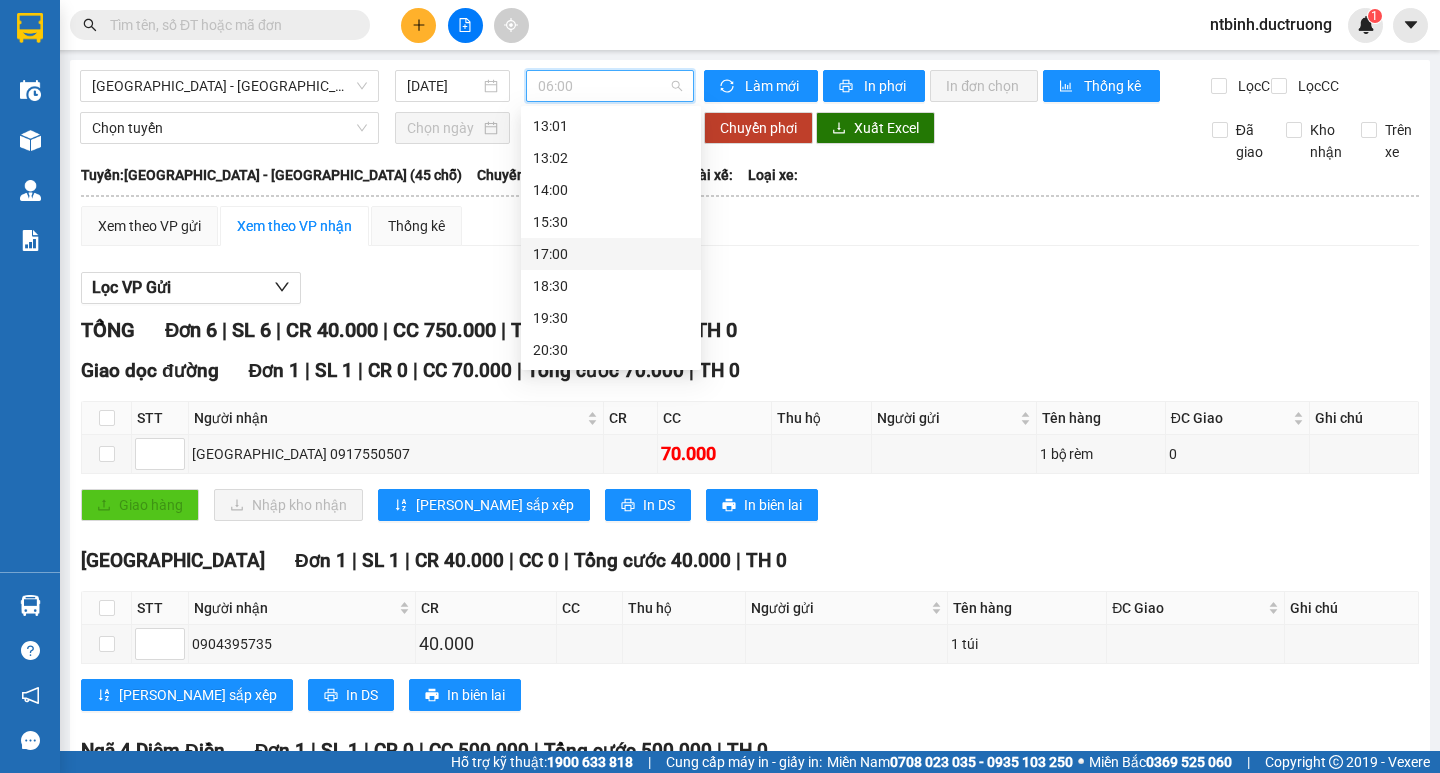 click on "17:00" at bounding box center (611, 254) 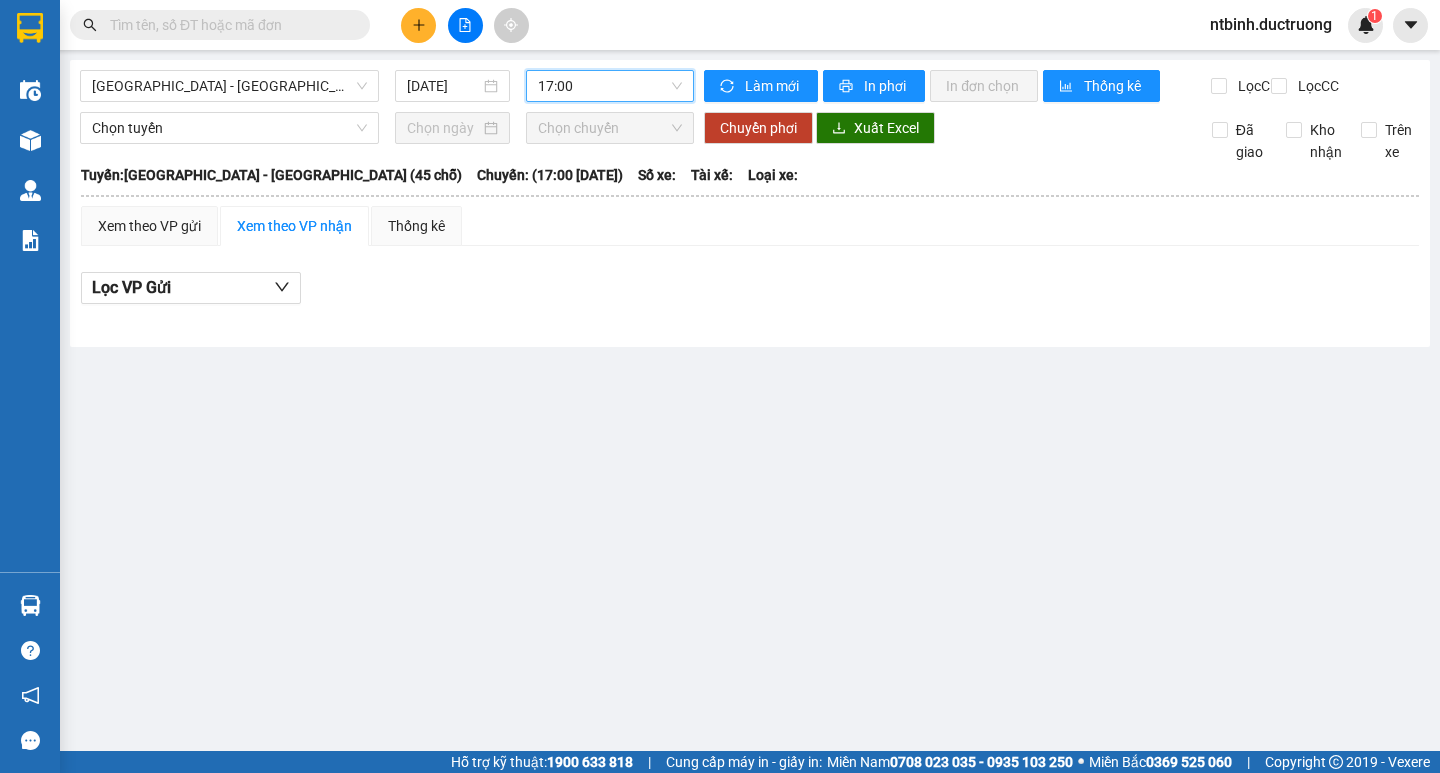click on "[GEOGRAPHIC_DATA] - [GEOGRAPHIC_DATA] (45 chỗ) [DATE] 17:00 17:00" at bounding box center (387, 86) 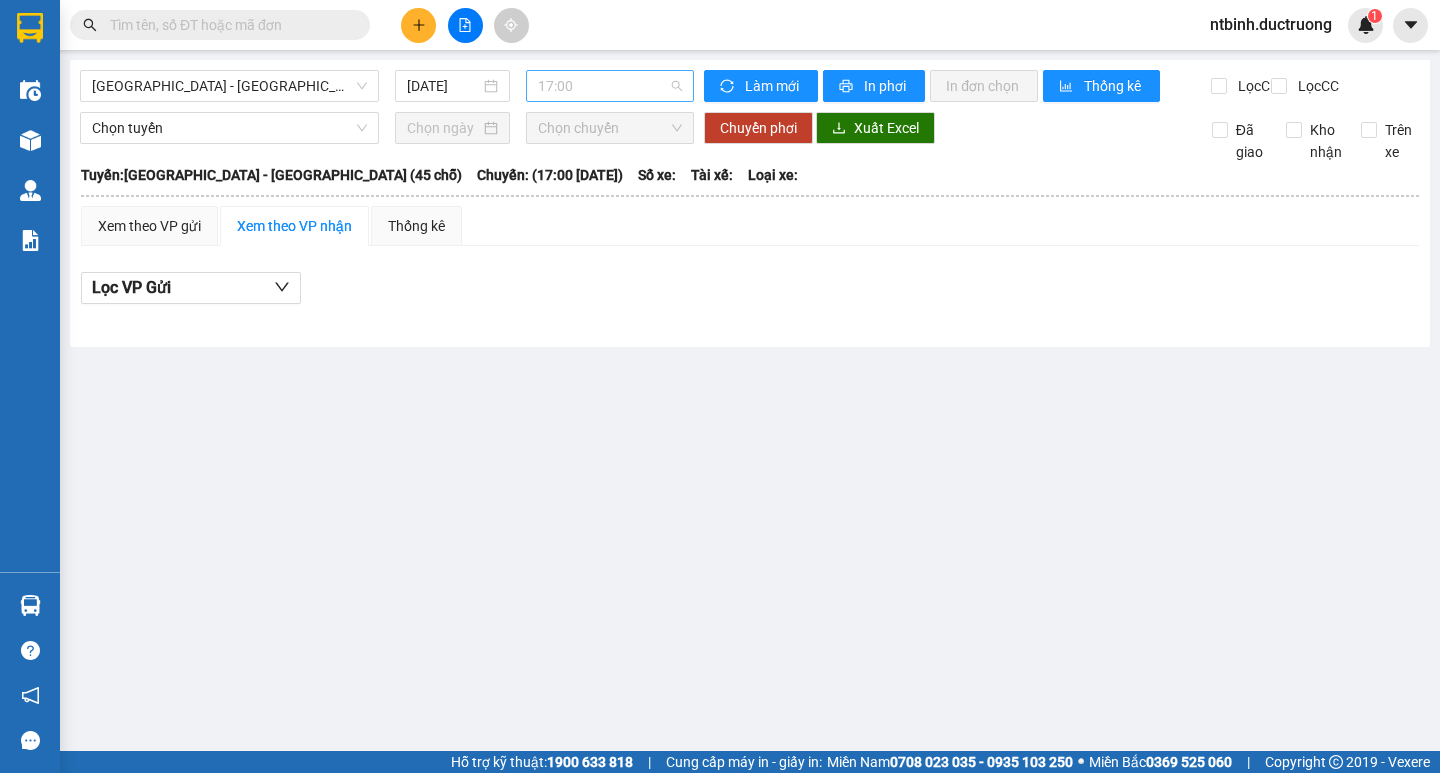 click on "17:00" at bounding box center [610, 86] 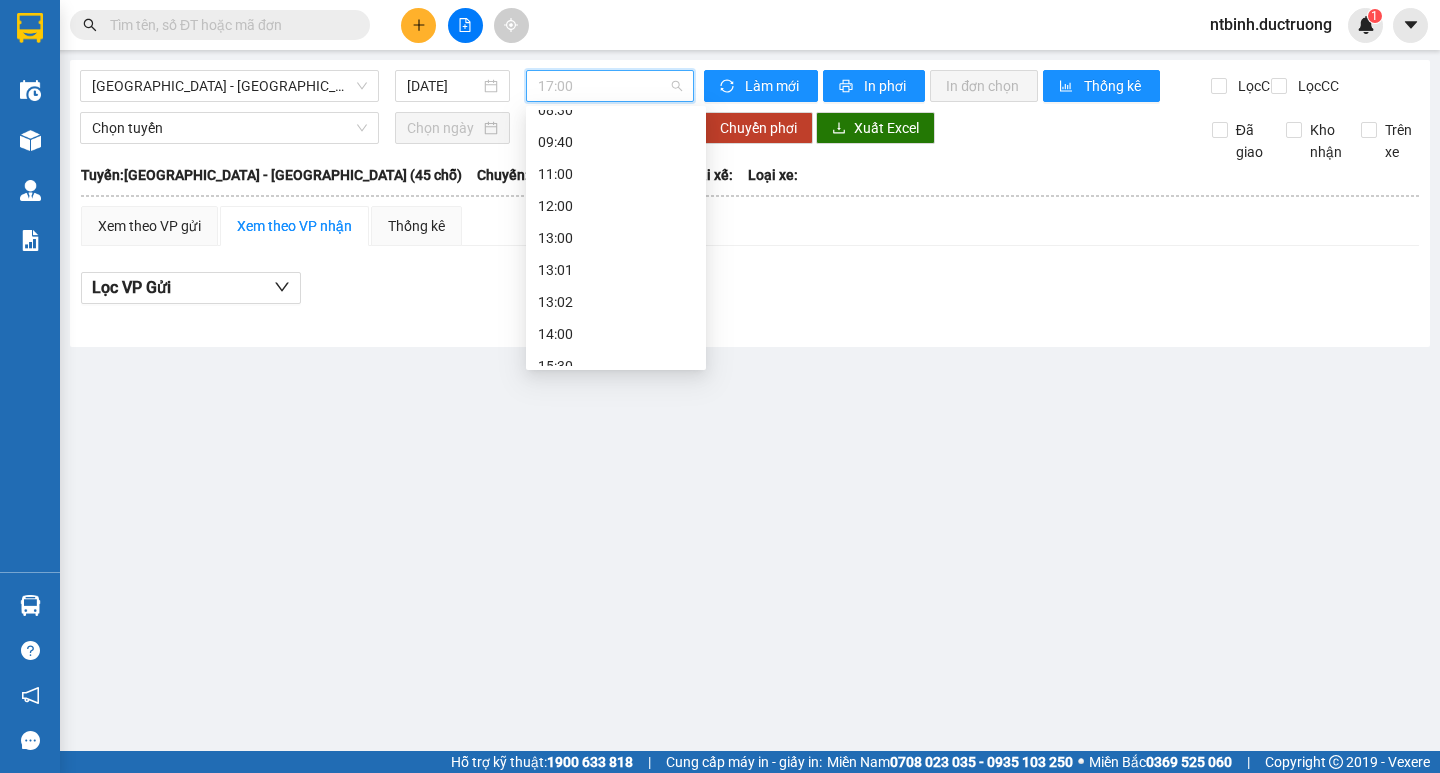scroll, scrollTop: 139, scrollLeft: 0, axis: vertical 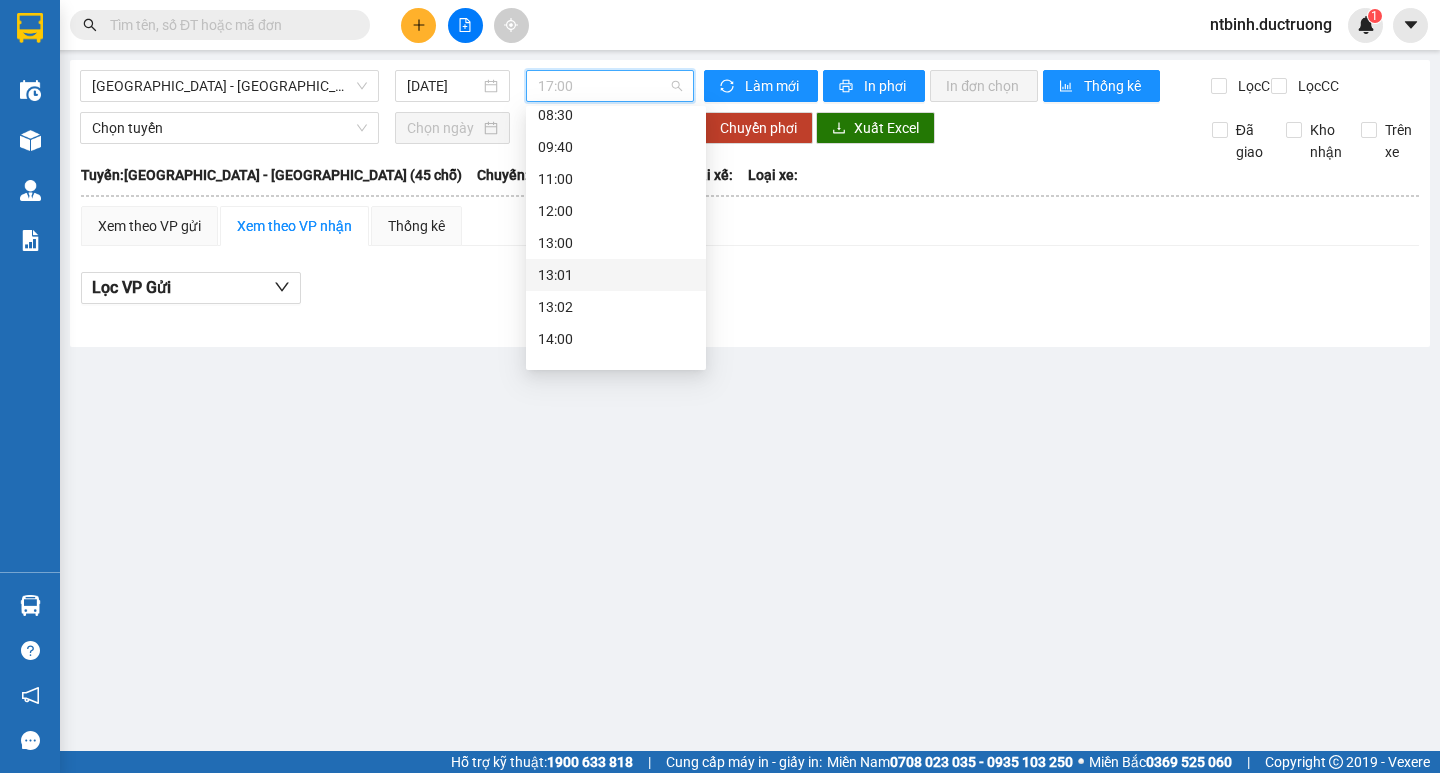 click on "13:01" at bounding box center (616, 275) 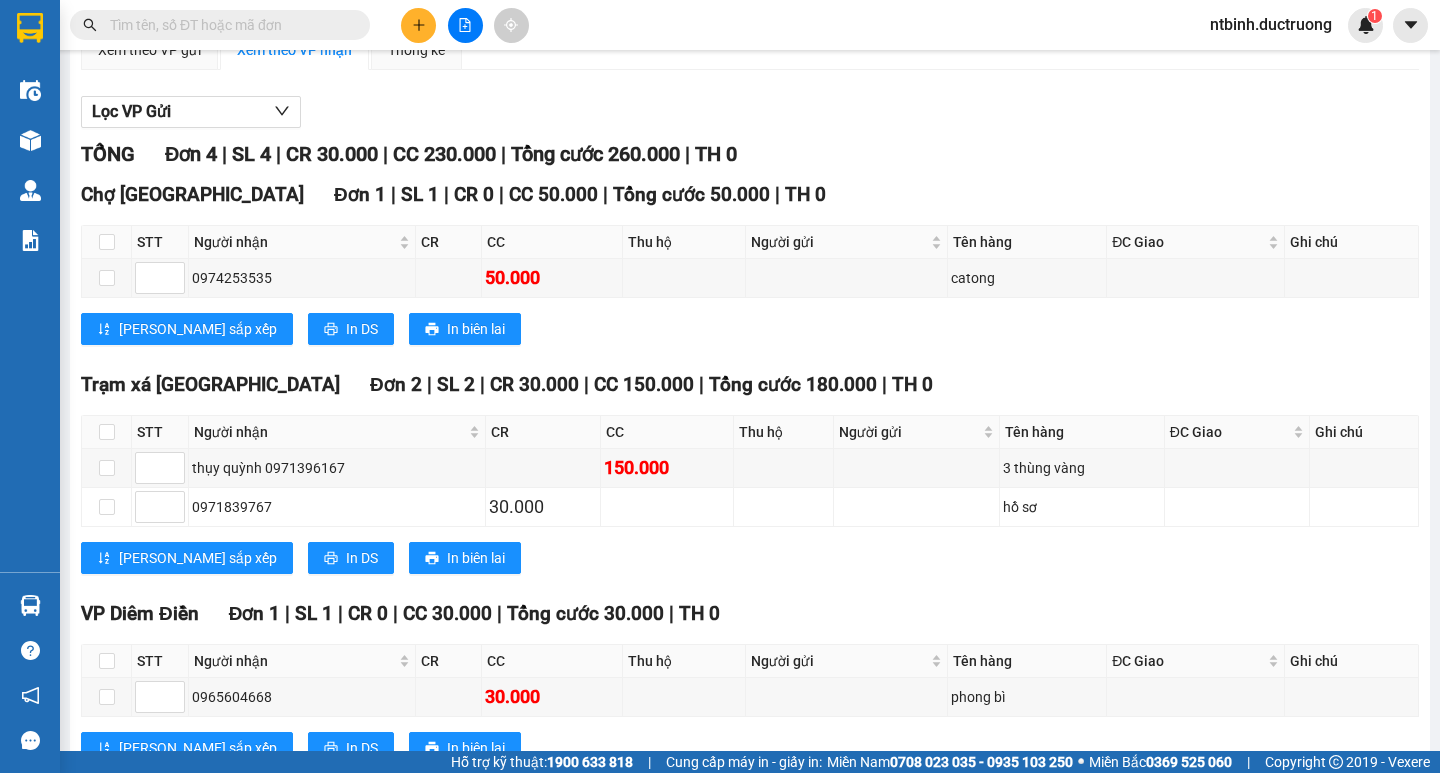 scroll, scrollTop: 199, scrollLeft: 0, axis: vertical 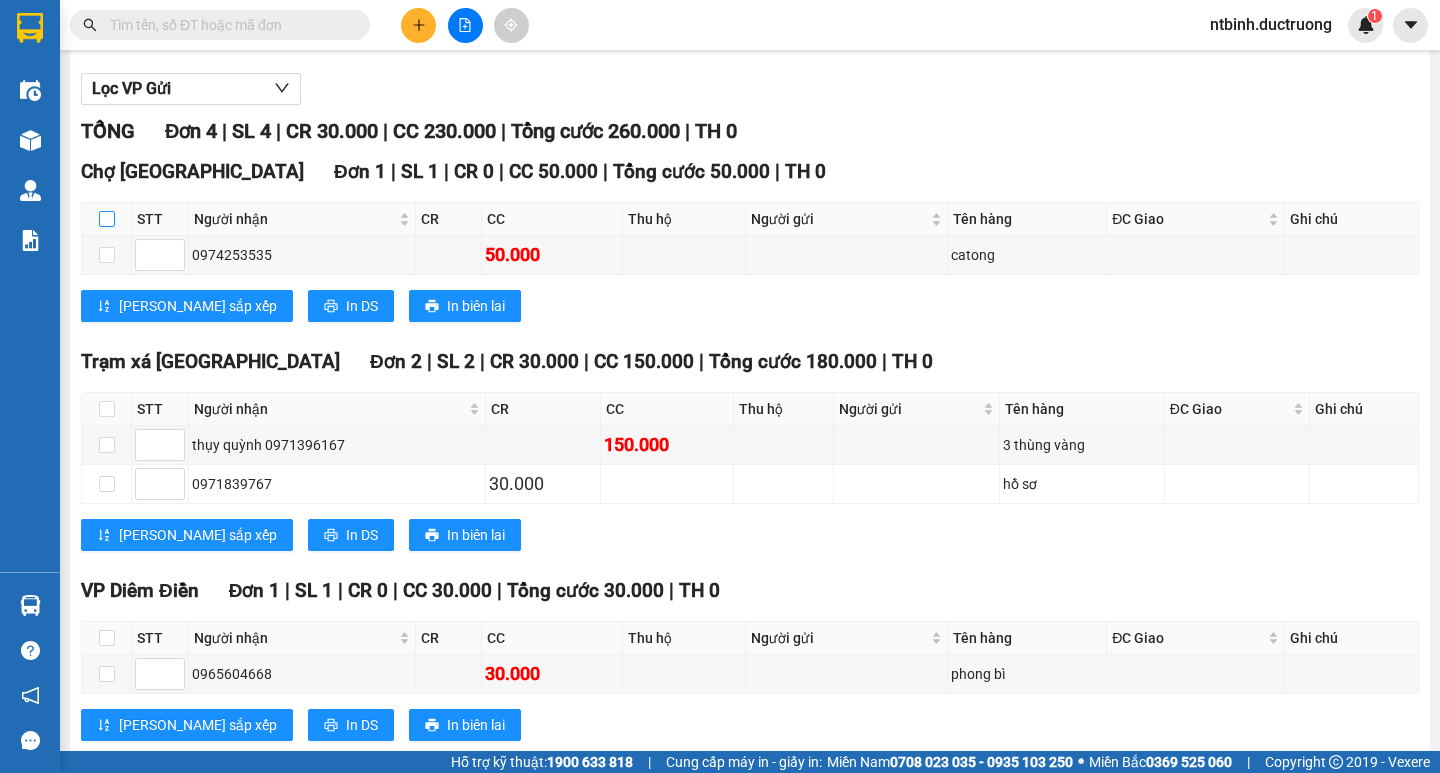 click at bounding box center (107, 219) 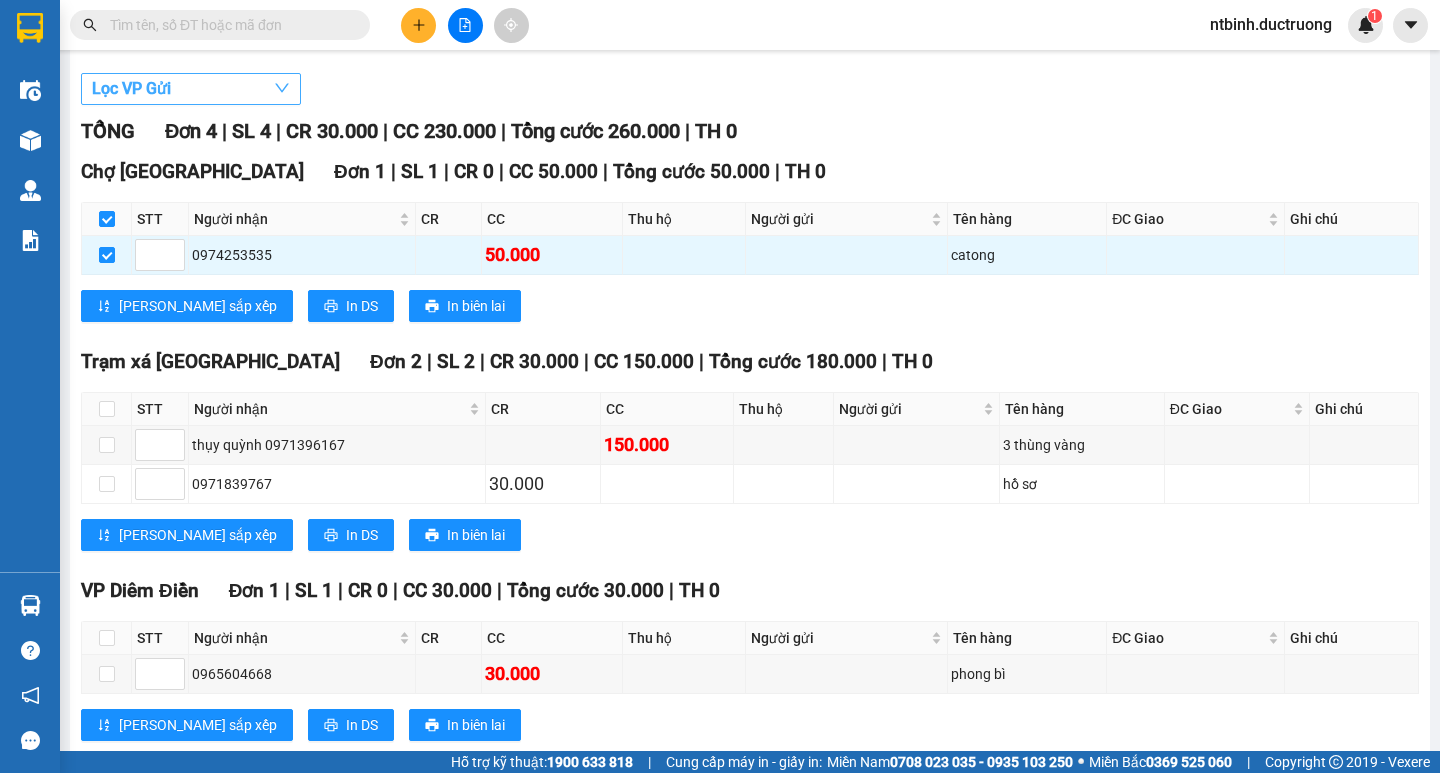 click on "Lọc VP Gửi" at bounding box center [191, 89] 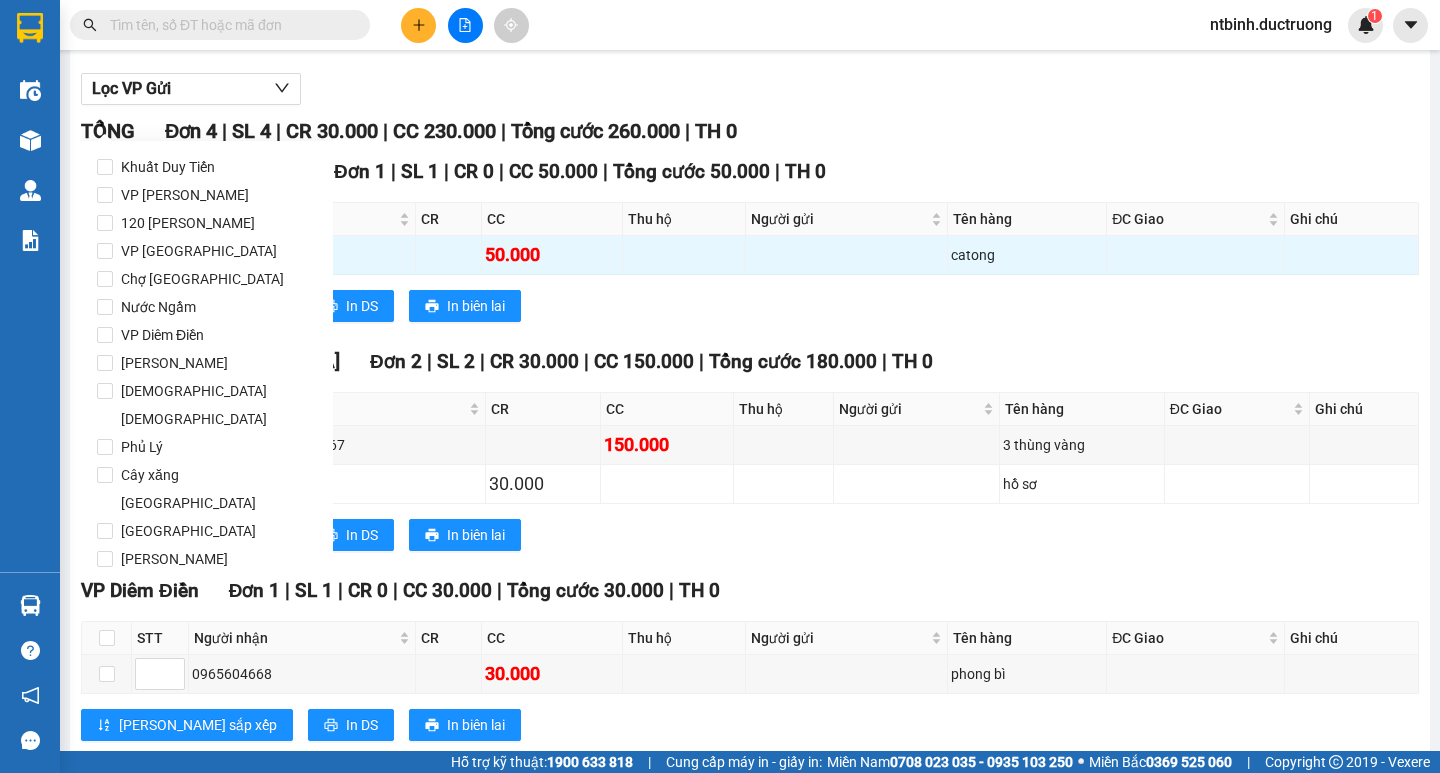 click on "Lọc VP Gửi TỔNG Đơn   4 | SL   4 | CR   30.000 | CC   230.000 | Tổng cước   260.000 | TH   0 Chợ [GEOGRAPHIC_DATA]   1 | SL   1 | CR   0 | CC   50.000 | Tổng cước   50.000 | TH   0 STT Người nhận CR CC Thu hộ Người gửi Tên hàng ĐC Giao Ghi chú Ký nhận                        0974253535 50.000   catong Lưu sắp xếp In DS In biên lai Đức Trưởng Limousine VP [PERSON_NAME]  -  16:40 [DATE] [GEOGRAPHIC_DATA]:  [GEOGRAPHIC_DATA] - [GEOGRAPHIC_DATA] (45 chỗ) [GEOGRAPHIC_DATA]:   (13:01 [DATE]) STT Người nhận CR CC Thu hộ Người gửi Tên hàng ĐC Giao Ghi chú Ký nhận Chợ [GEOGRAPHIC_DATA]   1 | SL   1 | CR   0 | CC   50.000 | Tổng cước   50.000 | TH   0 1  0974253535 50.000   catong Tổng 0 50.000 0 Cước rồi :   0  VNĐ Chưa cước :   50.000  VNĐ Thu hộ:  0  VNĐ VP Gửi (Ký & ghi rõ họ tên) Tài xế (Ký & ghi rõ họ tên) VP Nhận ([PERSON_NAME] & ghi rõ họ tên) Trạm xá Thụy Trình Đơn   2 | SL   2 | CR   30.000 | CC   150.000" at bounding box center [750, 414] 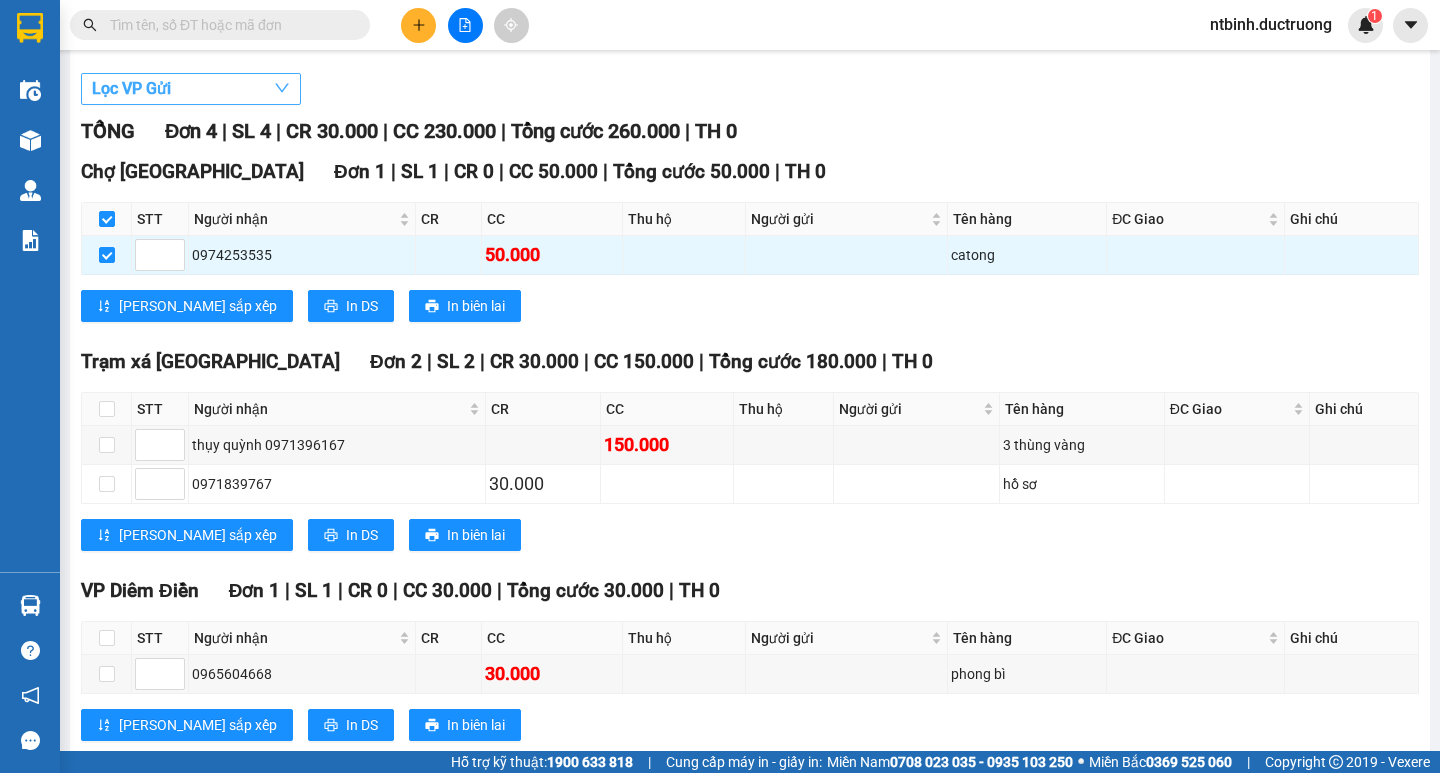 click on "Lọc VP Gửi" at bounding box center [191, 89] 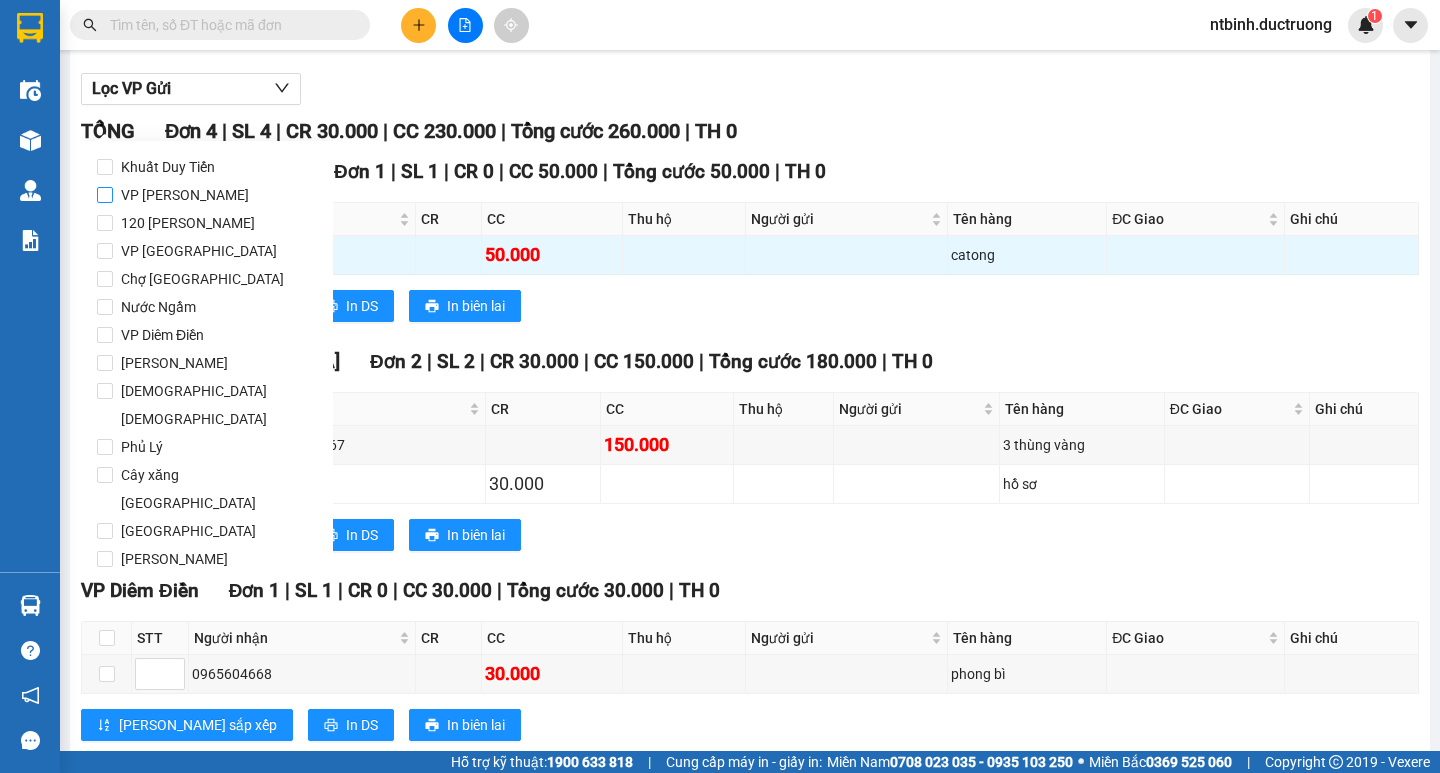 click on "VP [PERSON_NAME]" at bounding box center [185, 195] 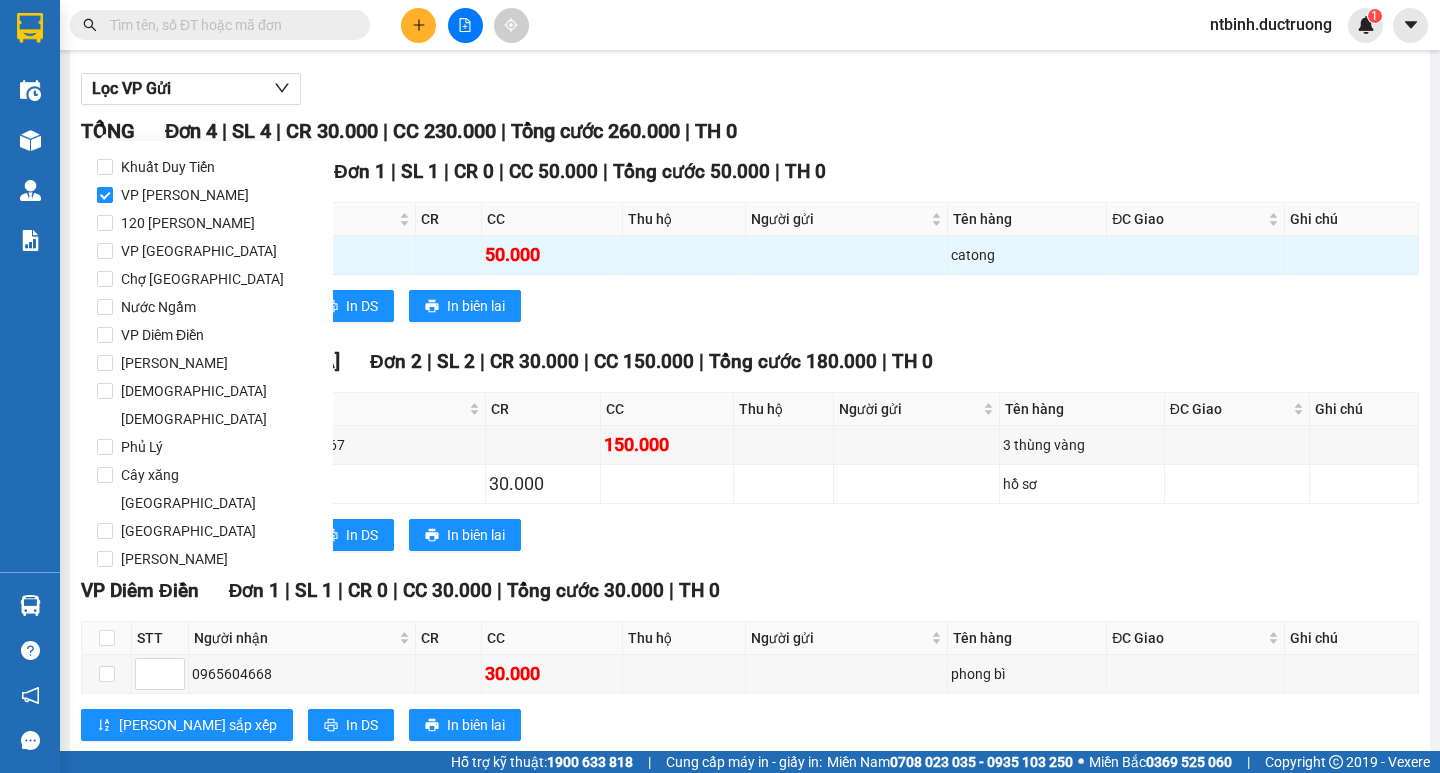 click on "Khuất Duy Tiến VP [PERSON_NAME] 120 [PERSON_NAME] VP [GEOGRAPHIC_DATA] Chợ [GEOGRAPHIC_DATA] Nước Ngầm VP Diêm Điền ĐỖ XÁ Chùa Bồ Đề Phủ Lý Cây xăng [GEOGRAPHIC_DATA] [GEOGRAPHIC_DATA] [GEOGRAPHIC_DATA] [GEOGRAPHIC_DATA] CHỢ MẠNG NAM ĐỊNH CỔNG LÀNG NGUYÊN XÁ VŨ THƯ  Cao Đẳng In [GEOGRAPHIC_DATA] [GEOGRAPHIC_DATA] Điểm [GEOGRAPHIC_DATA] [GEOGRAPHIC_DATA] Vực Vòng [GEOGRAPHIC_DATA] Tây [GEOGRAPHIC_DATA] Định Cồng chào Hoài [GEOGRAPHIC_DATA] [GEOGRAPHIC_DATA] Mai Dịch [PERSON_NAME] [GEOGRAPHIC_DATA] [GEOGRAPHIC_DATA] [GEOGRAPHIC_DATA] [GEOGRAPHIC_DATA] [GEOGRAPHIC_DATA] Diễn [GEOGRAPHIC_DATA] [GEOGRAPHIC_DATA] 36 Hồ Tùng Mậu Nhổn Bánh Kẹo [GEOGRAPHIC_DATA] [GEOGRAPHIC_DATA] 168 Vạn Điểm - Đỗ Xã [GEOGRAPHIC_DATA] cũ [GEOGRAPHIC_DATA] [GEOGRAPHIC_DATA] Cổng BV huyện [GEOGRAPHIC_DATA] [GEOGRAPHIC_DATA] [GEOGRAPHIC_DATA] [GEOGRAPHIC_DATA] [GEOGRAPHIC_DATA] Cây Xăng [GEOGRAPHIC_DATA] [GEOGRAPHIC_DATA] 3 Thụy Liên Công an Huyện Gốc [GEOGRAPHIC_DATA]" 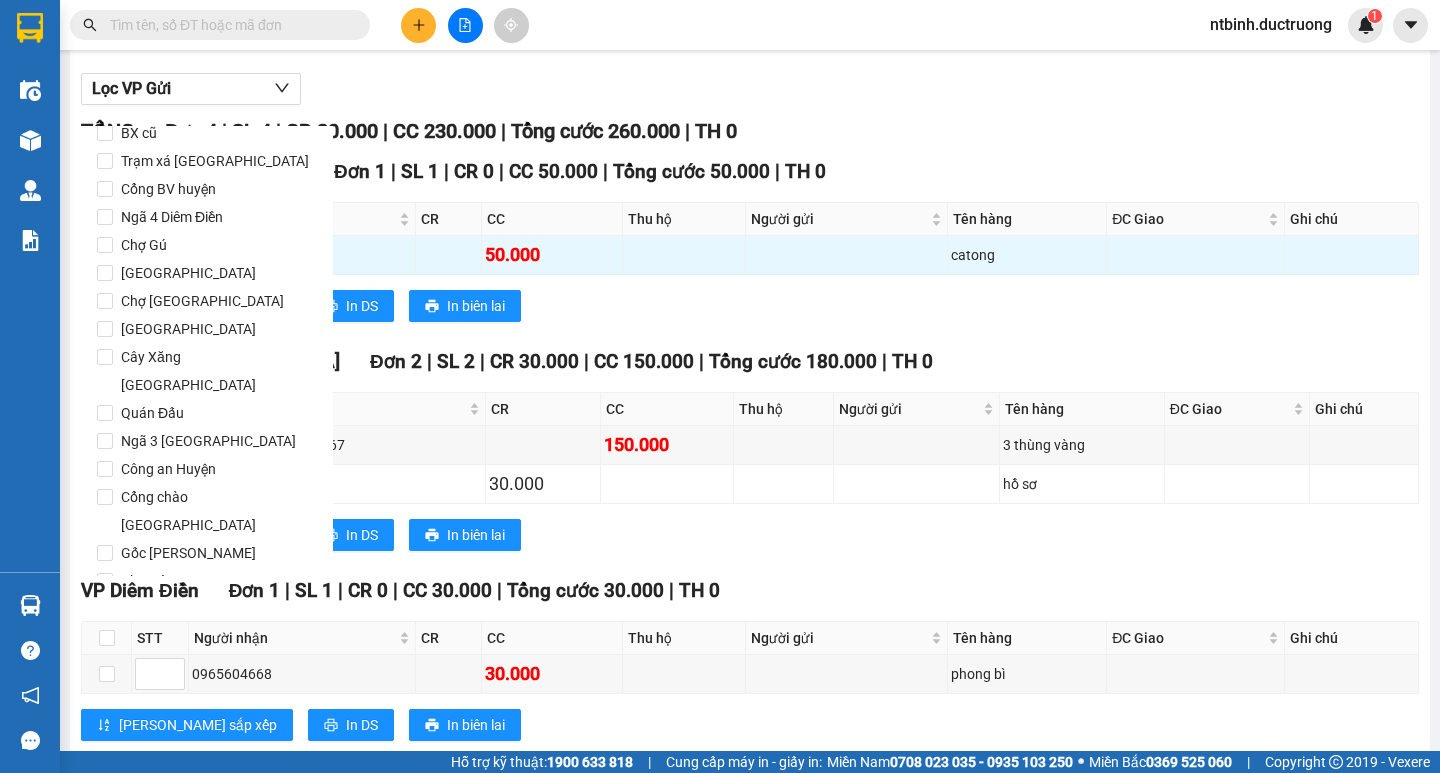 scroll, scrollTop: 1665, scrollLeft: 0, axis: vertical 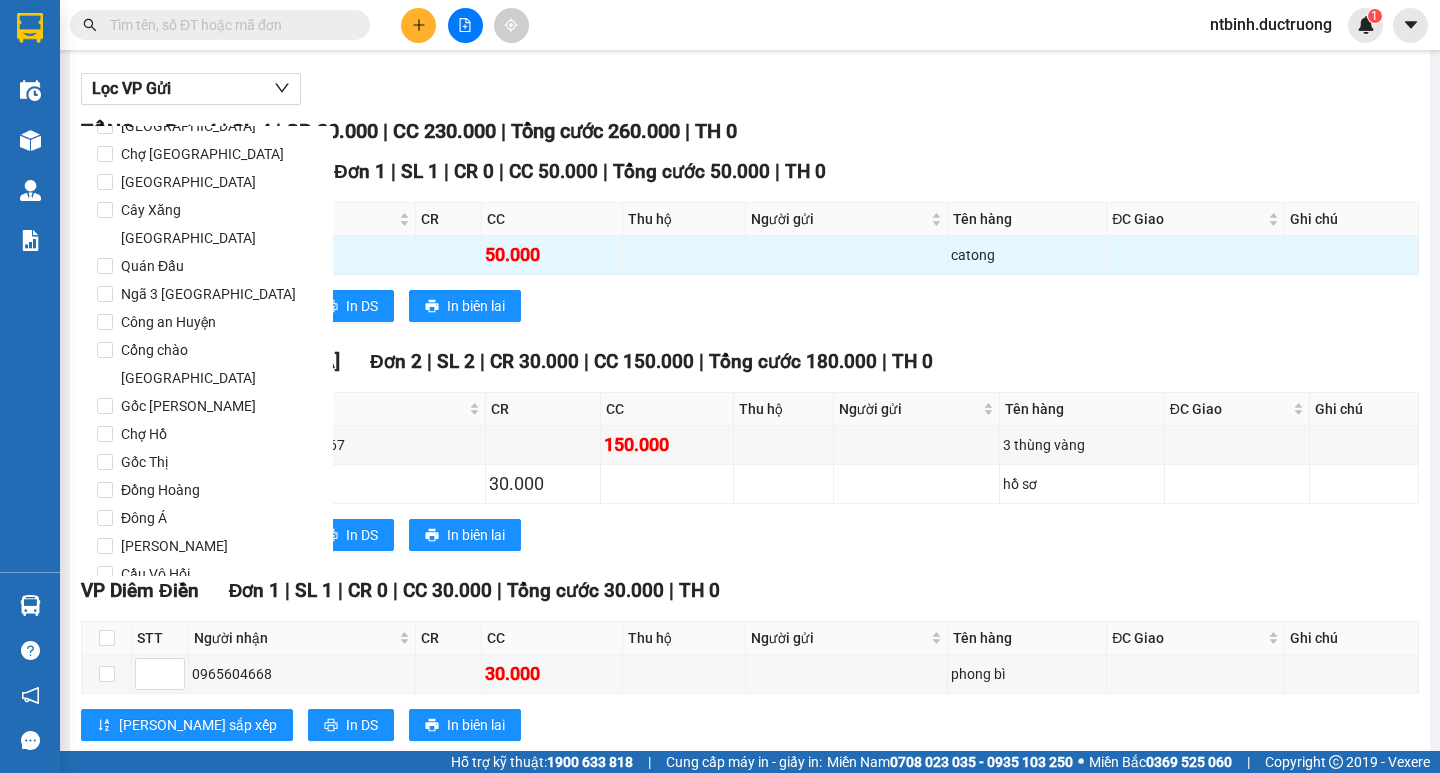 click on "Lọc" at bounding box center (124, 688) 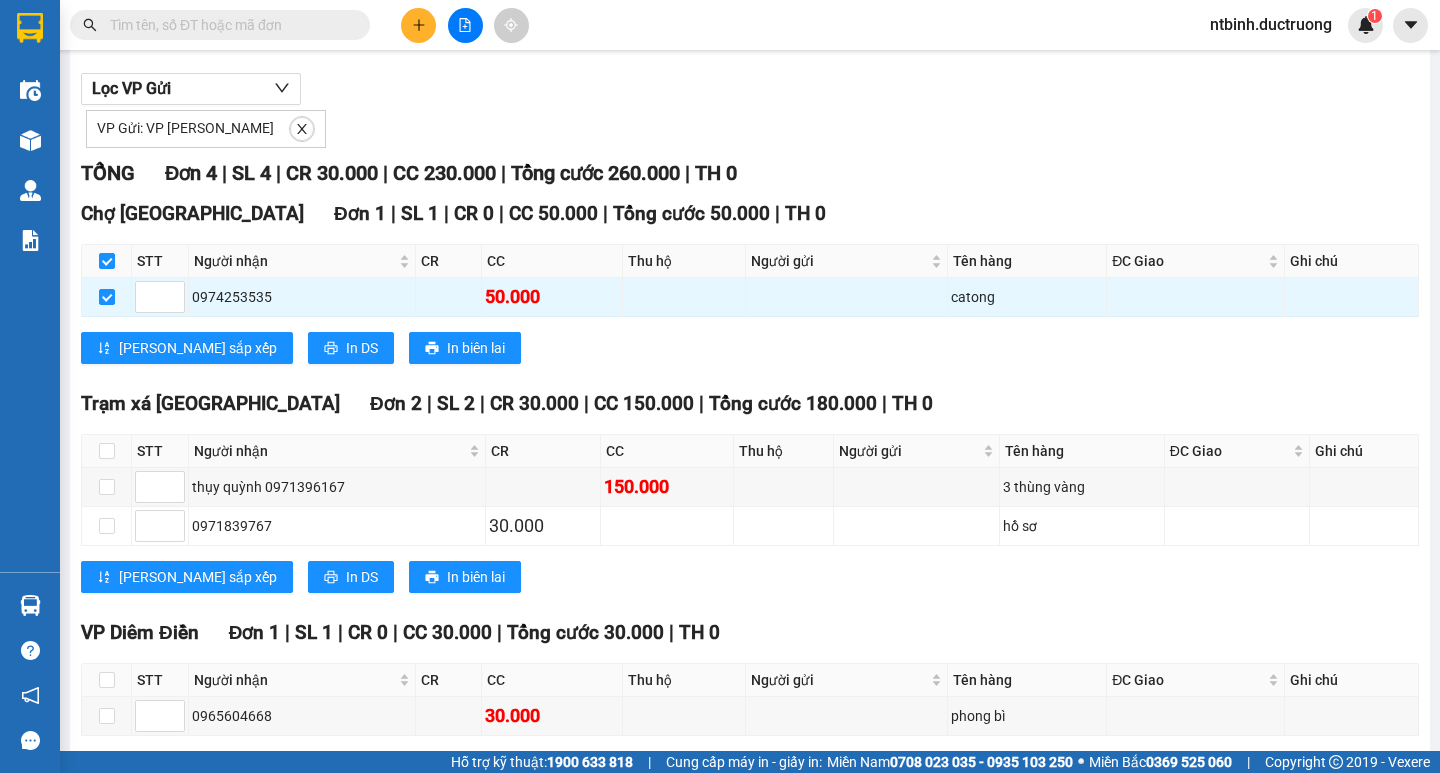 scroll, scrollTop: 304, scrollLeft: 0, axis: vertical 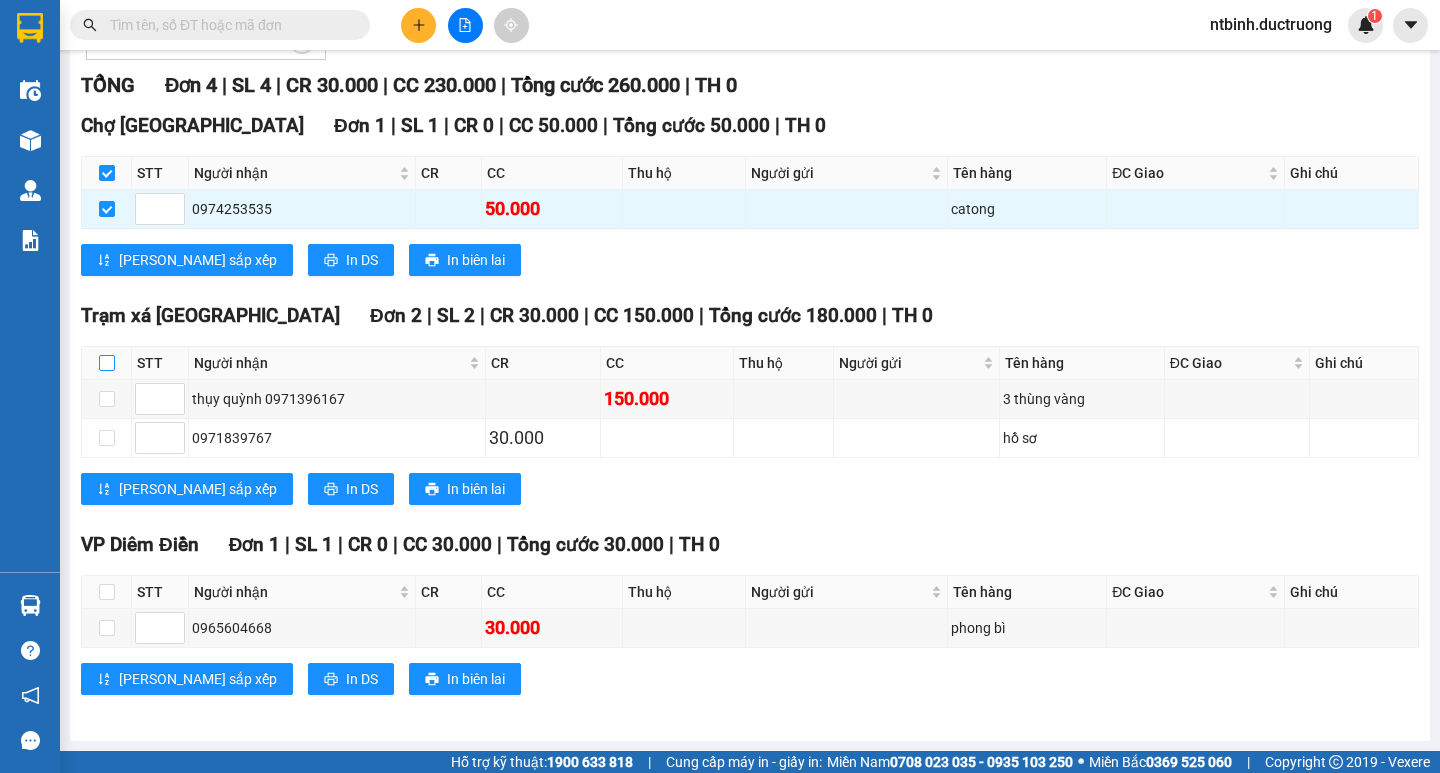 click at bounding box center [107, 363] 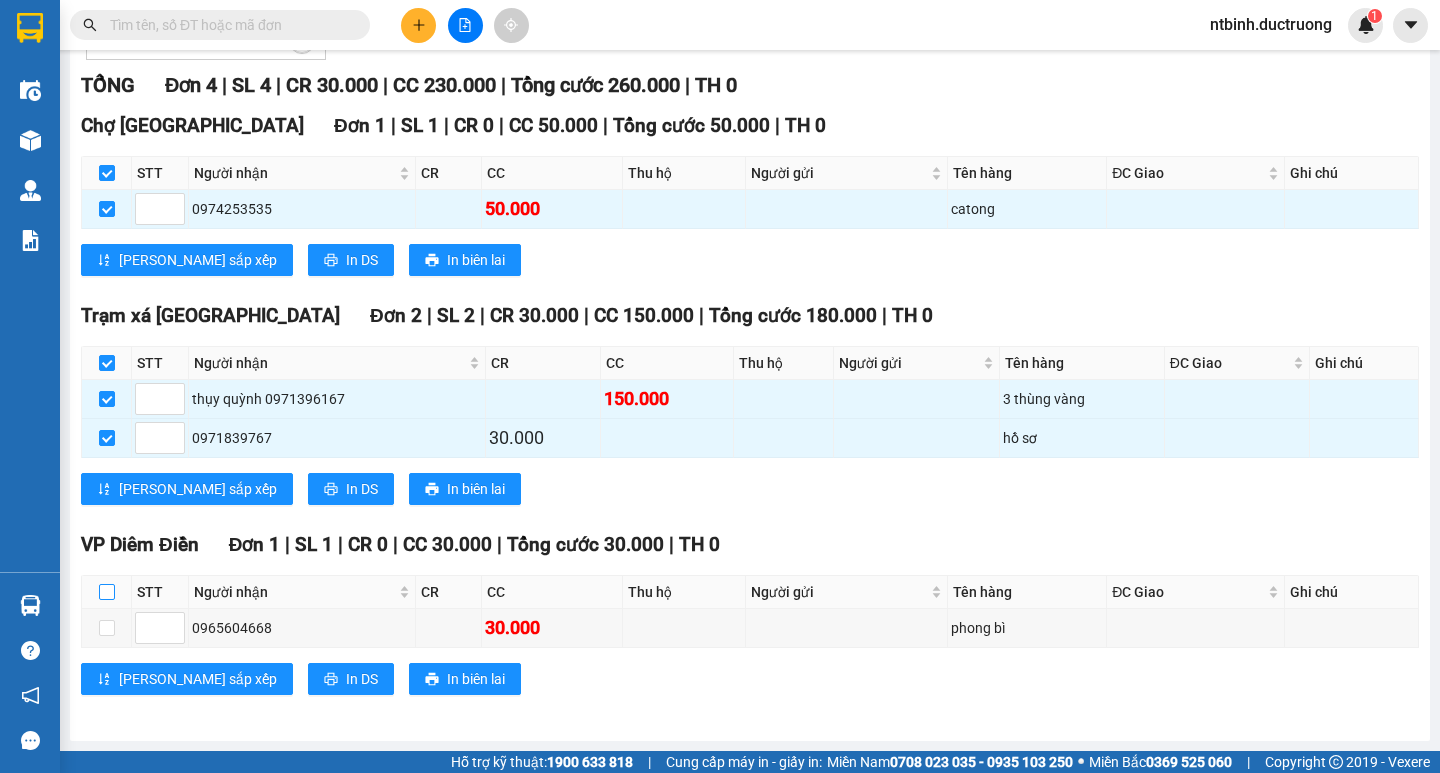 click at bounding box center (107, 592) 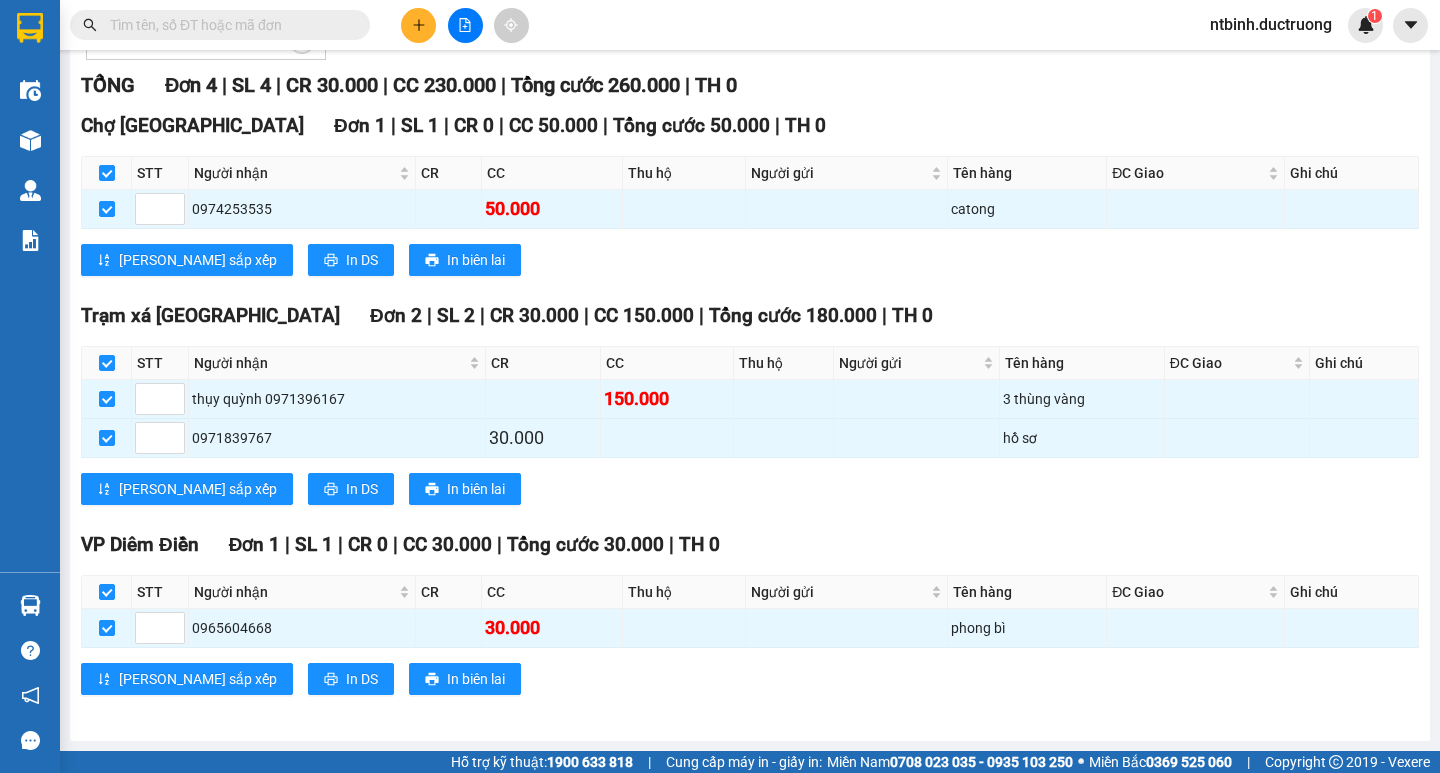 scroll, scrollTop: 0, scrollLeft: 0, axis: both 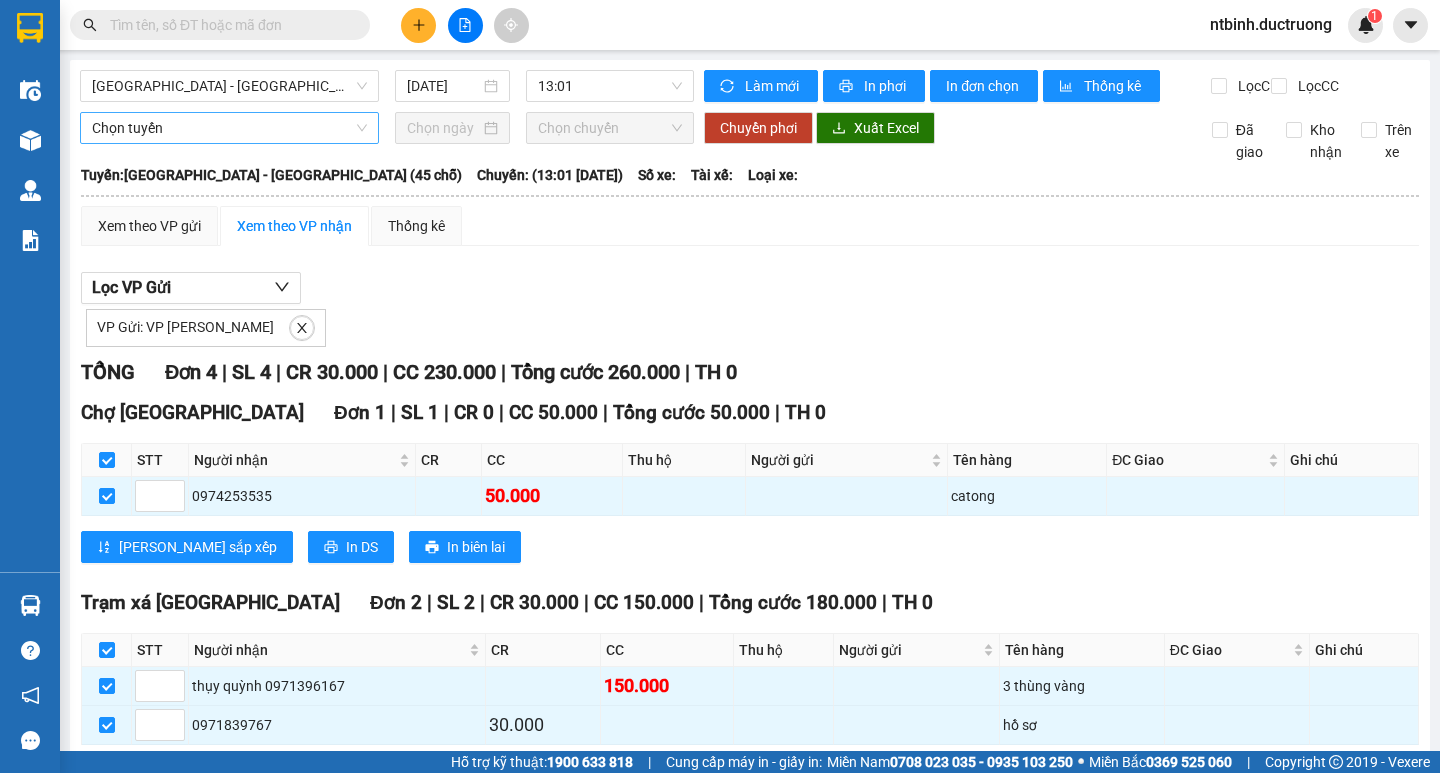 click on "Chọn tuyến" at bounding box center [229, 128] 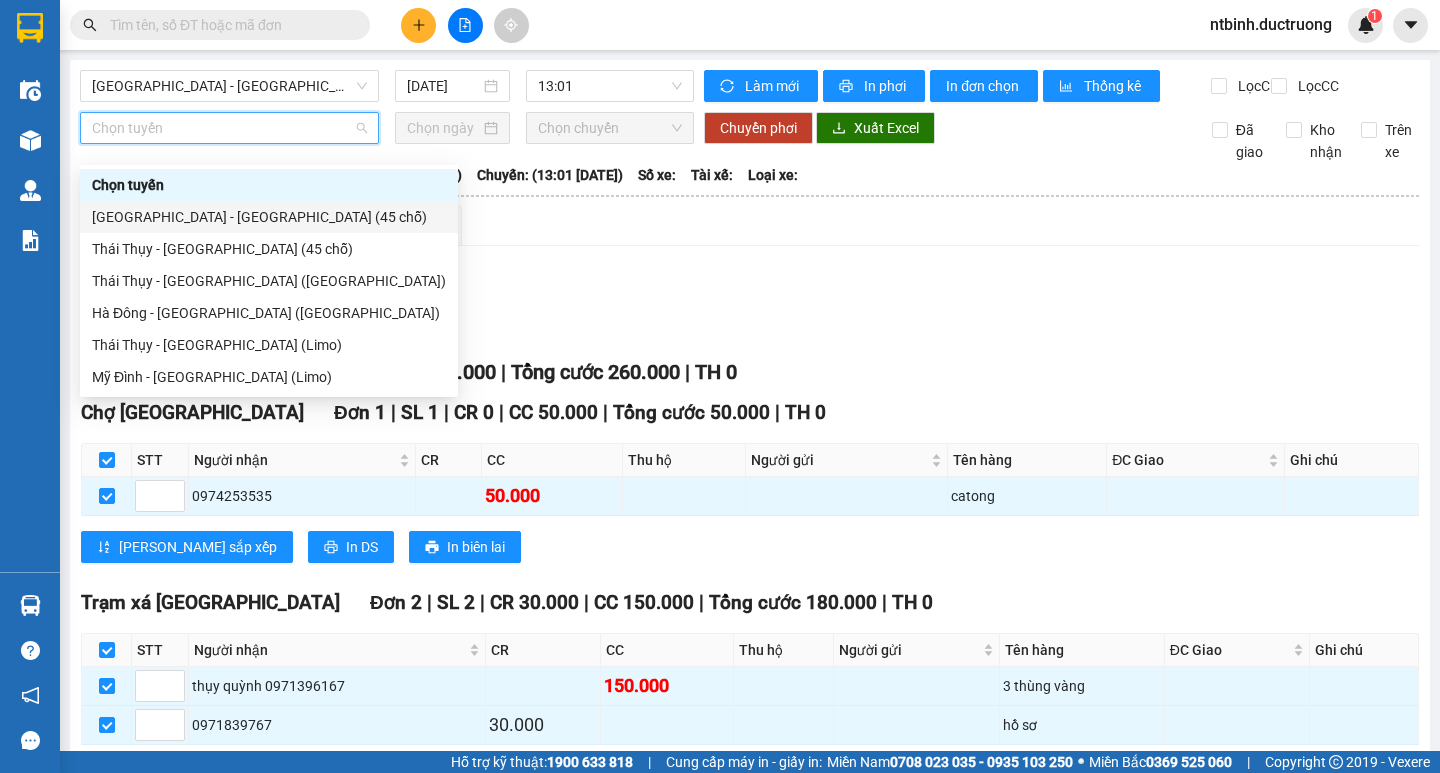 click on "[GEOGRAPHIC_DATA] - [GEOGRAPHIC_DATA] (45 chỗ)" at bounding box center [269, 217] 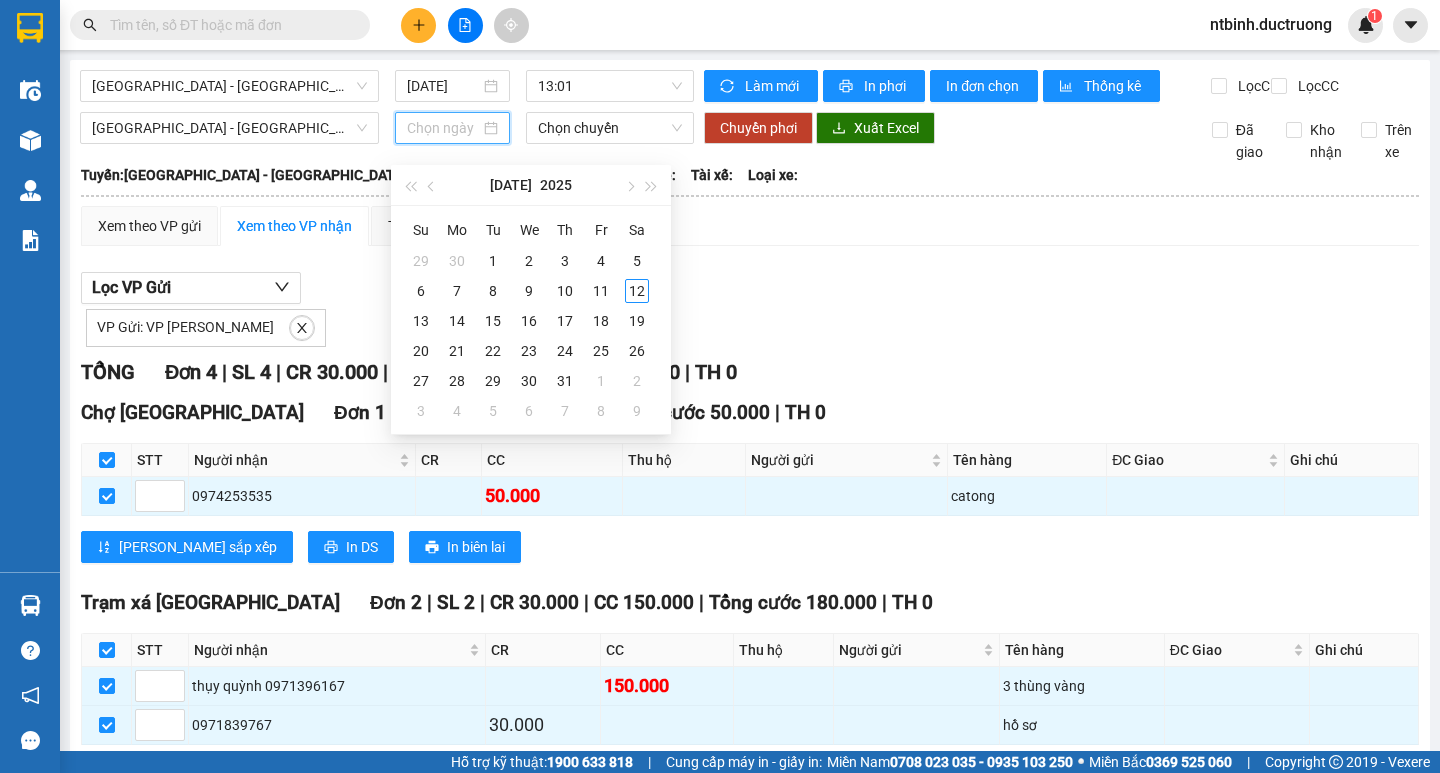 click at bounding box center [443, 128] 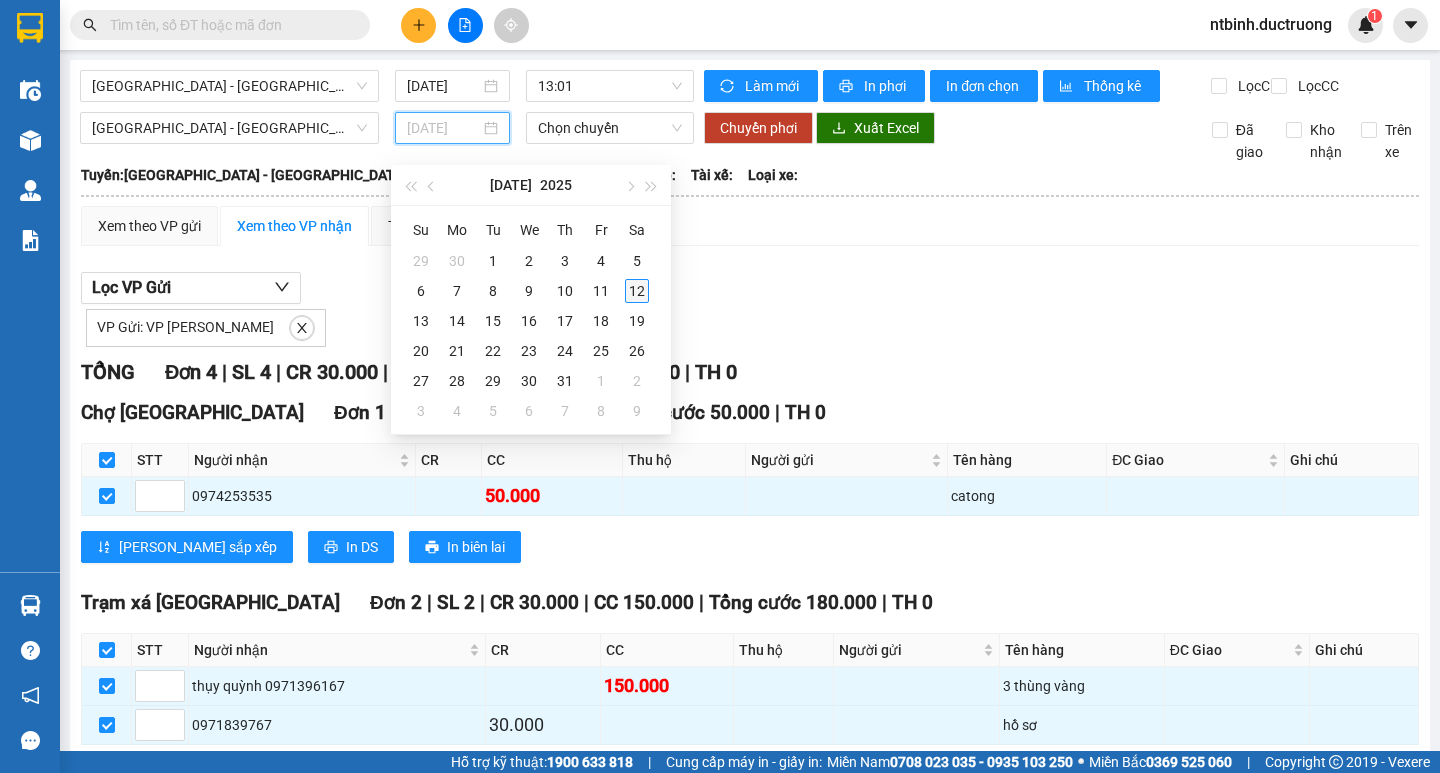 type on "[DATE]" 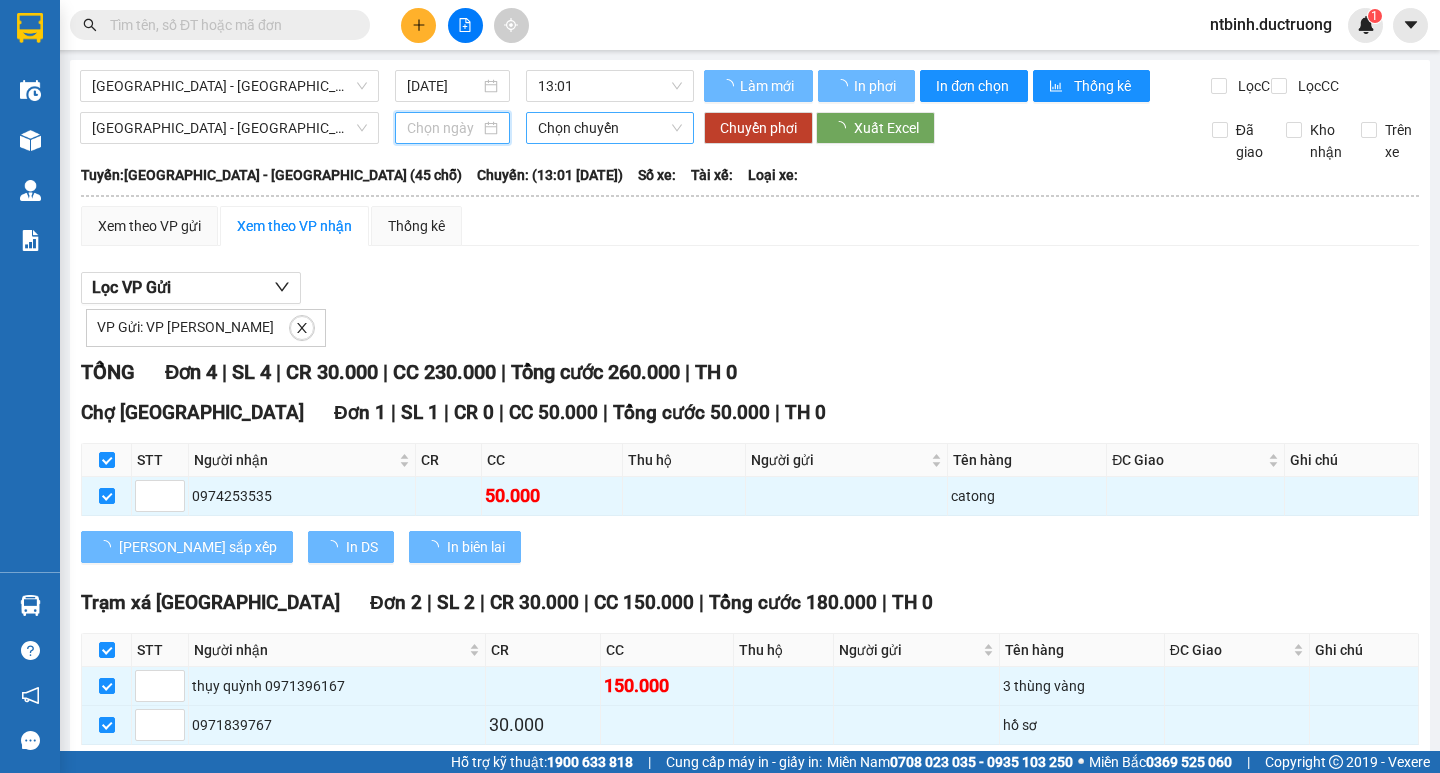 click on "Chọn chuyến" at bounding box center [610, 128] 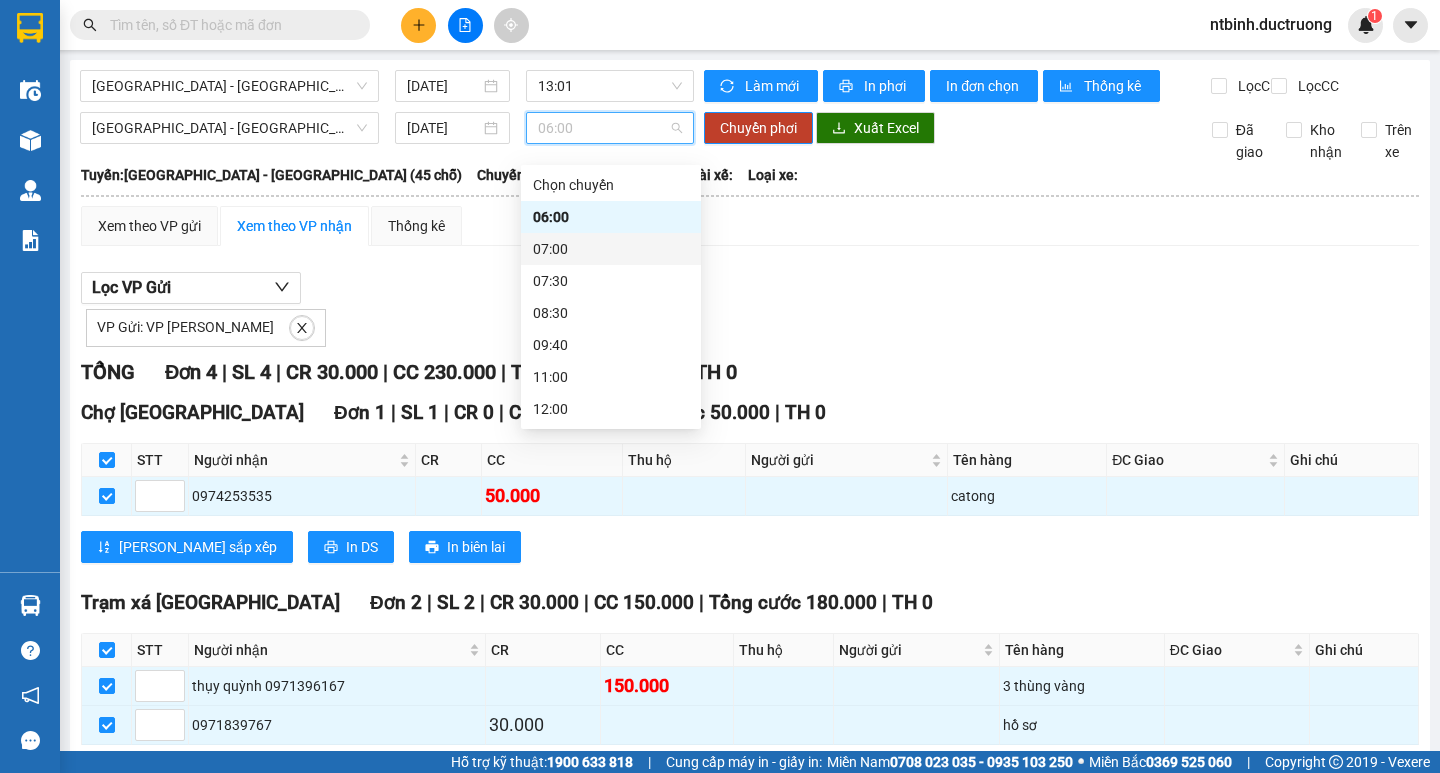 scroll, scrollTop: 191, scrollLeft: 0, axis: vertical 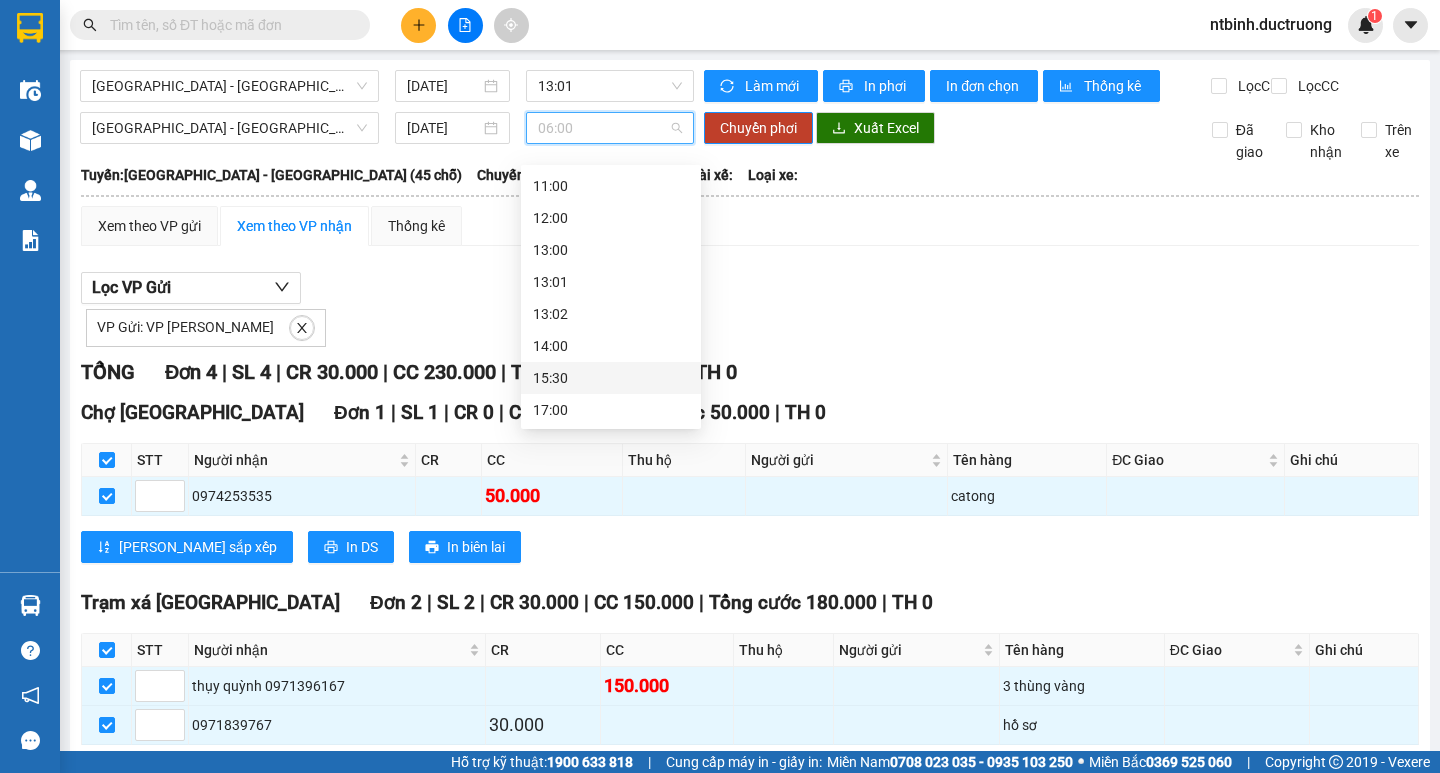 click on "15:30" at bounding box center [611, 378] 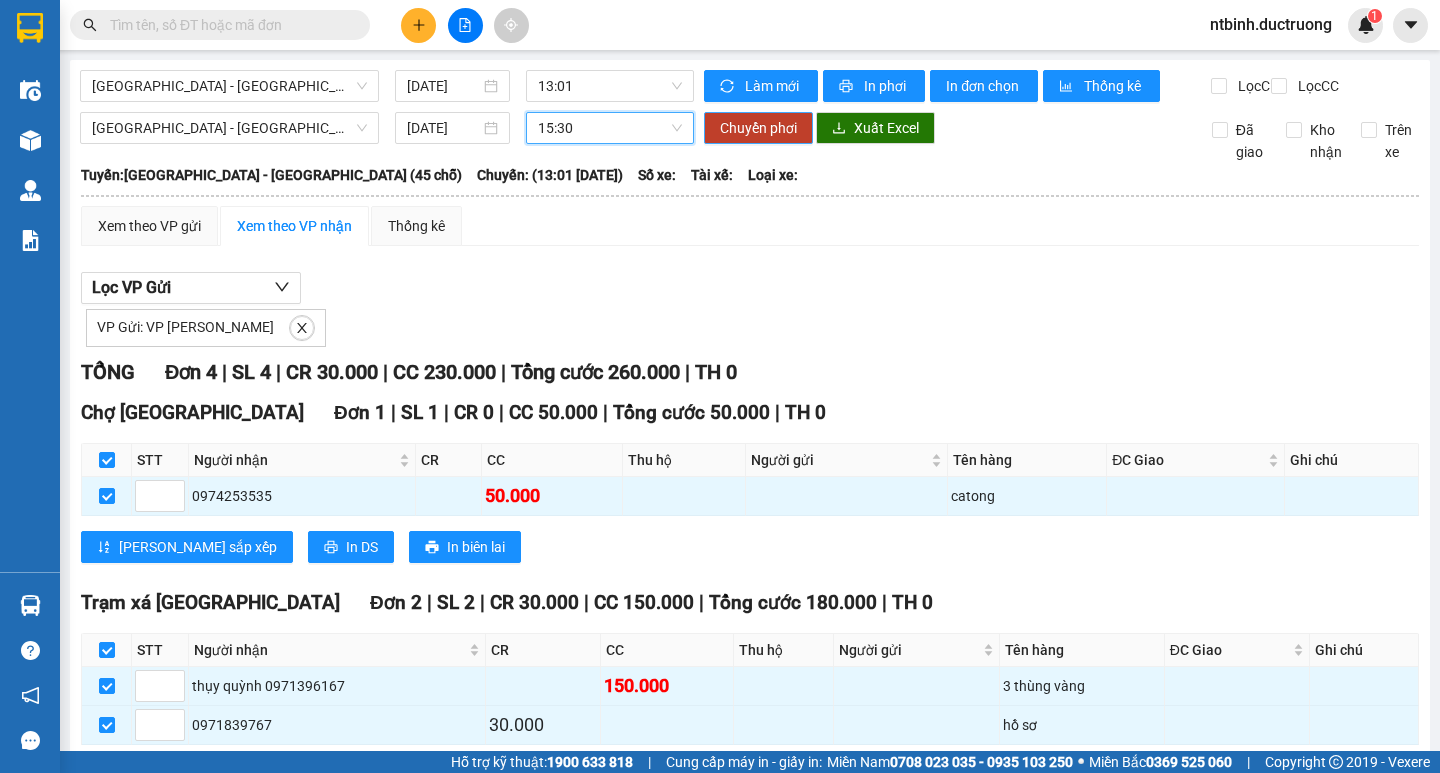 click on "Chuyển phơi" at bounding box center [758, 128] 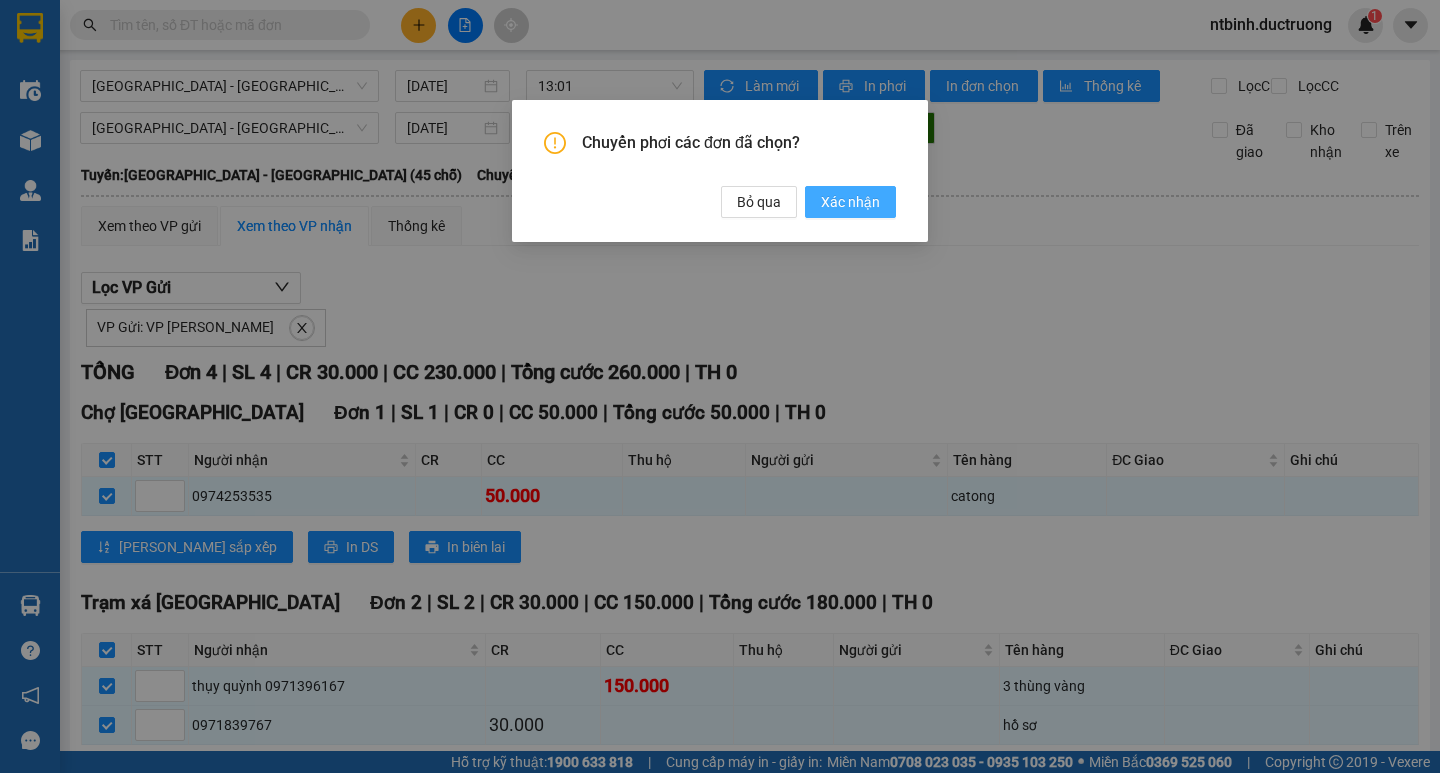 click on "Xác nhận" at bounding box center (850, 202) 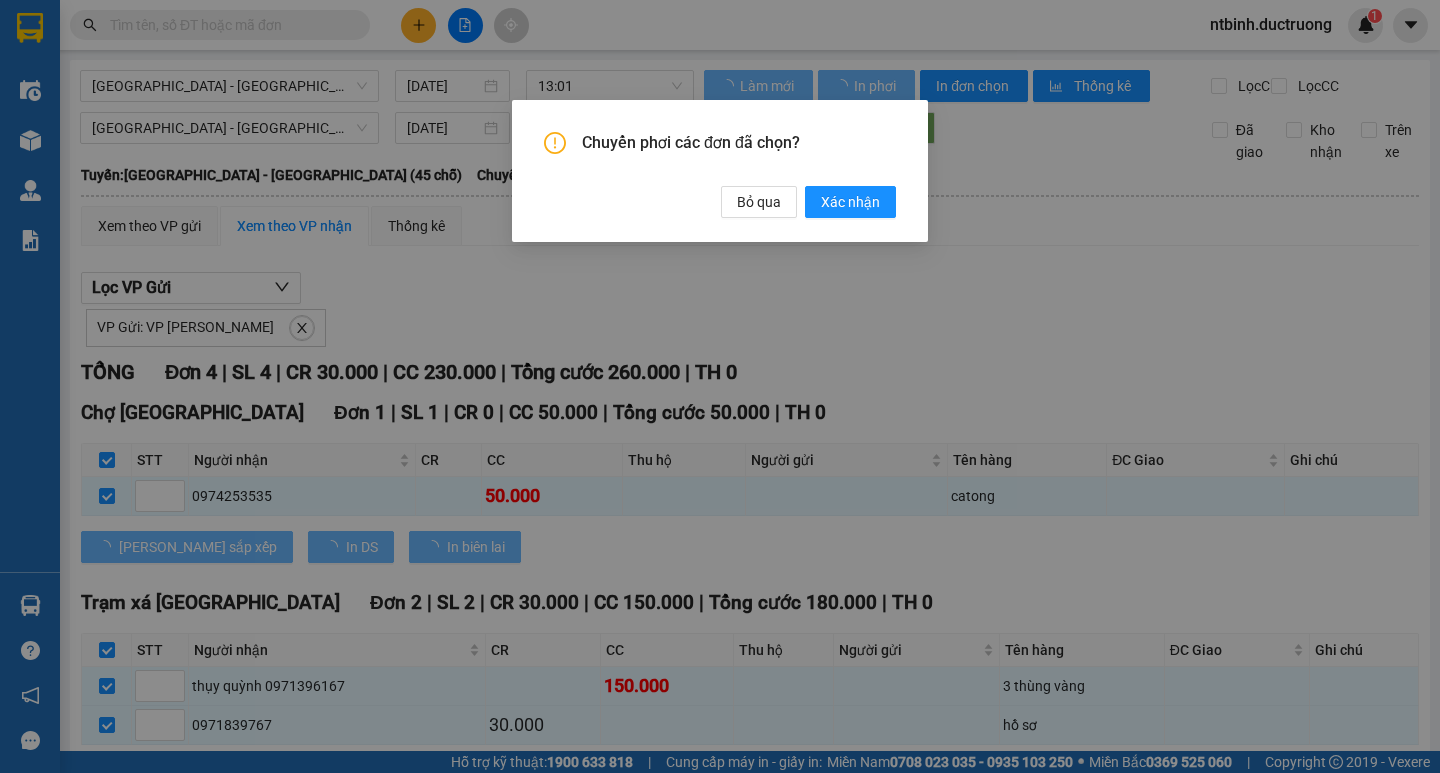 click on "Chuyển phơi các đơn đã chọn? Bỏ qua Xác nhận" at bounding box center (720, 386) 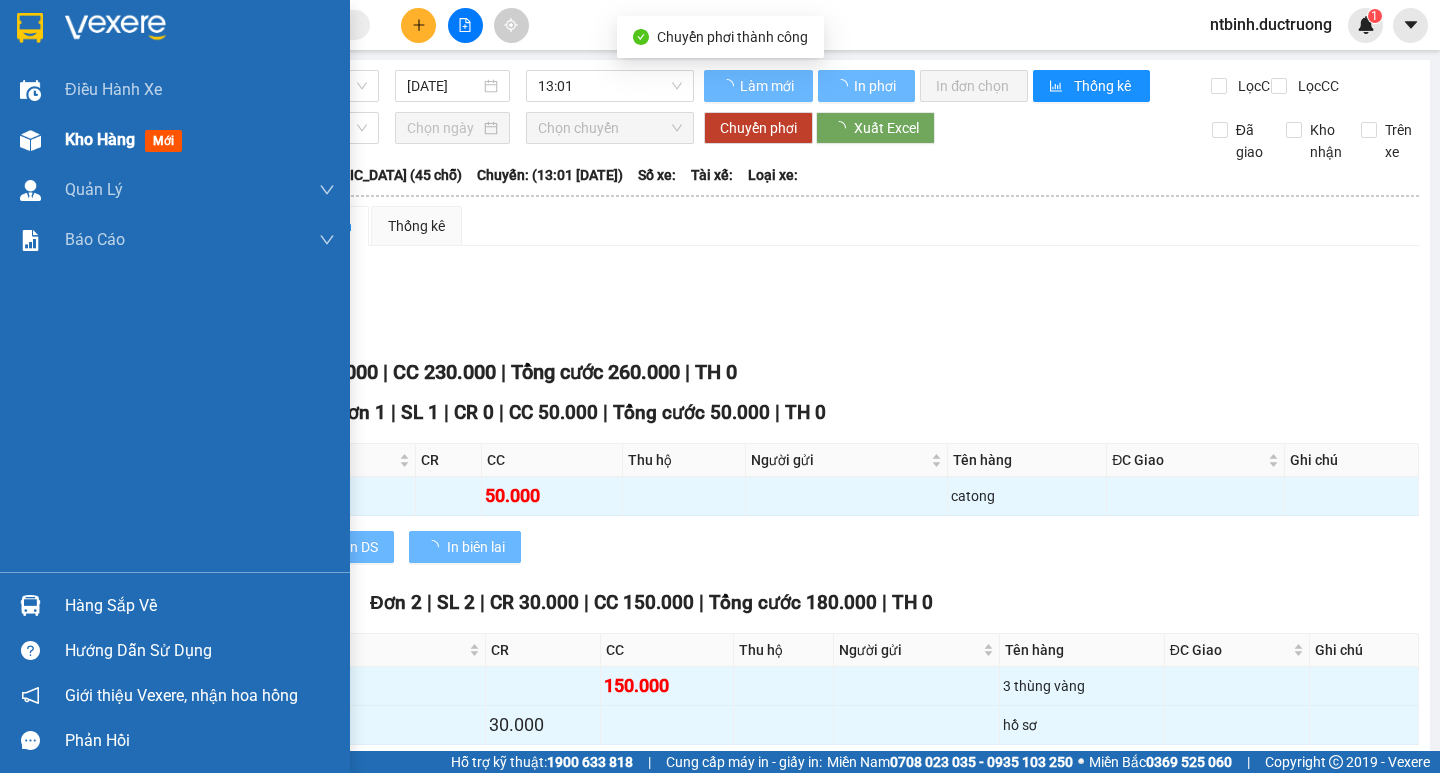 click at bounding box center (30, 140) 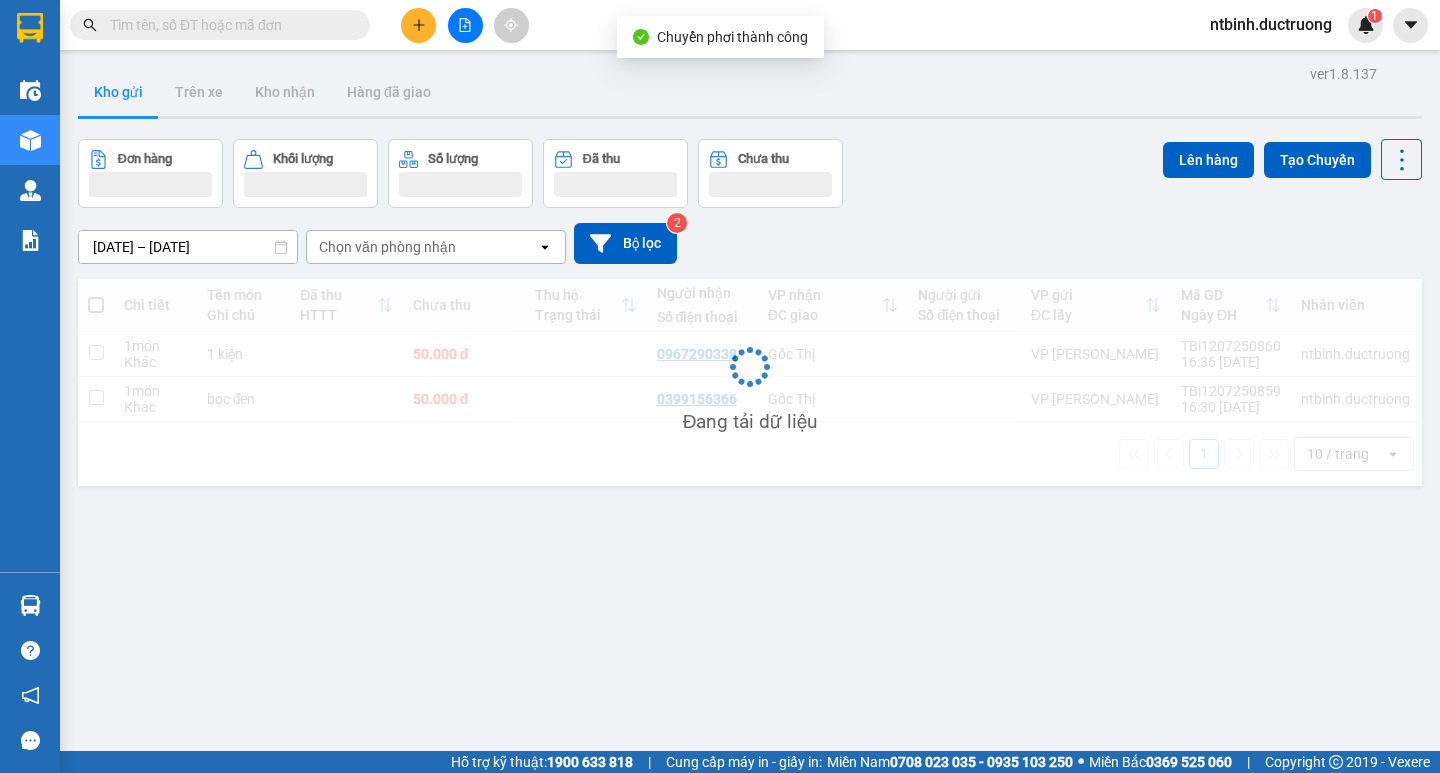 click 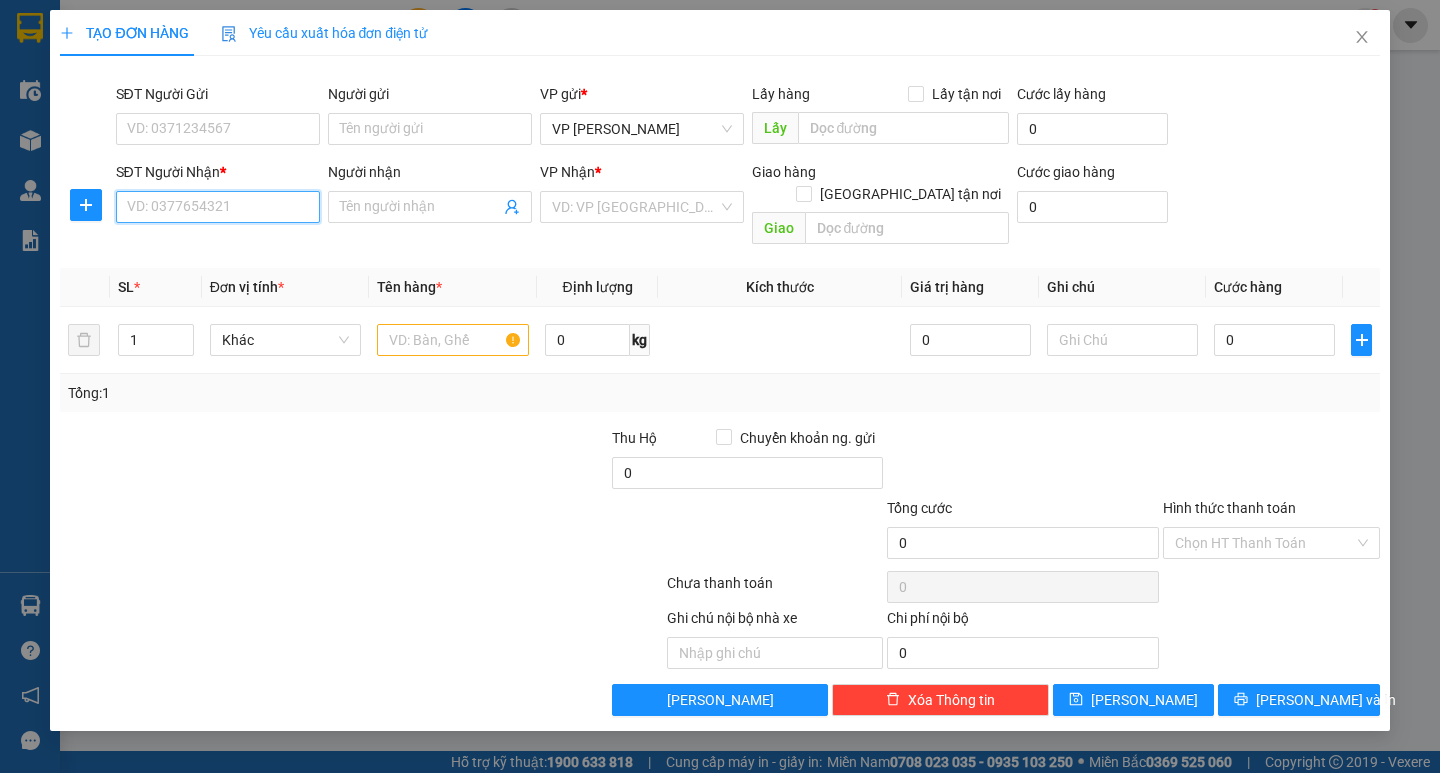 click on "SĐT Người Nhận  *" at bounding box center [218, 207] 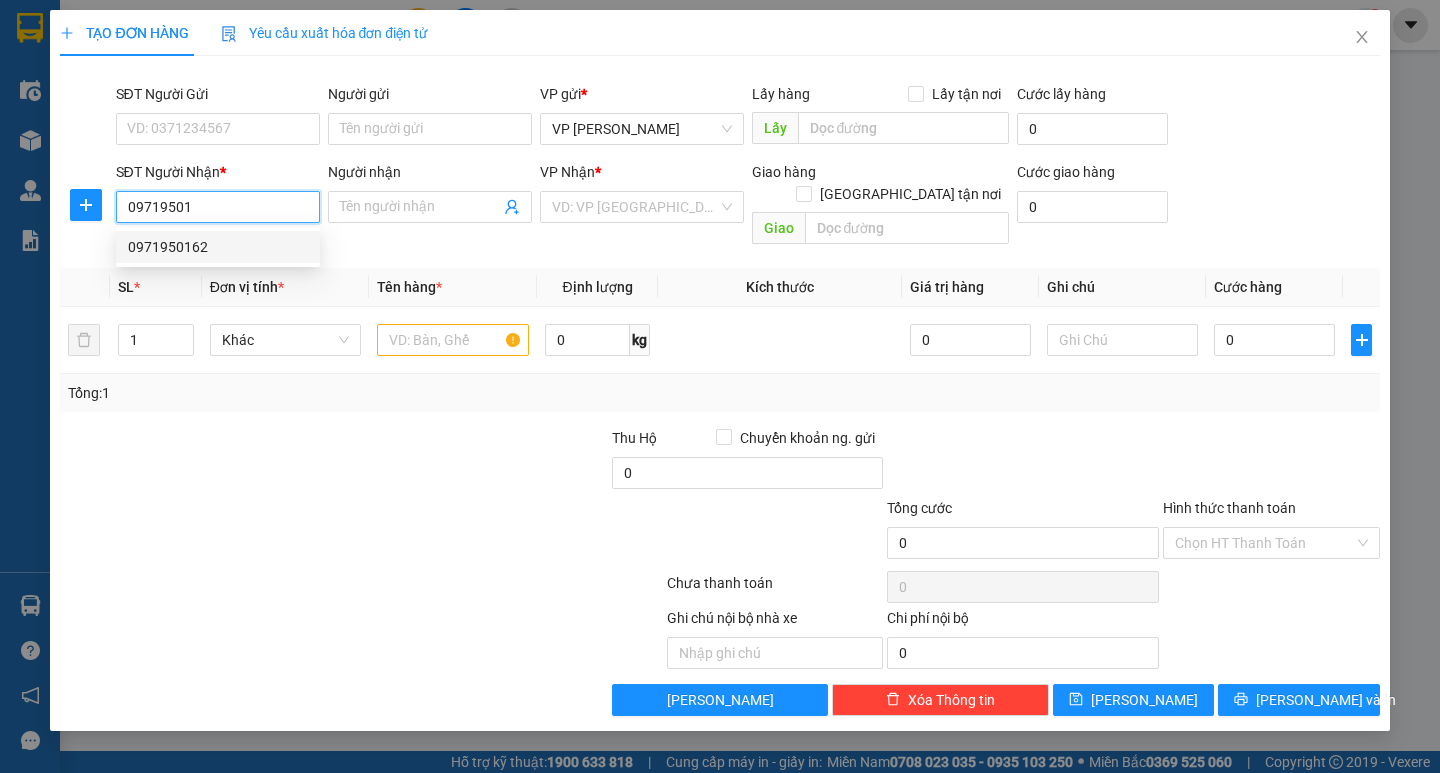 click on "0971950162" at bounding box center (218, 247) 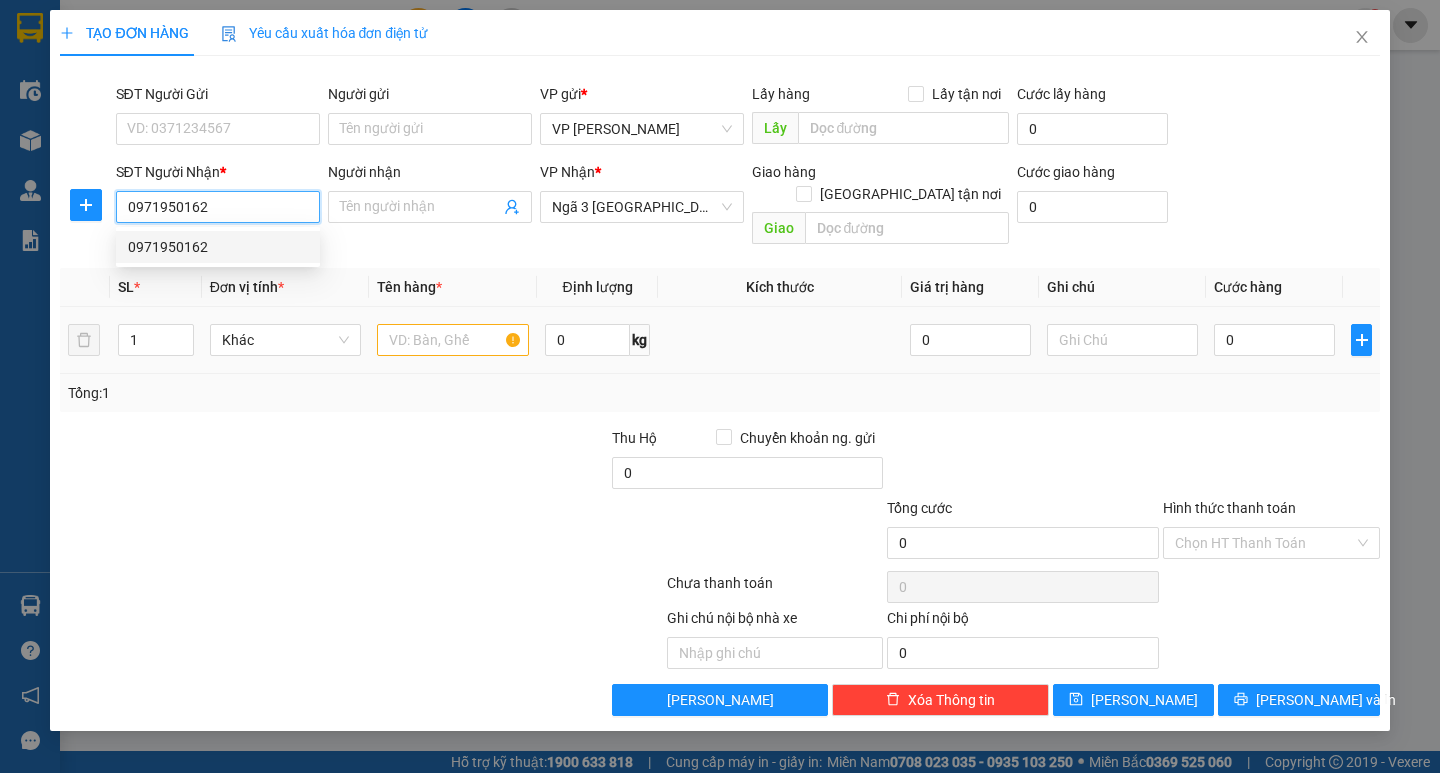 type on "0971950162" 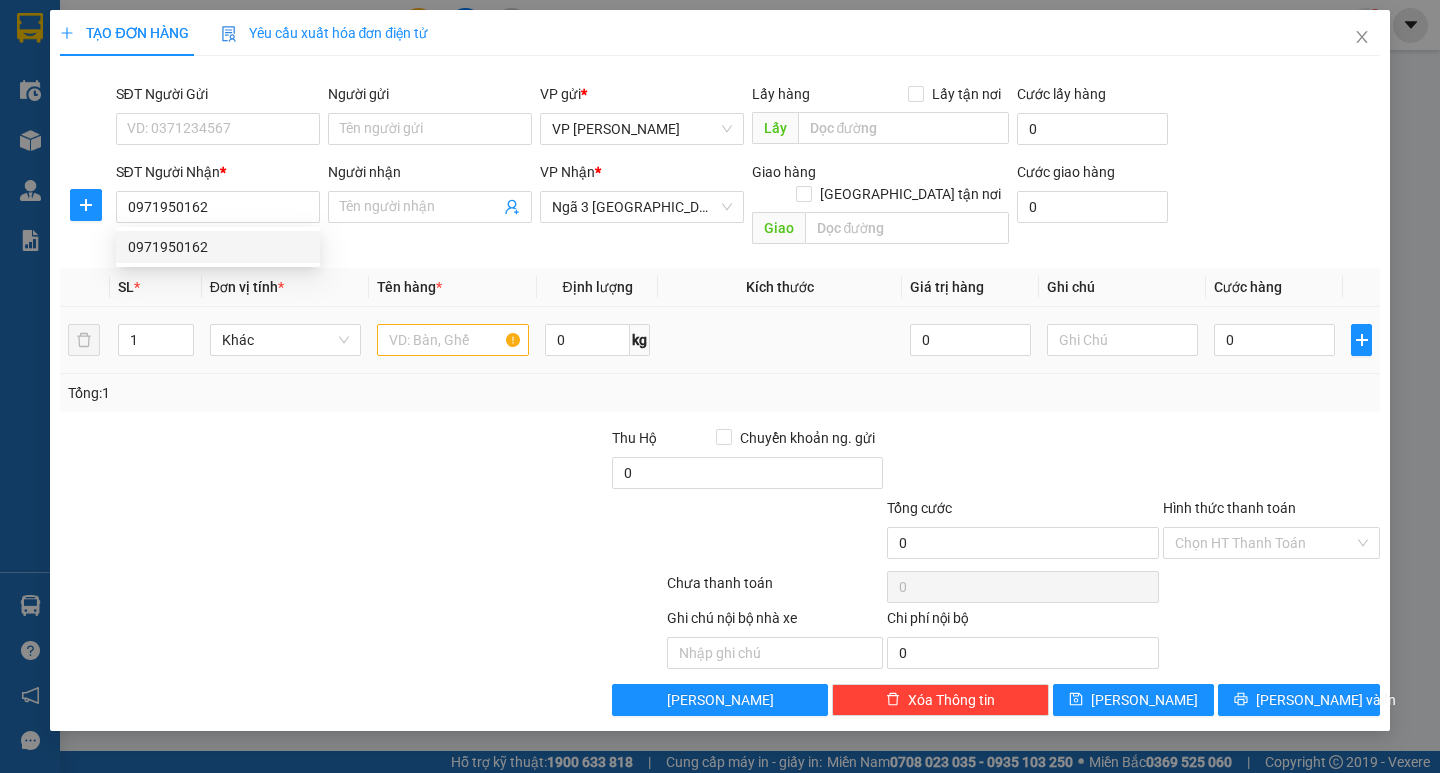 click at bounding box center [452, 340] 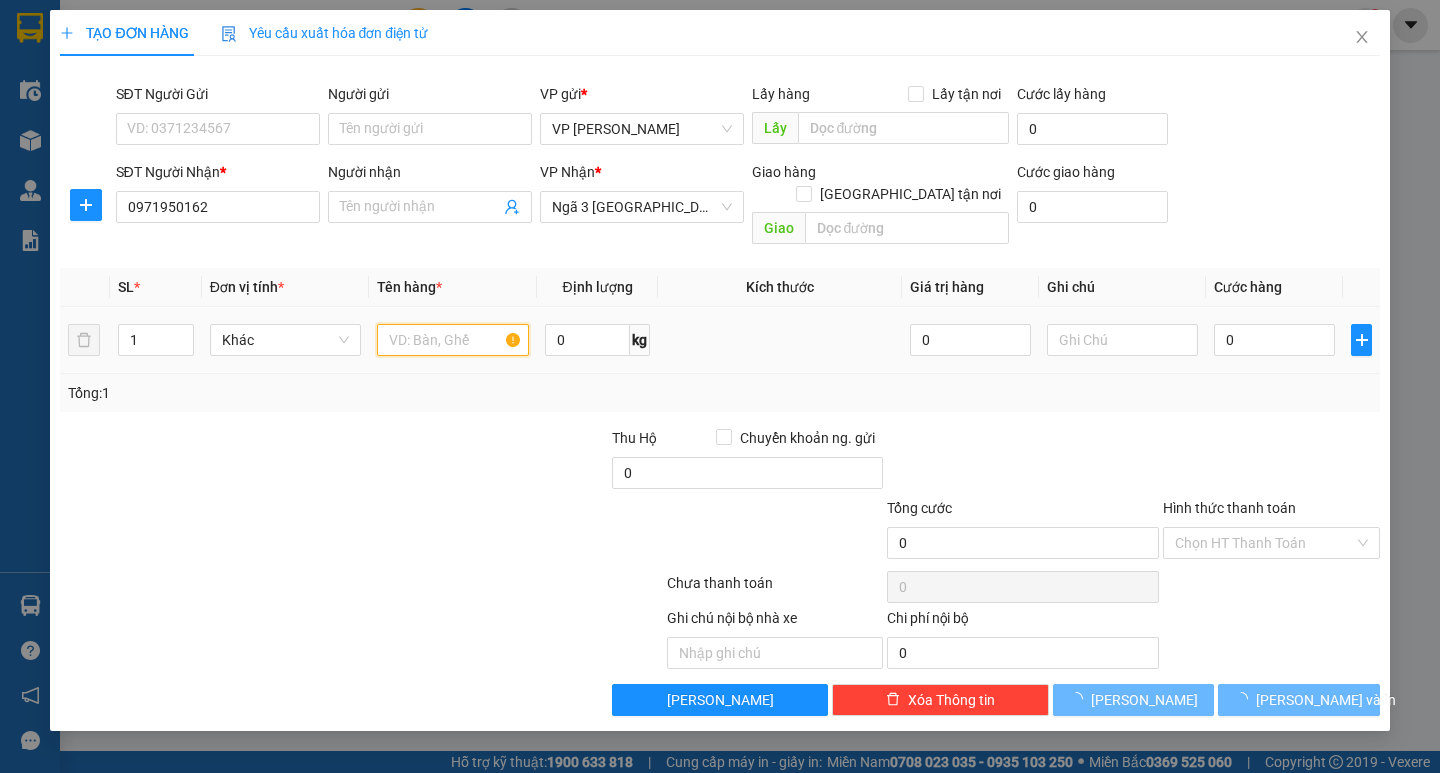 click at bounding box center [452, 340] 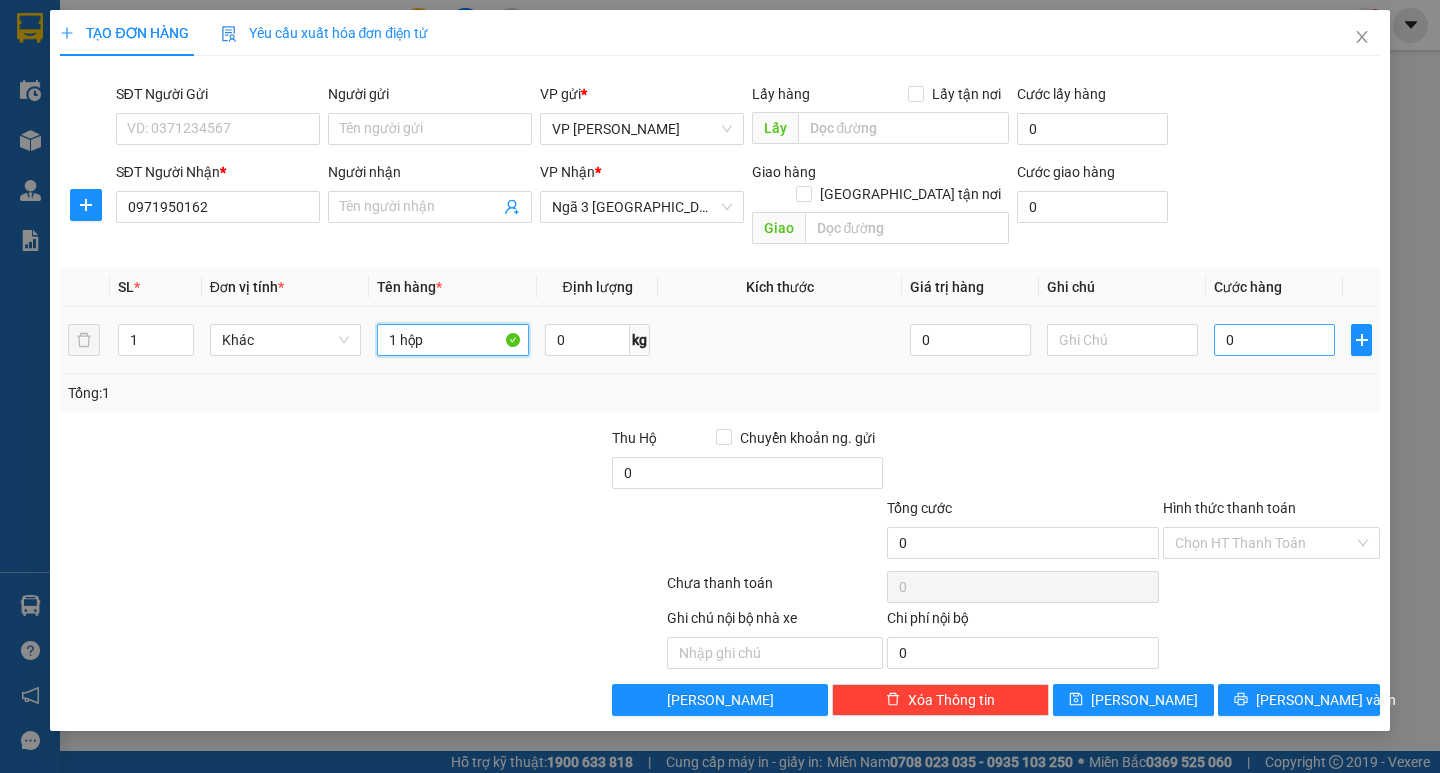 type on "1 hộp" 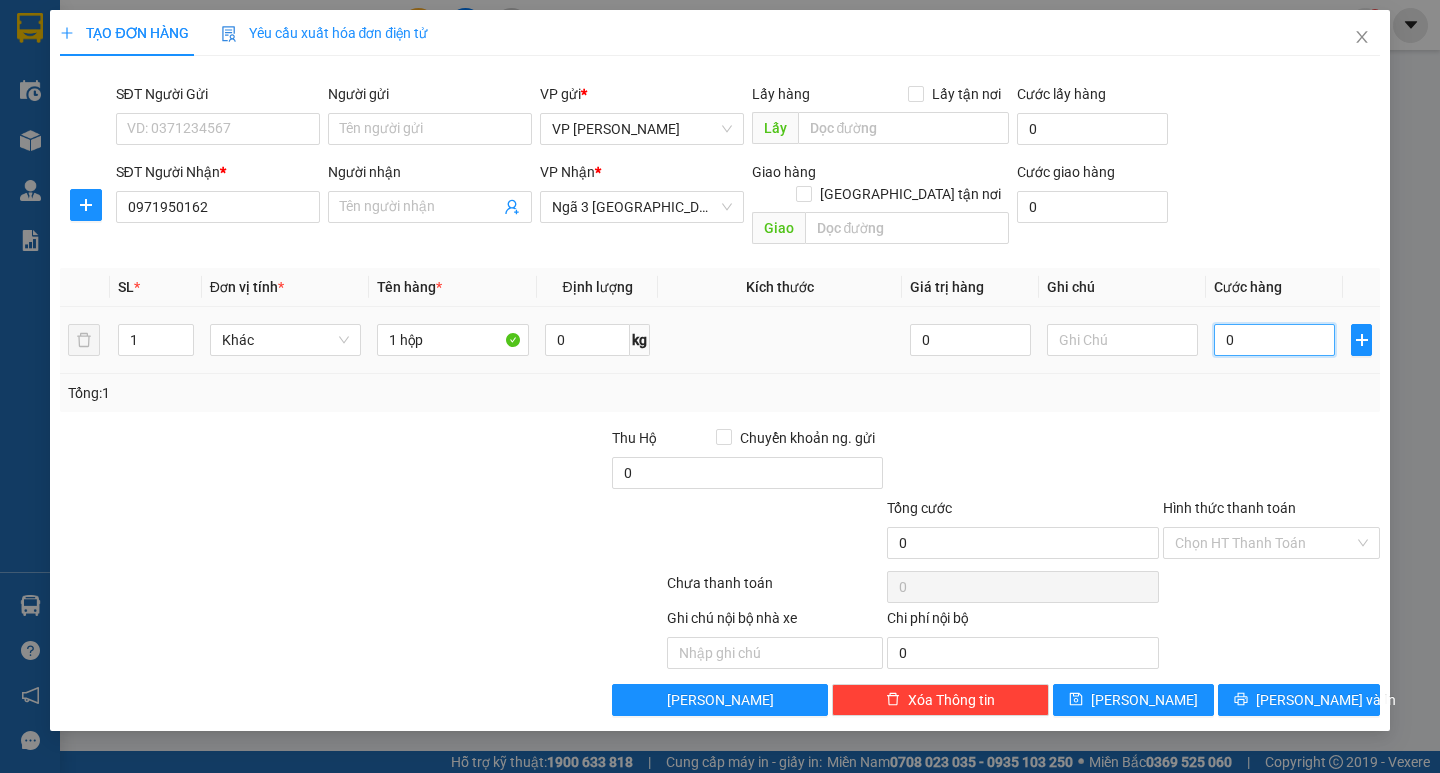click on "0" at bounding box center [1274, 340] 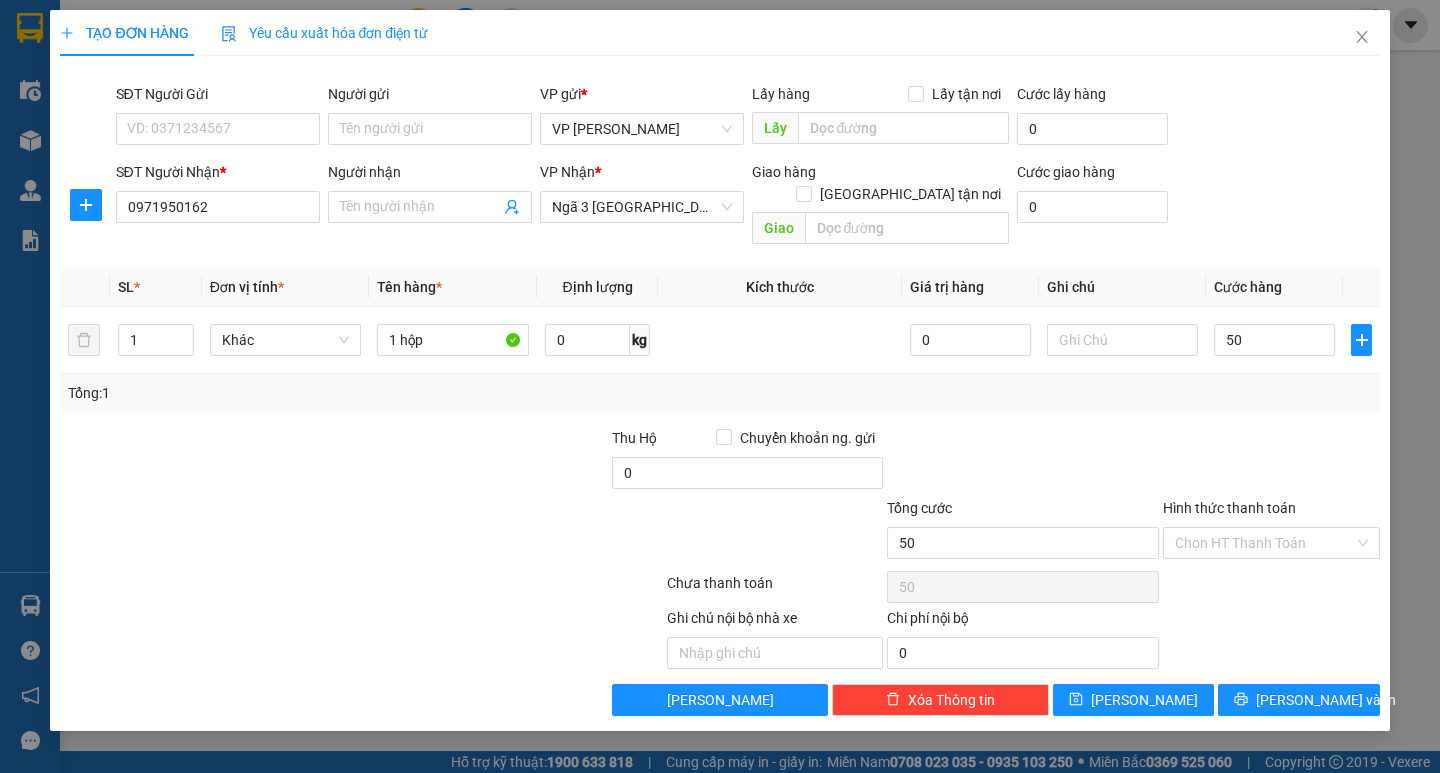 click on "Tổng:  1" at bounding box center [719, 393] 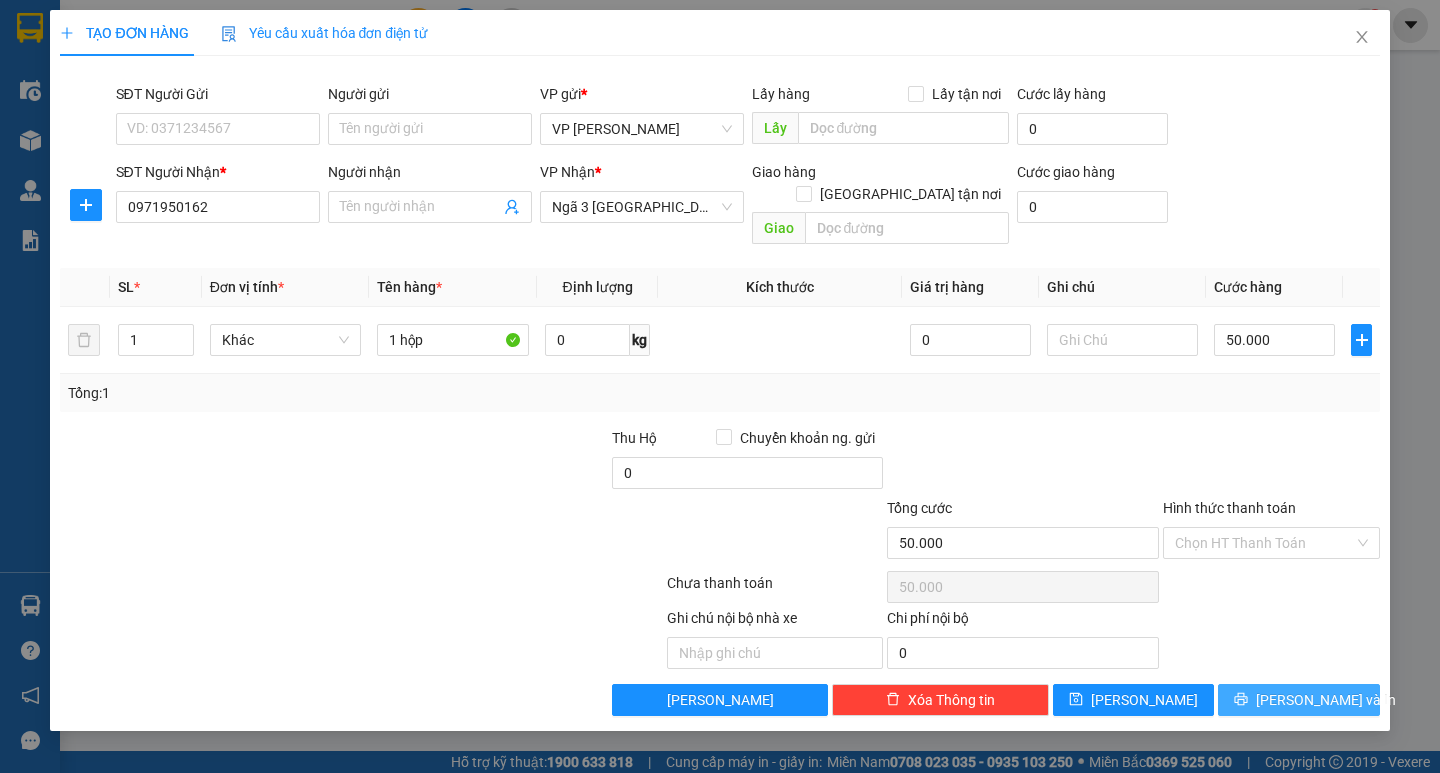 click on "[PERSON_NAME] và In" at bounding box center [1326, 700] 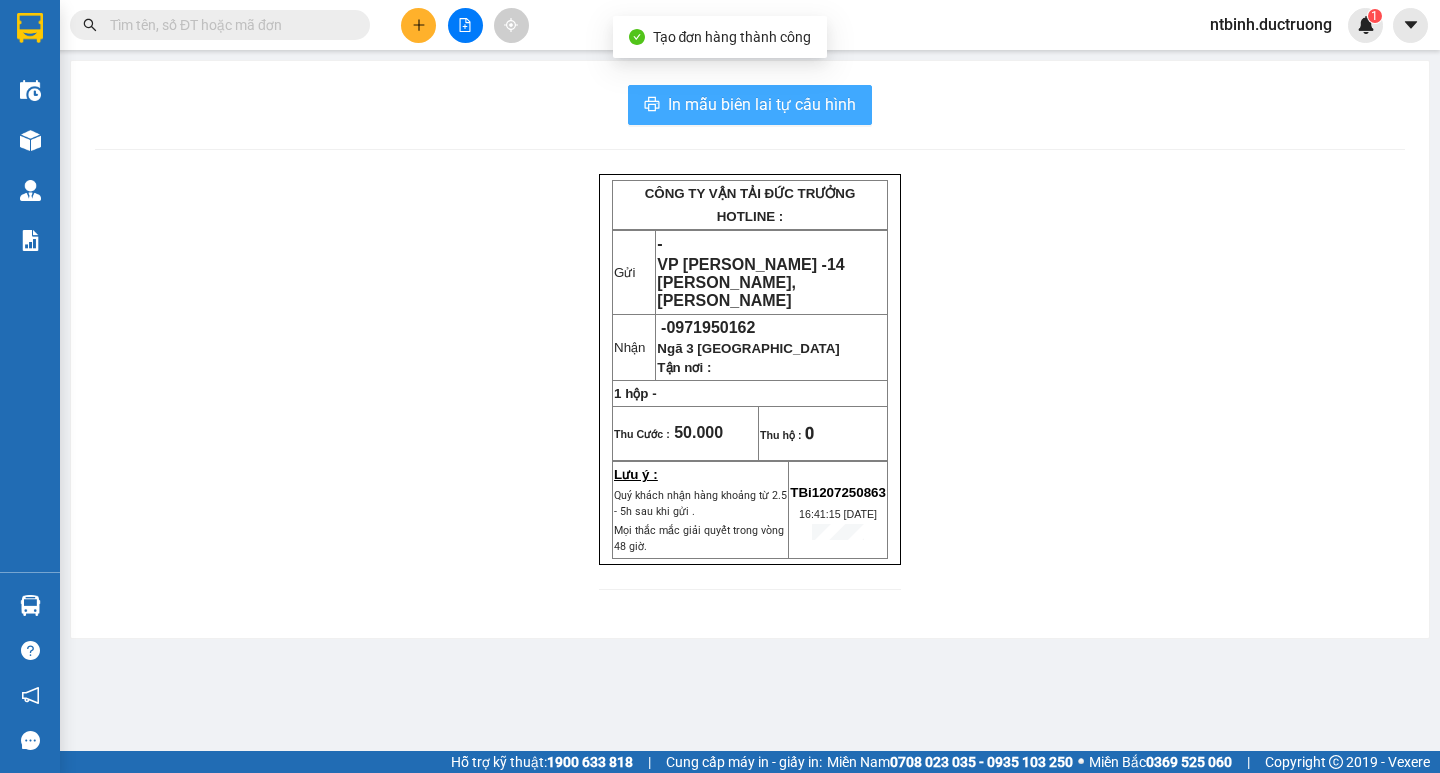 click on "In mẫu biên lai tự cấu hình" at bounding box center (762, 104) 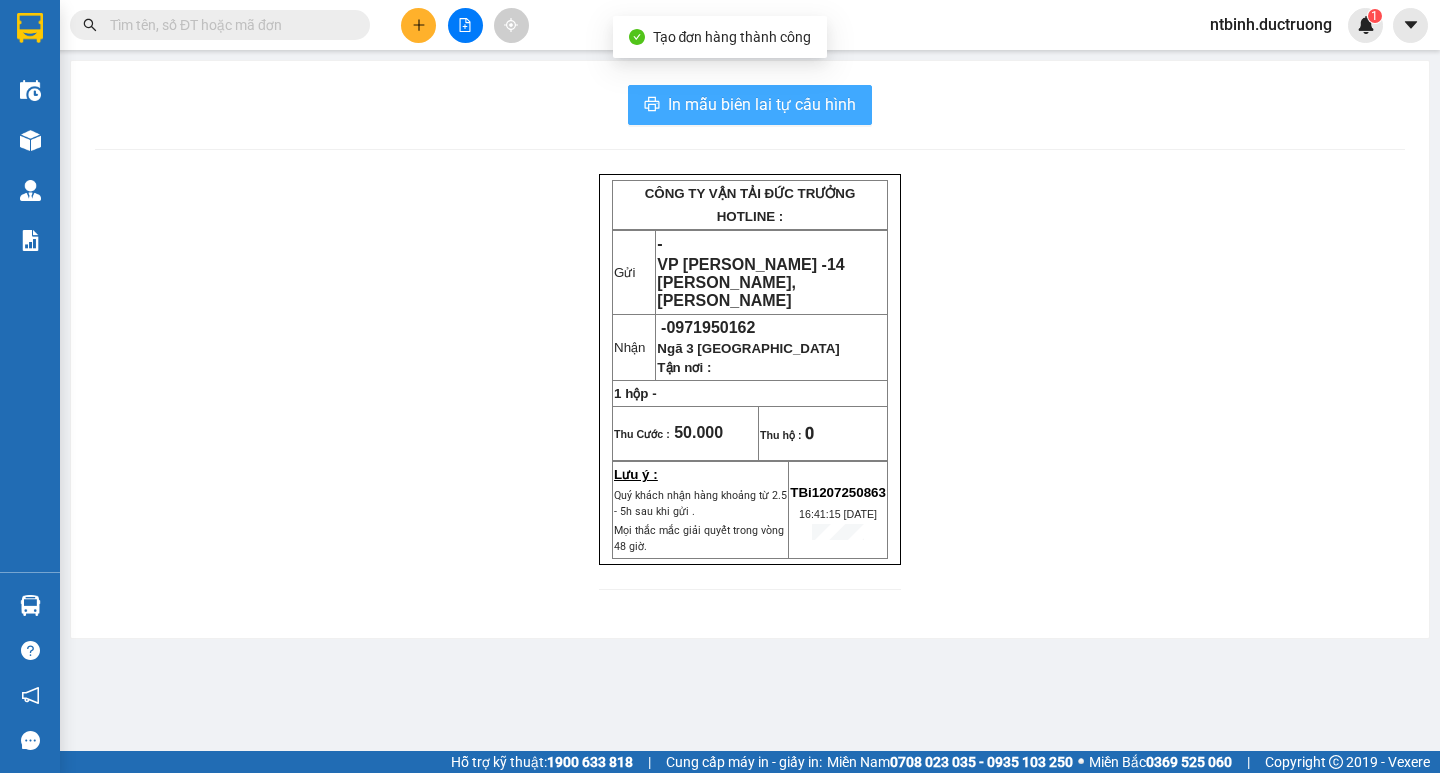 scroll, scrollTop: 0, scrollLeft: 0, axis: both 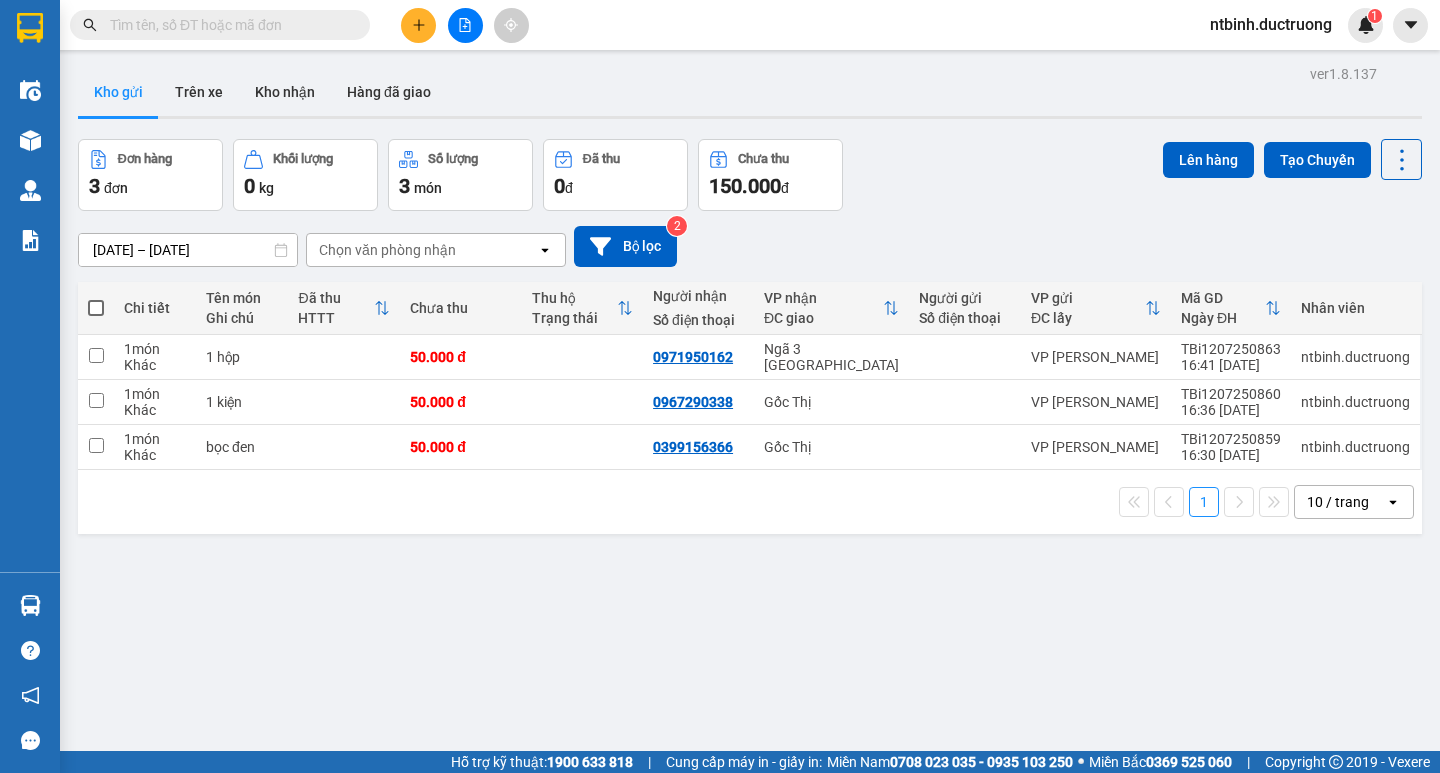click 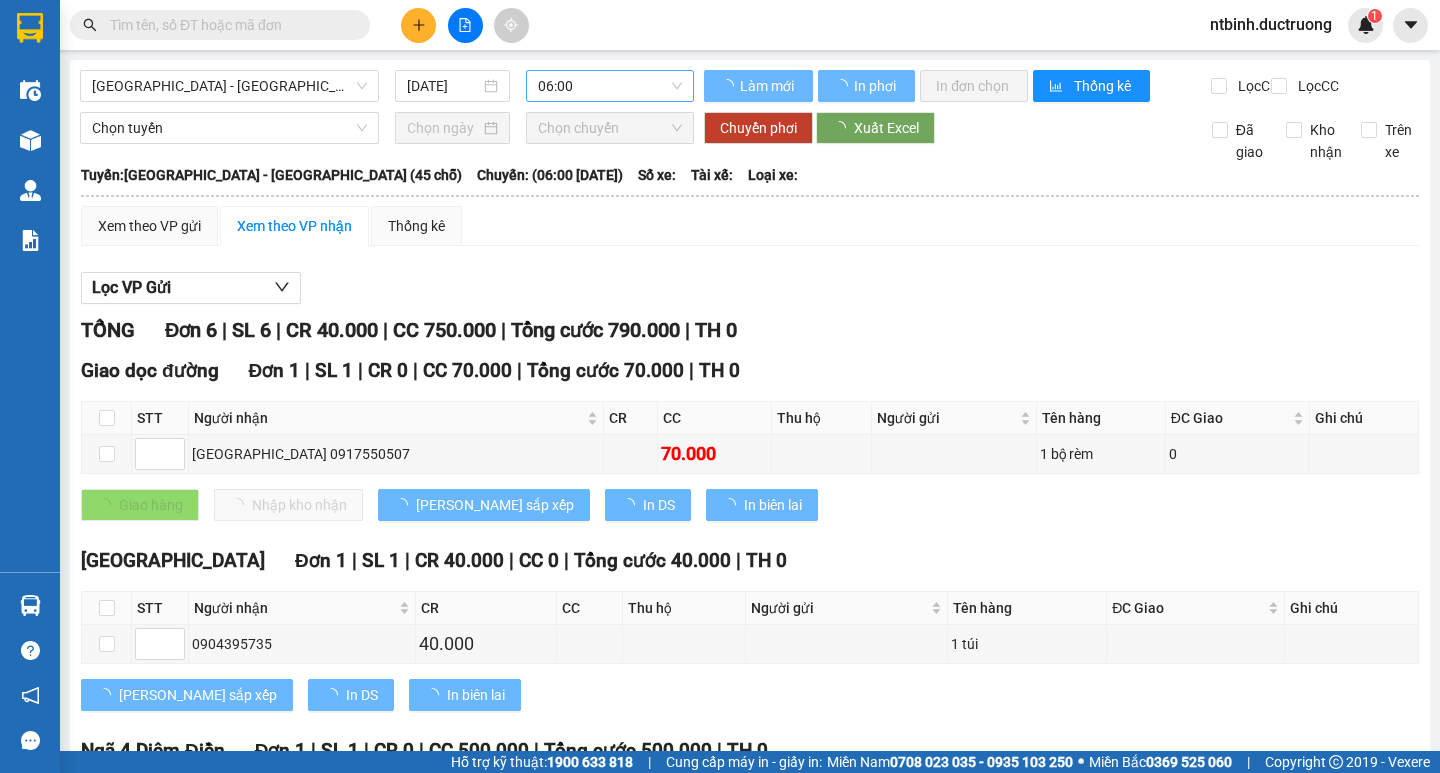 click on "[GEOGRAPHIC_DATA] - [GEOGRAPHIC_DATA] (45 chỗ) [DATE] 06:00     Làm mới In phơi In đơn chọn Thống kê Lọc  CR Lọc  CC Chọn tuyến Chọn chuyến Chuyển phơi Xuất Excel Đã giao Kho nhận Trên xe Đức Trưởng Limousine 16:47 [DATE] [GEOGRAPHIC_DATA]:  [GEOGRAPHIC_DATA] - [GEOGRAPHIC_DATA] (45 chỗ) [GEOGRAPHIC_DATA]:   (06:00 [DATE]) [GEOGRAPHIC_DATA]:  [GEOGRAPHIC_DATA] - [GEOGRAPHIC_DATA] (45 chỗ) [GEOGRAPHIC_DATA]:   (06:00 [DATE]) Số xe:  Tài xế:  Loại xe:  Xem theo VP gửi Xem theo VP nhận Thống kê Lọc VP Gửi TỔNG Đơn   6 | SL   6 | CR   40.000 | CC   750.000 | Tổng cước   790.000 | TH   0 Giao dọc đường Đơn   1 | SL   1 | CR   0 | CC   70.000 | Tổng cước   70.000 | TH   0 STT Người nhận CR CC Thu hộ Người gửi Tên hàng ĐC [PERSON_NAME] chú Ký nhận                       hà giang 0917550507 70.000   1 bộ rèm 0 Giao hàng Nhập kho nhận Lưu sắp xếp In DS In biên lai Đức Trưởng Limousine VP [PERSON_NAME]  -  16:47 [DATE] Tuyến:  [GEOGRAPHIC_DATA]:" at bounding box center (750, 637) 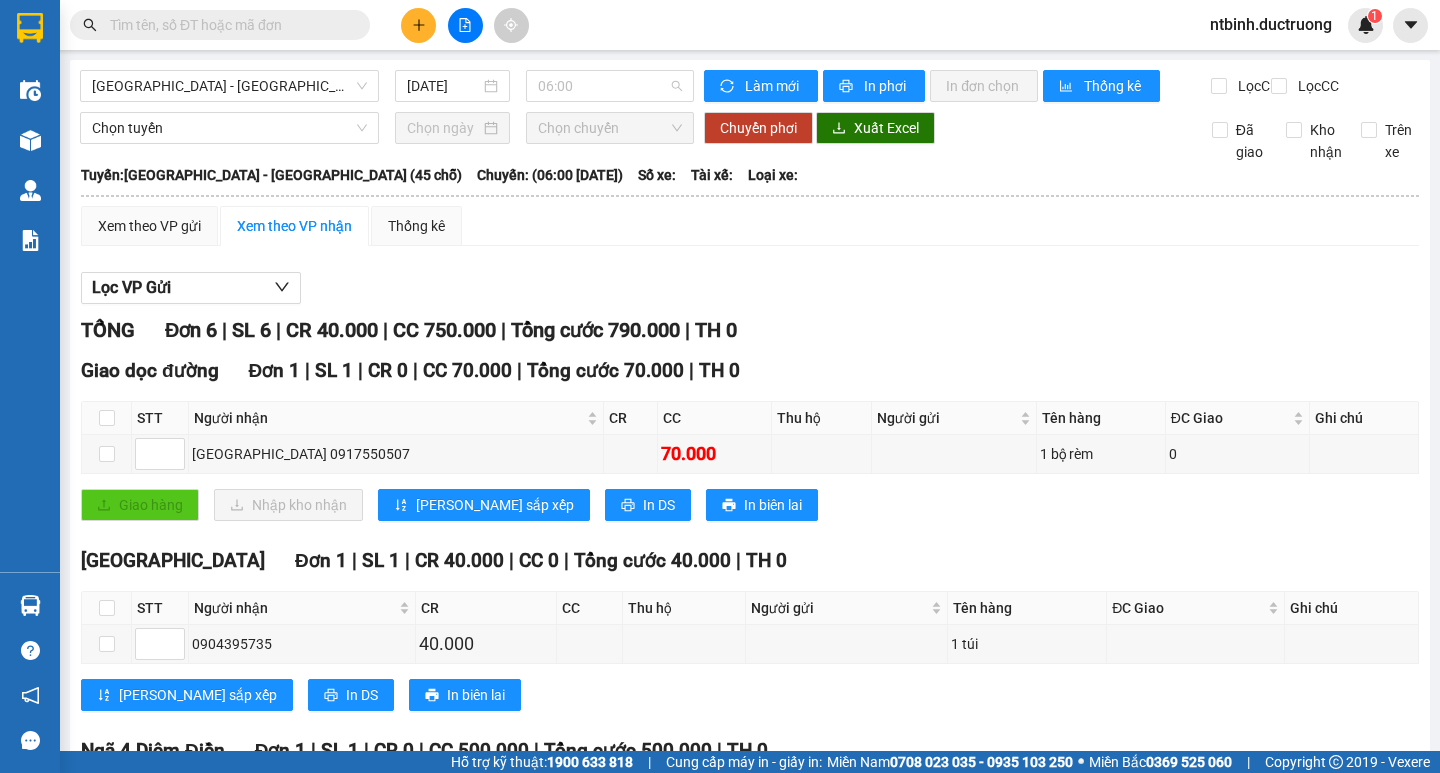 scroll, scrollTop: 100, scrollLeft: 0, axis: vertical 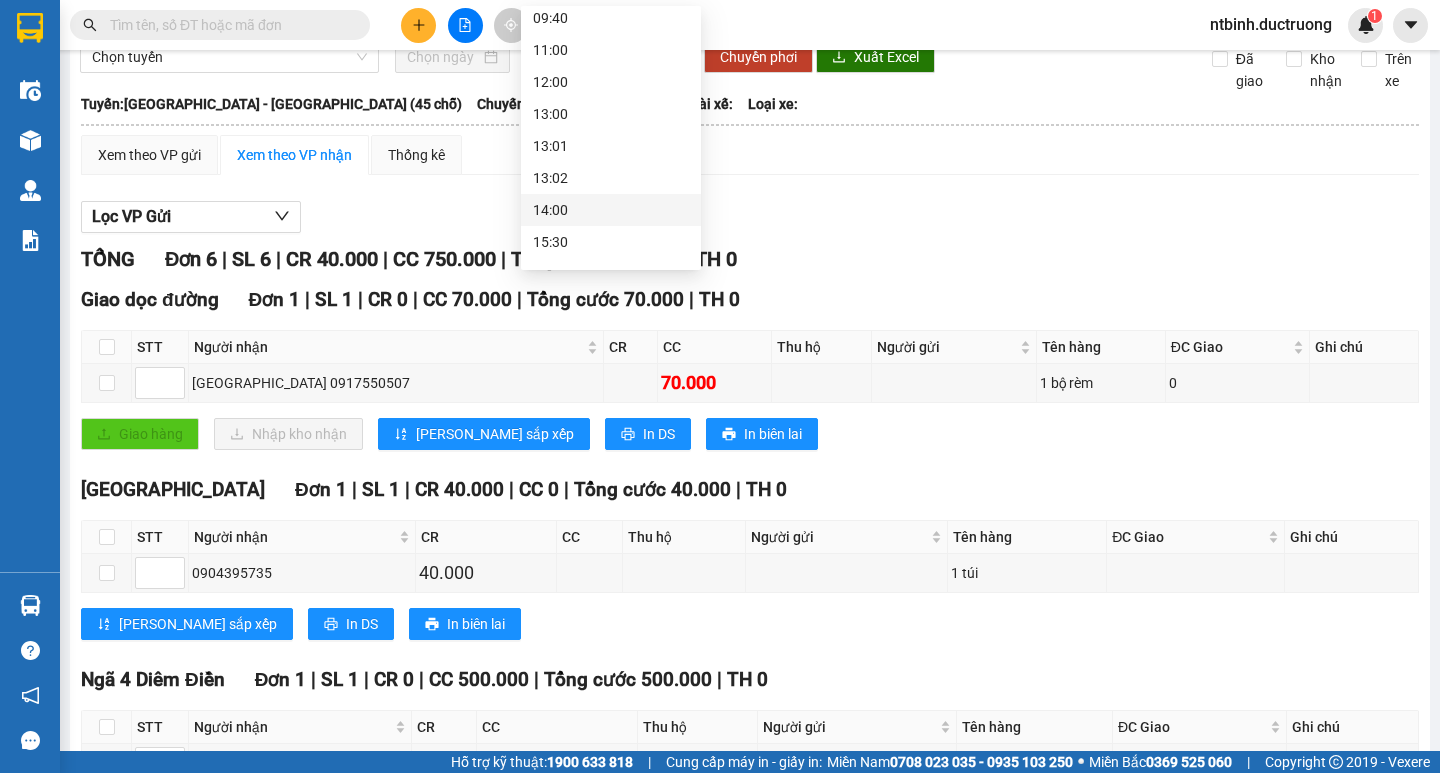 click on "14:00" at bounding box center (611, 210) 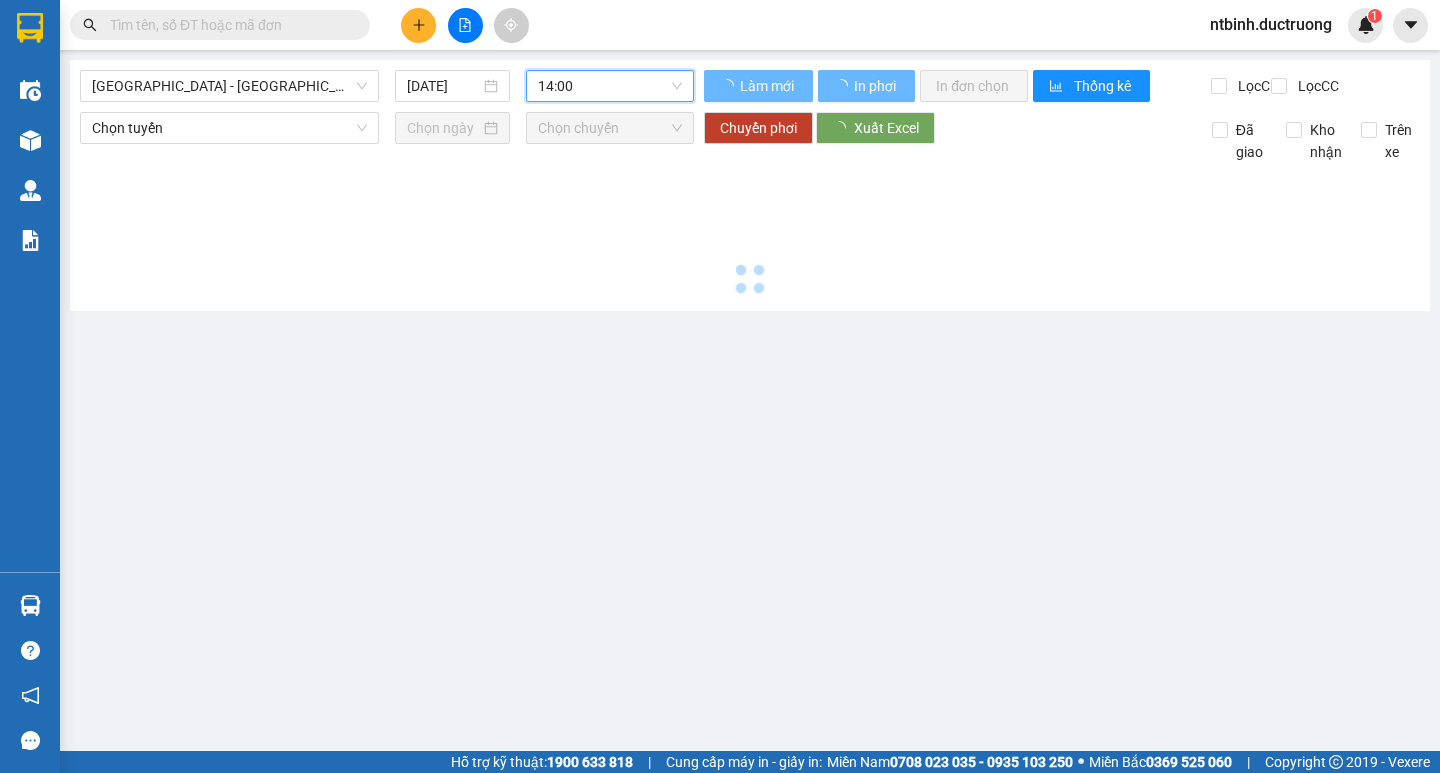 scroll, scrollTop: 0, scrollLeft: 0, axis: both 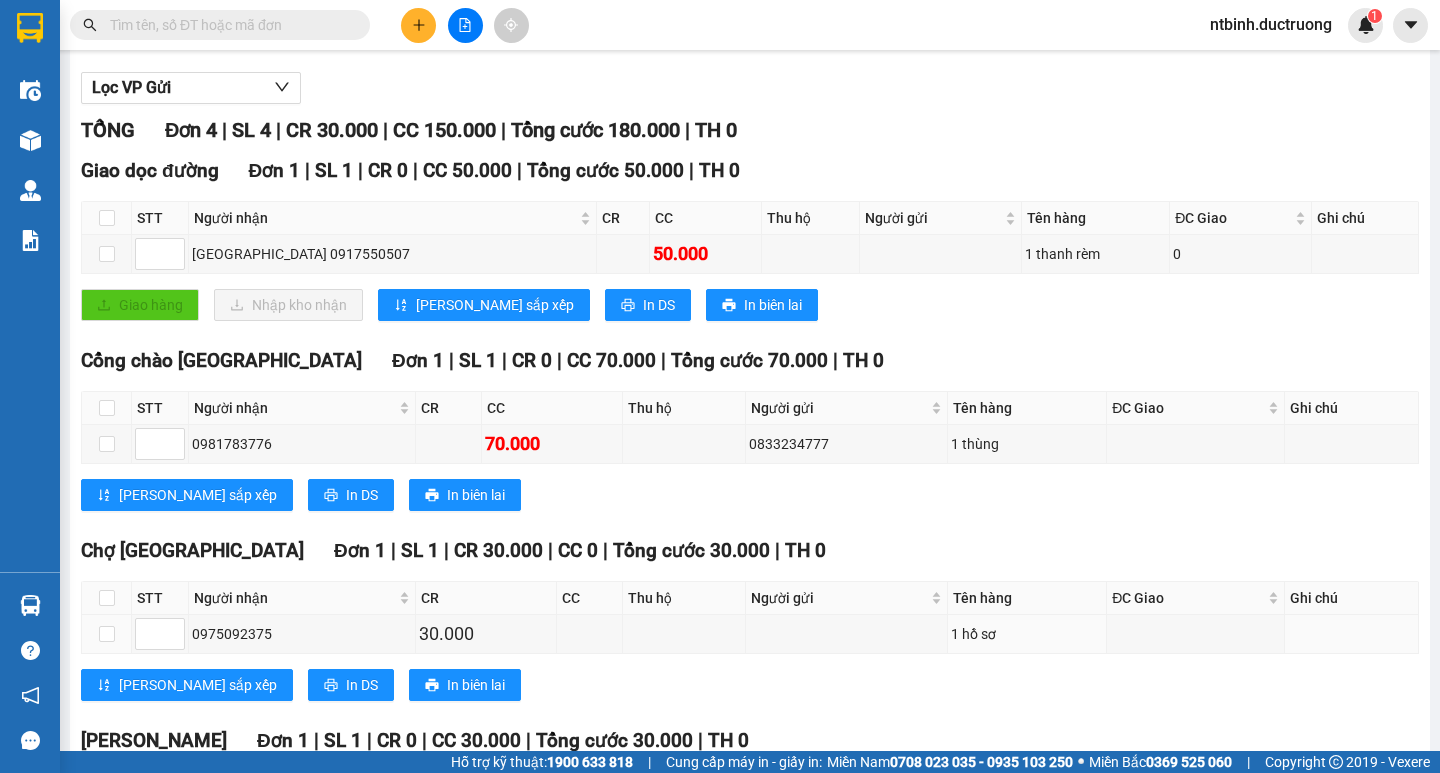 drag, startPoint x: 840, startPoint y: 626, endPoint x: 940, endPoint y: 573, distance: 113.17685 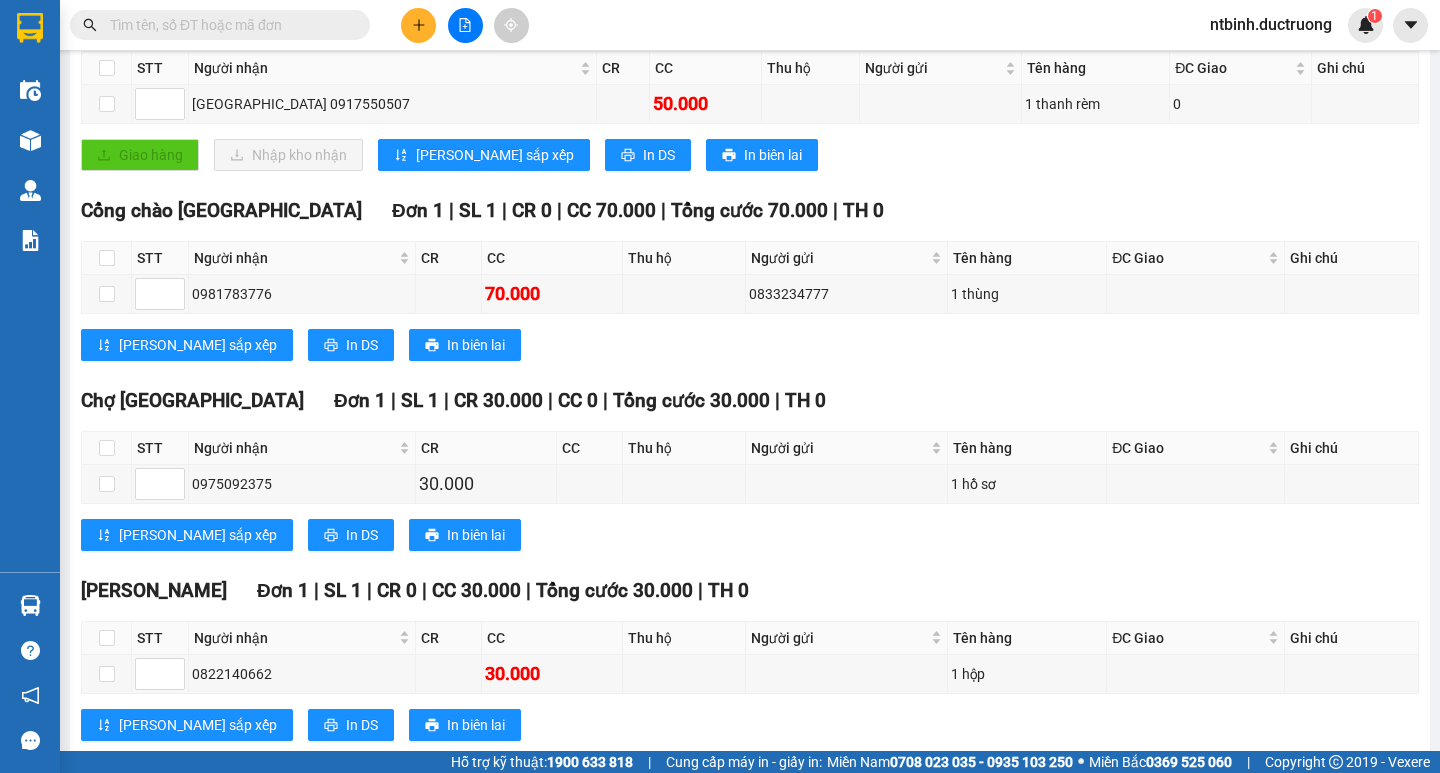 scroll, scrollTop: 353, scrollLeft: 0, axis: vertical 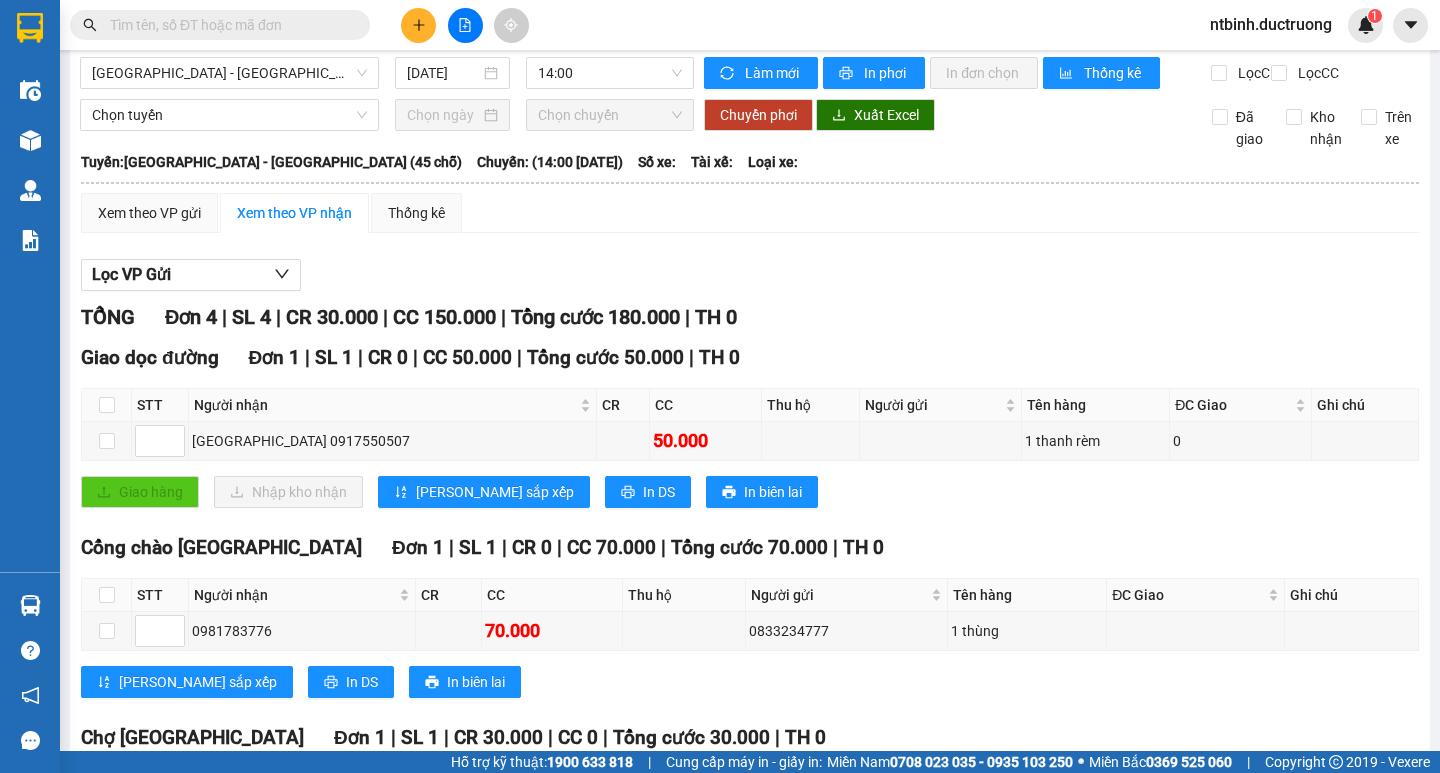 click on "Lọc VP Gửi TỔNG Đơn   4 | SL   4 | CR   30.000 | CC   150.000 | Tổng cước   180.000 | TH   0 Giao dọc đường Đơn   1 | SL   1 | CR   0 | CC   50.000 | Tổng cước   50.000 | TH   0 STT Người nhận CR CC Thu hộ Người gửi Tên hàng ĐC Giao Ghi chú Ký nhận                       hà giang 0917550507 50.000   1 thanh rèm 0 Giao hàng Nhập kho nhận Lưu sắp xếp In DS In biên lai Đức Trưởng Limousine VP [PERSON_NAME]  -  16:47 [DATE] [GEOGRAPHIC_DATA]:  [GEOGRAPHIC_DATA] - [GEOGRAPHIC_DATA] (45 chỗ) [GEOGRAPHIC_DATA]:   (14:00 [DATE]) STT Người nhận CR CC Thu hộ Người gửi Tên hàng ĐC Giao Ghi chú Ký nhận Giao dọc đường Đơn   1 | SL   1 | CR   0 | CC   50.000 | Tổng cước   50.000 | TH   0 1 [GEOGRAPHIC_DATA] 0917550507 50.000   1 thanh rèm Tổng 0 50.000 0 Cước rồi :   0  VNĐ Chưa cước :   50.000  VNĐ Thu hộ:  0  VNĐ VP Gửi ([PERSON_NAME] & ghi rõ họ tên) Tài xế ([PERSON_NAME] & ghi rõ họ tên) VP Nhận ([PERSON_NAME] & ghi rõ họ tên) Đơn" at bounding box center [750, 676] 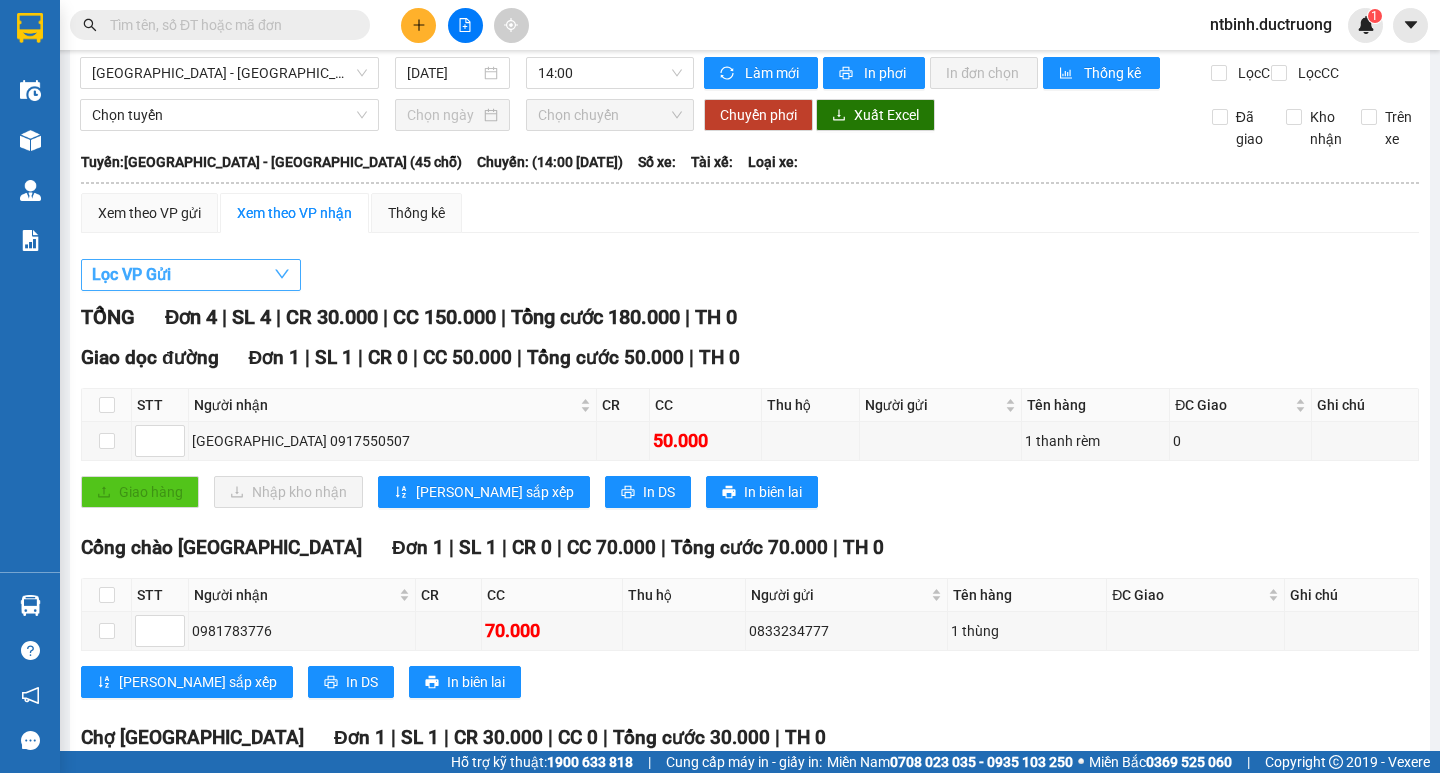 click on "Lọc VP Gửi" at bounding box center [191, 275] 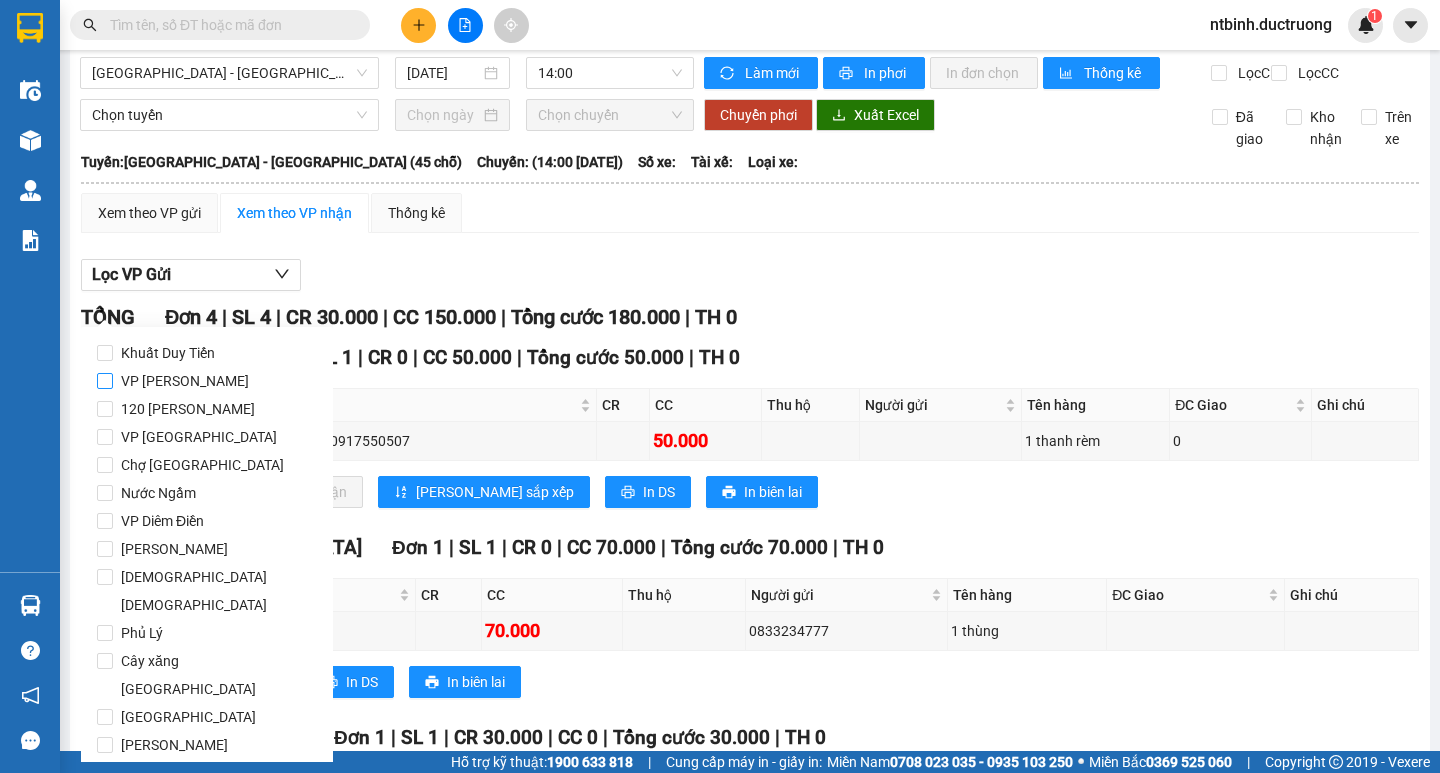 click on "VP [PERSON_NAME]" at bounding box center (185, 381) 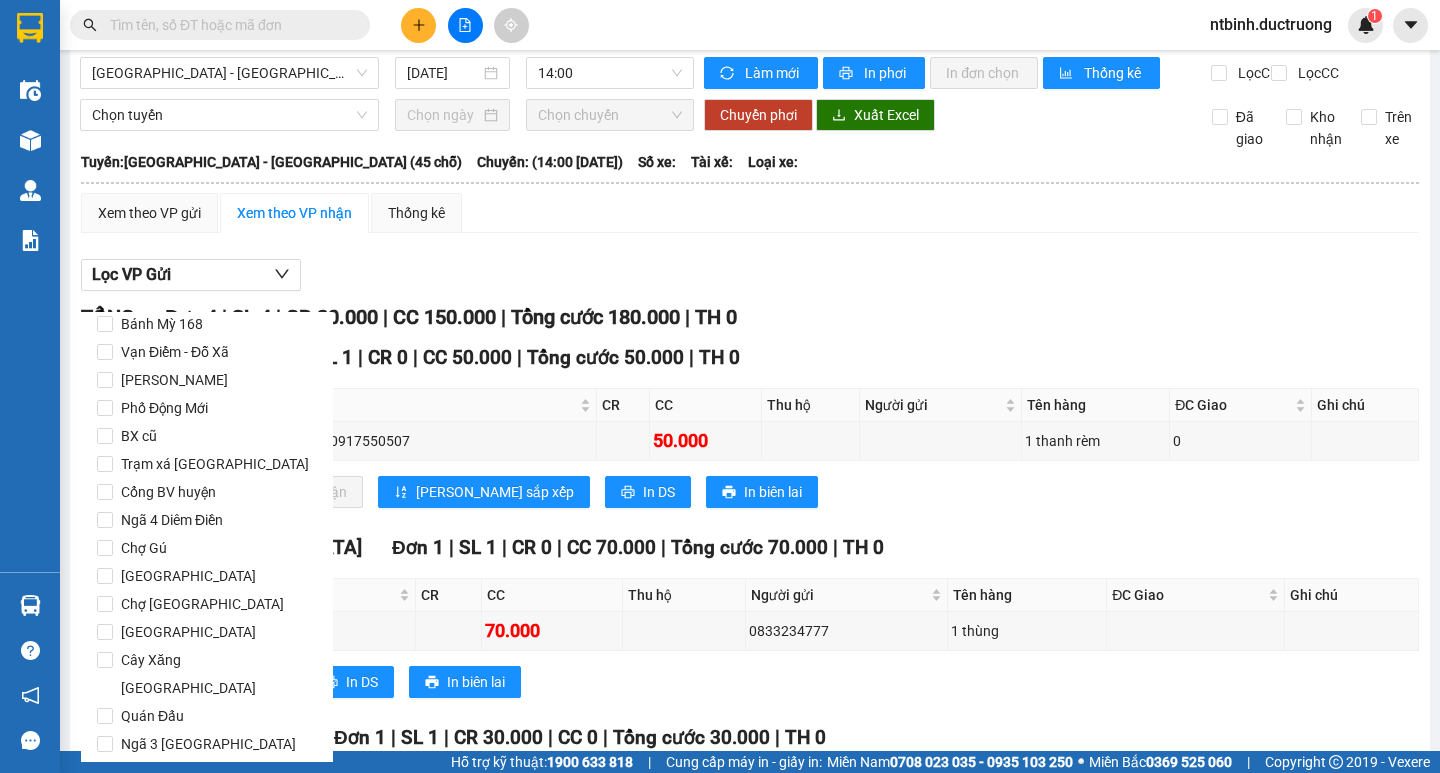 scroll, scrollTop: 1665, scrollLeft: 0, axis: vertical 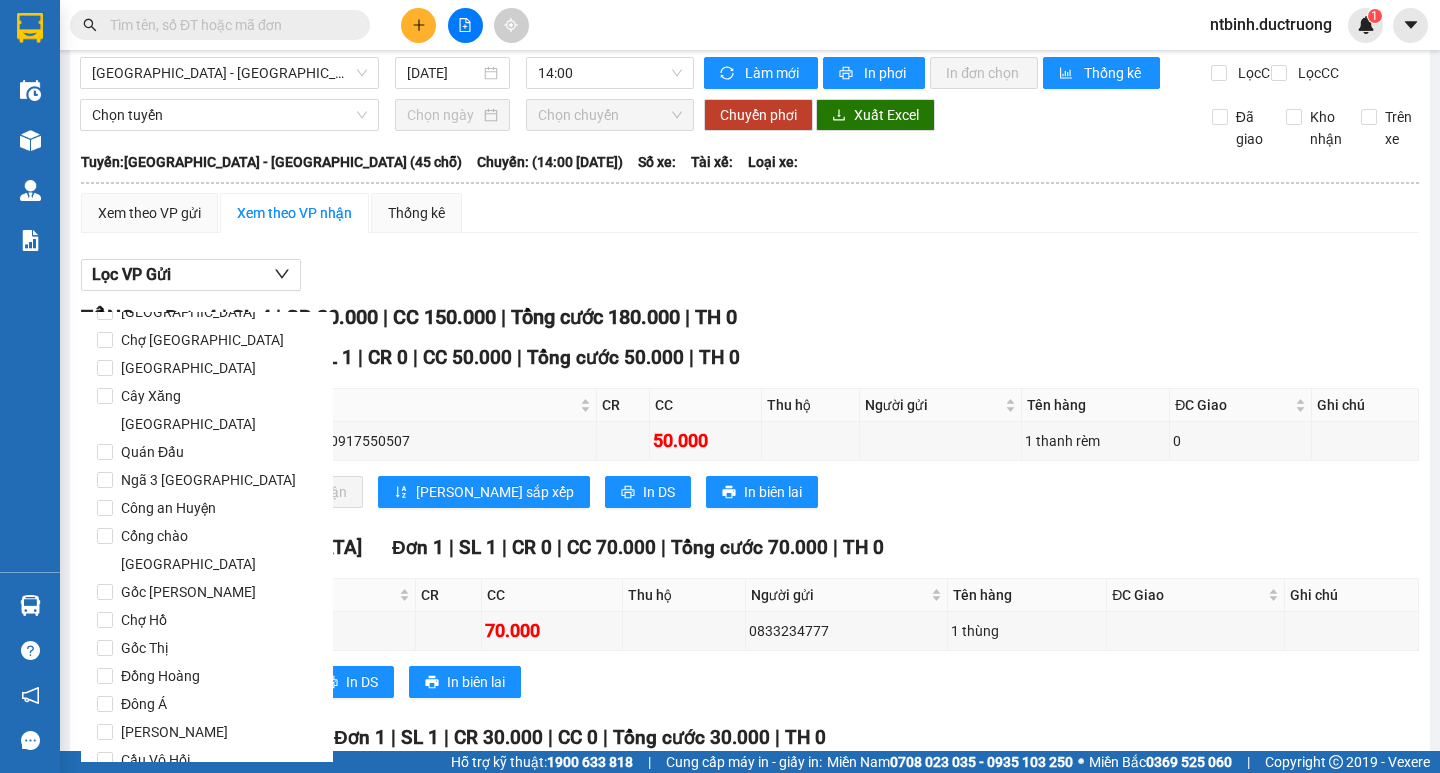 click on "Lọc" at bounding box center [124, 874] 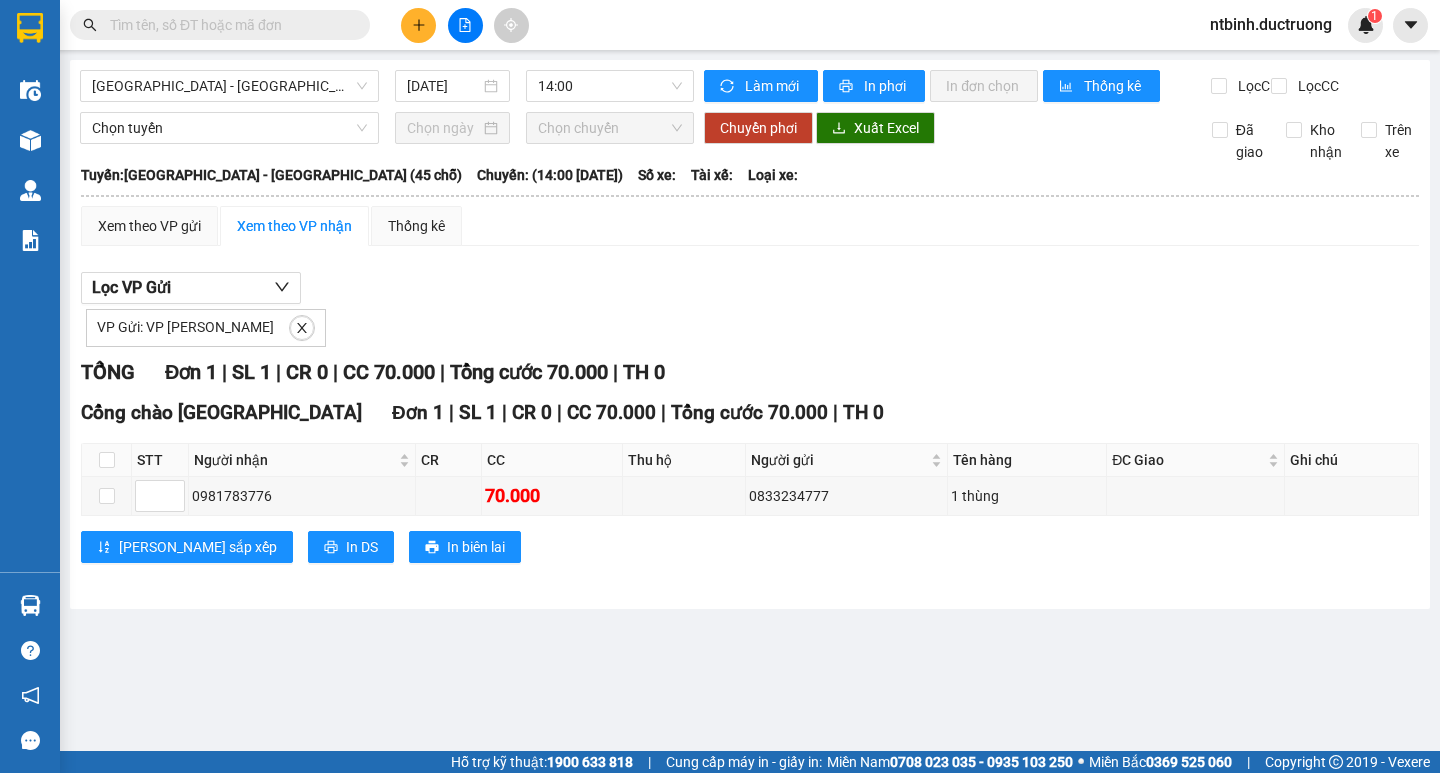 scroll, scrollTop: 0, scrollLeft: 0, axis: both 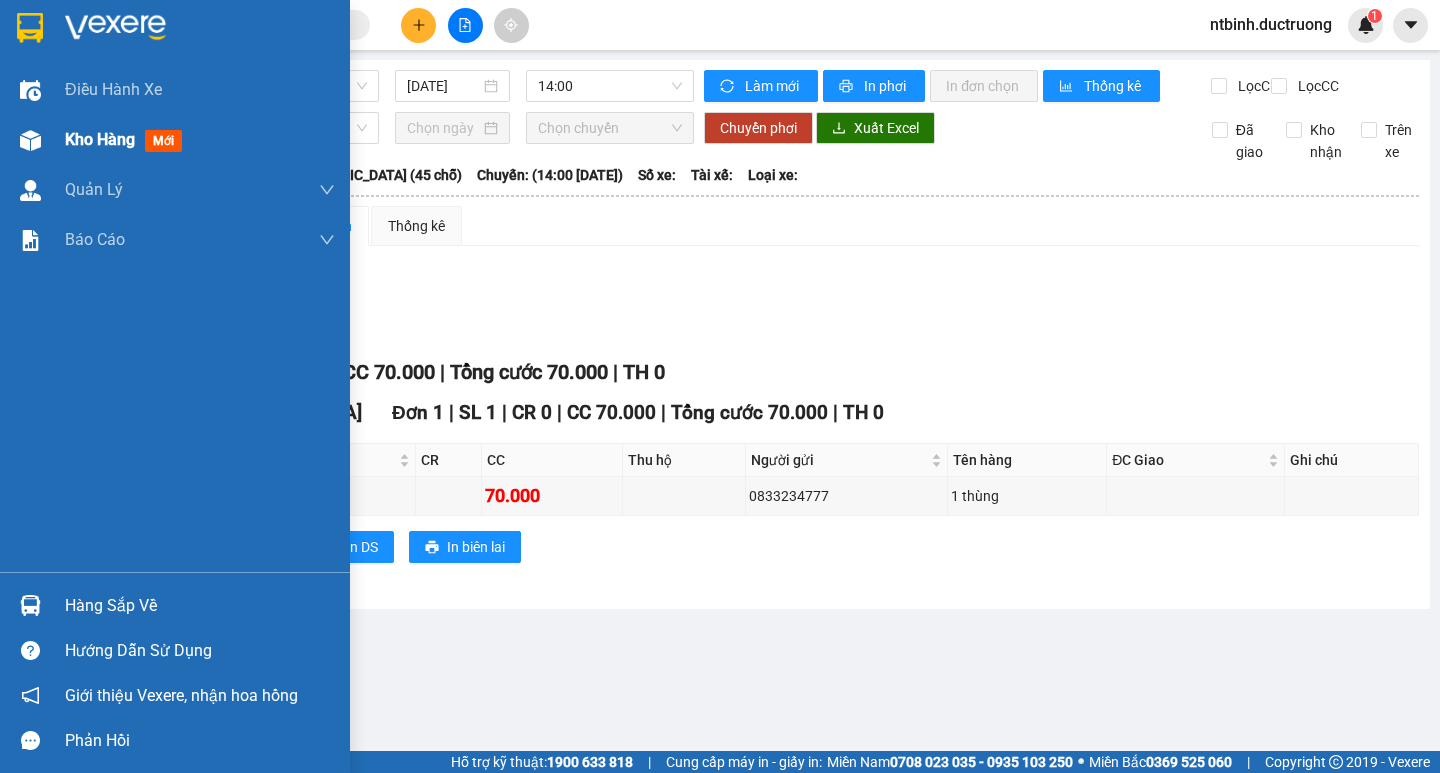 click on "Kho hàng mới" at bounding box center [200, 140] 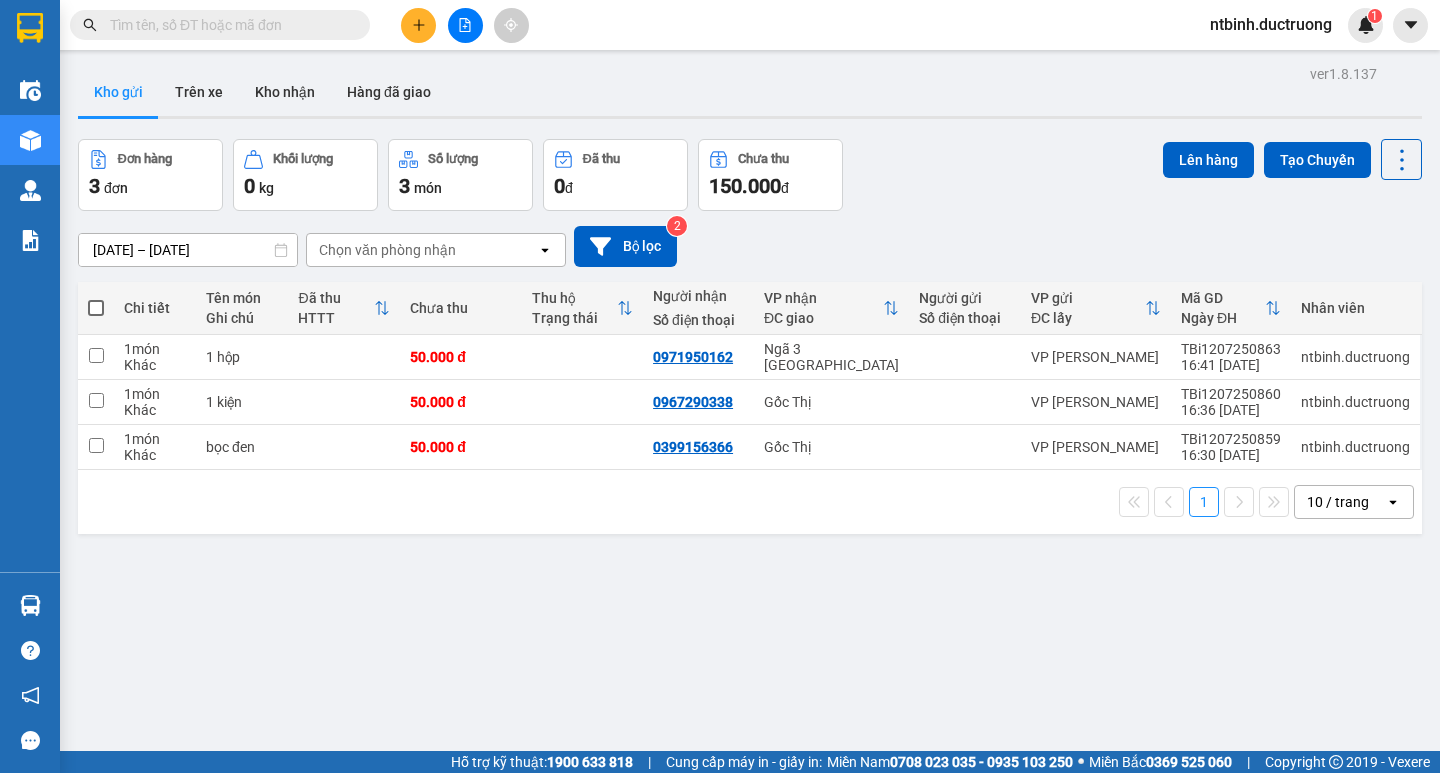 click at bounding box center [96, 308] 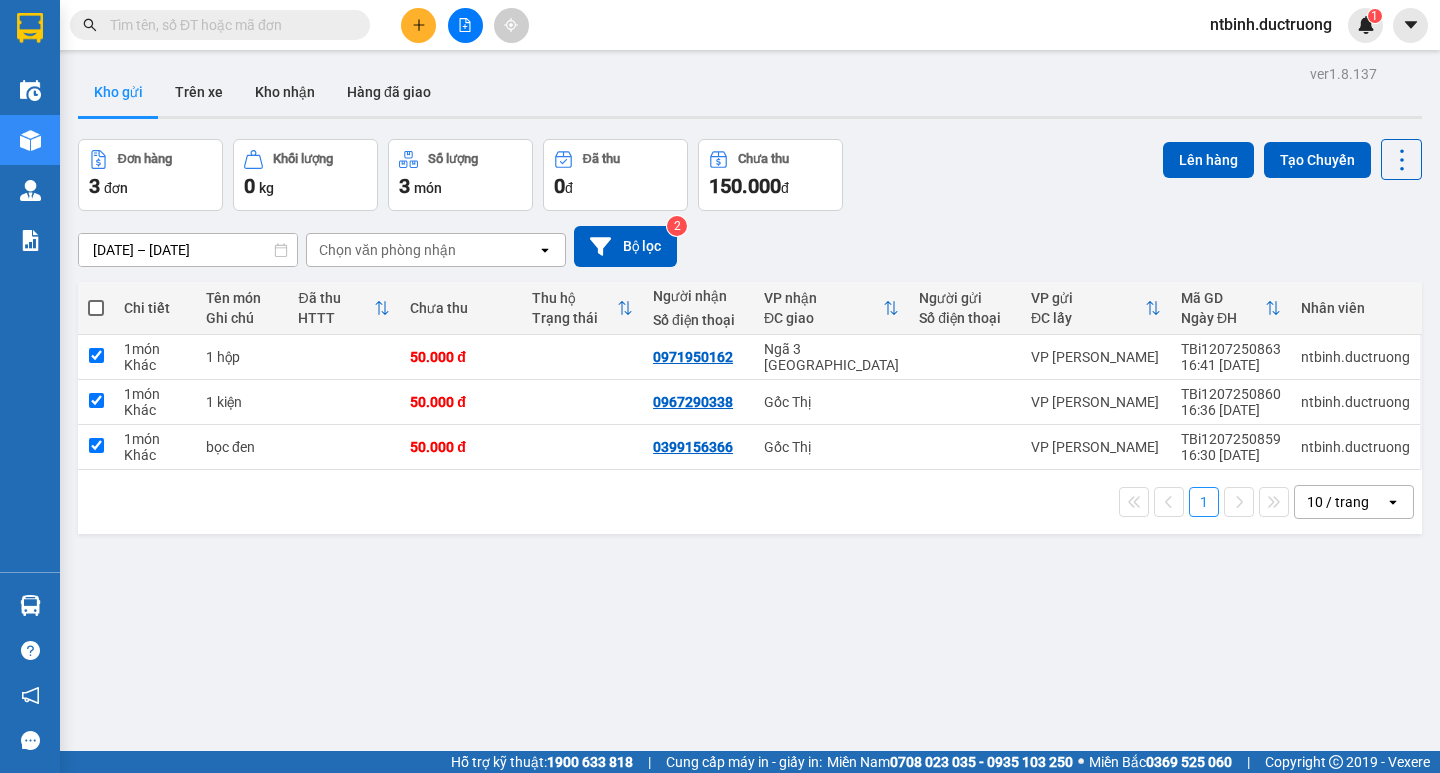 checkbox on "true" 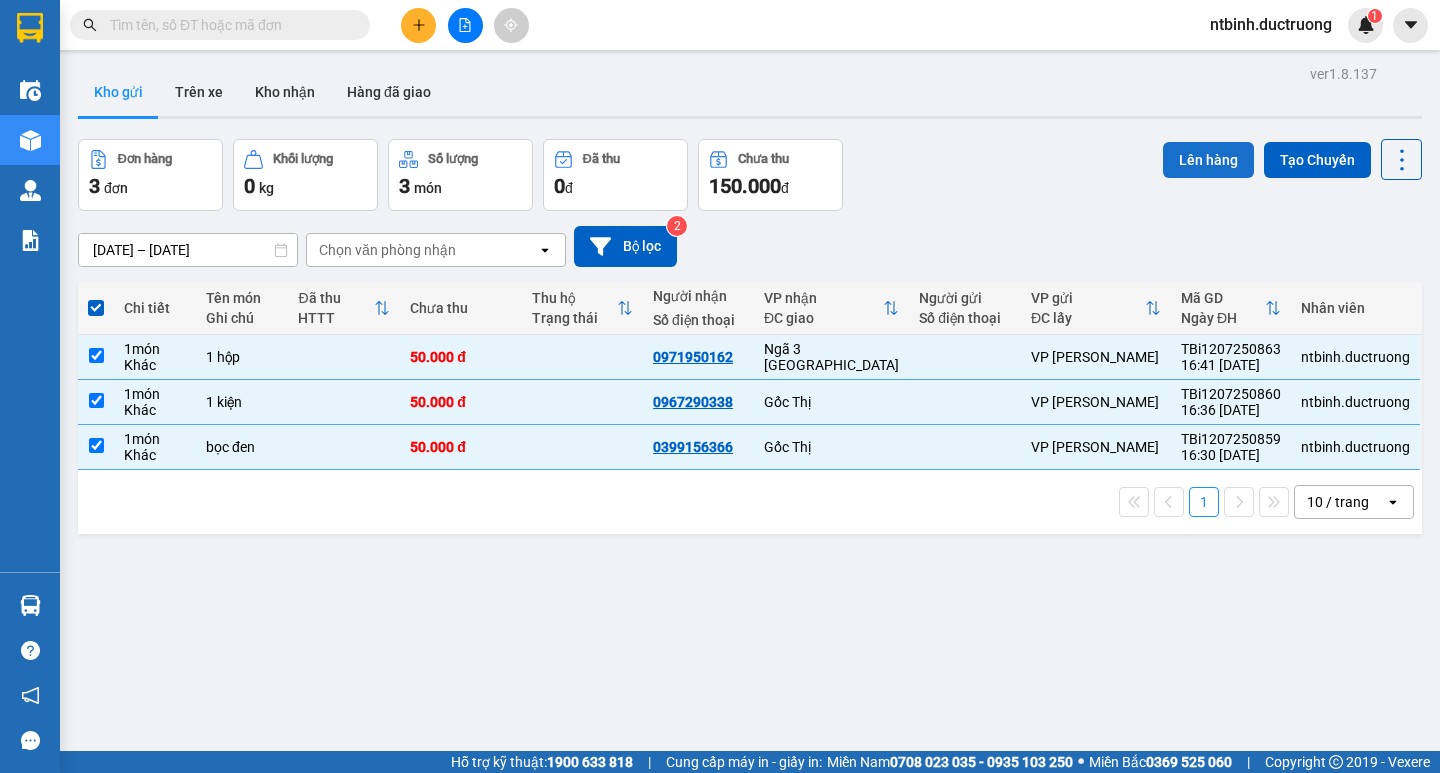click on "Lên hàng" at bounding box center (1208, 160) 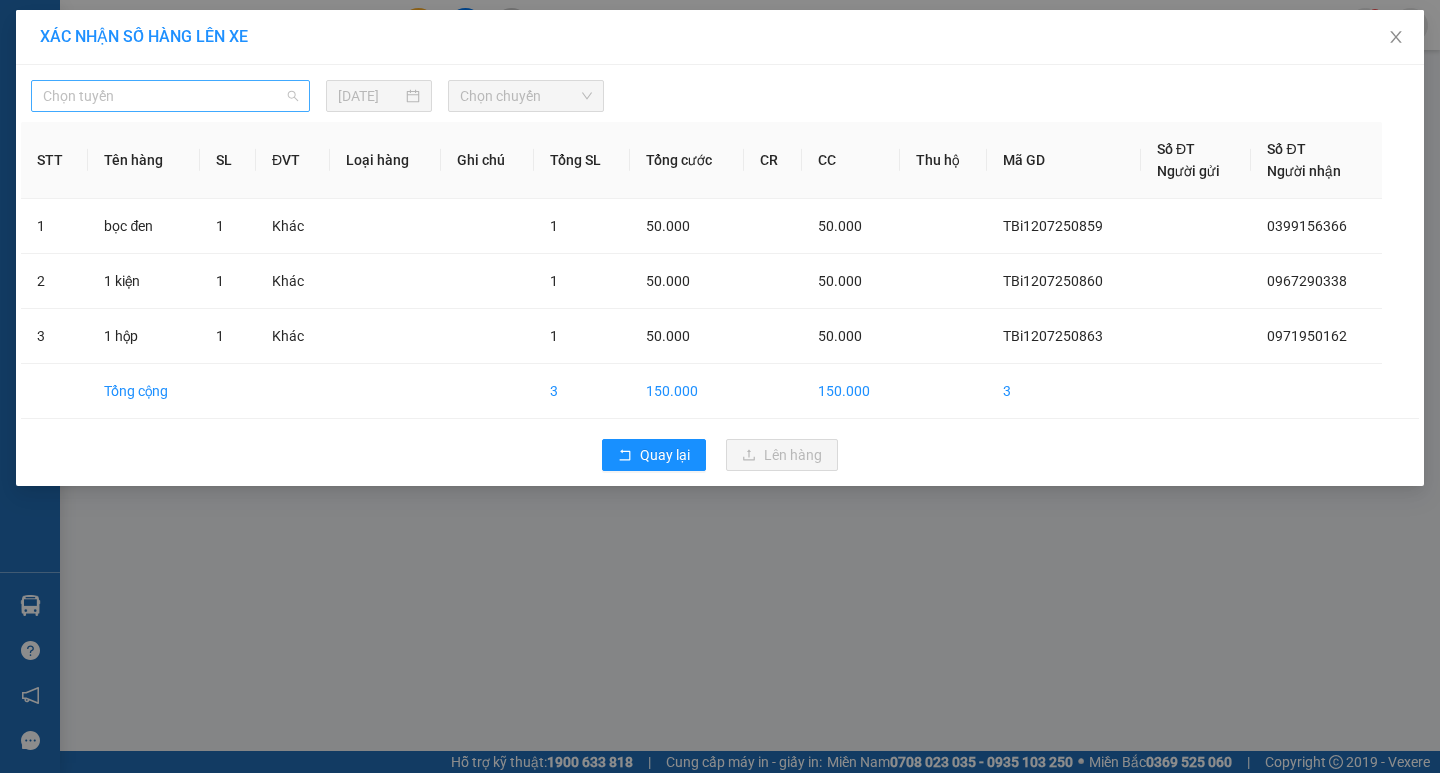 click on "Chọn tuyến" at bounding box center [170, 96] 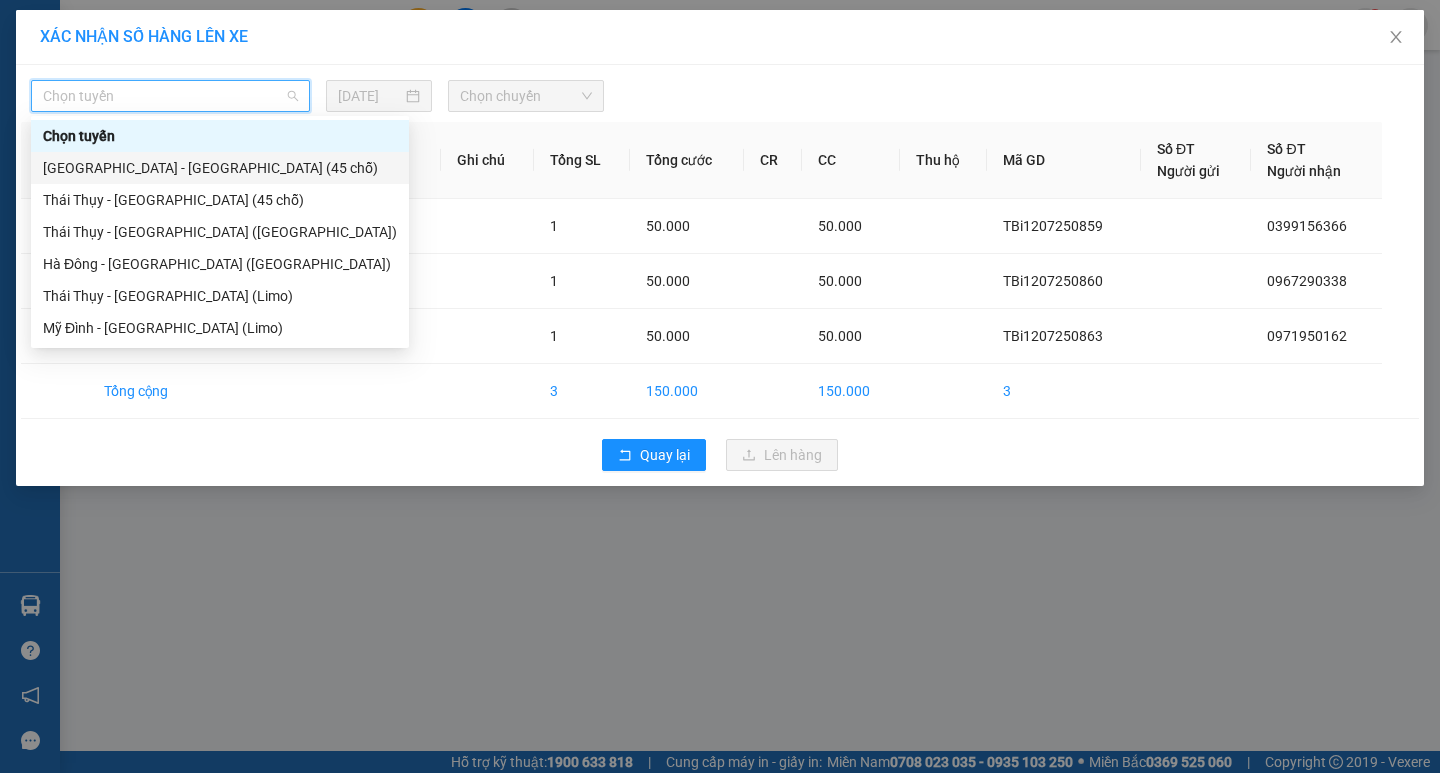 click on "[GEOGRAPHIC_DATA] - [GEOGRAPHIC_DATA] (45 chỗ)" at bounding box center (220, 168) 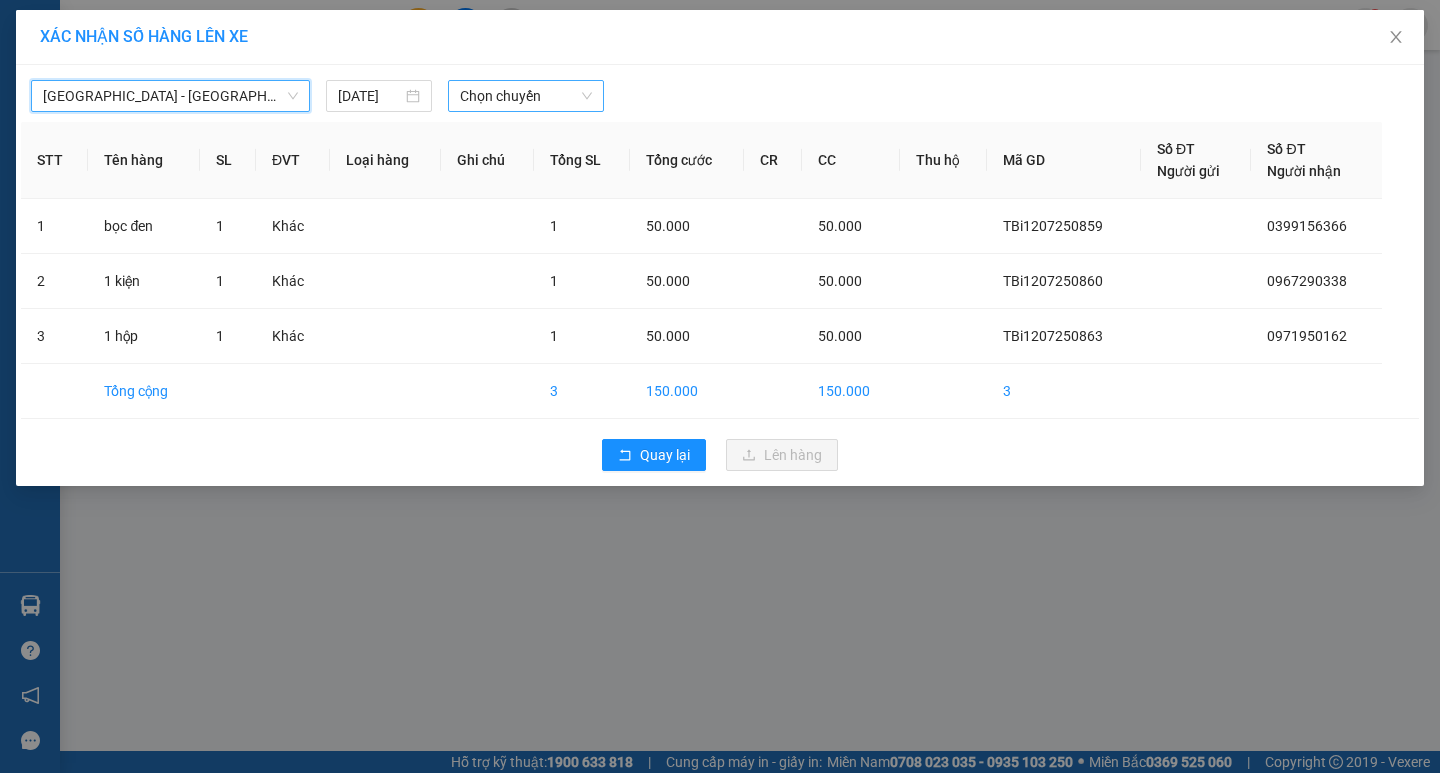 click on "Chọn chuyến" at bounding box center [526, 96] 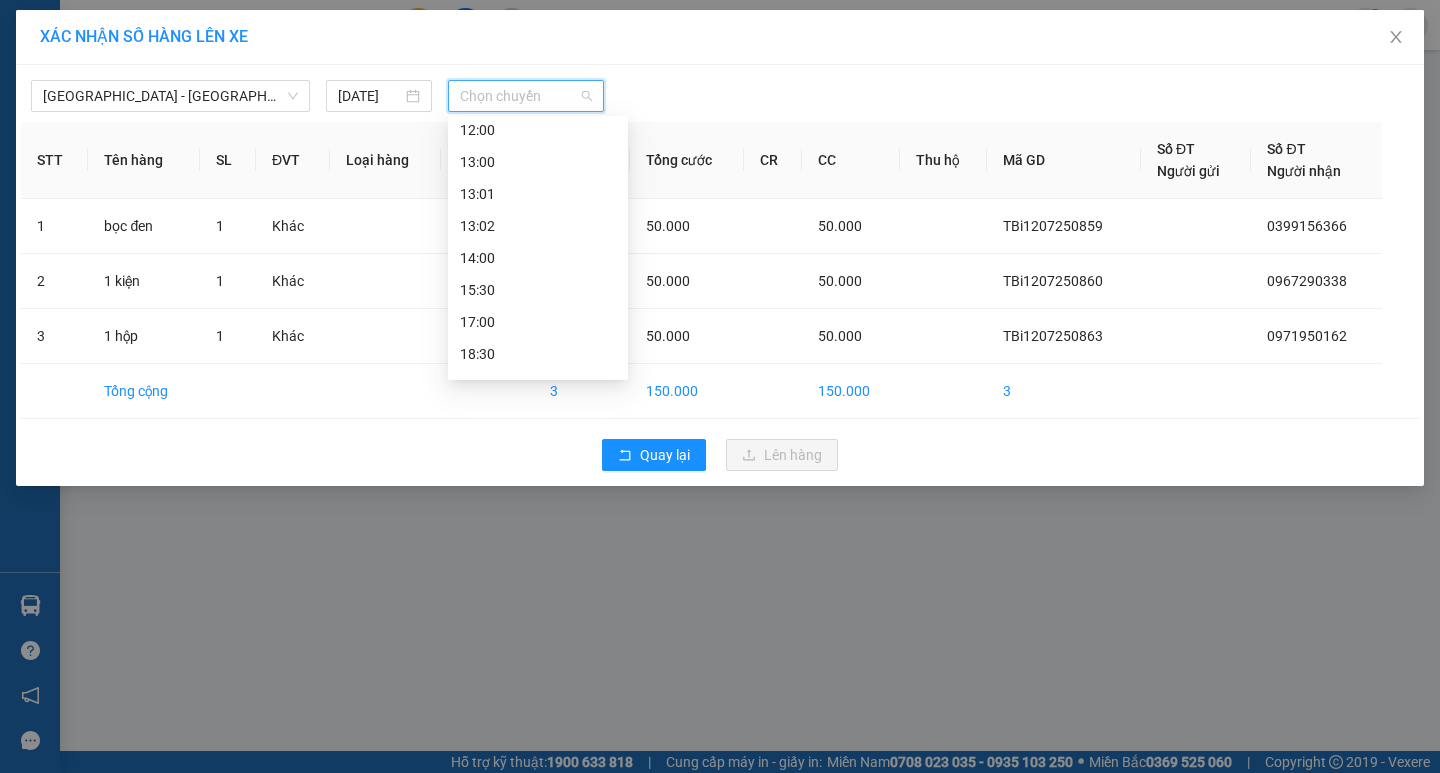 scroll, scrollTop: 239, scrollLeft: 0, axis: vertical 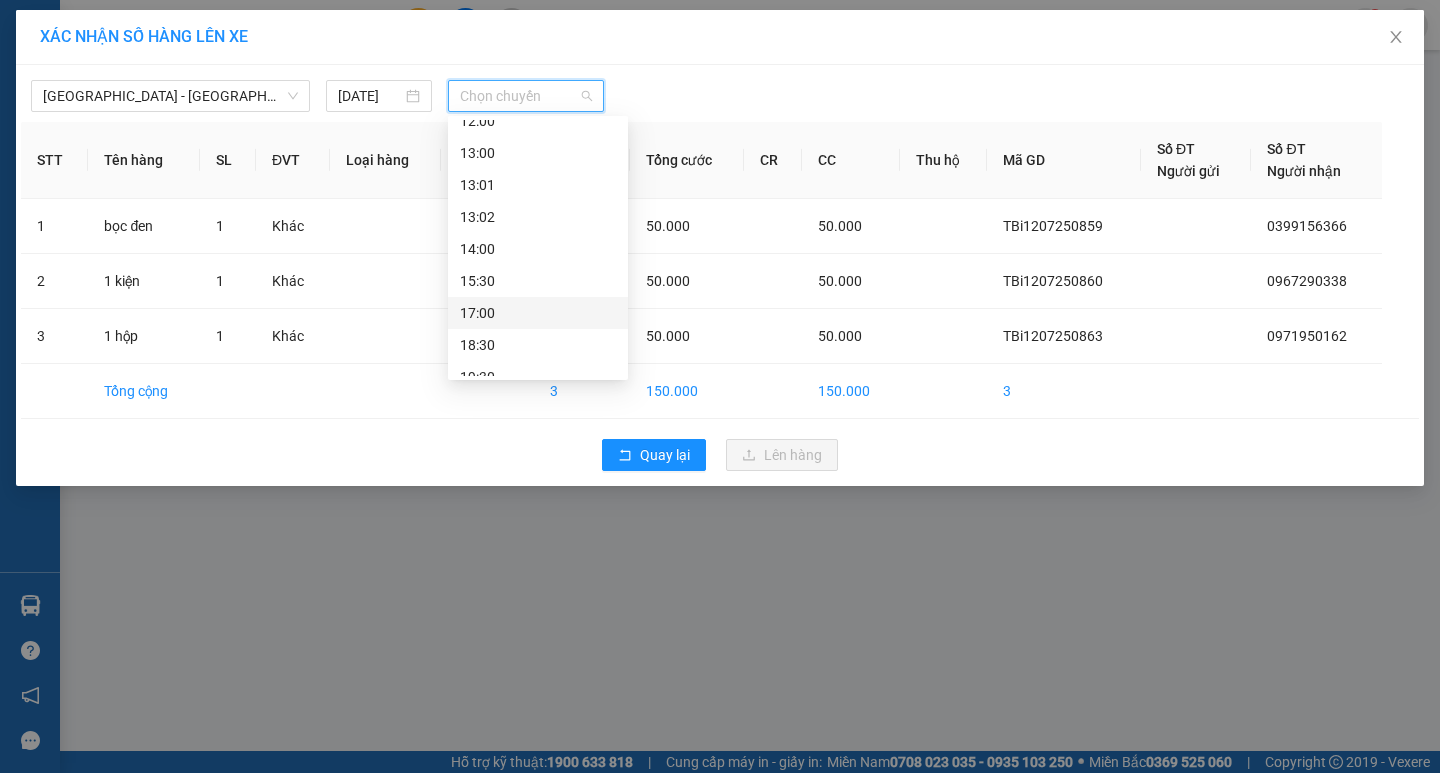click on "17:00" at bounding box center [538, 313] 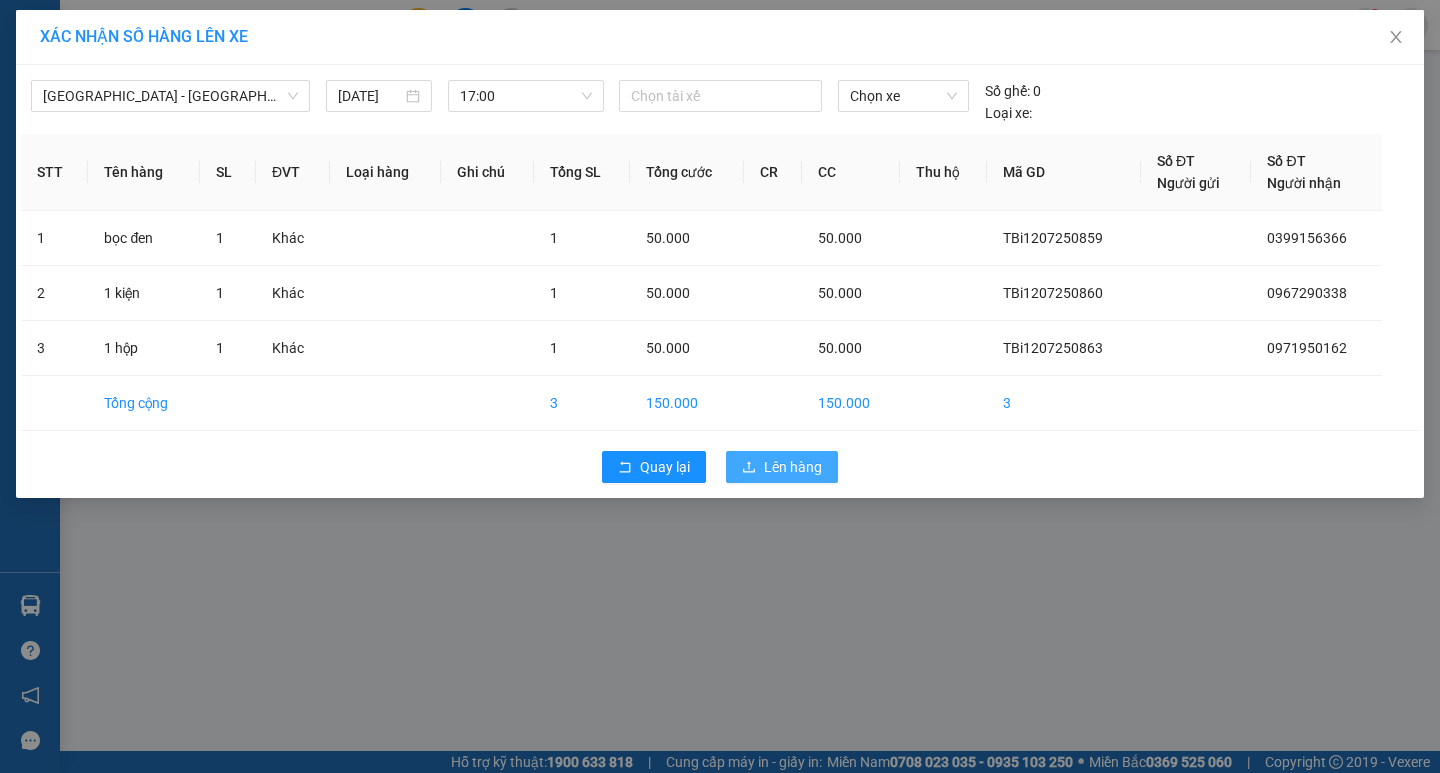 click on "Lên hàng" at bounding box center (793, 467) 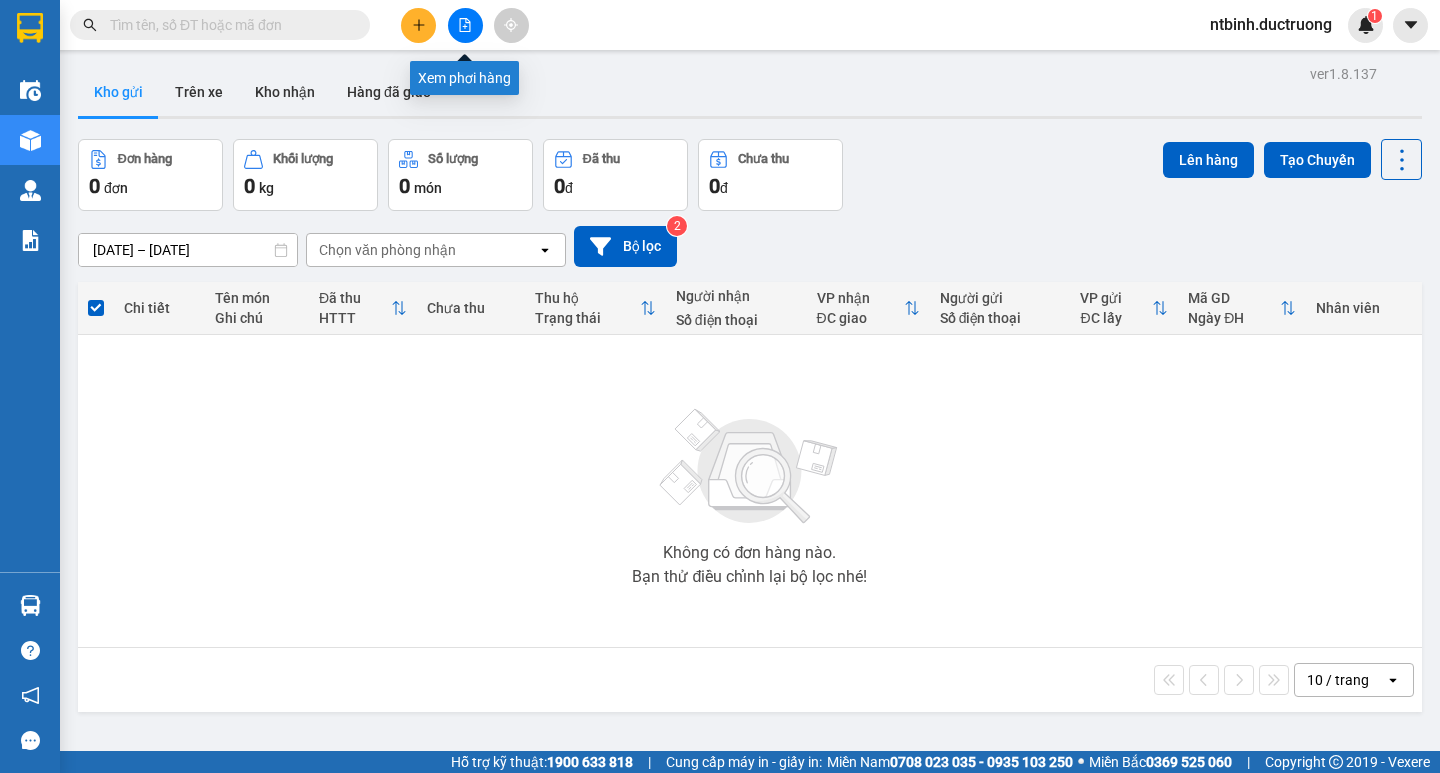 click at bounding box center [465, 25] 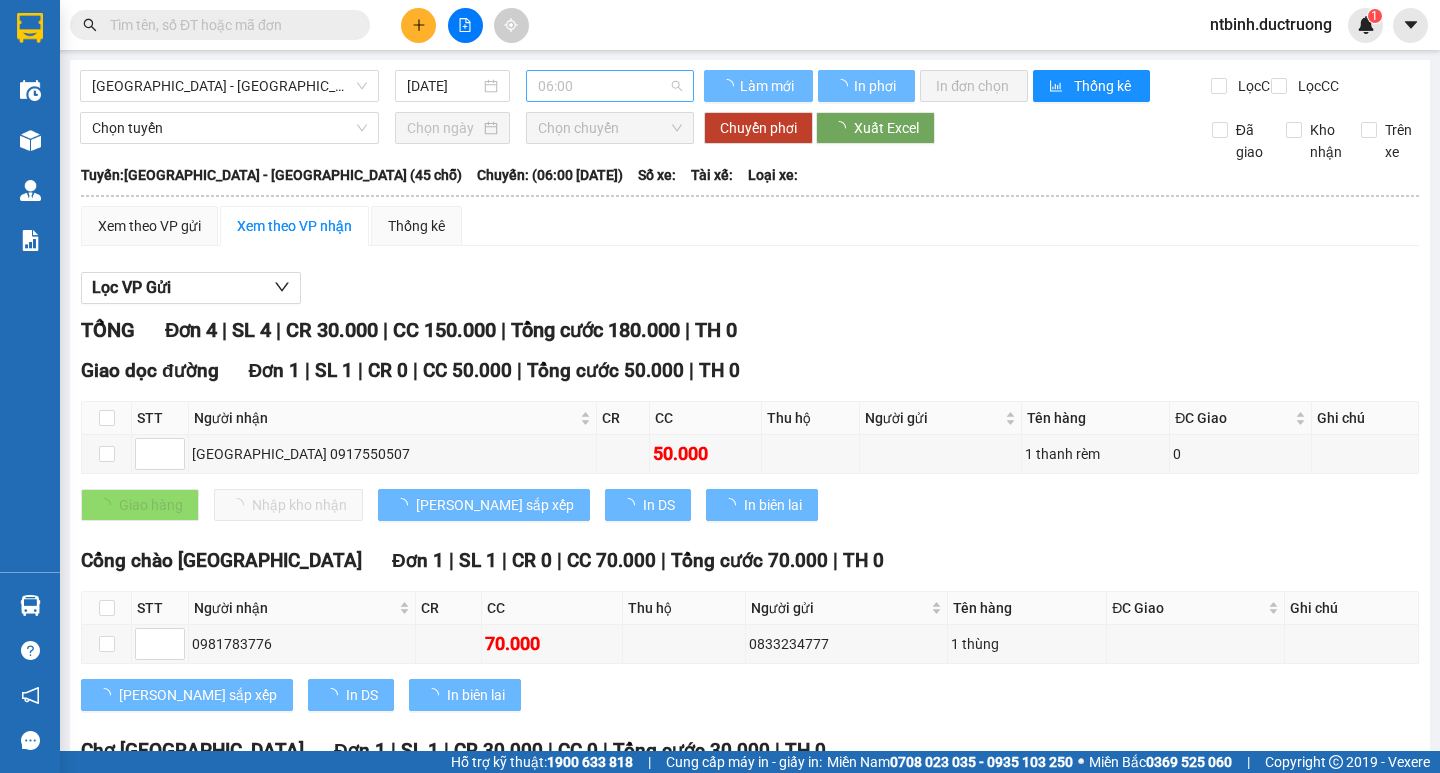 click on "06:00" at bounding box center [610, 86] 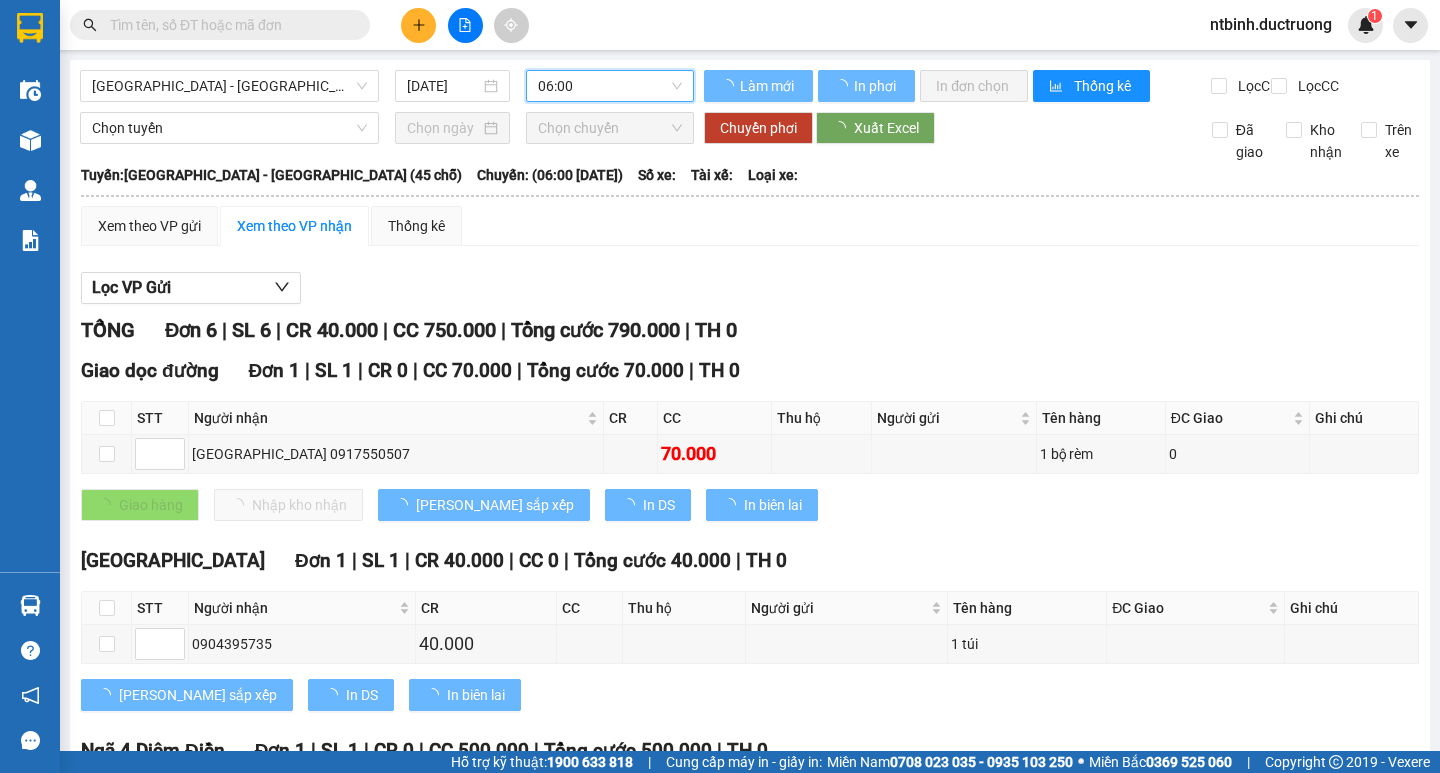 click on "06:00" at bounding box center [610, 86] 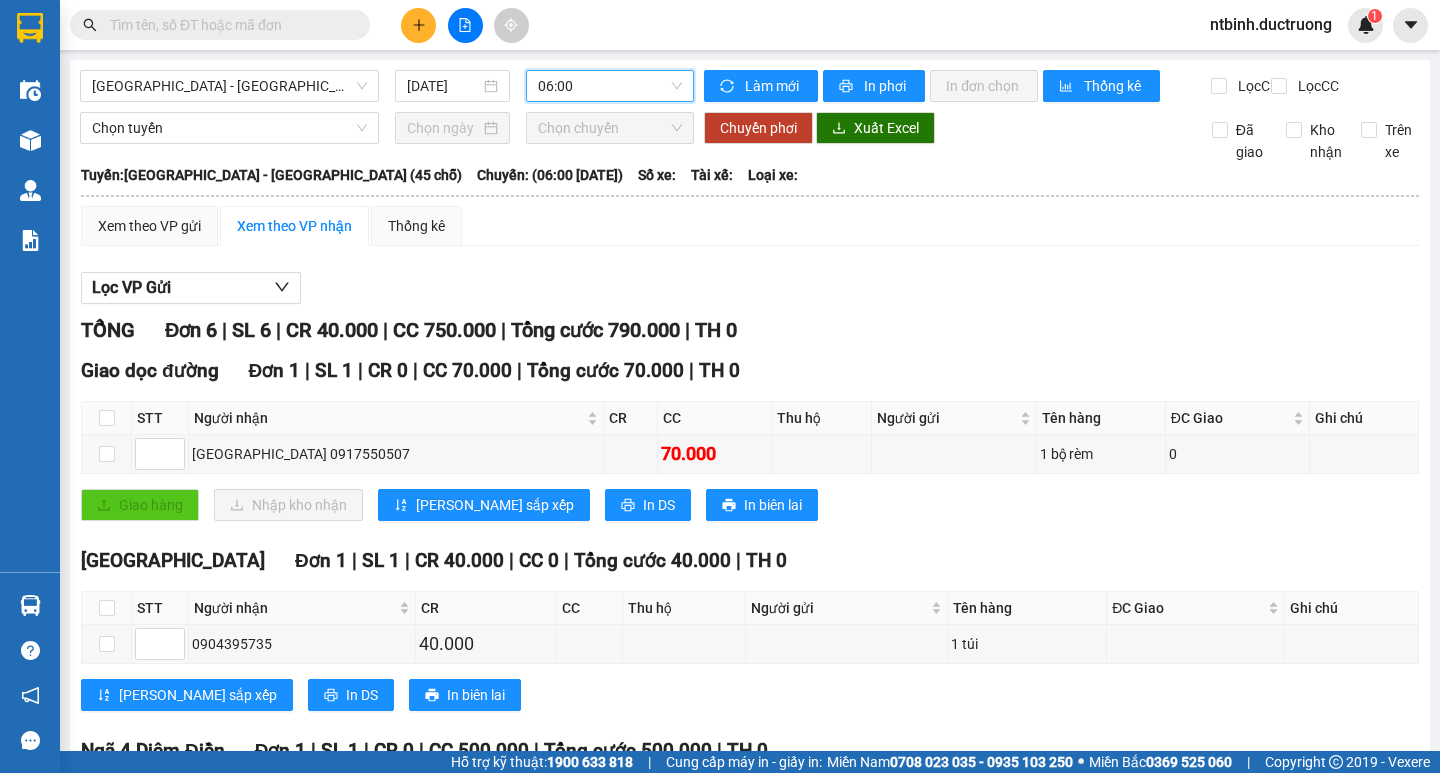 click on "Chọn tuyến Chọn chuyến Chuyển phơi Xuất Excel Đã giao Kho nhận Trên xe" at bounding box center (750, 137) 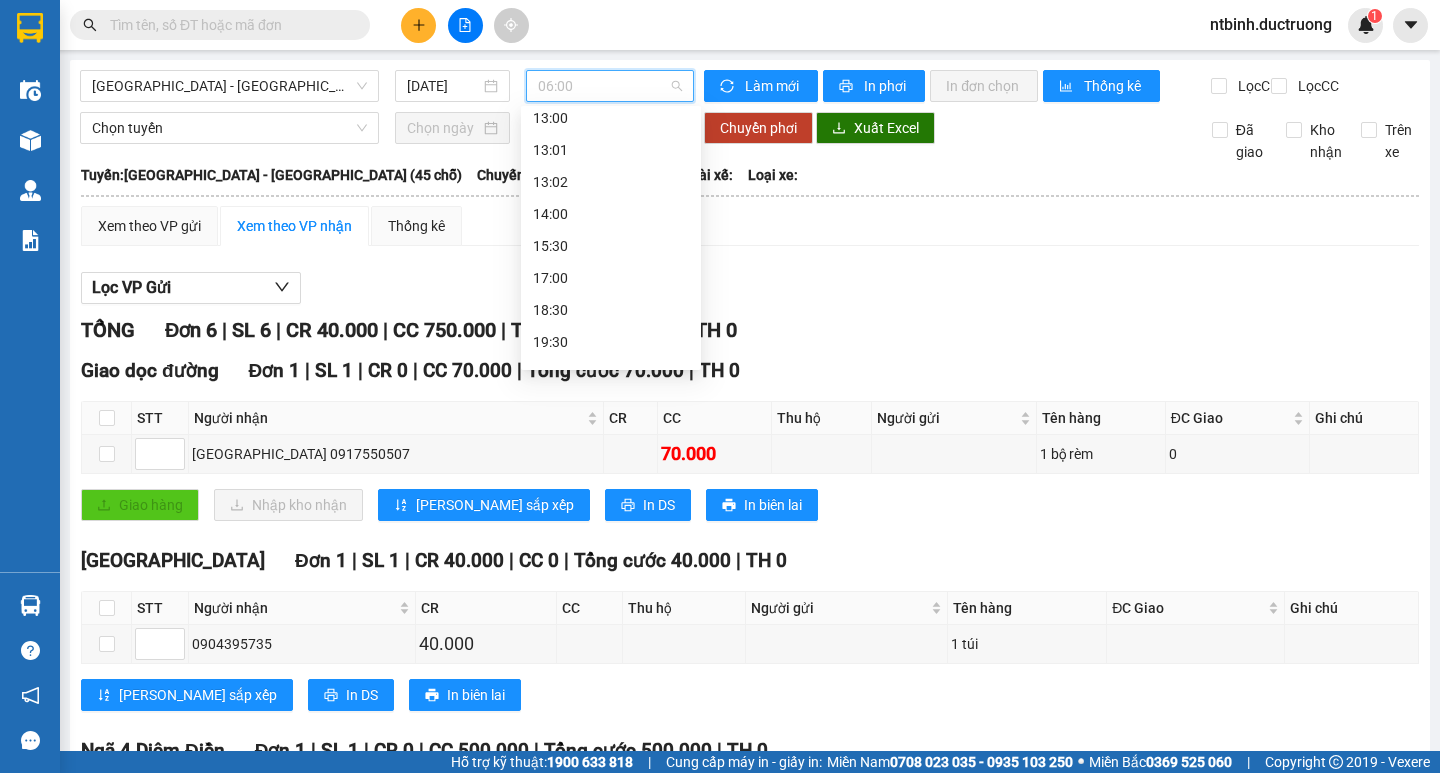 scroll, scrollTop: 268, scrollLeft: 0, axis: vertical 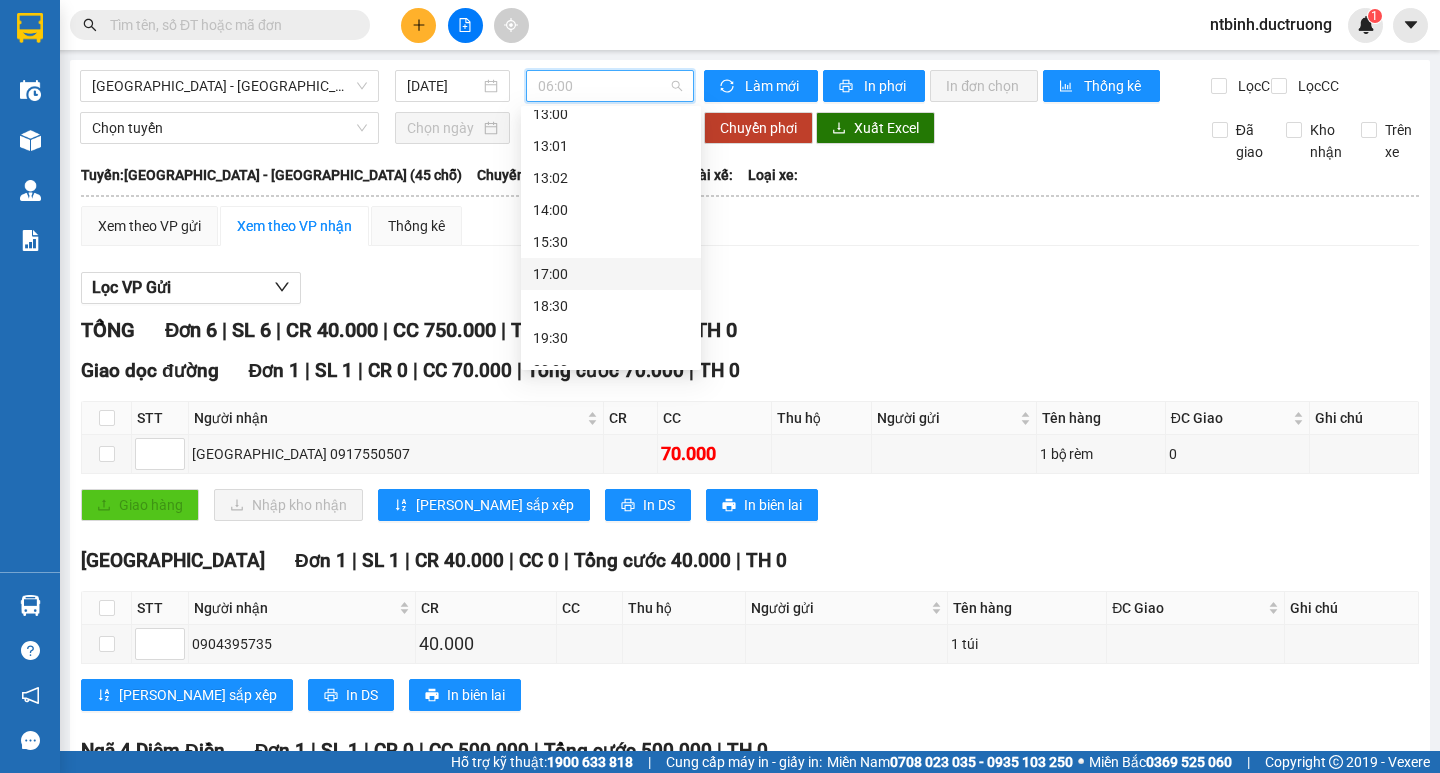 click on "17:00" at bounding box center [611, 274] 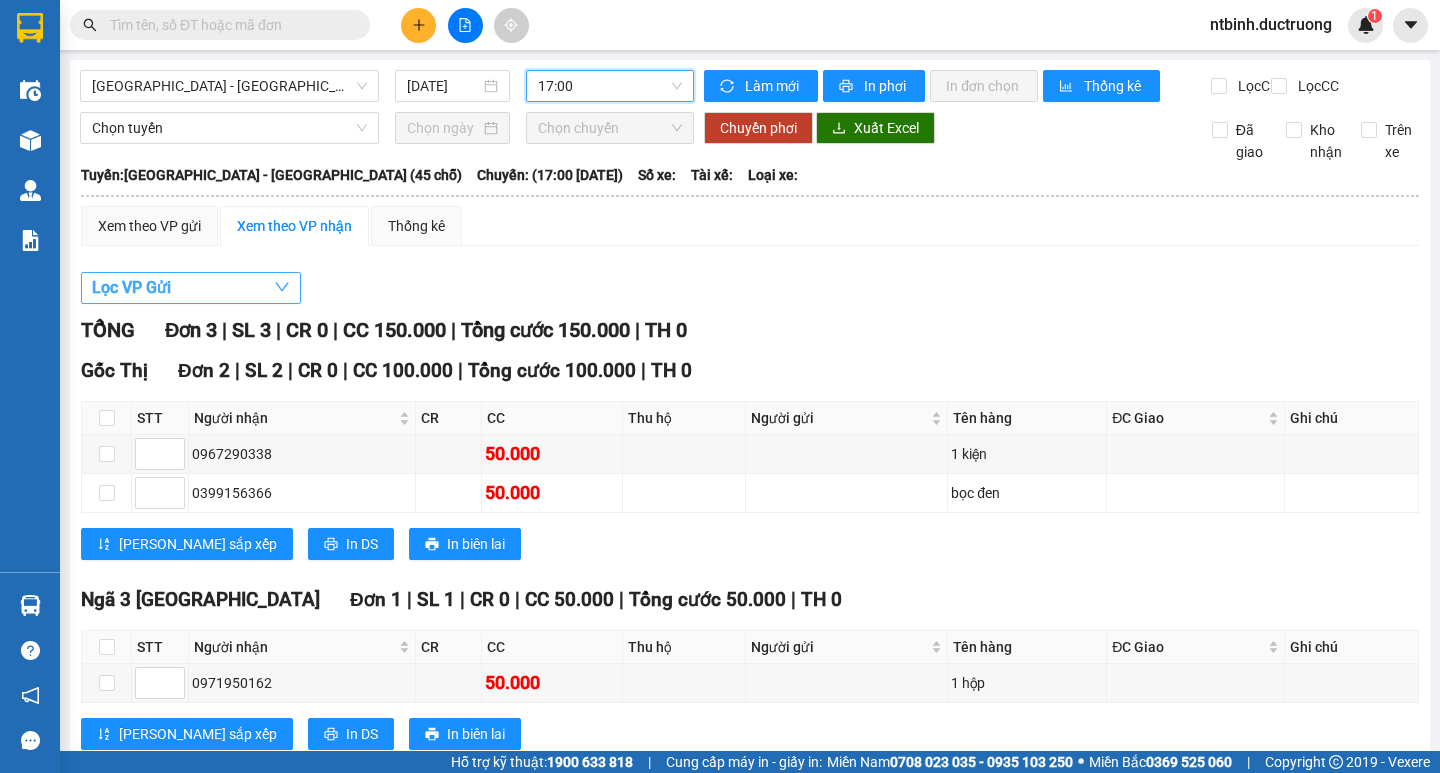 click on "Lọc VP Gửi" at bounding box center [131, 287] 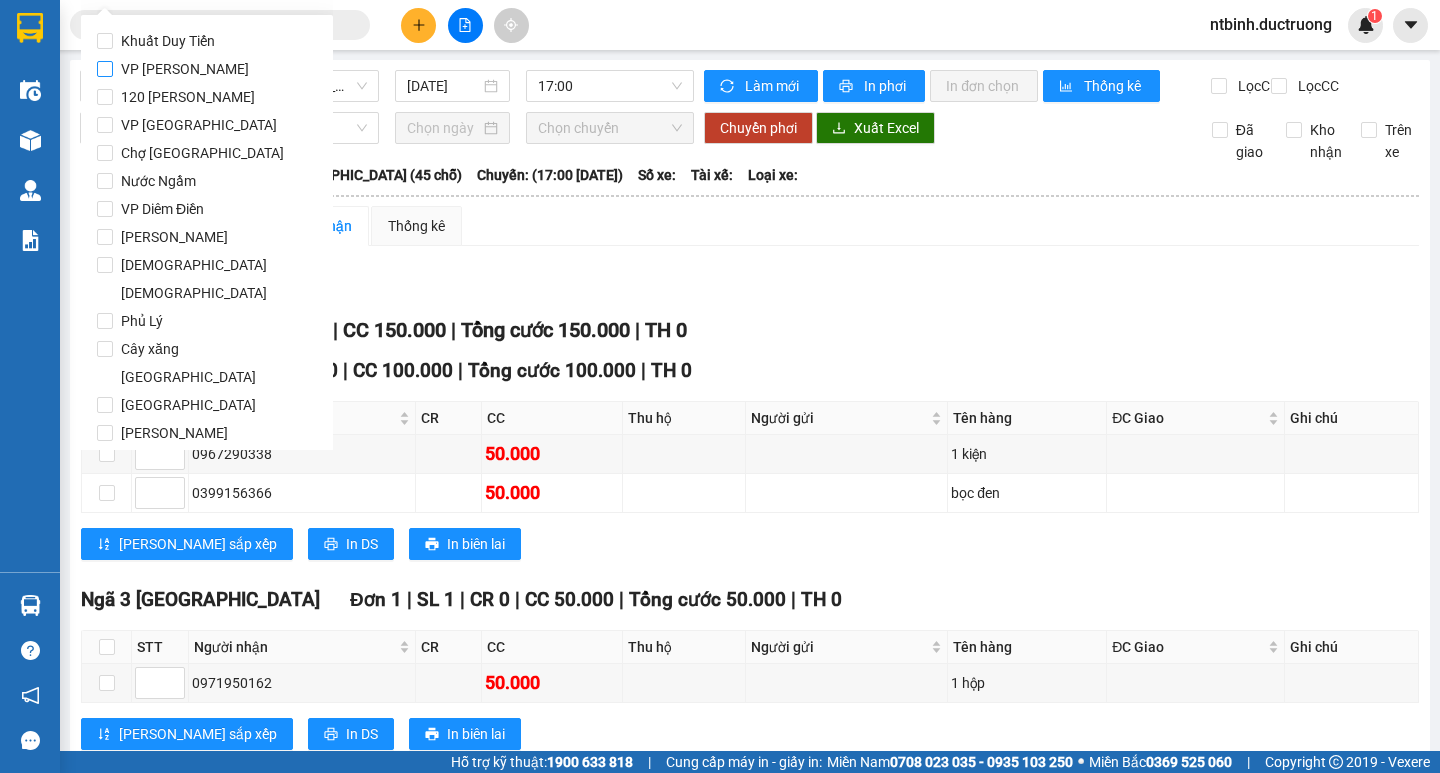 click on "VP [PERSON_NAME]" at bounding box center [185, 69] 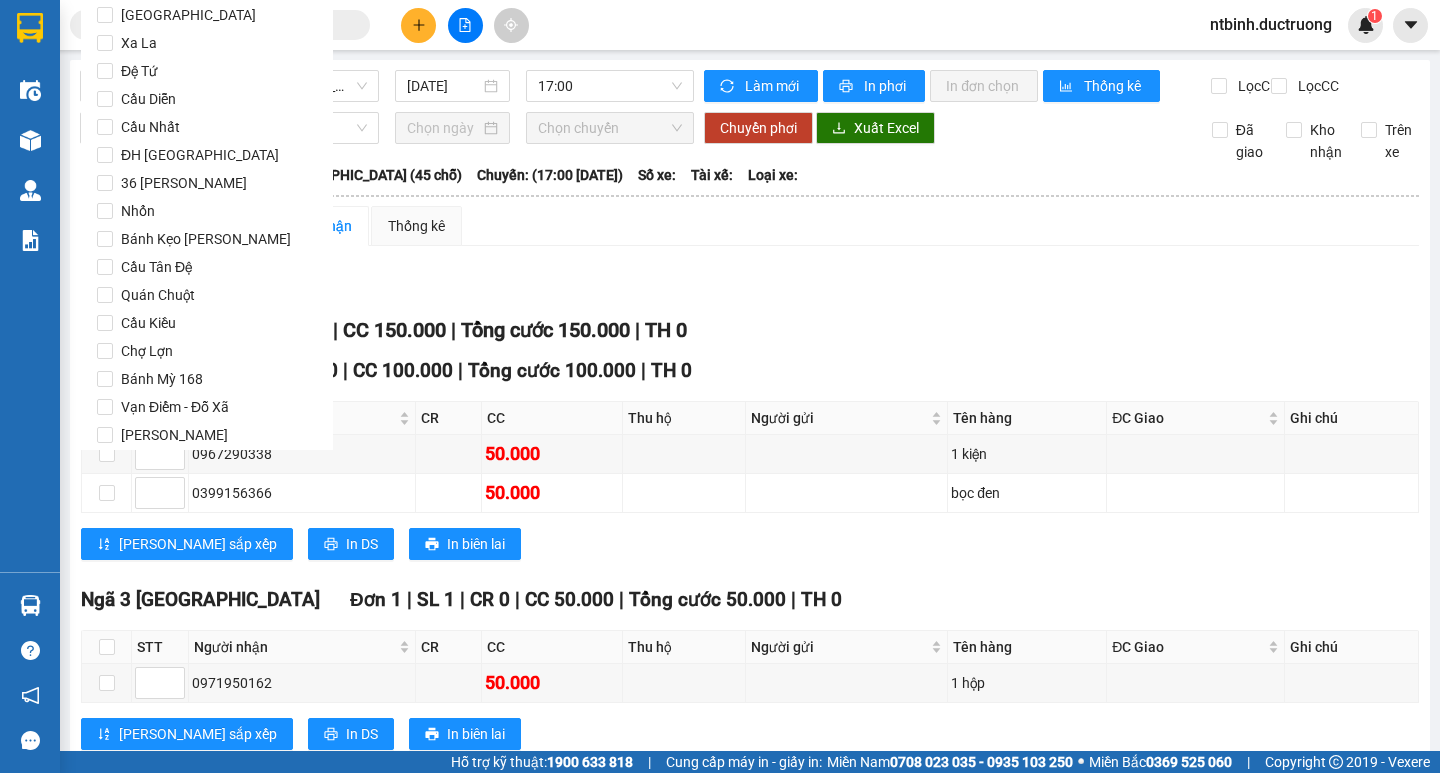 scroll, scrollTop: 1665, scrollLeft: 0, axis: vertical 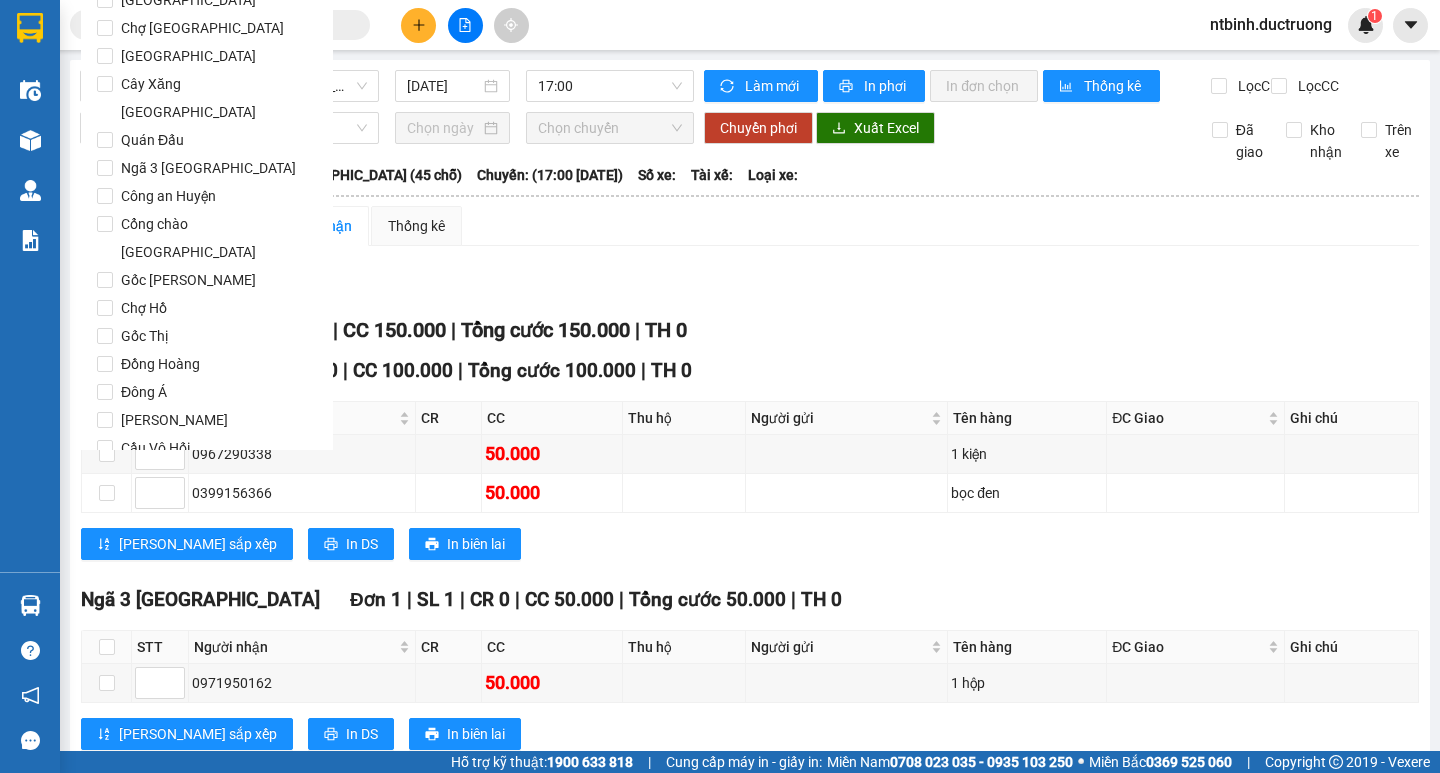 click on "Lọc" at bounding box center (124, 562) 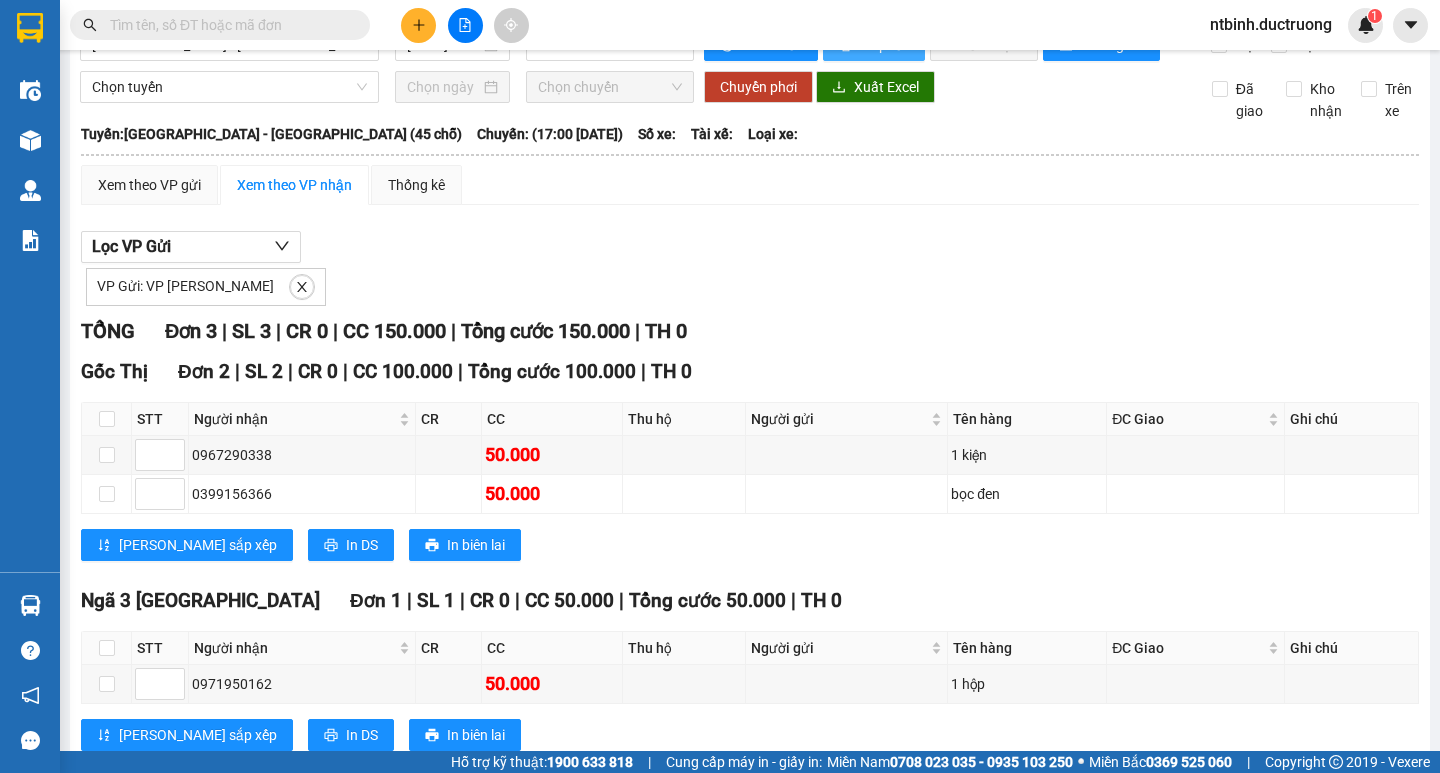 click on "[GEOGRAPHIC_DATA] - [GEOGRAPHIC_DATA] (45 chỗ) [DATE] 17:00     Làm mới In phơi In đơn chọn Thống kê Lọc  CR Lọc  CC Chọn tuyến Chọn chuyến Chuyển phơi Xuất Excel Đã giao Kho nhận Trên xe Đức Trưởng Limousine 16:53 [DATE] [GEOGRAPHIC_DATA]:  [GEOGRAPHIC_DATA] - [GEOGRAPHIC_DATA] (45 chỗ) [GEOGRAPHIC_DATA]:   (17:00 [DATE]) [GEOGRAPHIC_DATA]:  [GEOGRAPHIC_DATA] - [GEOGRAPHIC_DATA] (45 chỗ) [GEOGRAPHIC_DATA]:   (17:00 [DATE]) Số xe:  Tài xế:  Loại xe:  Xem theo VP gửi Xem theo VP nhận Thống kê Lọc VP Gửi VP Gửi: VP [PERSON_NAME] TỔNG Đơn   3 | SL   3 | CR   0 | CC   150.000 | Tổng cước   150.000 | TH   0 Gốc Thị Đơn   2 | SL   2 | CR   0 | CC   100.000 | Tổng cước   100.000 | TH   0 STT Người nhận CR CC Thu hộ Người gửi Tên hàng ĐC Giao Ghi chú Ký nhận                        0967290338 50.000   1 kiện  0399156366 50.000   bọc đen Lưu sắp xếp In DS In biên lai Đức Trưởng Limousine VP [PERSON_NAME]  -  16:53 [DATE] Tuyến:    STT" at bounding box center [750, 408] 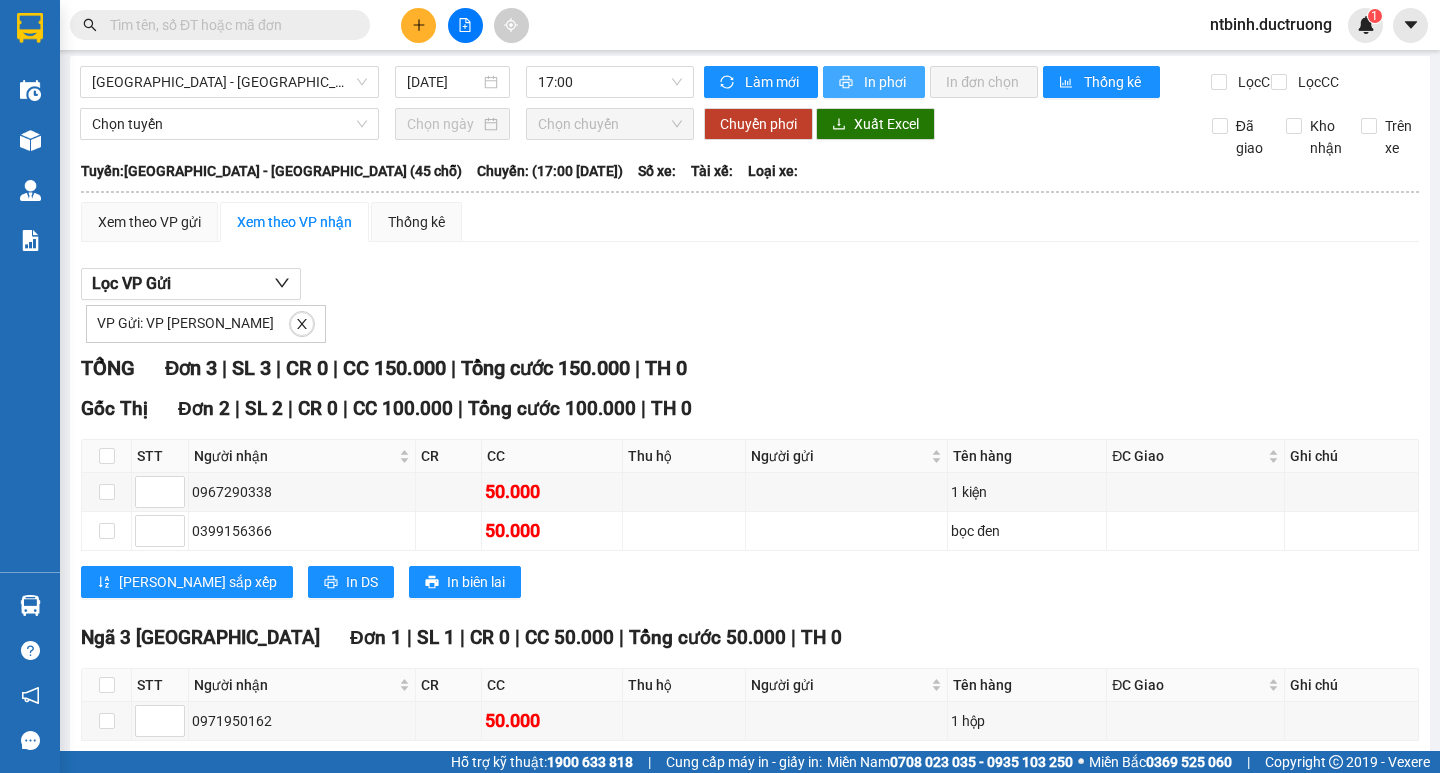 scroll, scrollTop: 0, scrollLeft: 0, axis: both 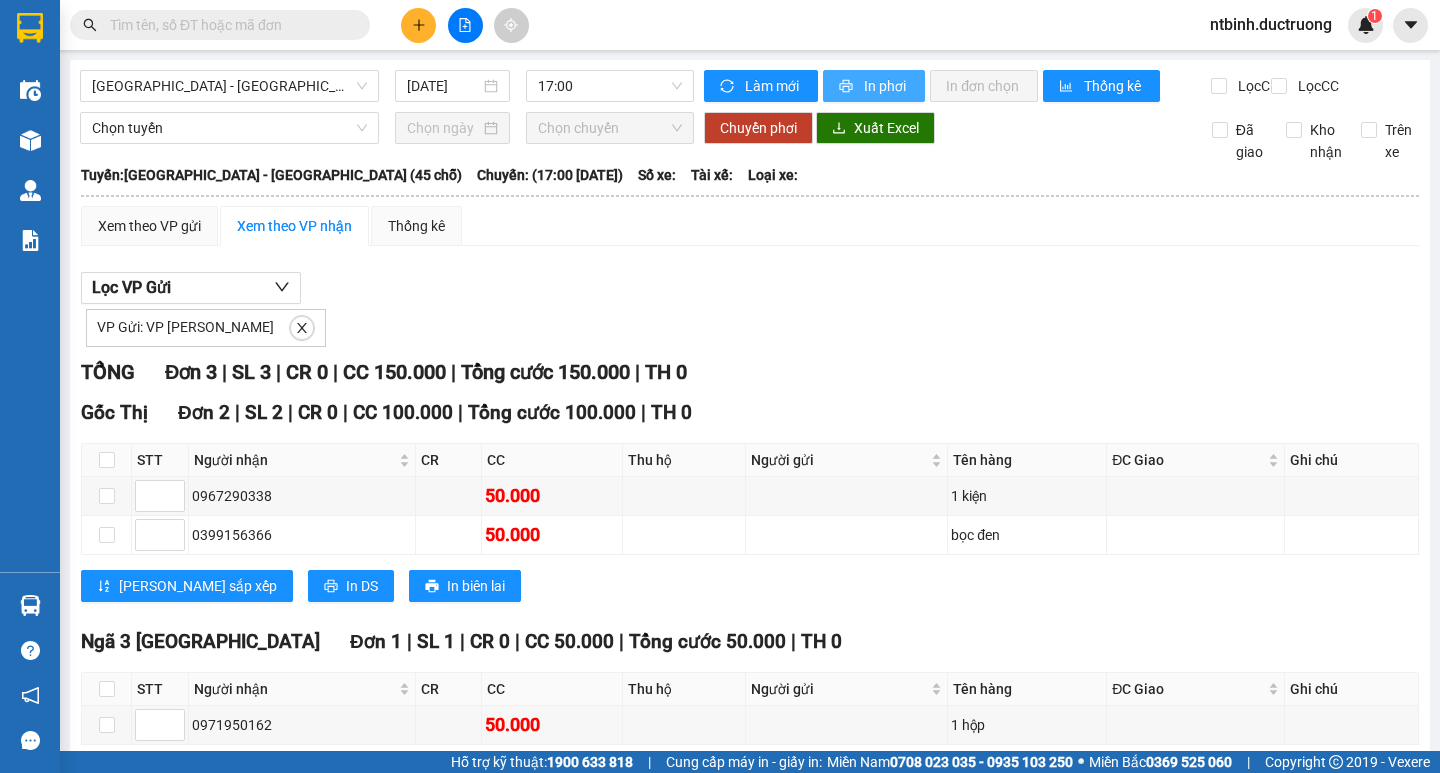 click on "In phơi" at bounding box center (886, 86) 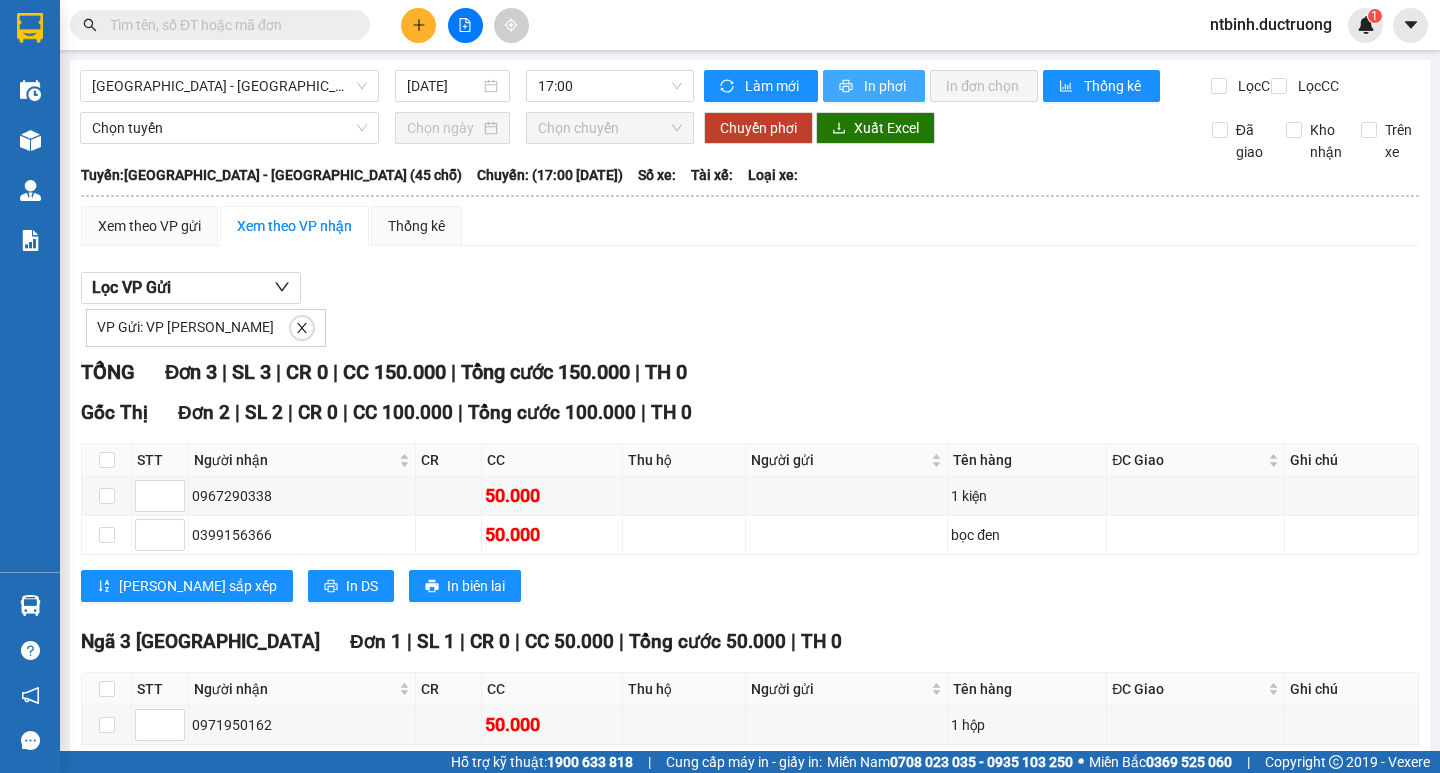 scroll, scrollTop: 0, scrollLeft: 0, axis: both 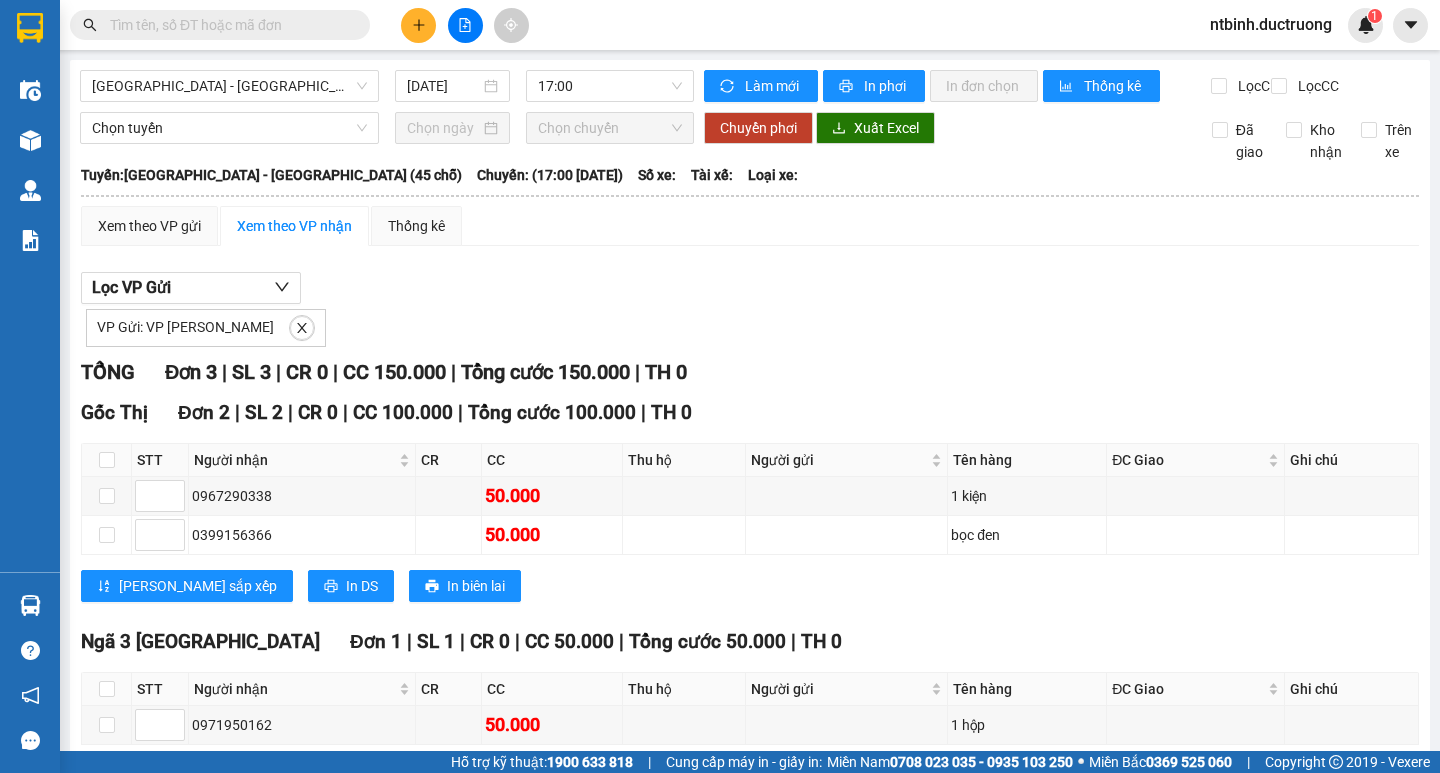 click 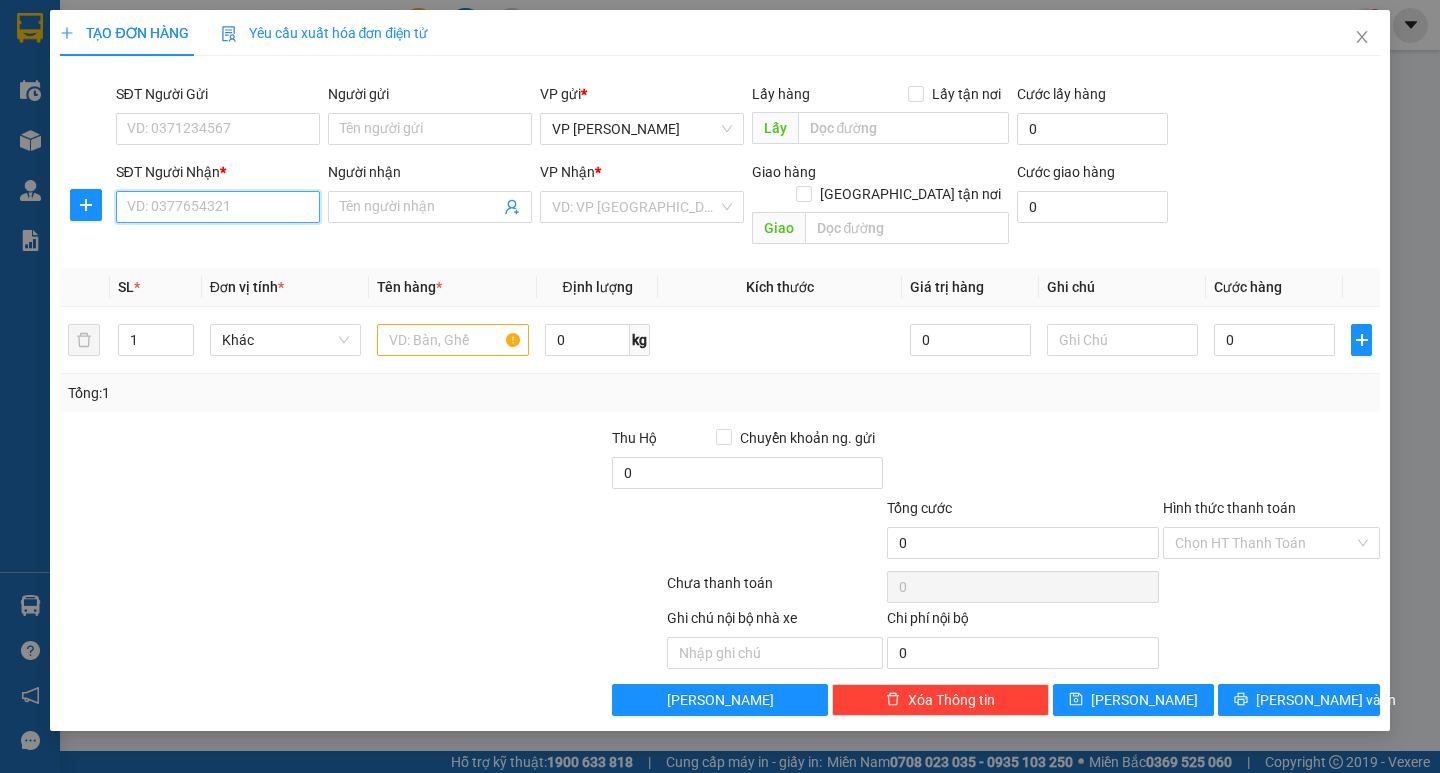 click on "SĐT Người Nhận  *" at bounding box center (218, 207) 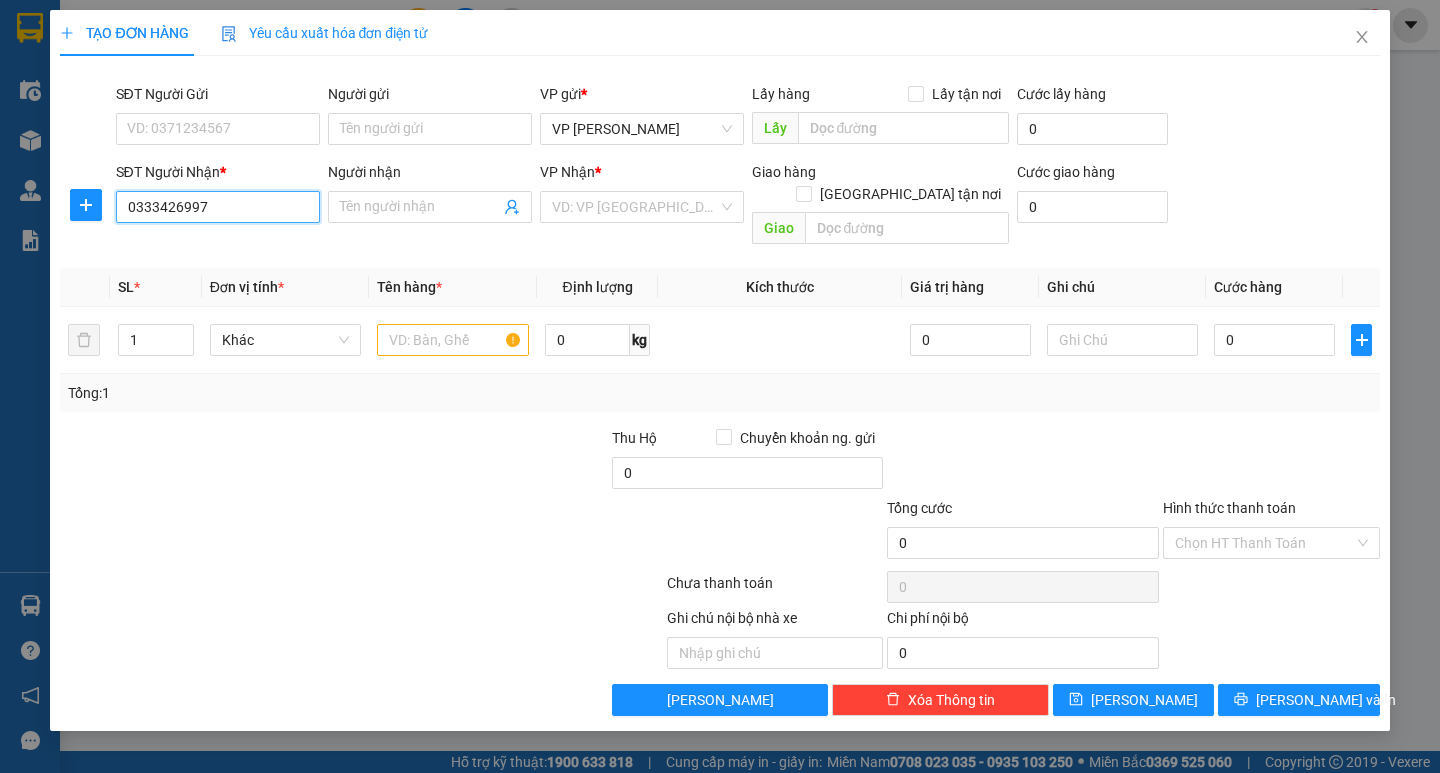 type on "0333426997" 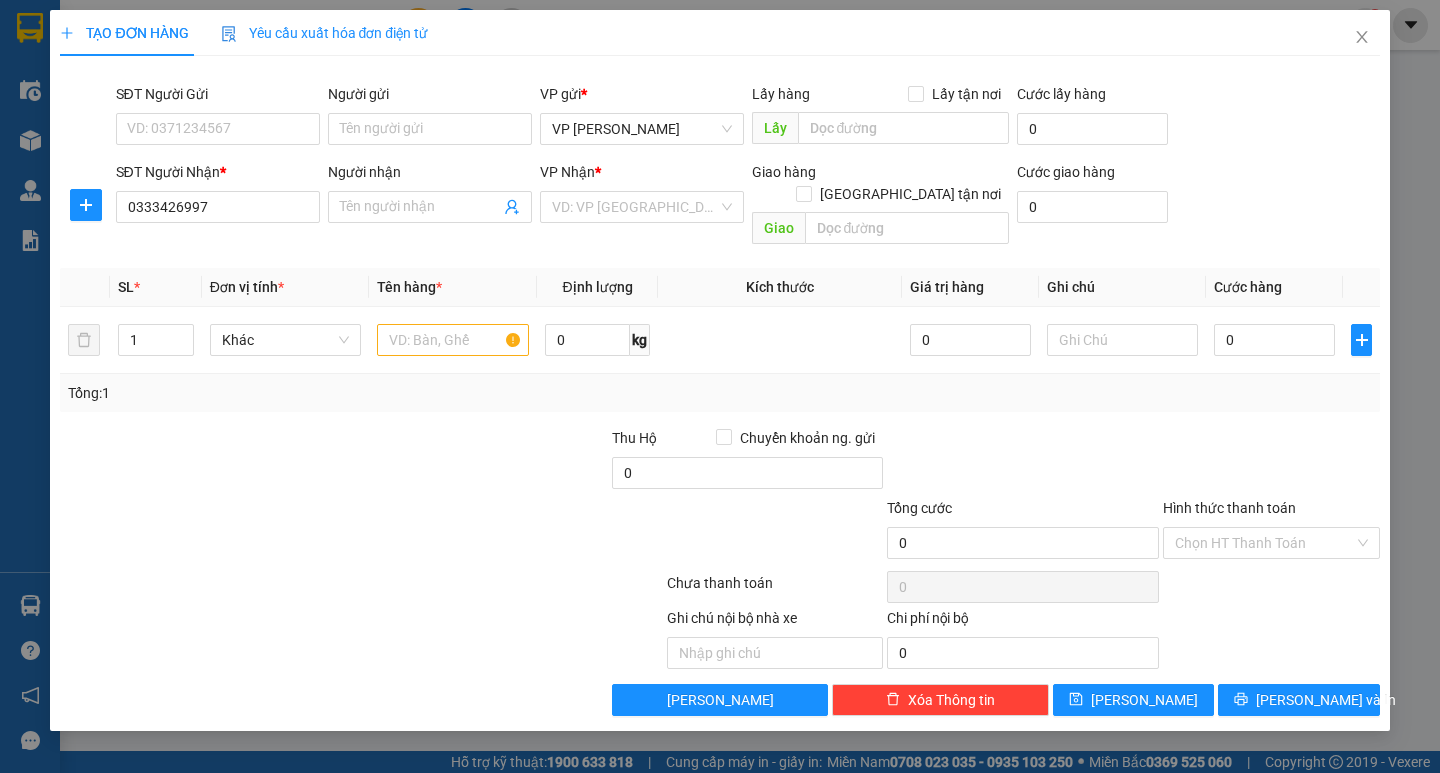 click on "VP Nhận  * VD: VP [GEOGRAPHIC_DATA]" at bounding box center [642, 196] 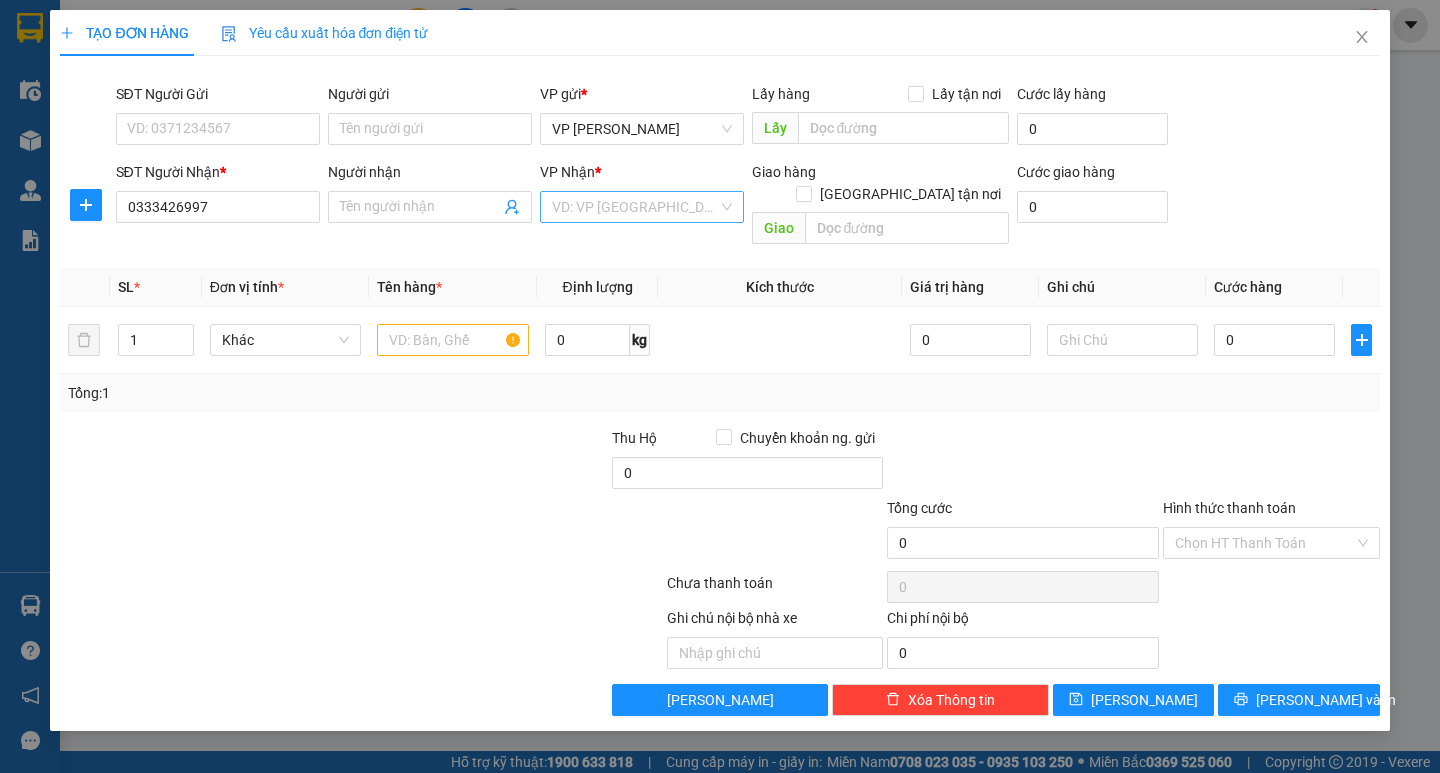 click at bounding box center (635, 207) 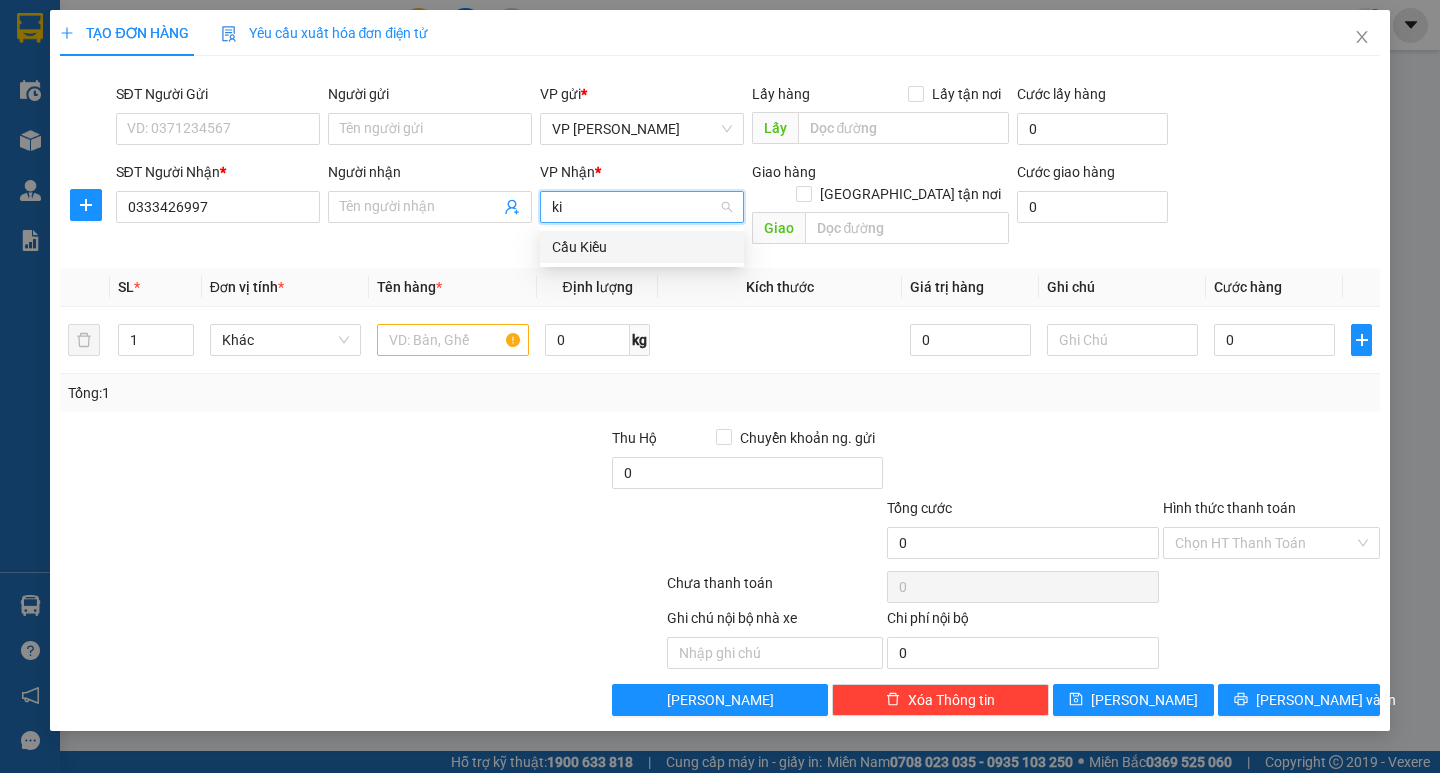 type on "k" 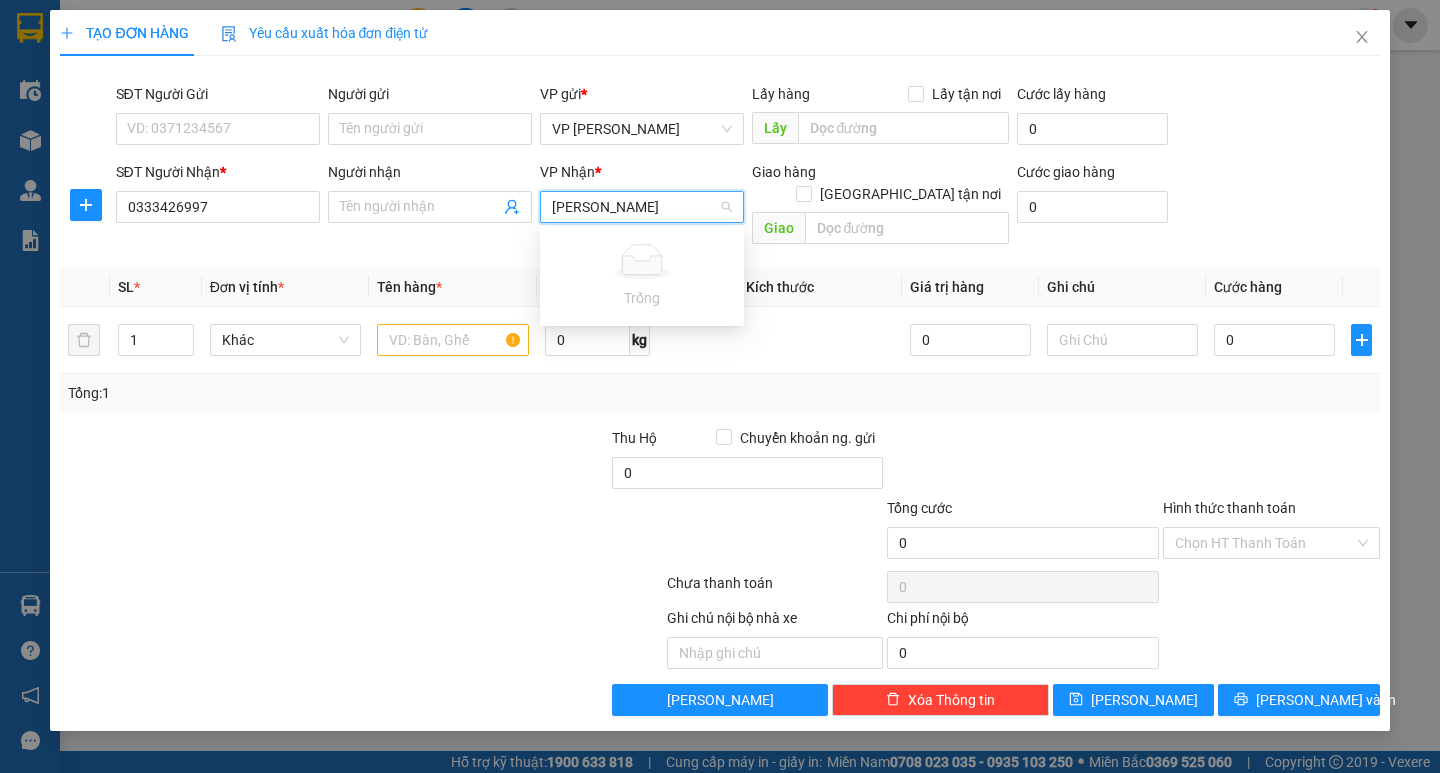 type on "[PERSON_NAME]" 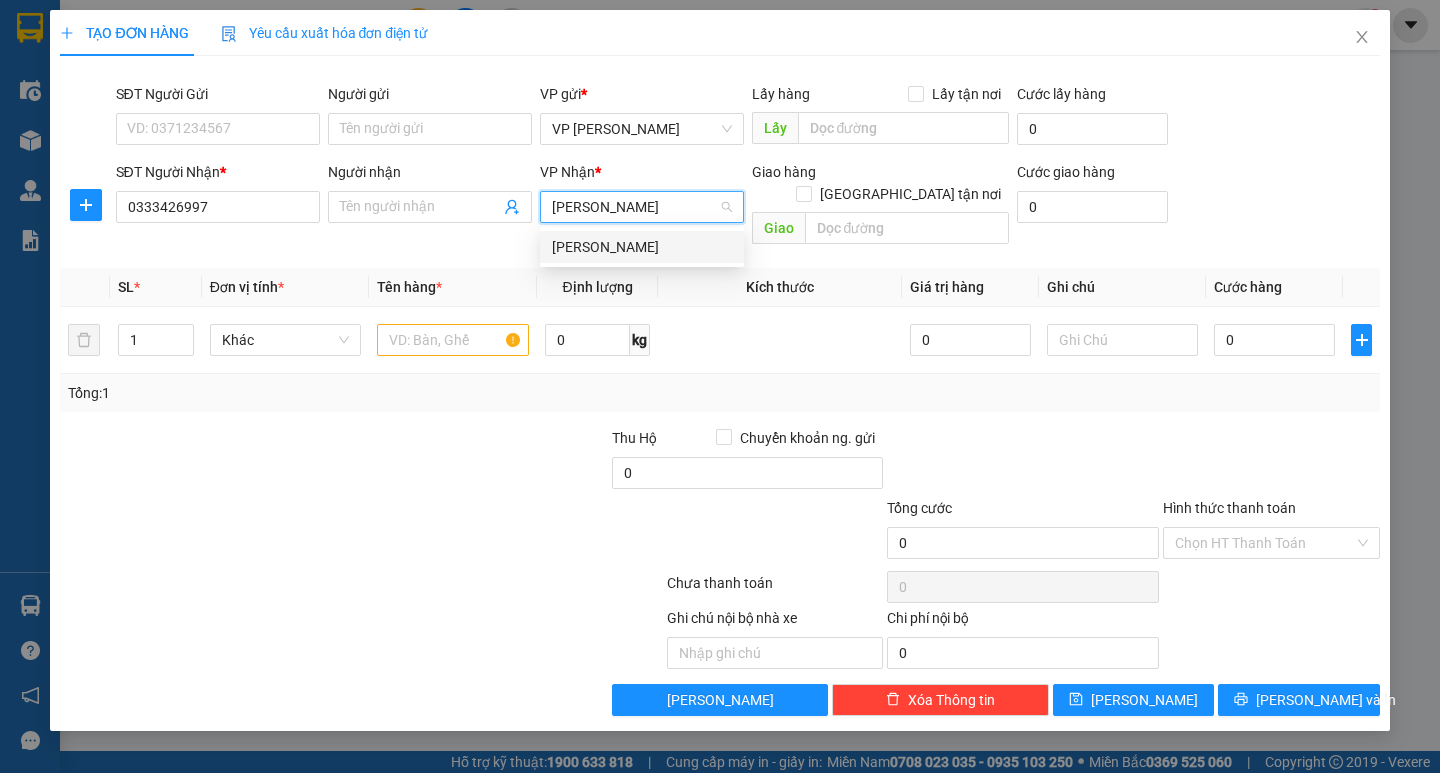 click on "[PERSON_NAME]" at bounding box center (642, 247) 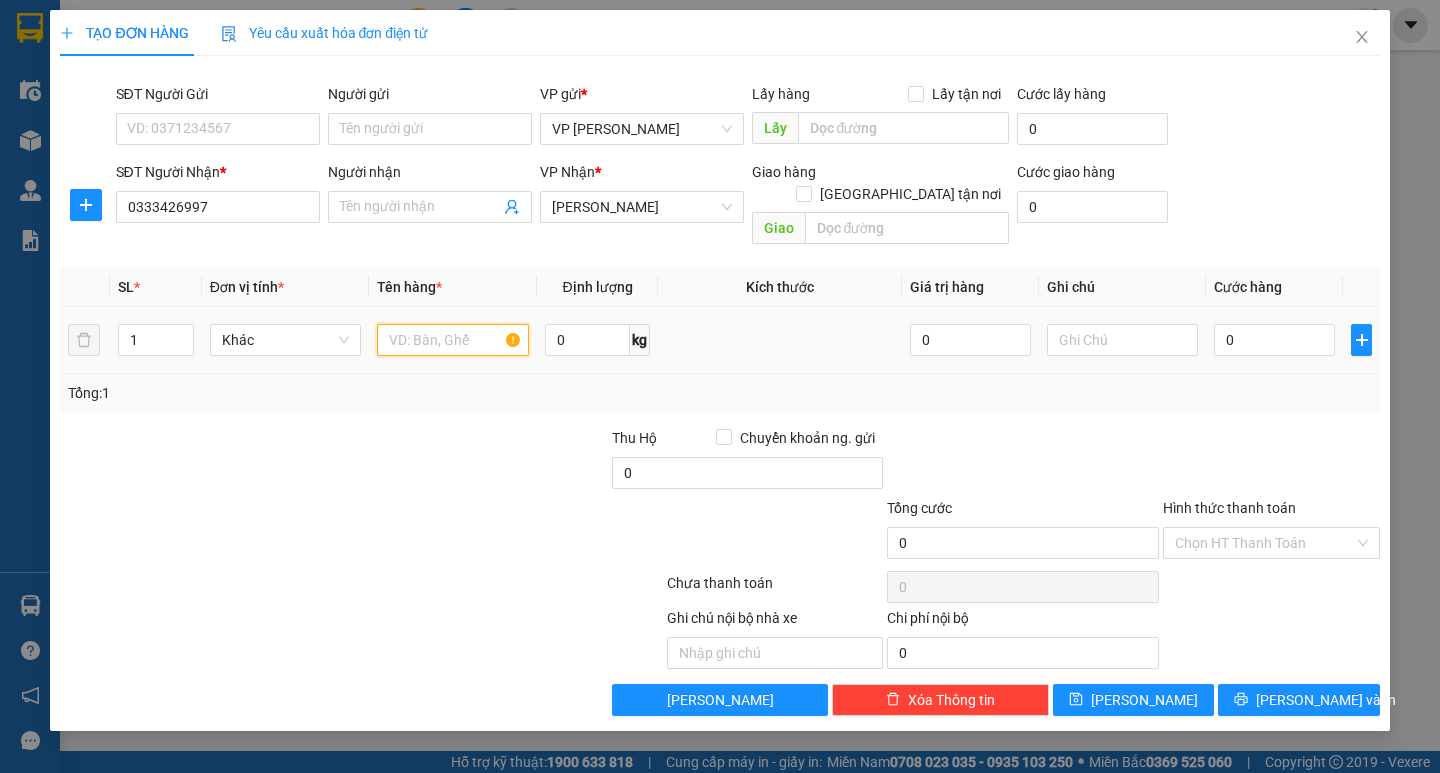 click at bounding box center (452, 340) 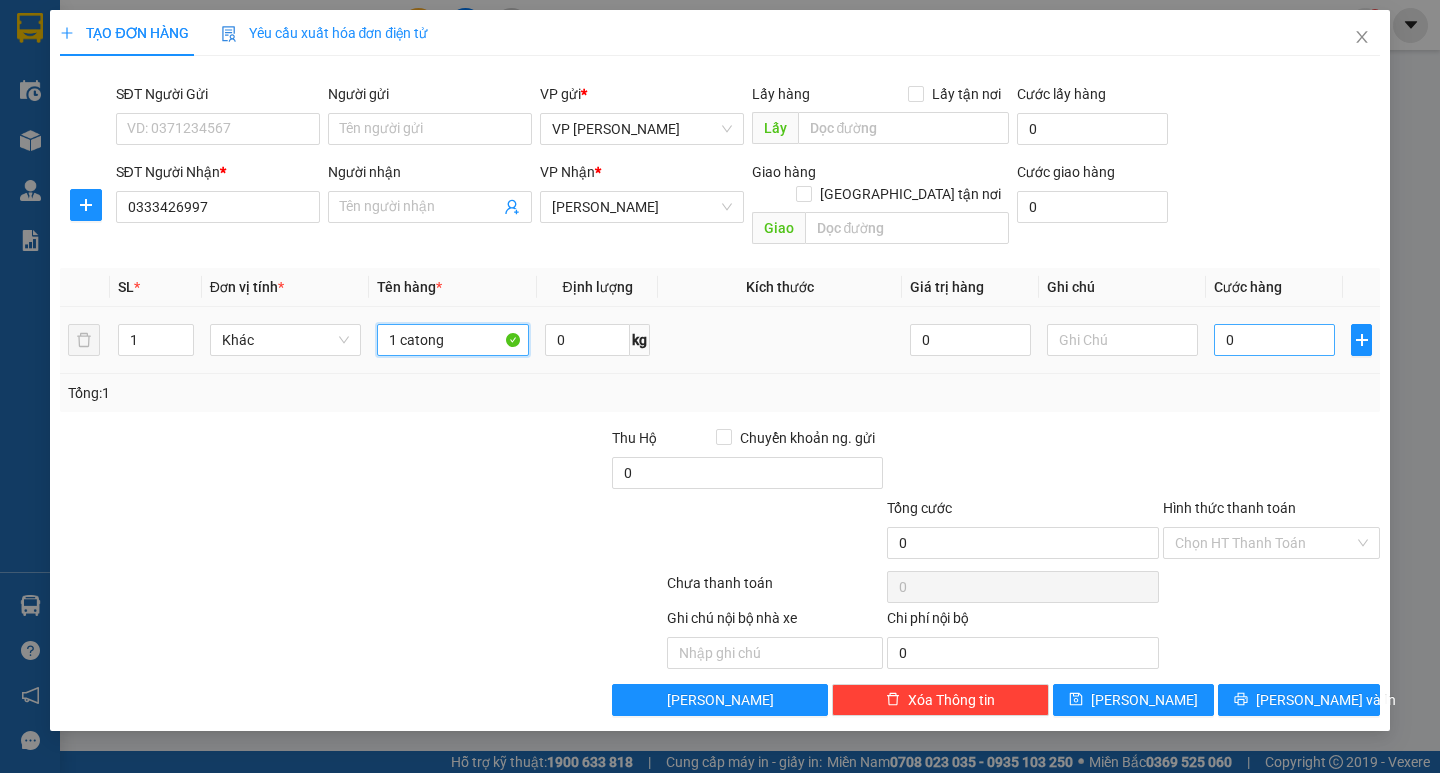 type on "1 catong" 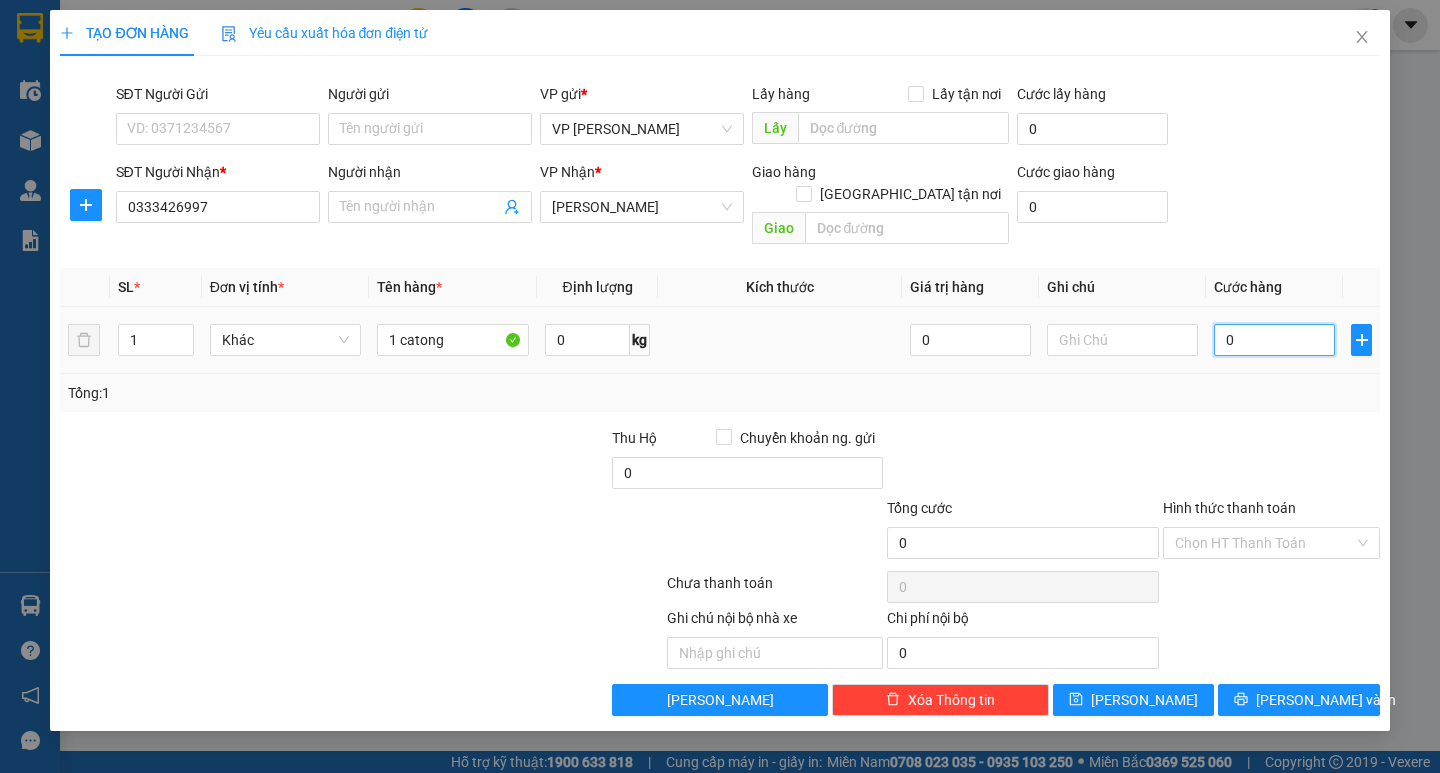 click on "0" at bounding box center [1274, 340] 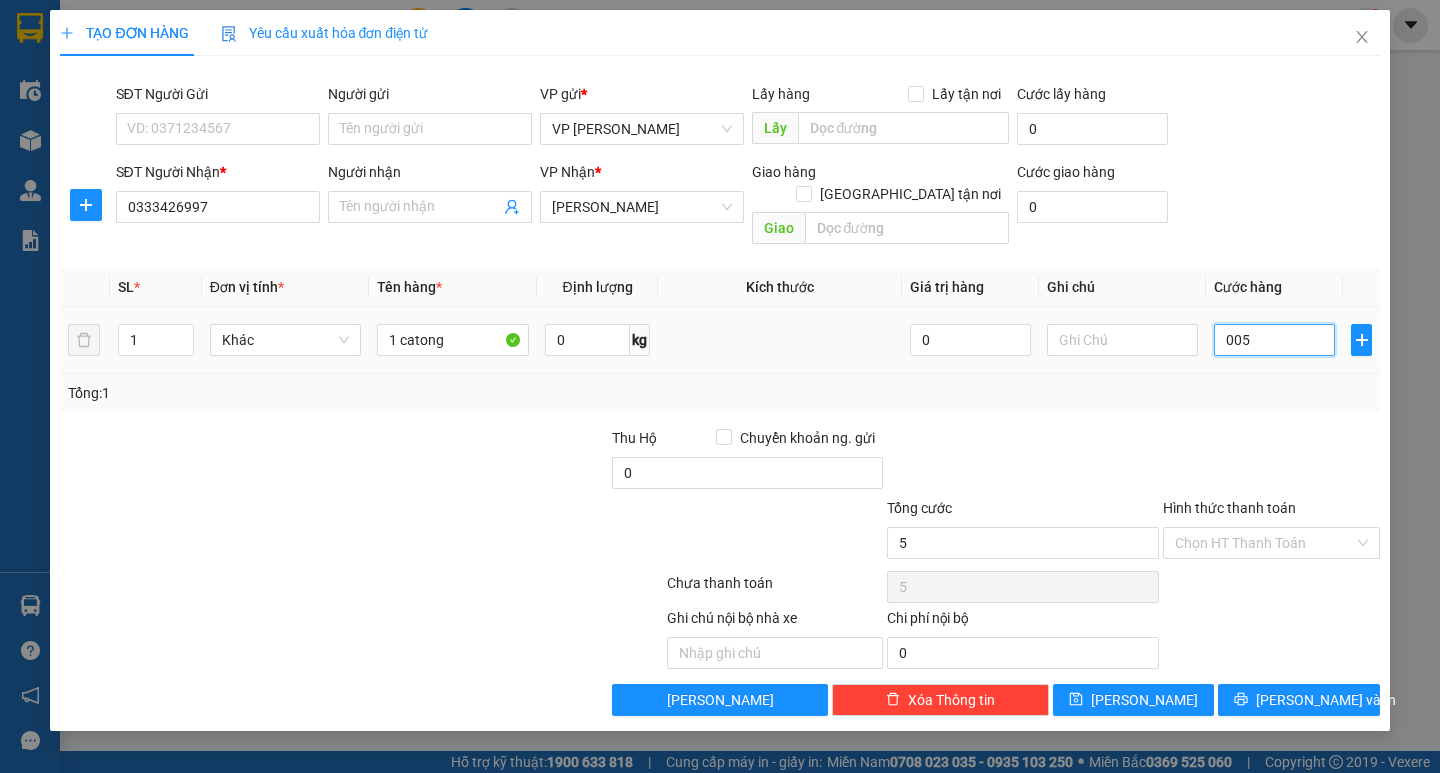 type on "0.050" 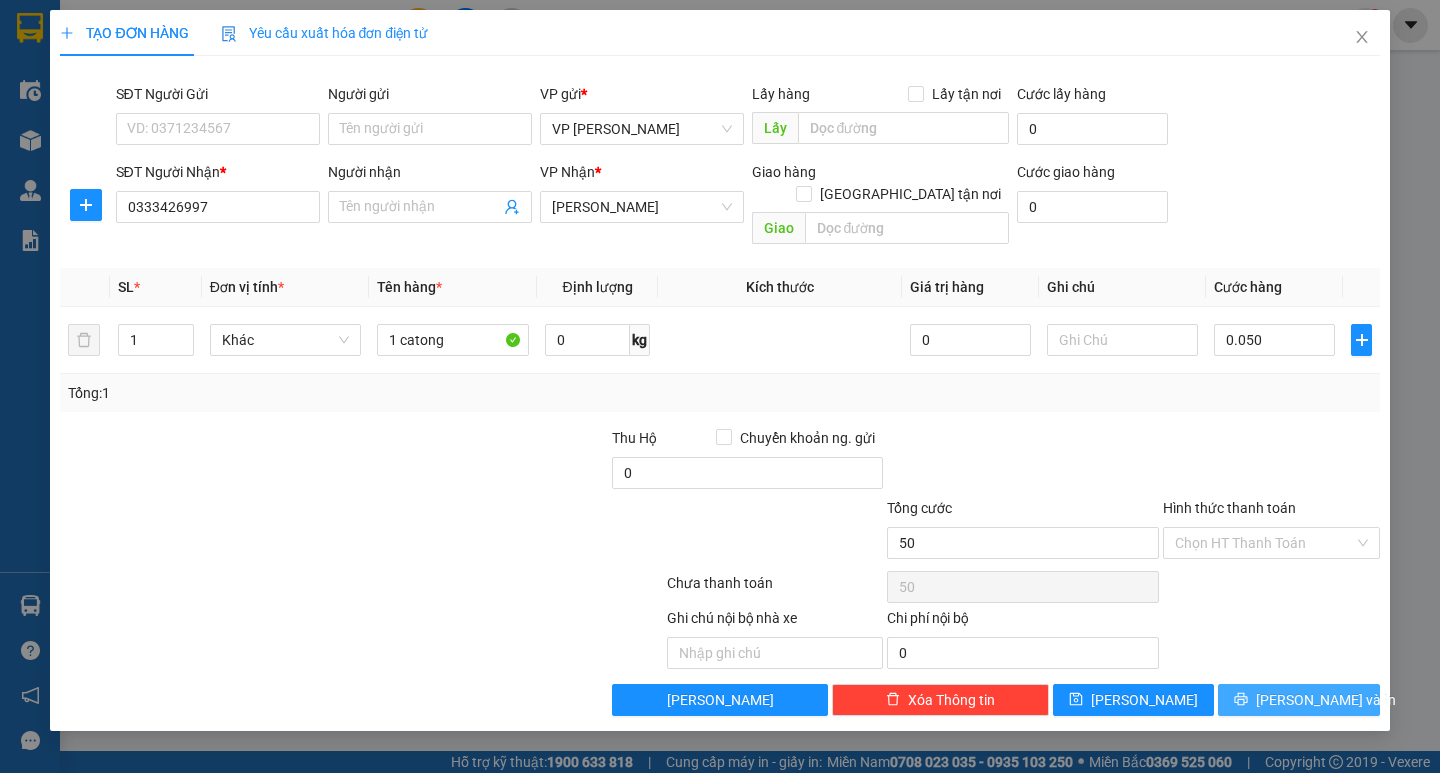 click on "[PERSON_NAME] và In" at bounding box center (1298, 700) 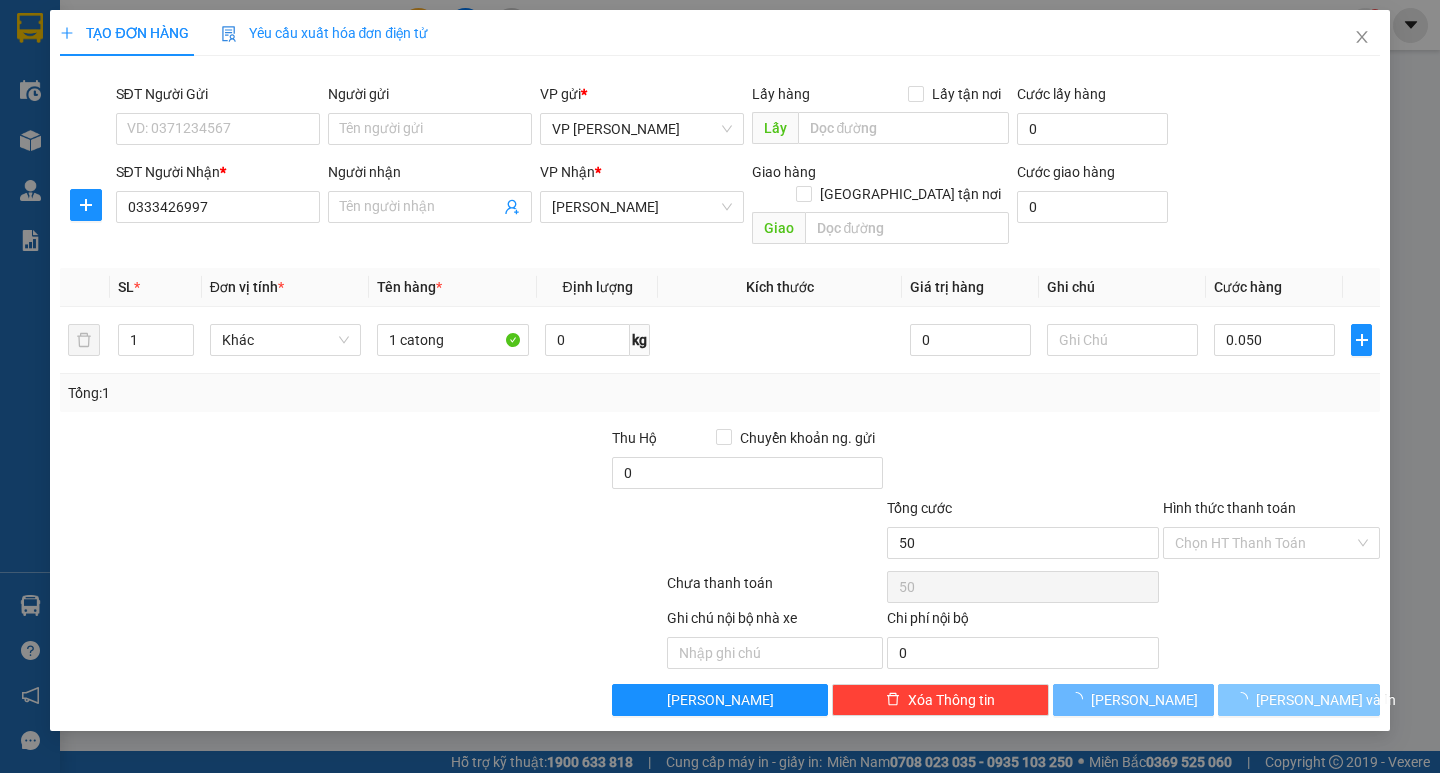 type on "50.000" 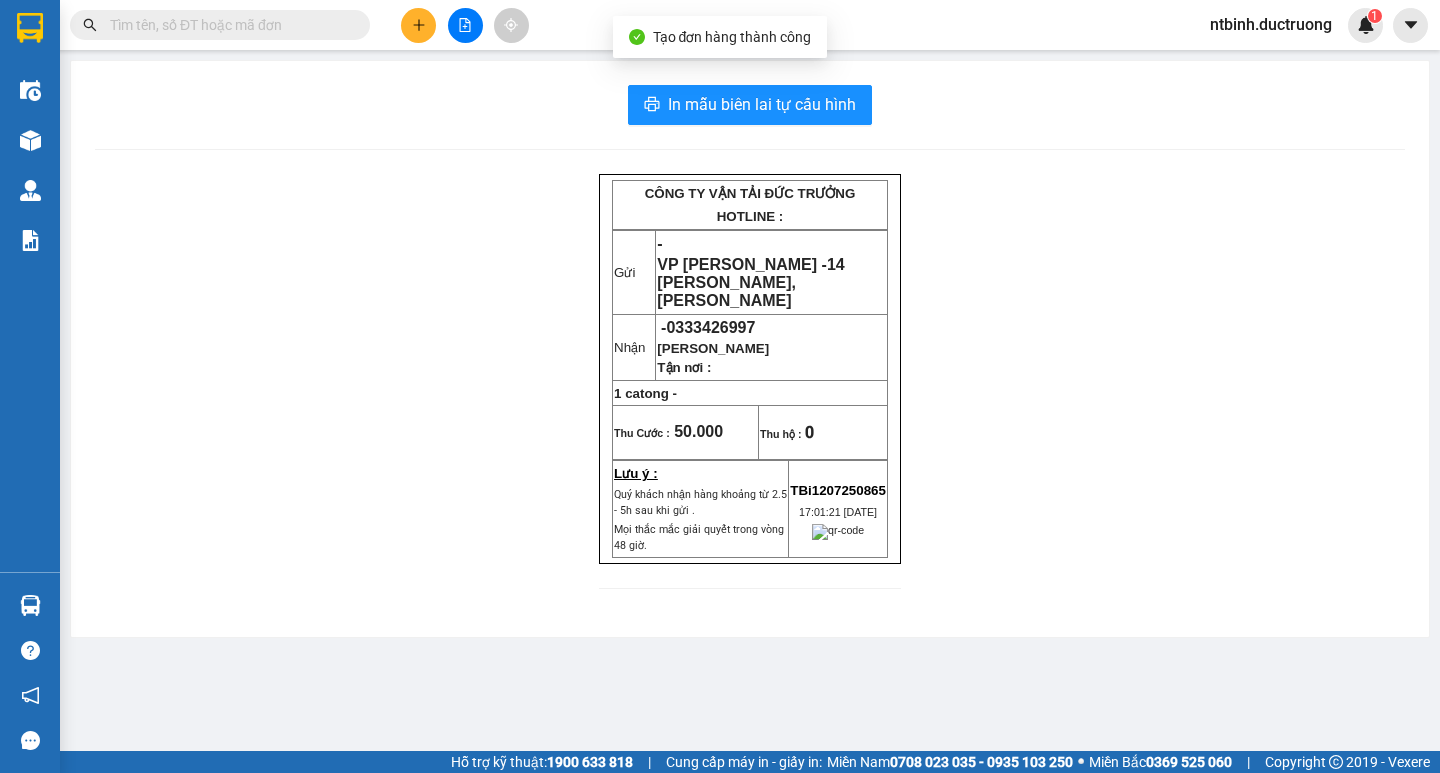 drag, startPoint x: 1310, startPoint y: 690, endPoint x: 1236, endPoint y: 392, distance: 307.05048 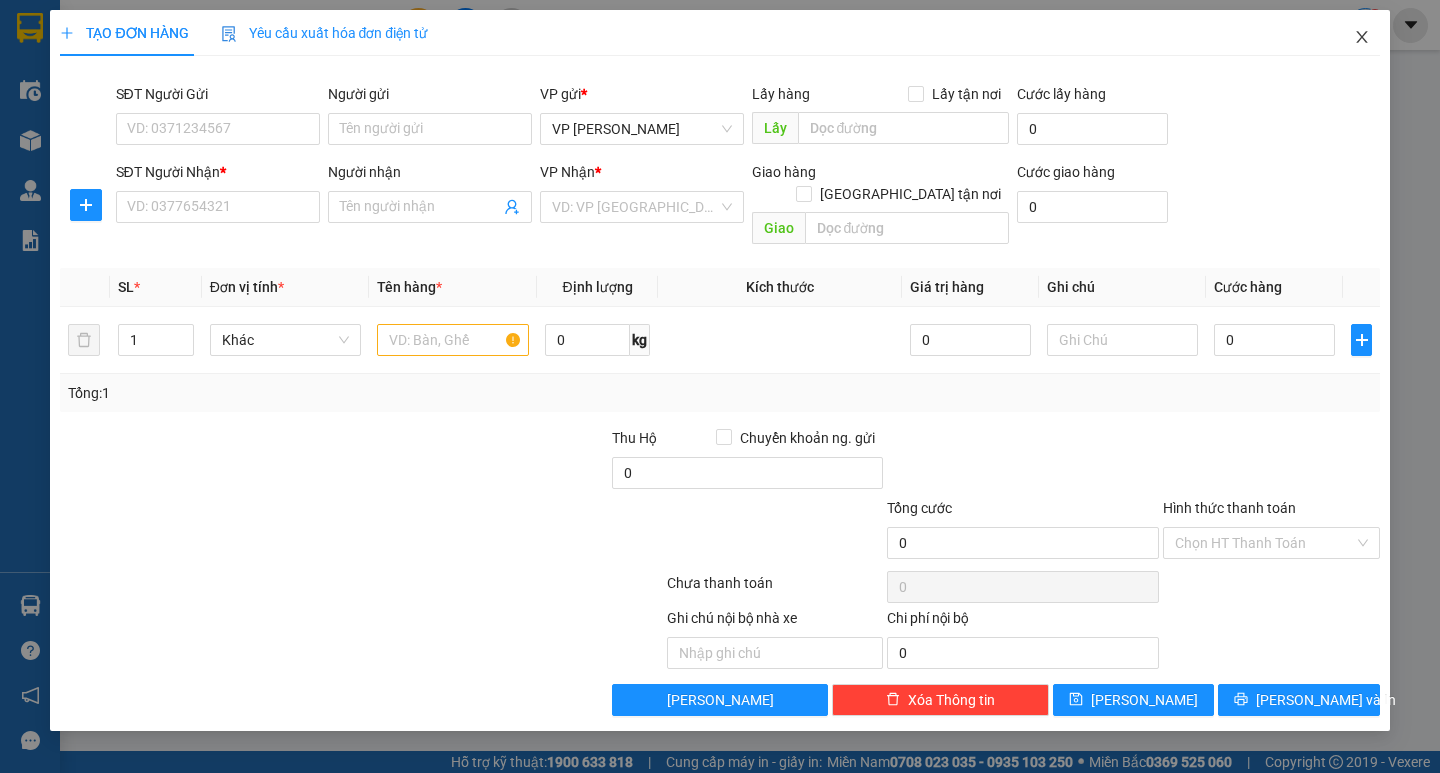 click 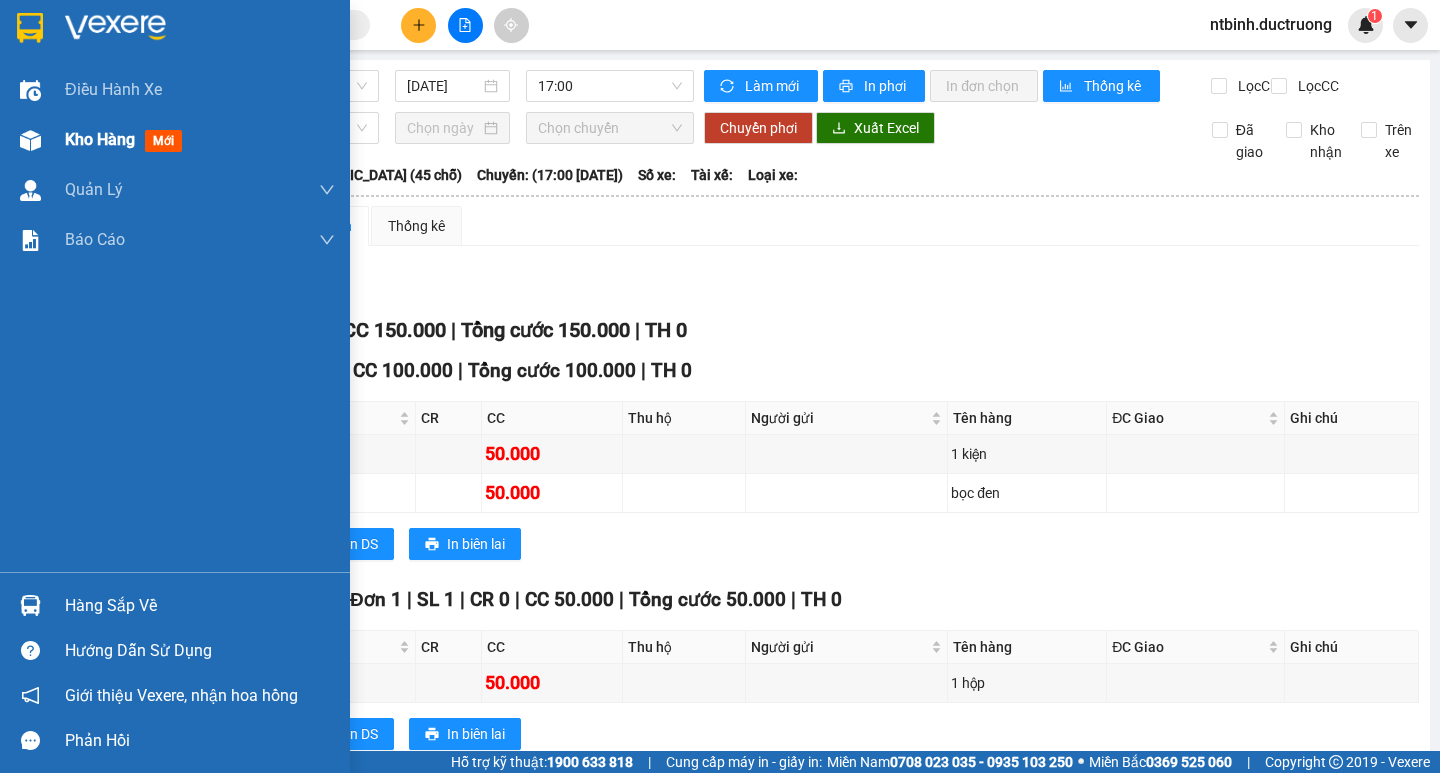 click on "Kho hàng mới" at bounding box center (175, 140) 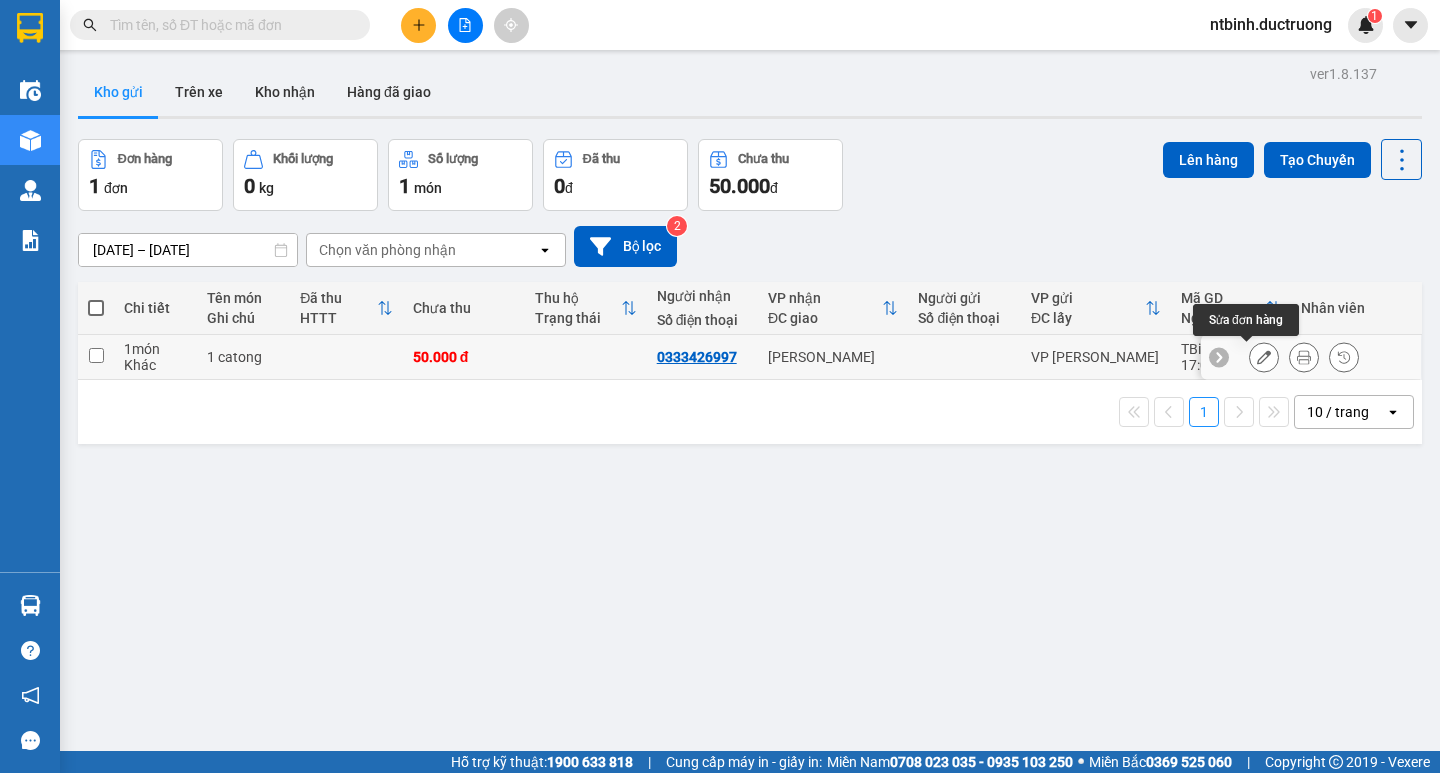 click 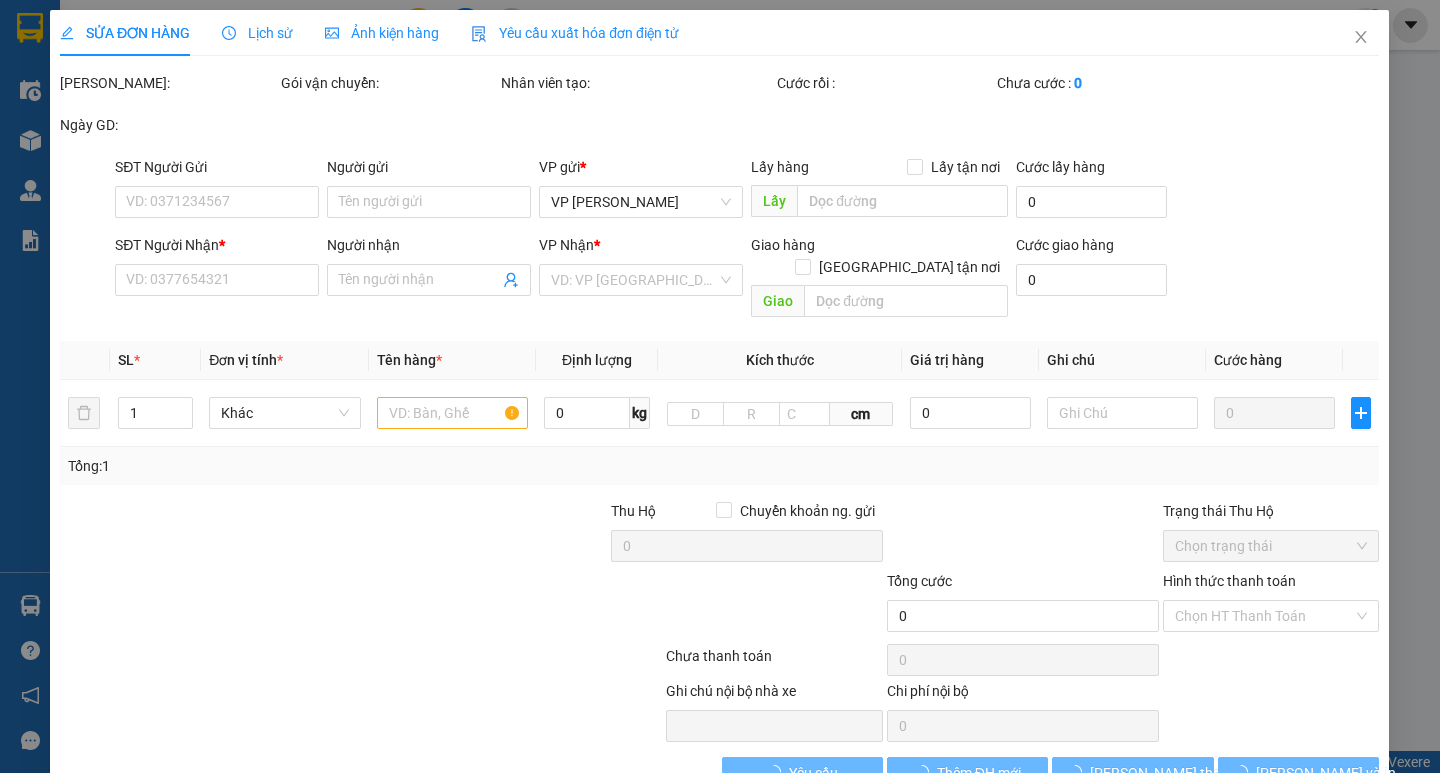 type on "0333426997" 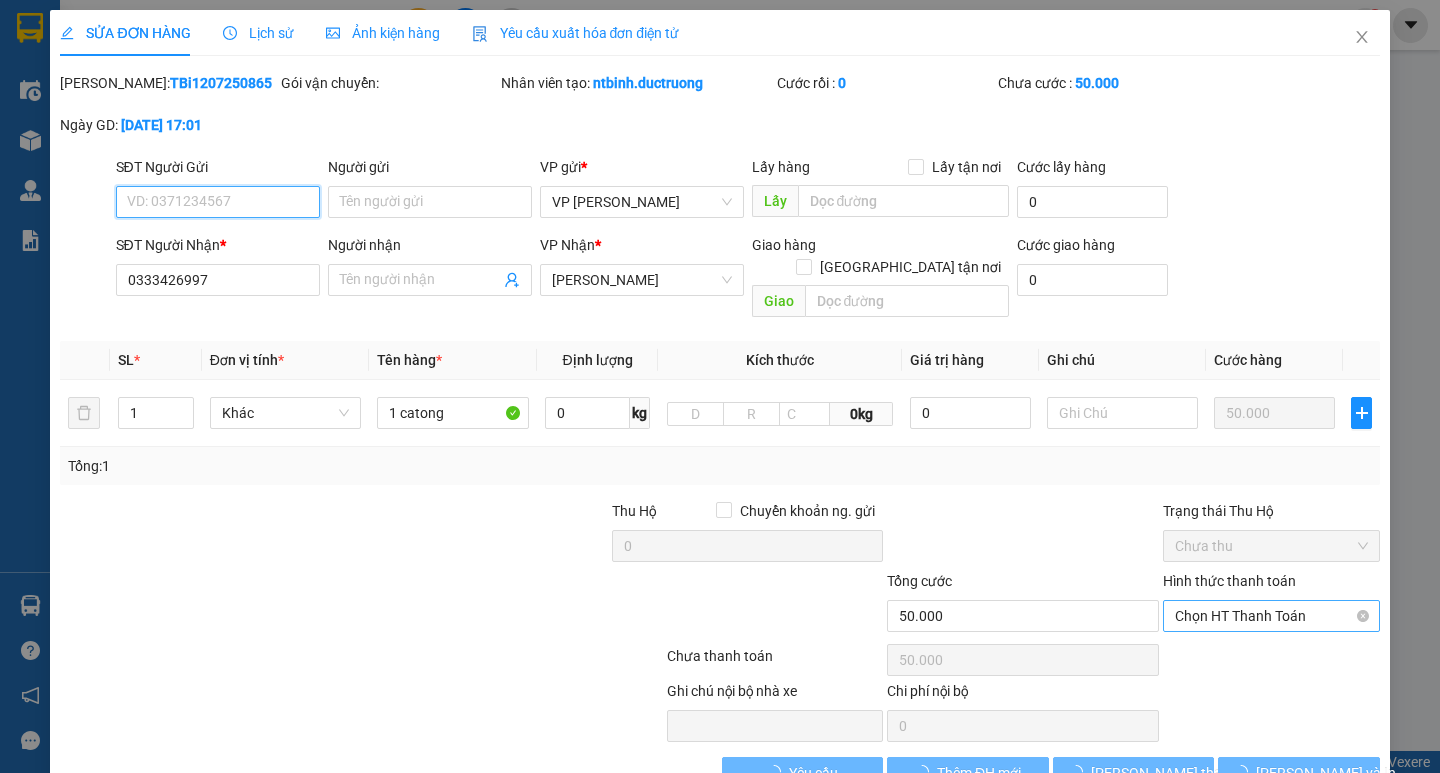 click on "Chọn HT Thanh Toán" at bounding box center (1271, 616) 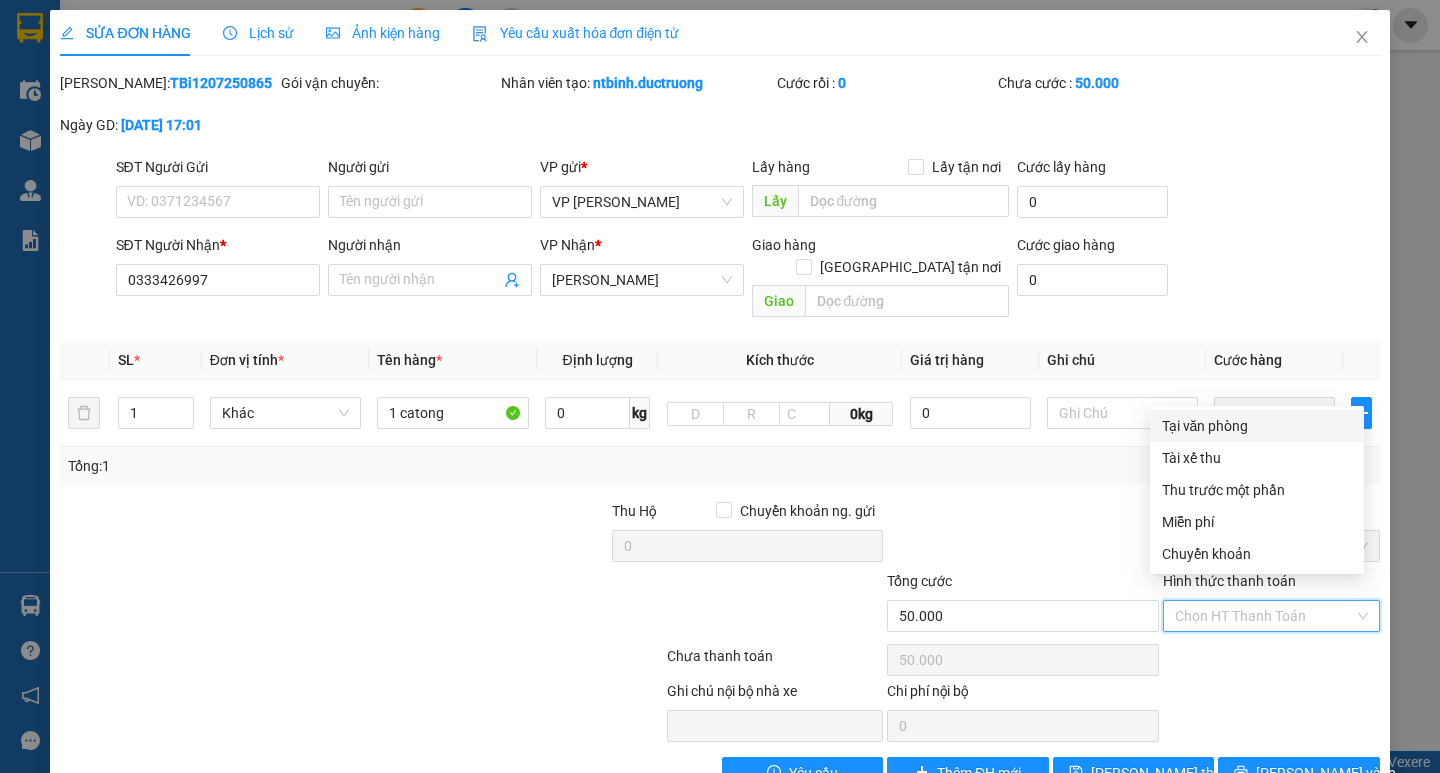 click on "Tại văn phòng" at bounding box center [1257, 426] 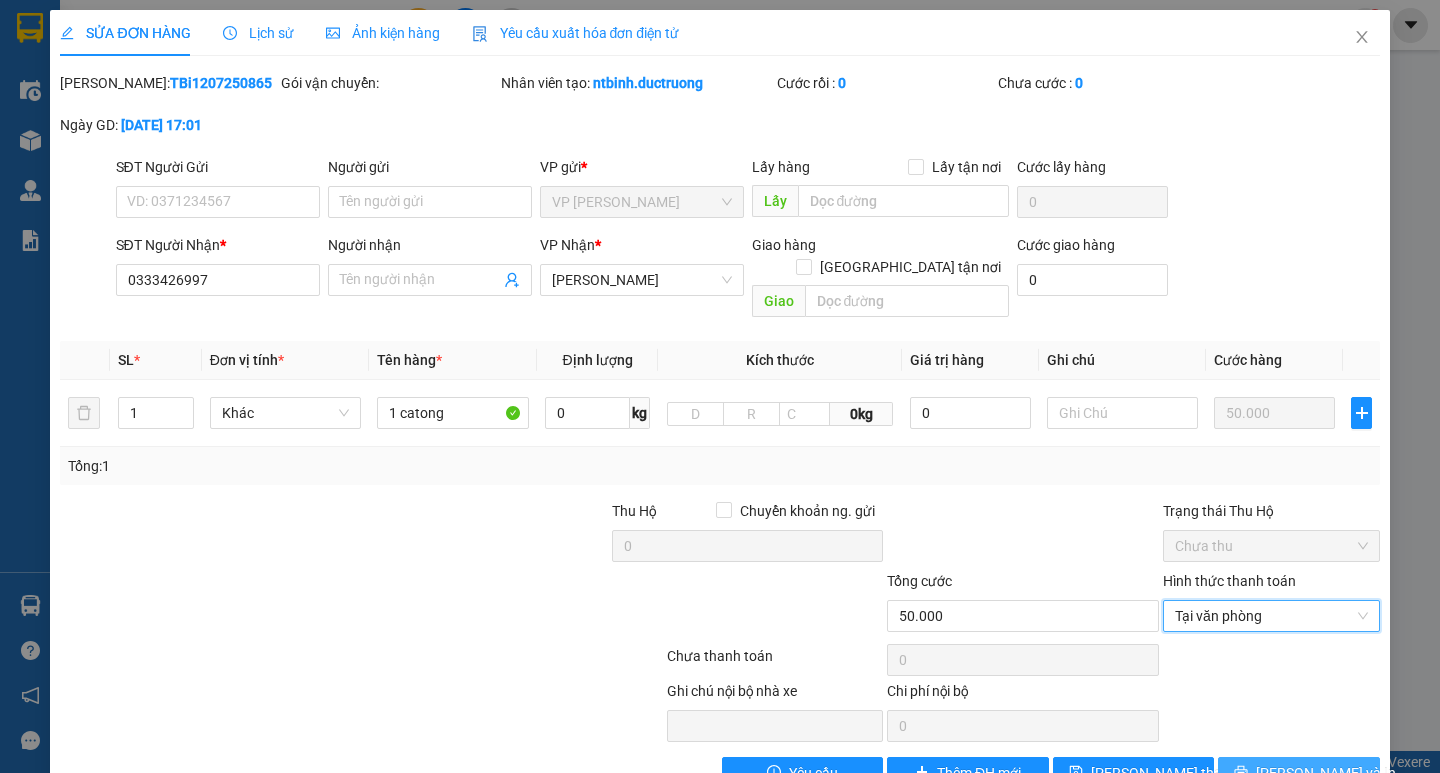 click on "[PERSON_NAME] và In" at bounding box center (1326, 773) 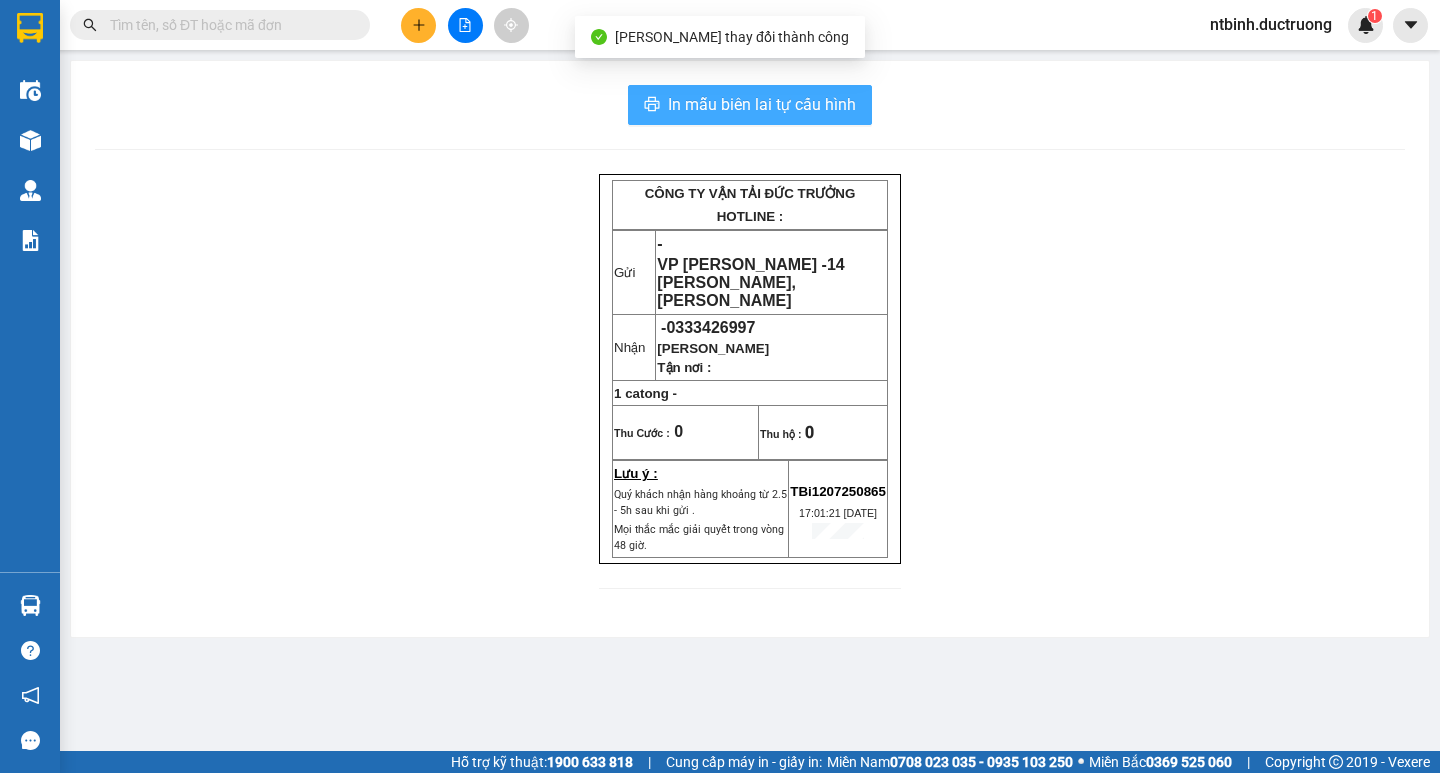 click on "In mẫu biên lai tự cấu hình" at bounding box center [762, 104] 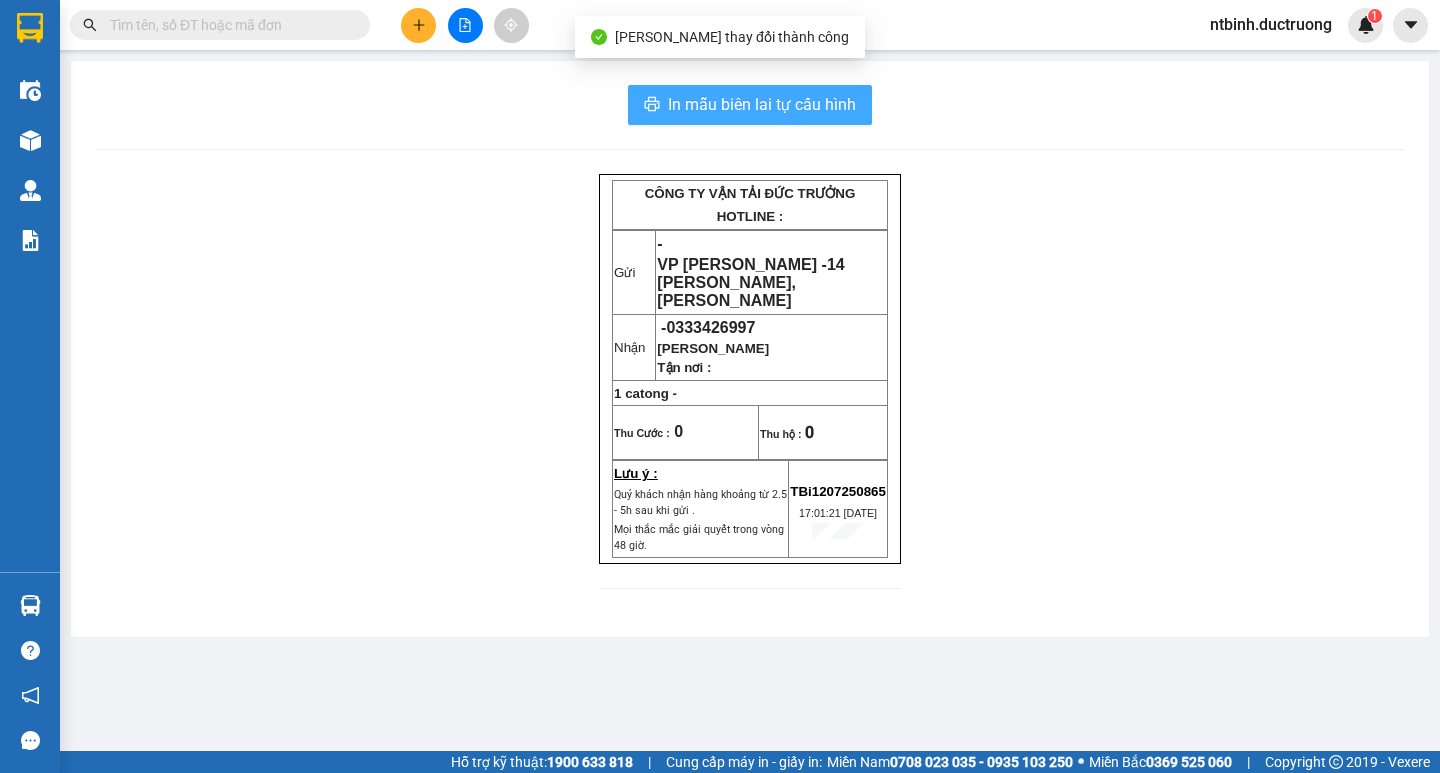 scroll, scrollTop: 0, scrollLeft: 0, axis: both 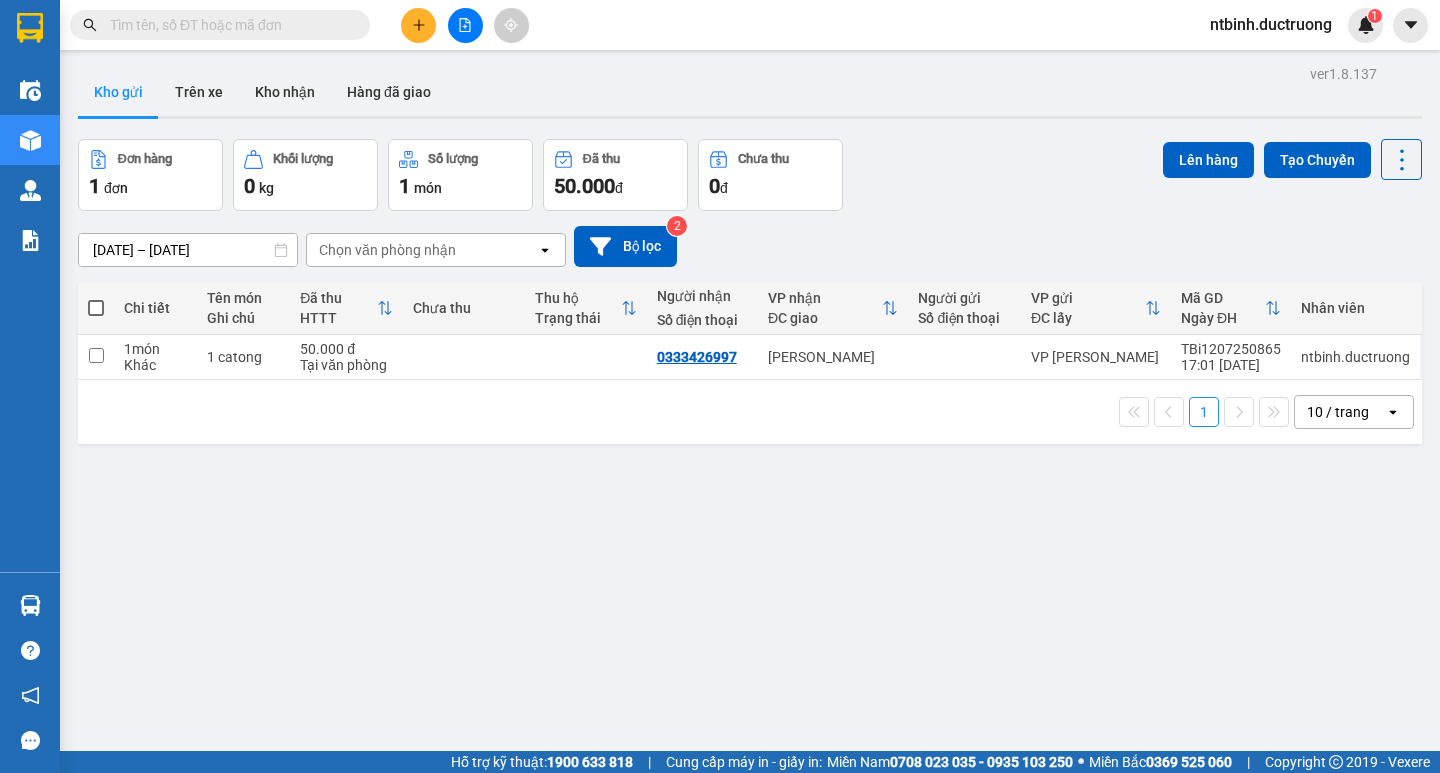 click at bounding box center [96, 308] 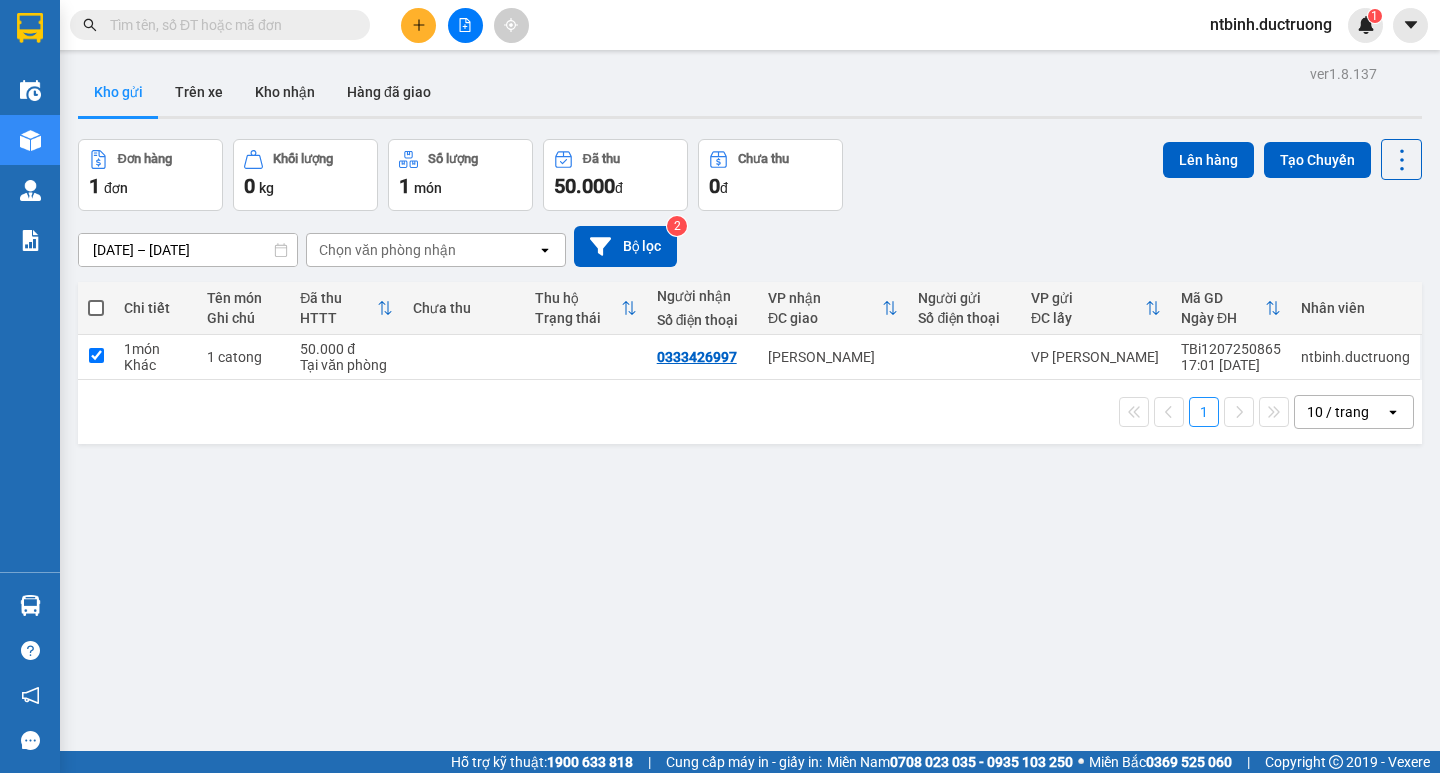 checkbox on "true" 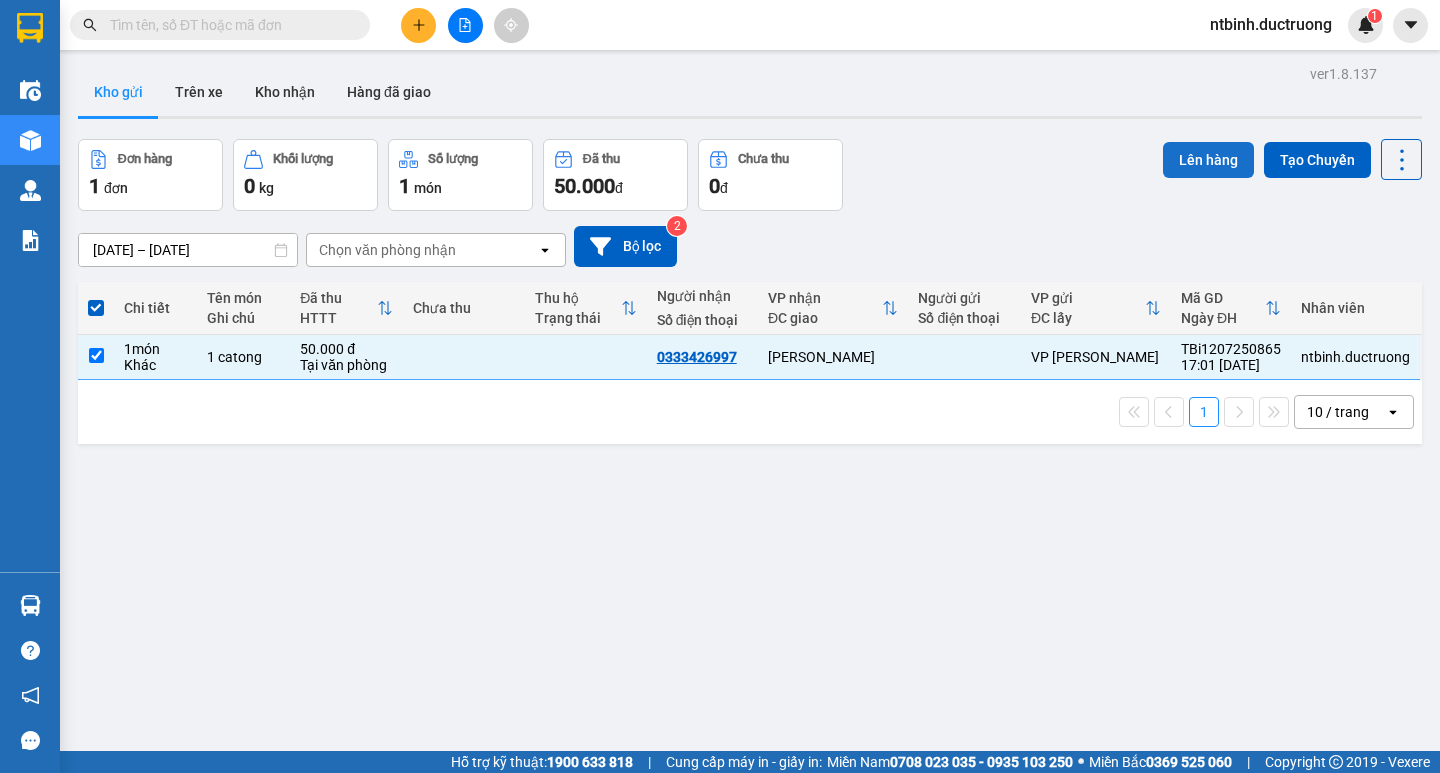 click on "Lên hàng" at bounding box center [1208, 160] 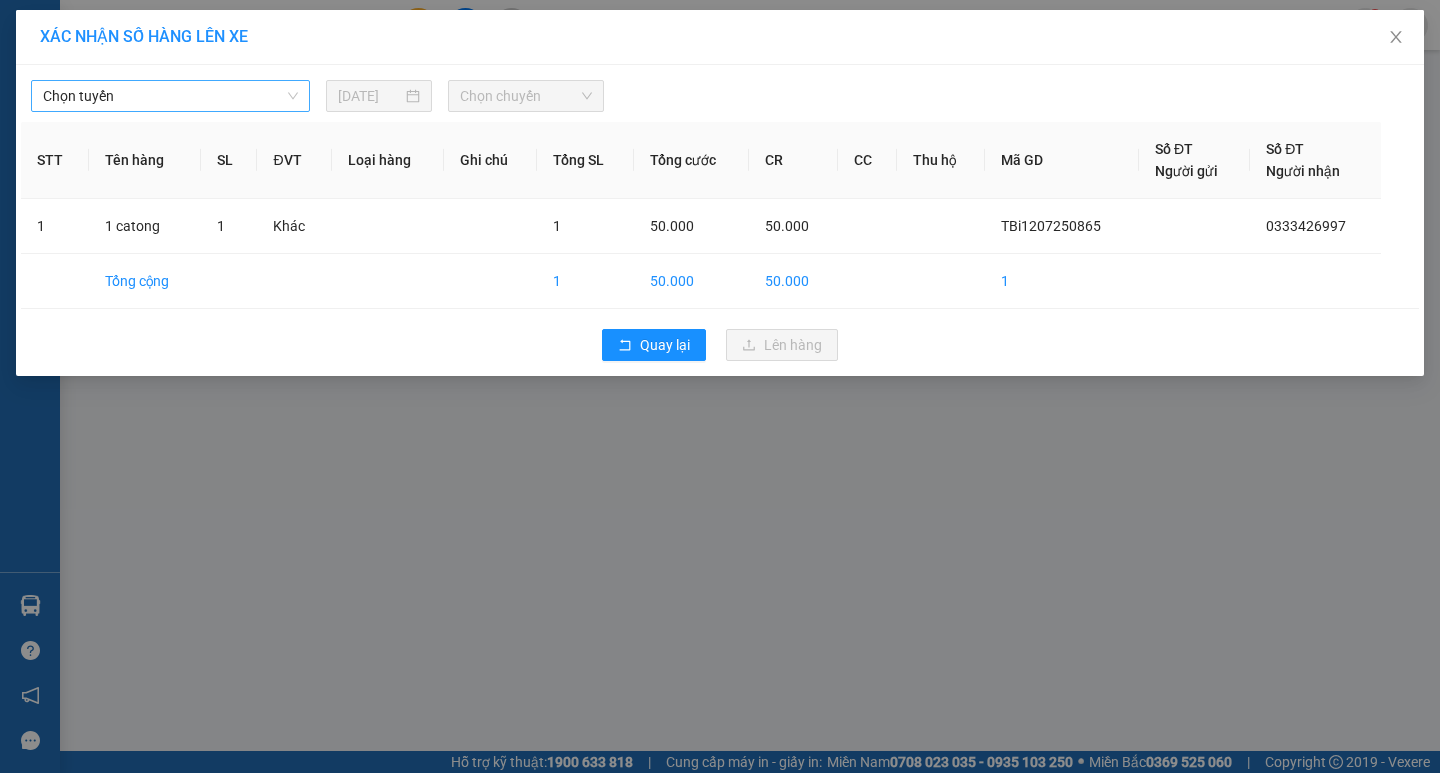 click on "Chọn tuyến" at bounding box center [170, 96] 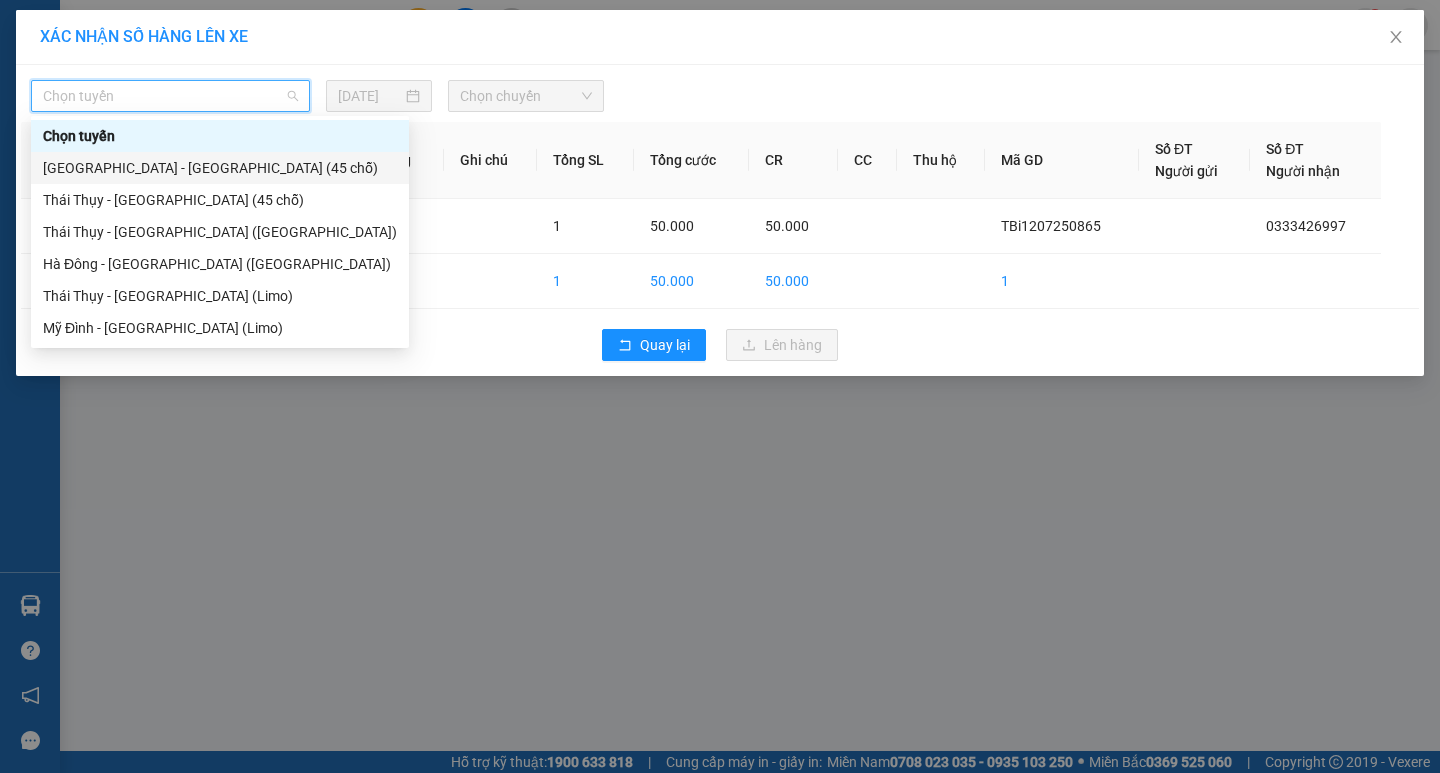 click on "[GEOGRAPHIC_DATA] - [GEOGRAPHIC_DATA] (45 chỗ)" at bounding box center [220, 168] 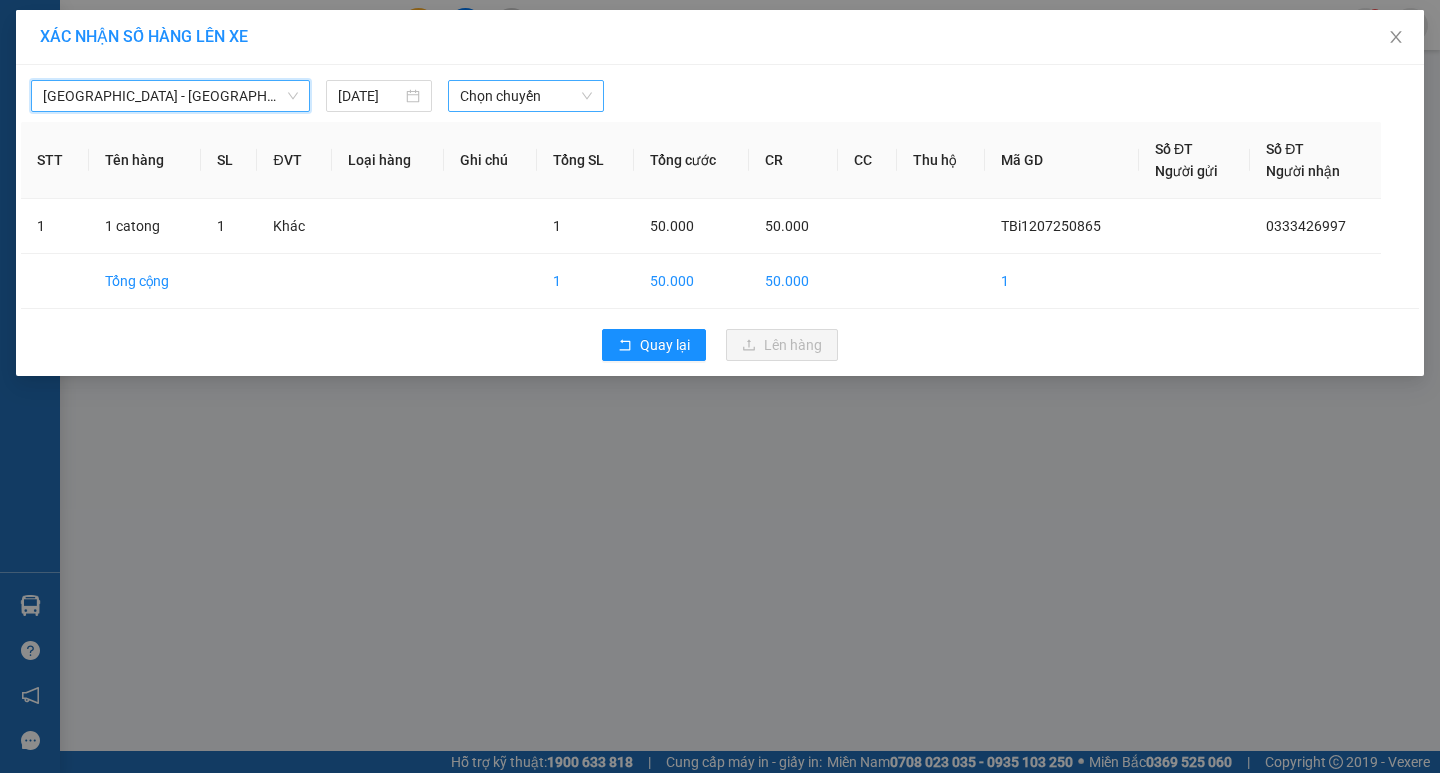 click on "Chọn chuyến" at bounding box center (526, 96) 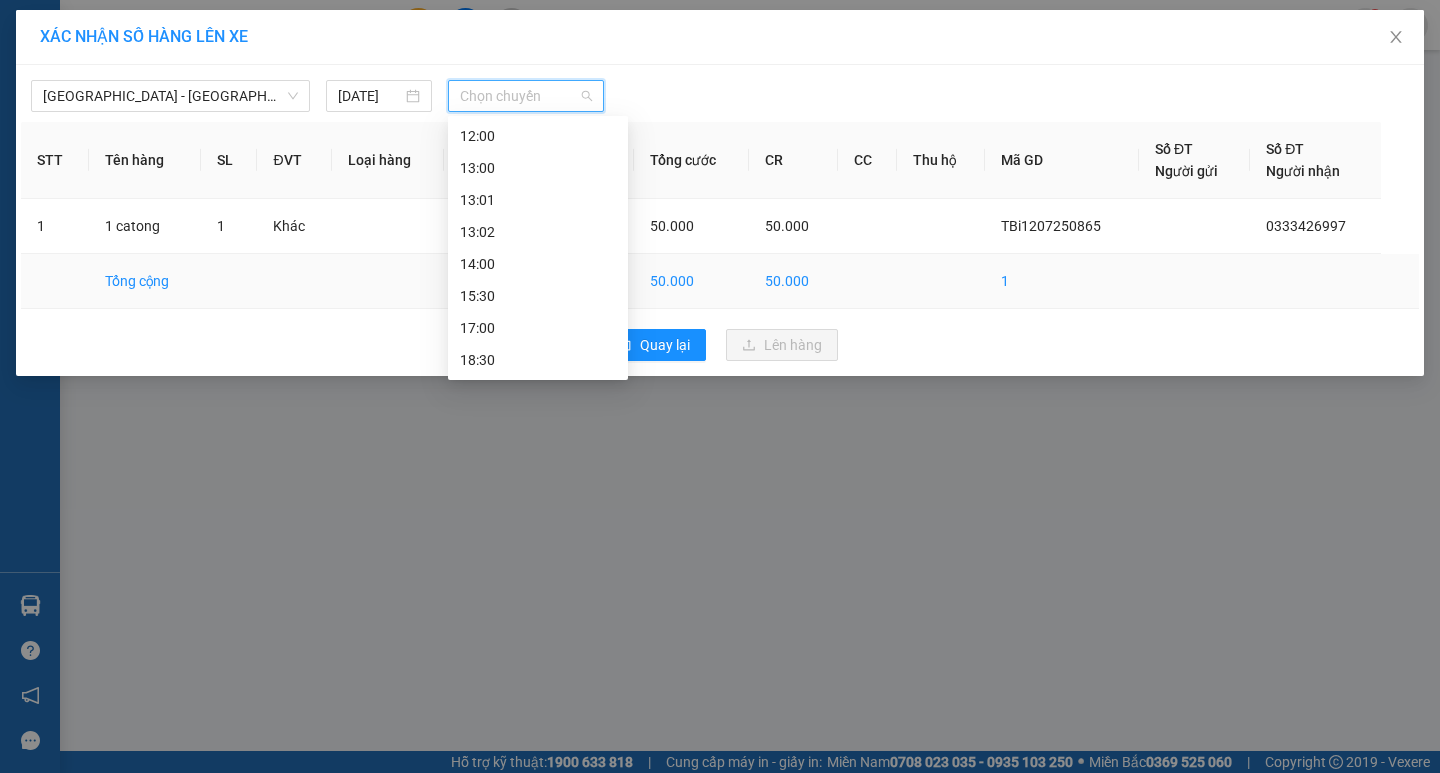 scroll, scrollTop: 288, scrollLeft: 0, axis: vertical 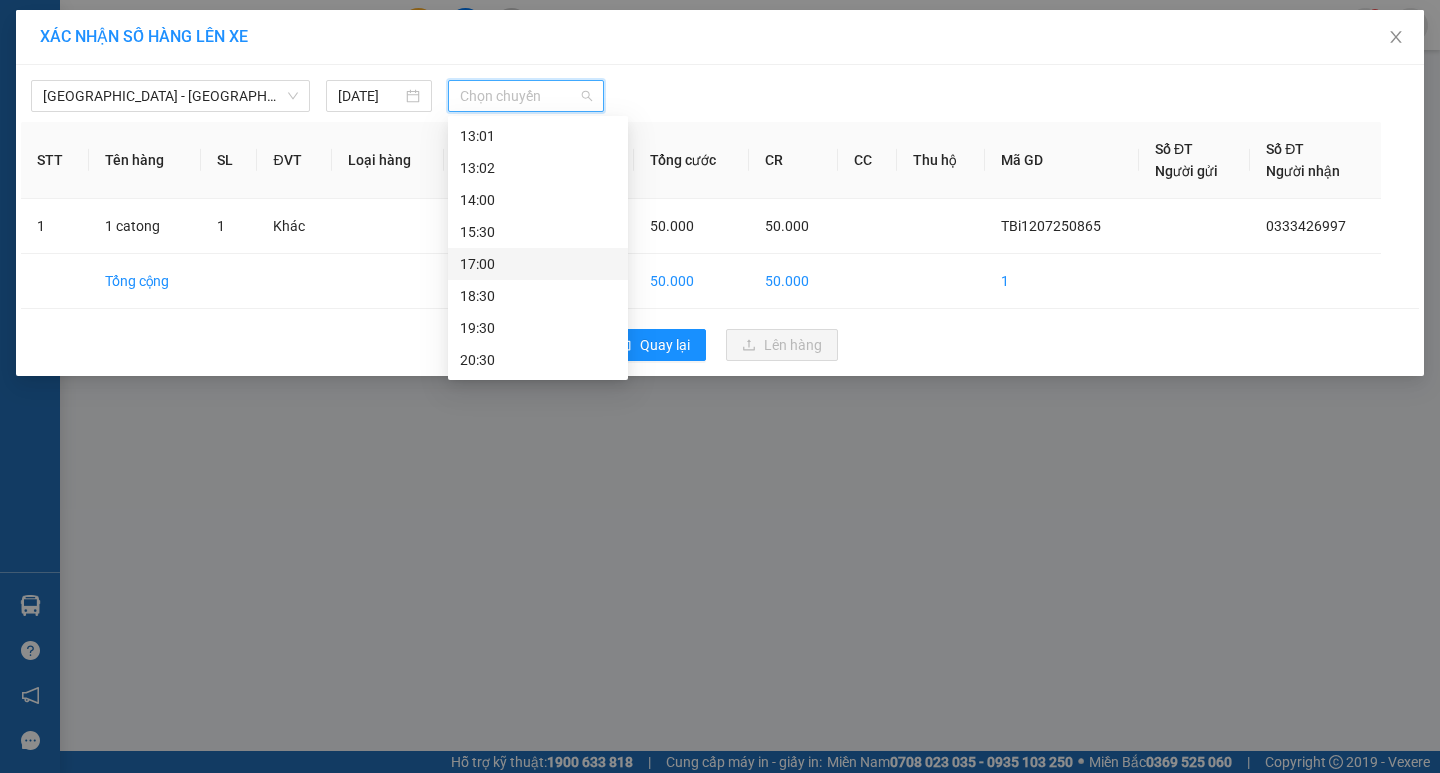 click on "17:00" at bounding box center (538, 264) 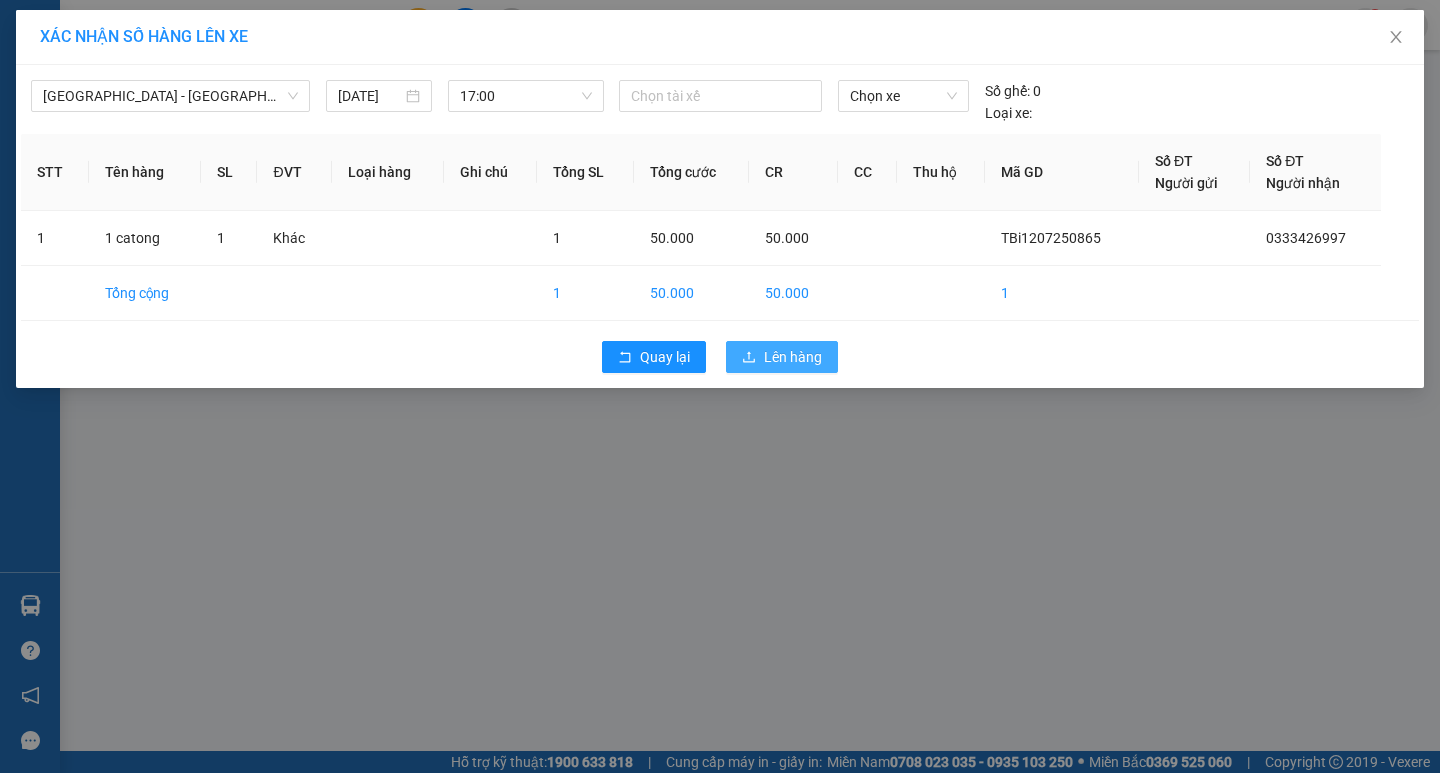 click on "Lên hàng" at bounding box center (793, 357) 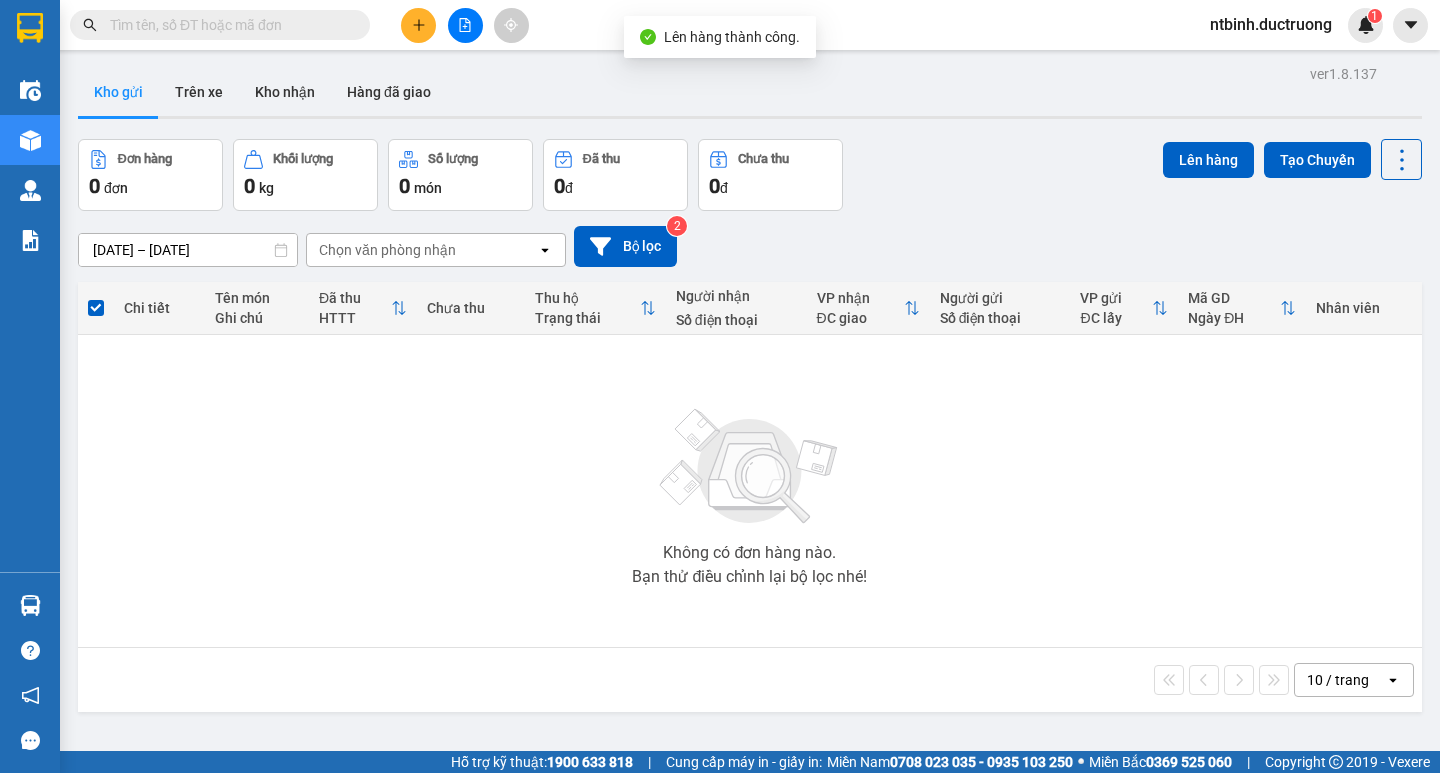 click on "Không có đơn hàng nào. Bạn thử điều chỉnh lại bộ lọc nhé!" at bounding box center [750, 491] 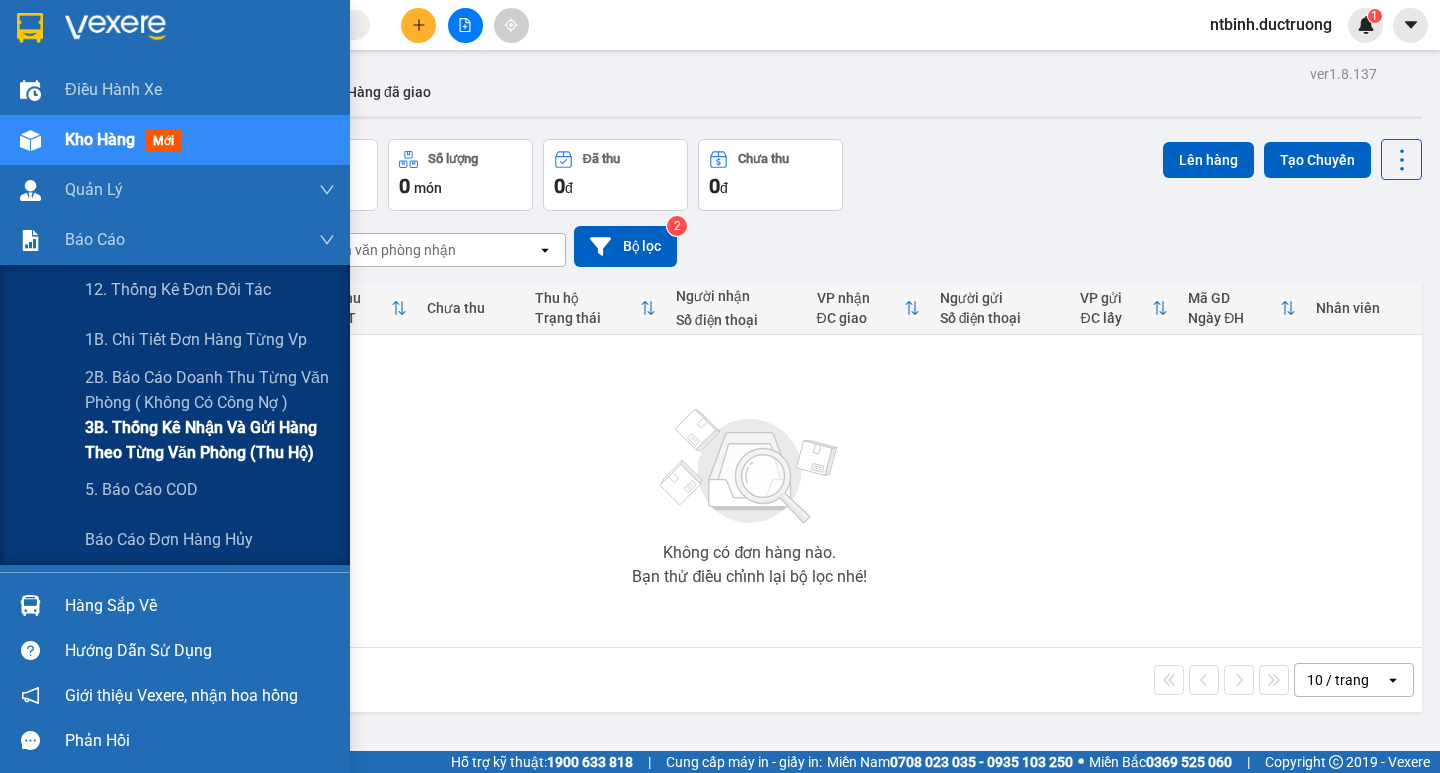 click on "3B. Thống kê nhận và gửi hàng theo từng văn phòng (thu hộ)" at bounding box center [210, 440] 